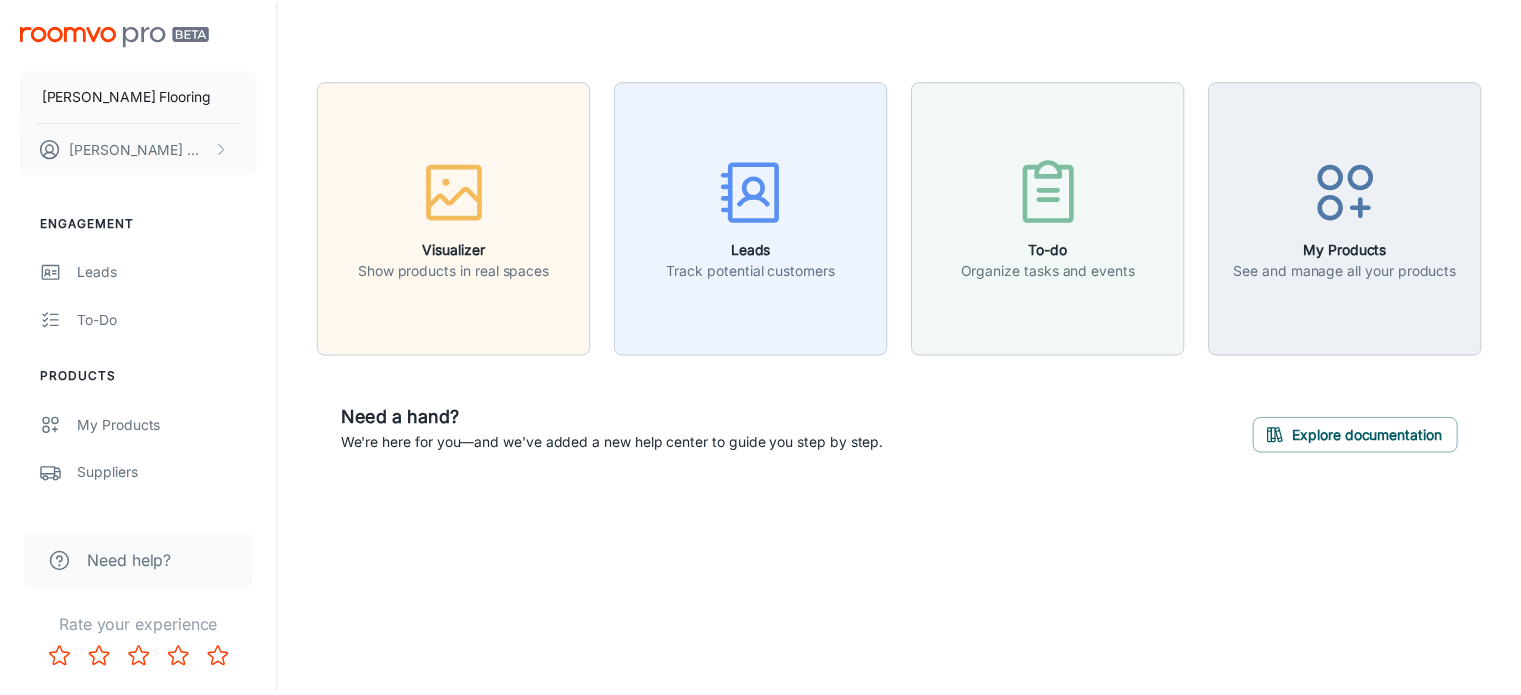 scroll, scrollTop: 0, scrollLeft: 0, axis: both 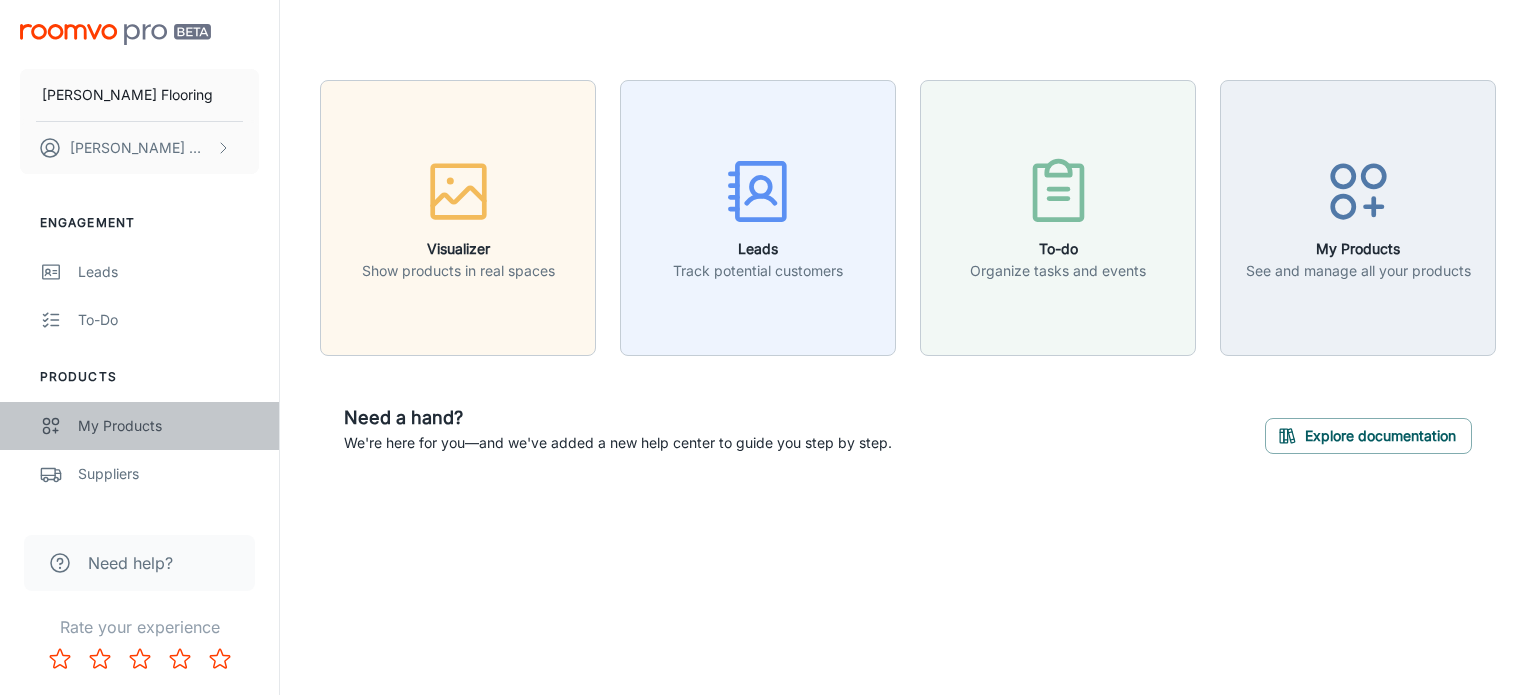 click on "My Products" at bounding box center [168, 426] 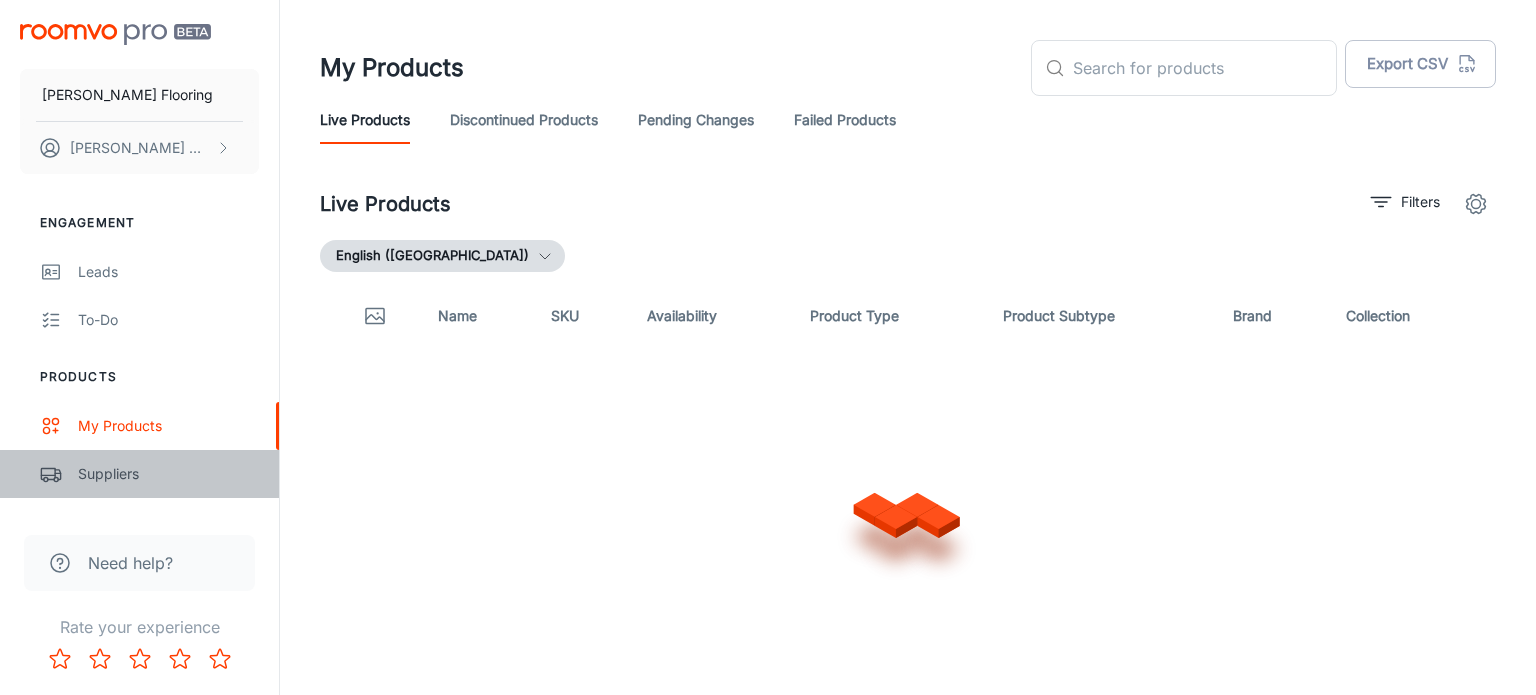 click on "Suppliers" at bounding box center (168, 474) 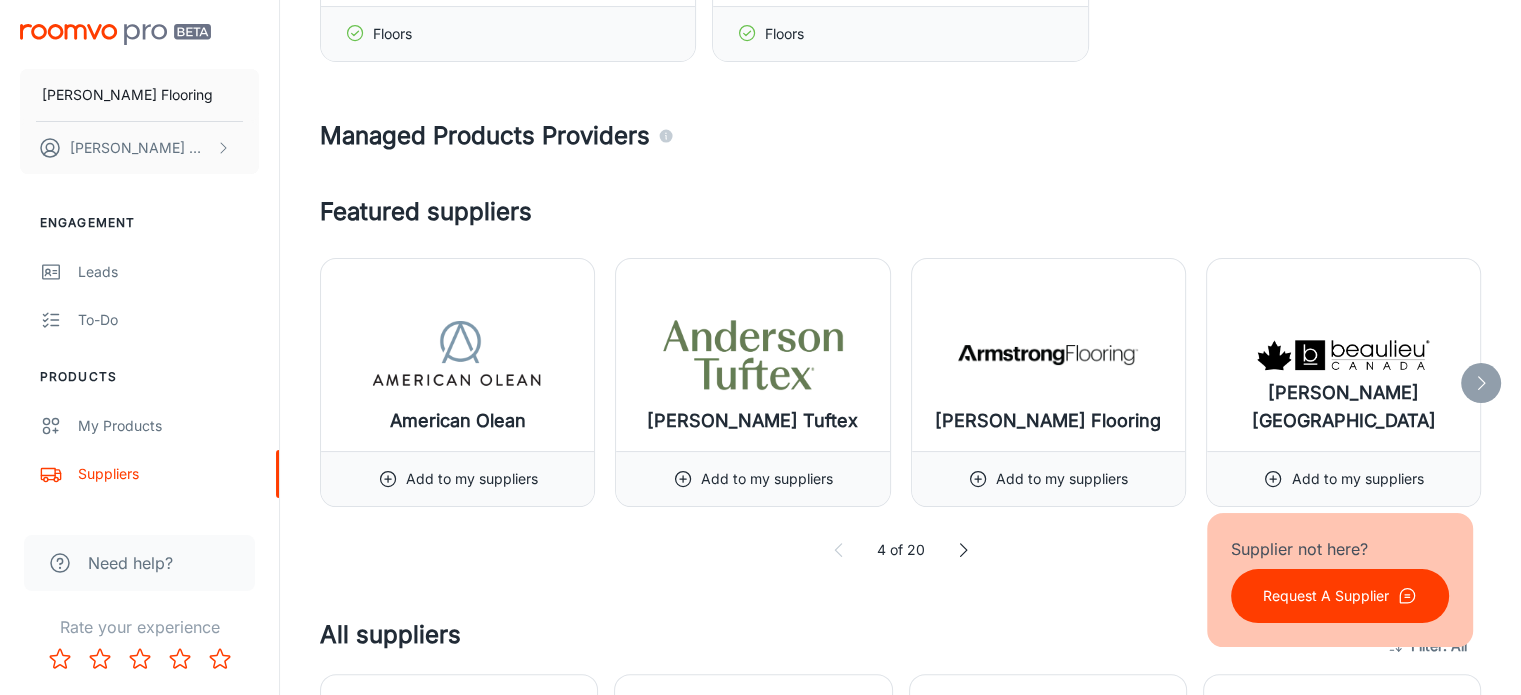 scroll, scrollTop: 350, scrollLeft: 0, axis: vertical 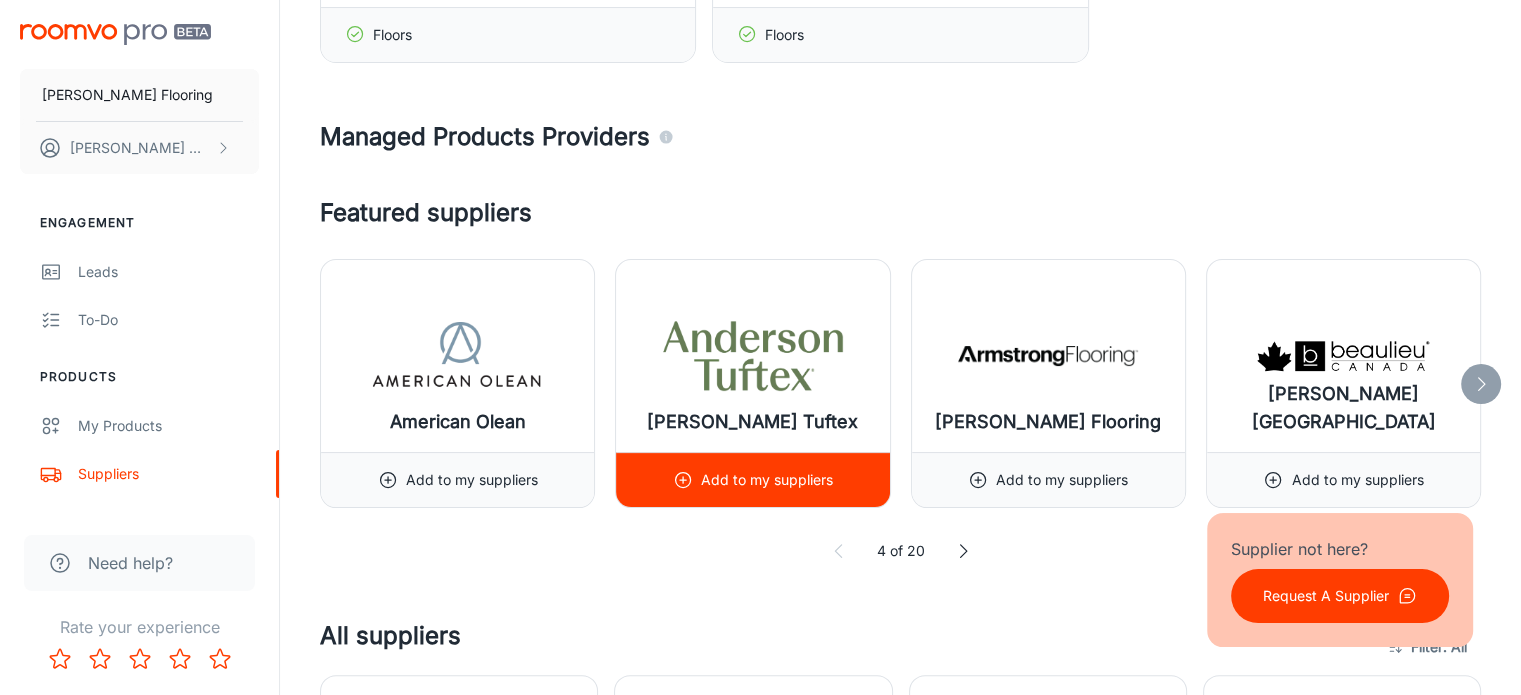 click on "Add to my suppliers" at bounding box center [767, 480] 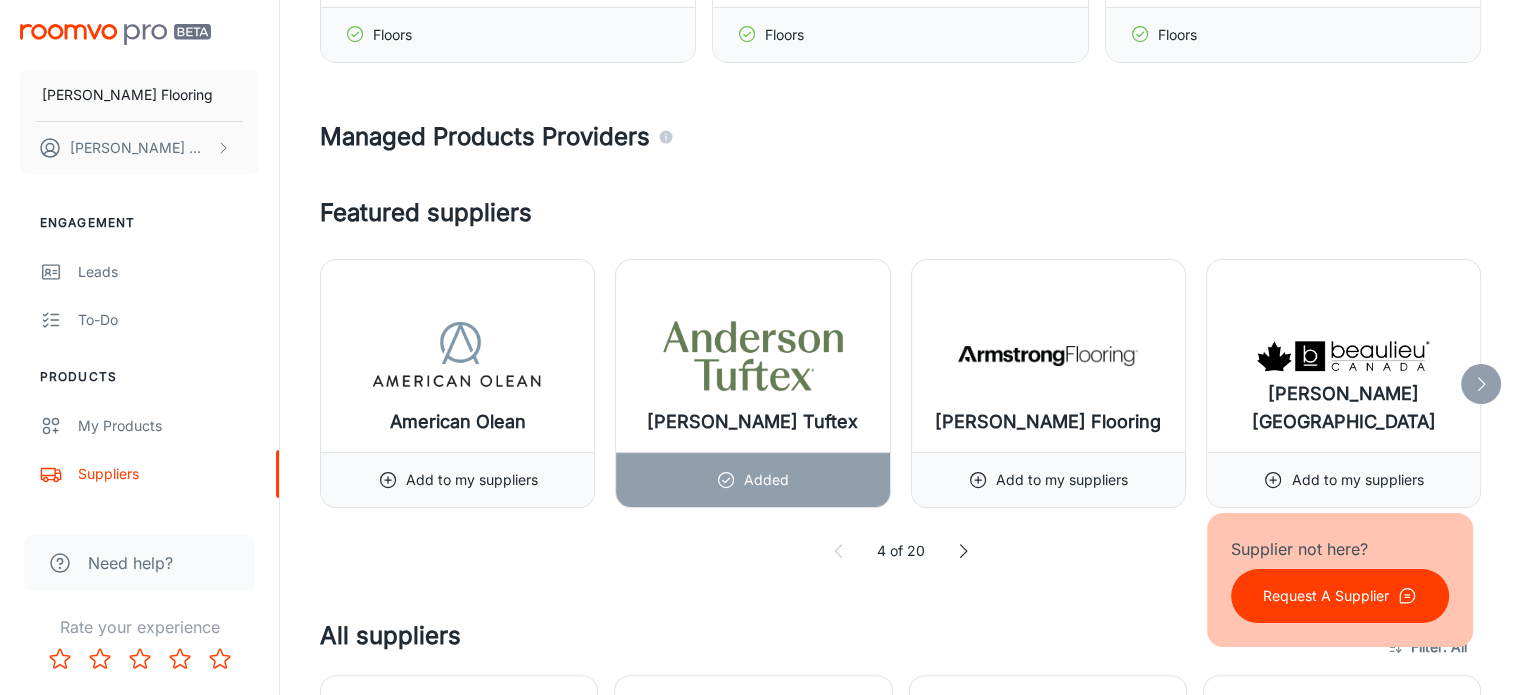 click 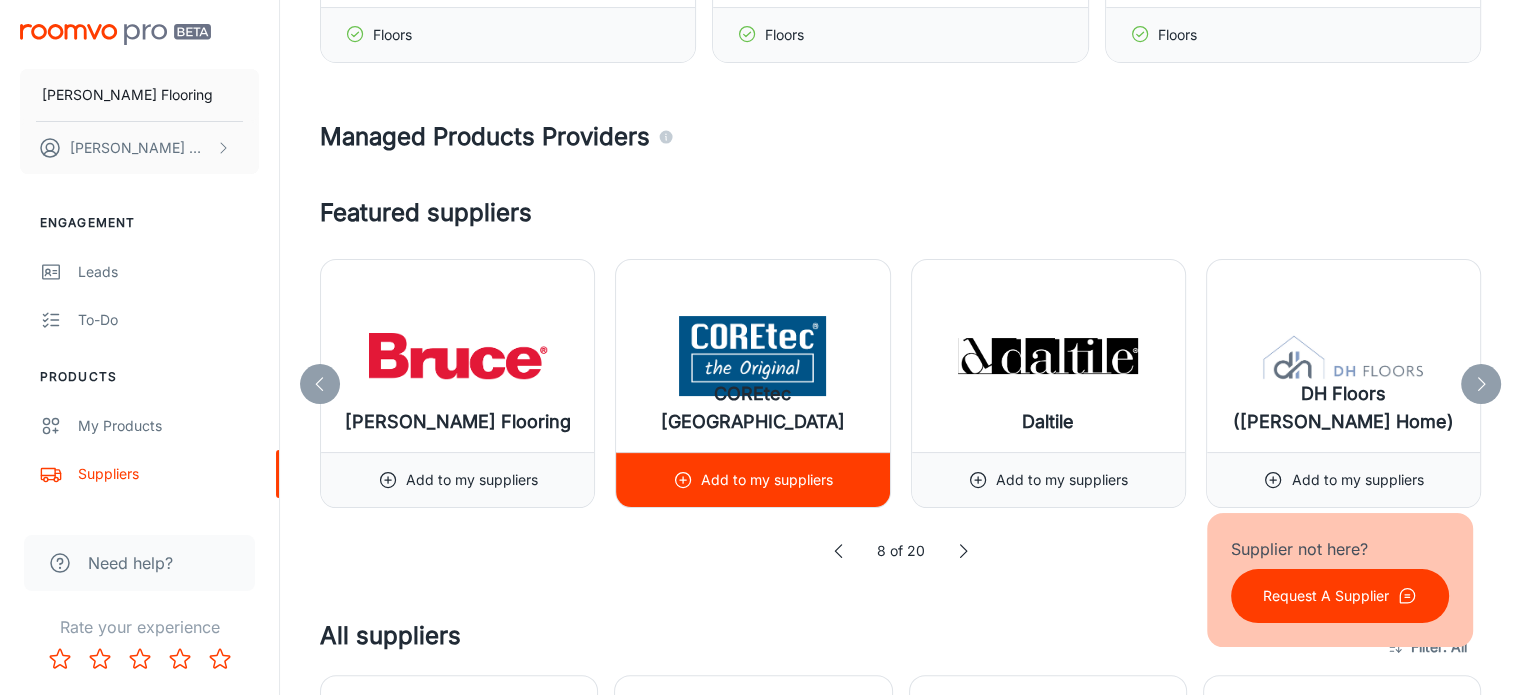 click on "Add to my suppliers" at bounding box center [767, 480] 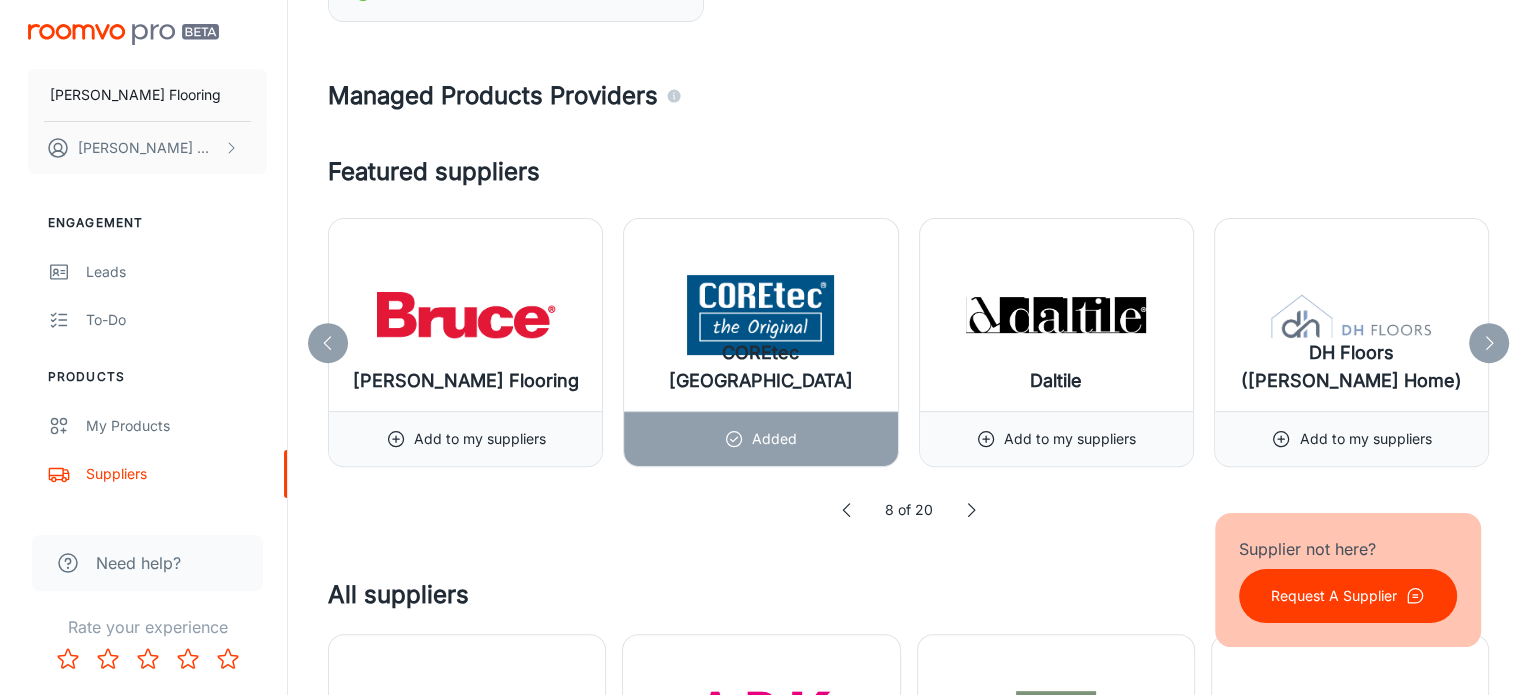 scroll, scrollTop: 666, scrollLeft: 0, axis: vertical 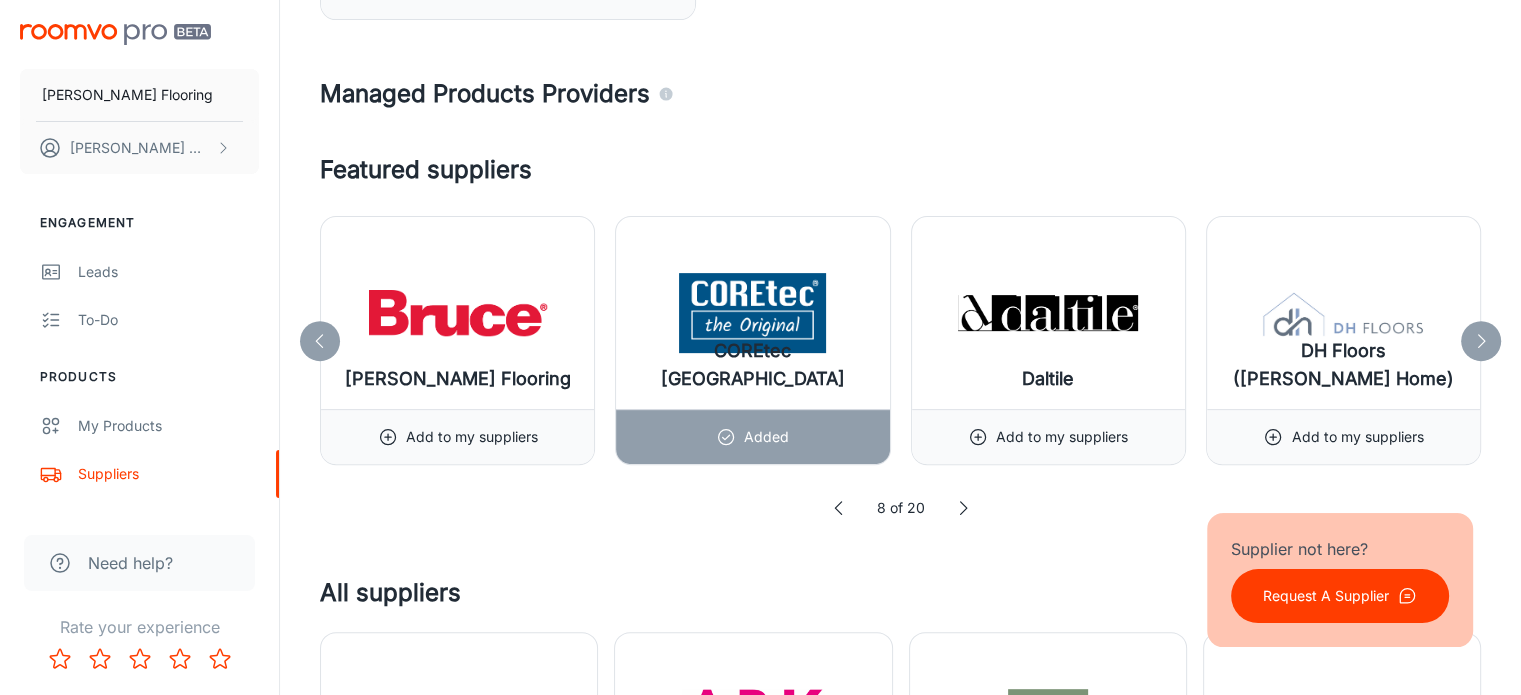 click 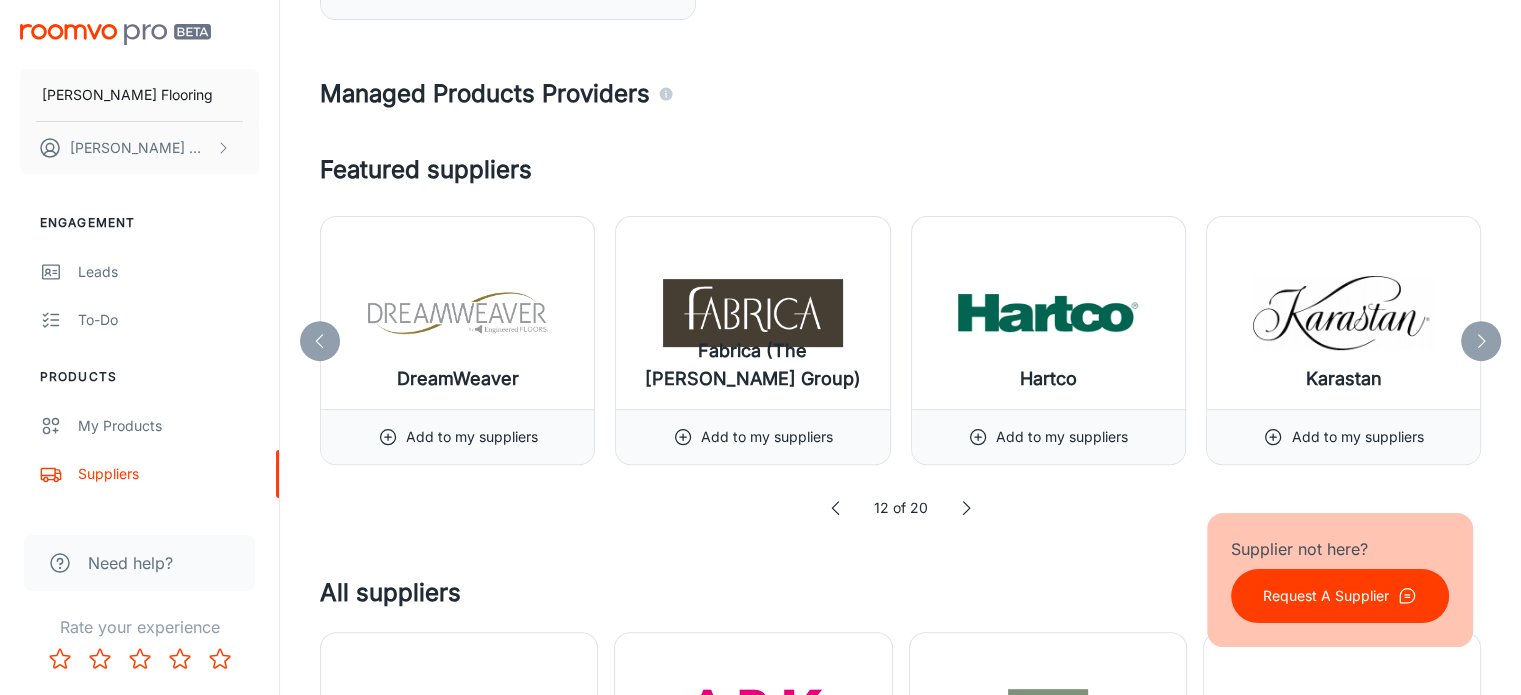 click 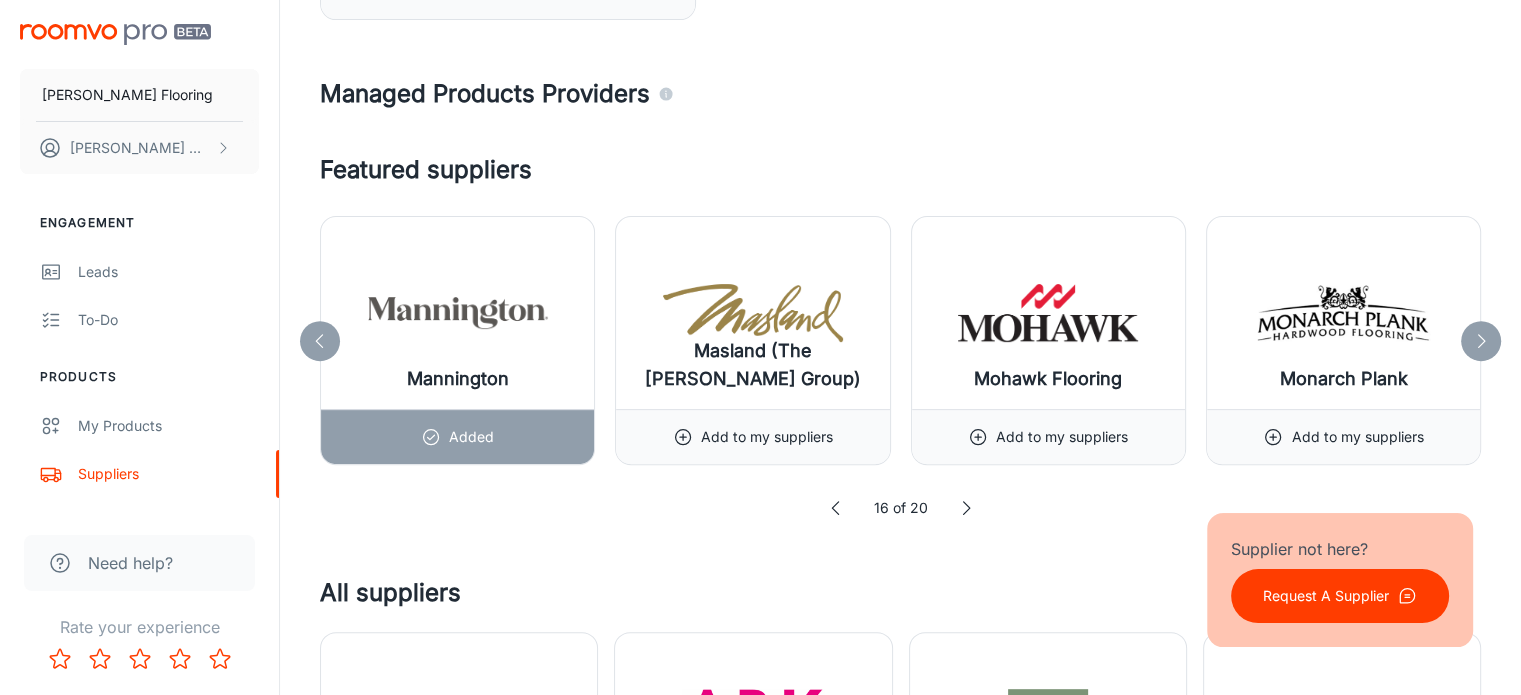 click 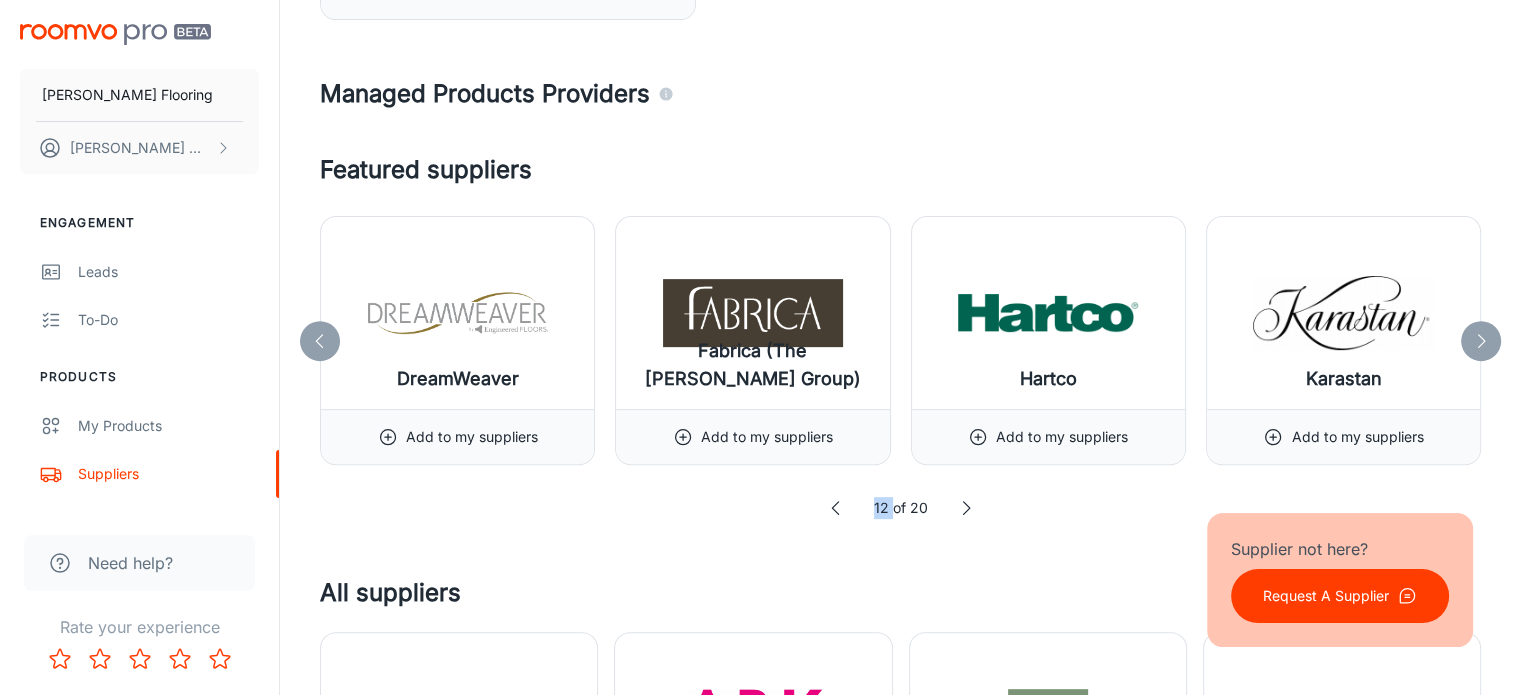 click 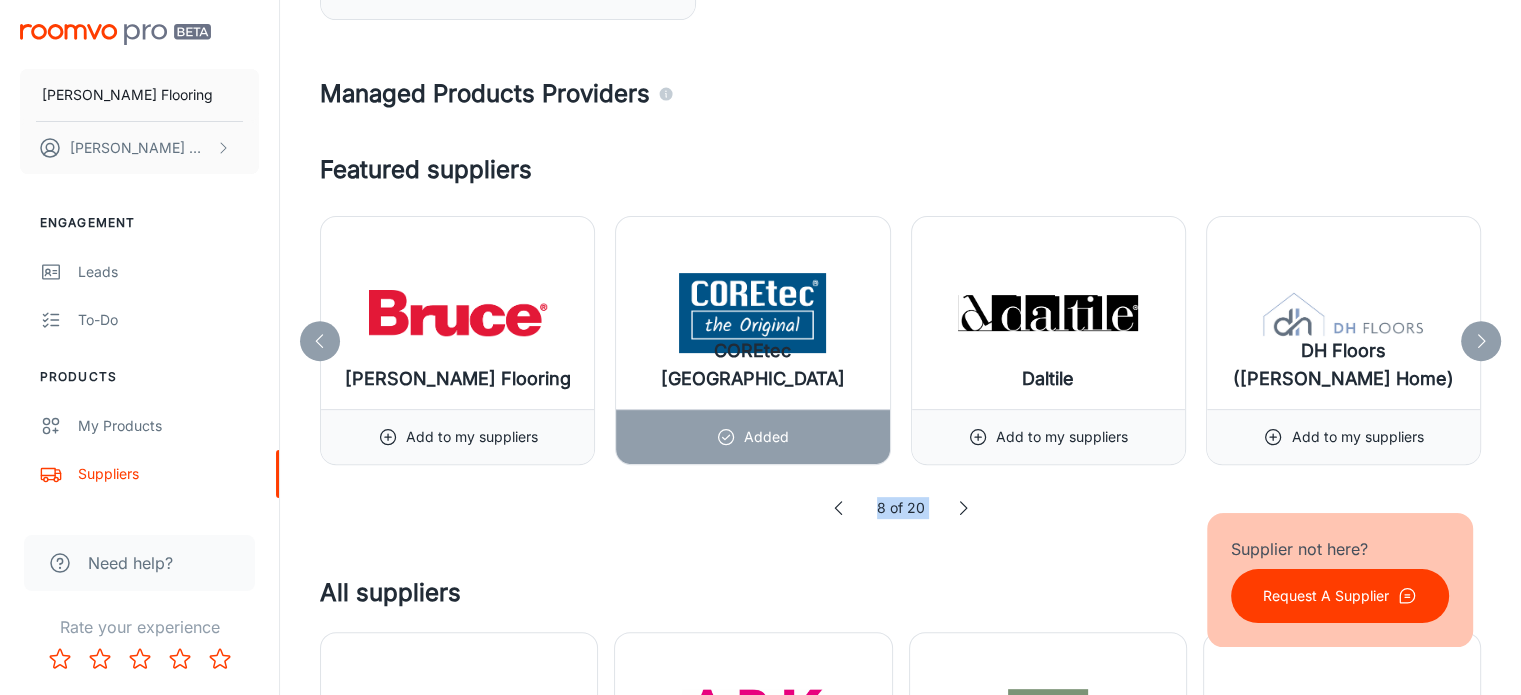 click 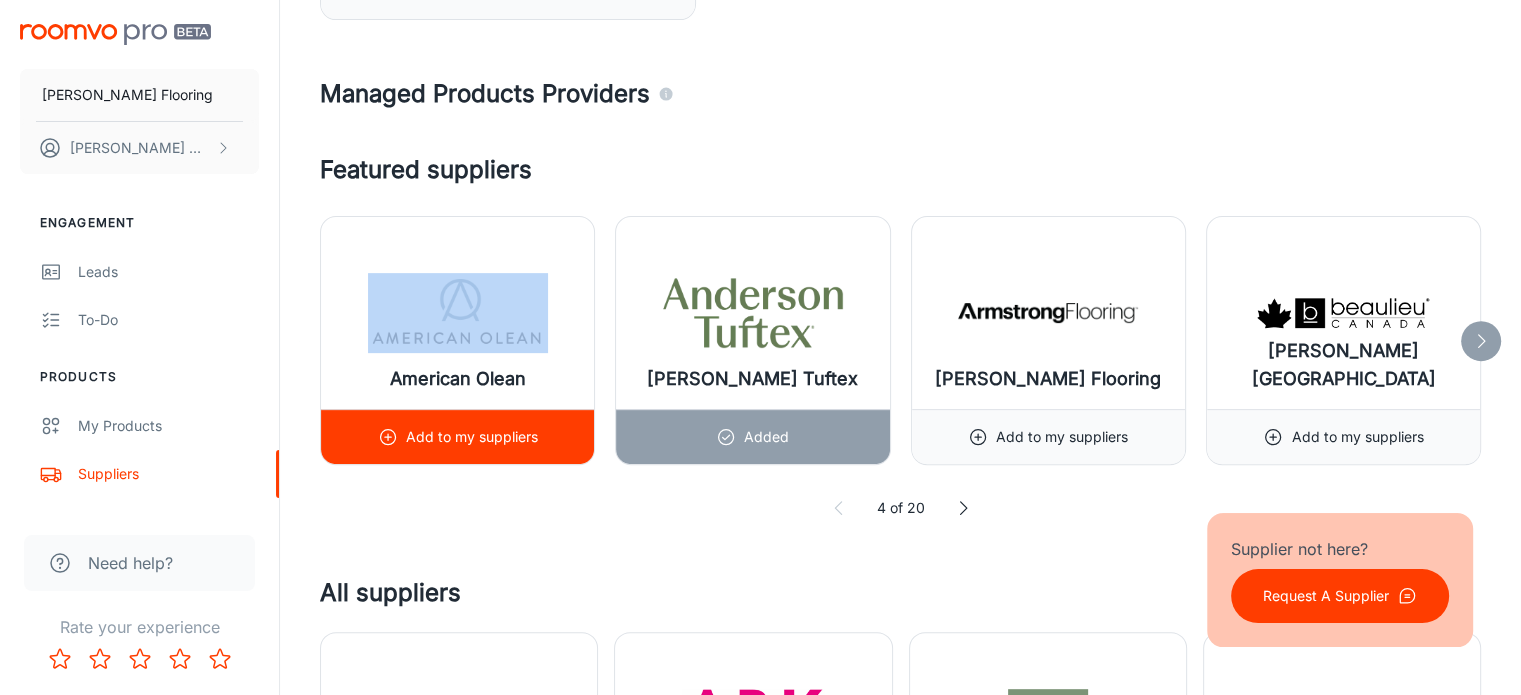 click on "American Olean" at bounding box center [457, 313] 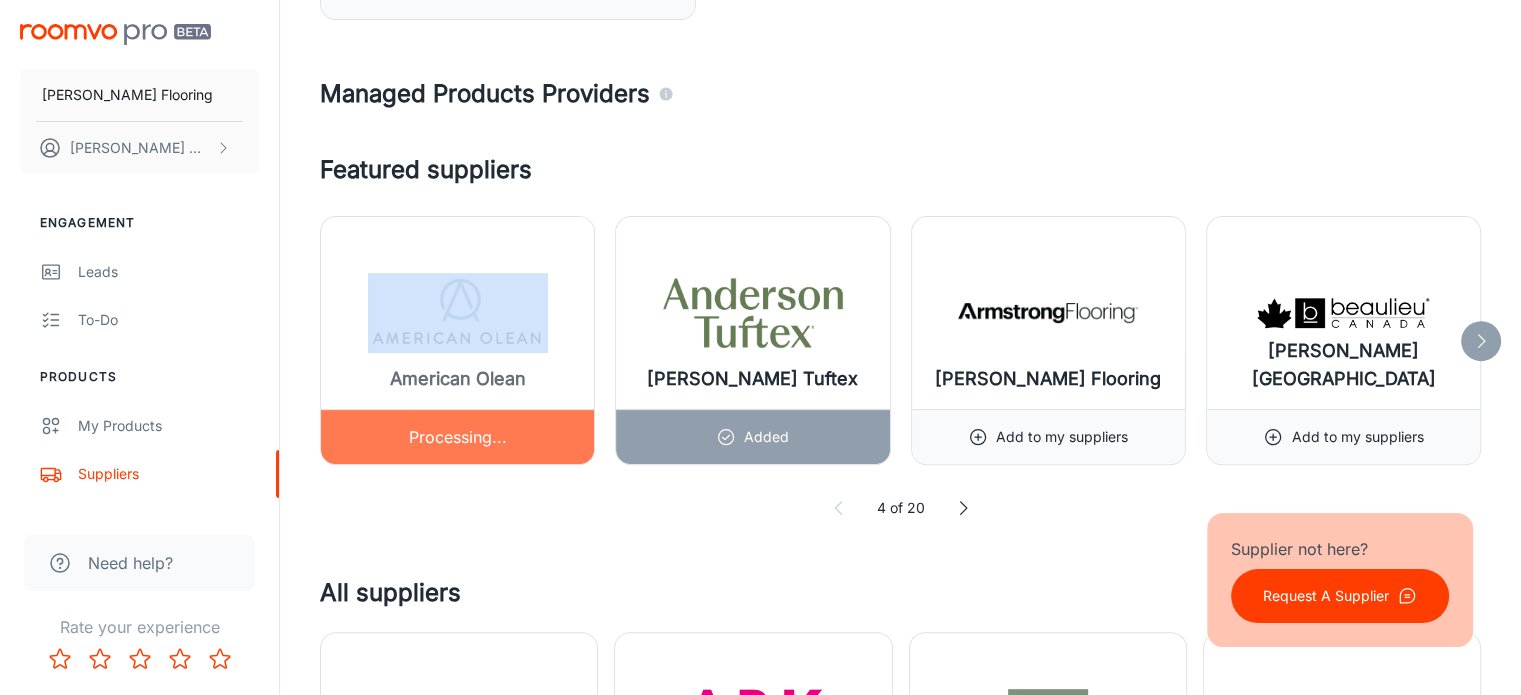 click at bounding box center [457, 340] 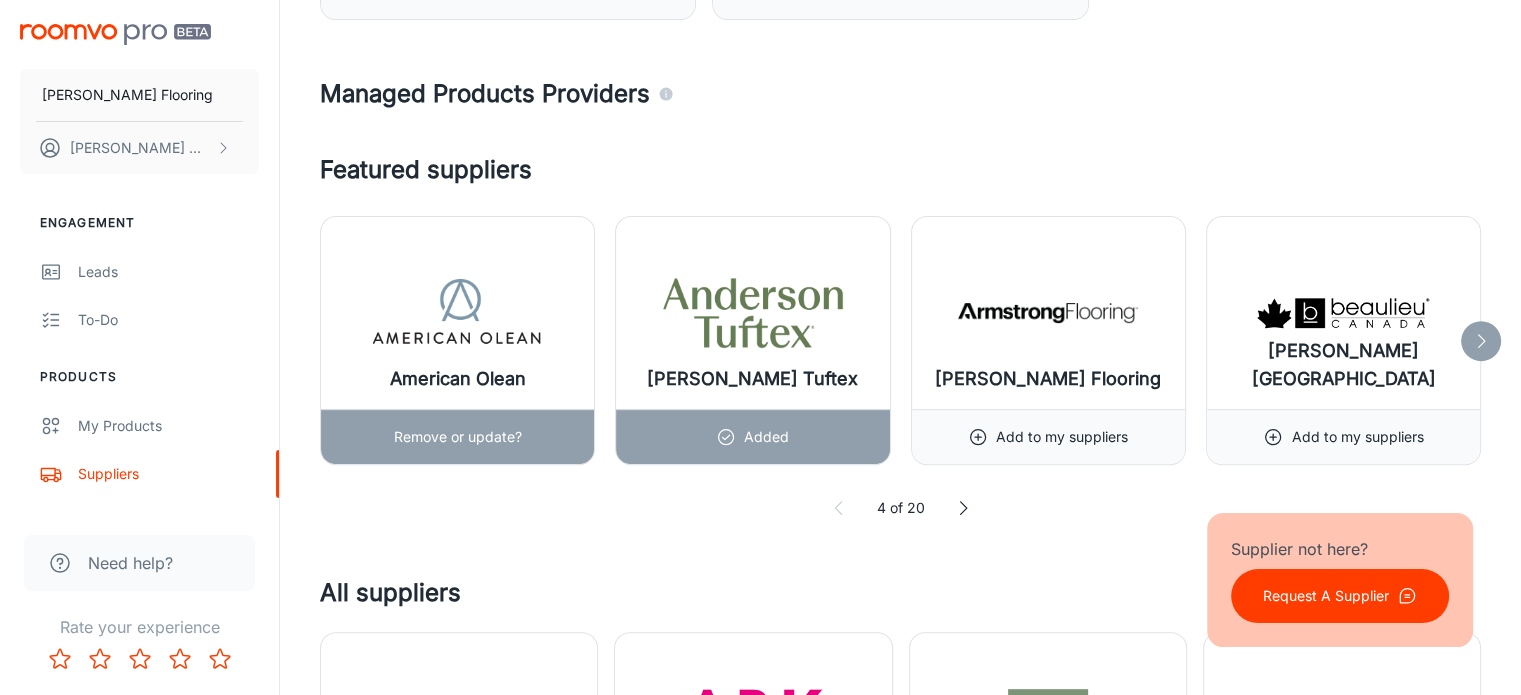 click on "Remove or update?" at bounding box center [458, 437] 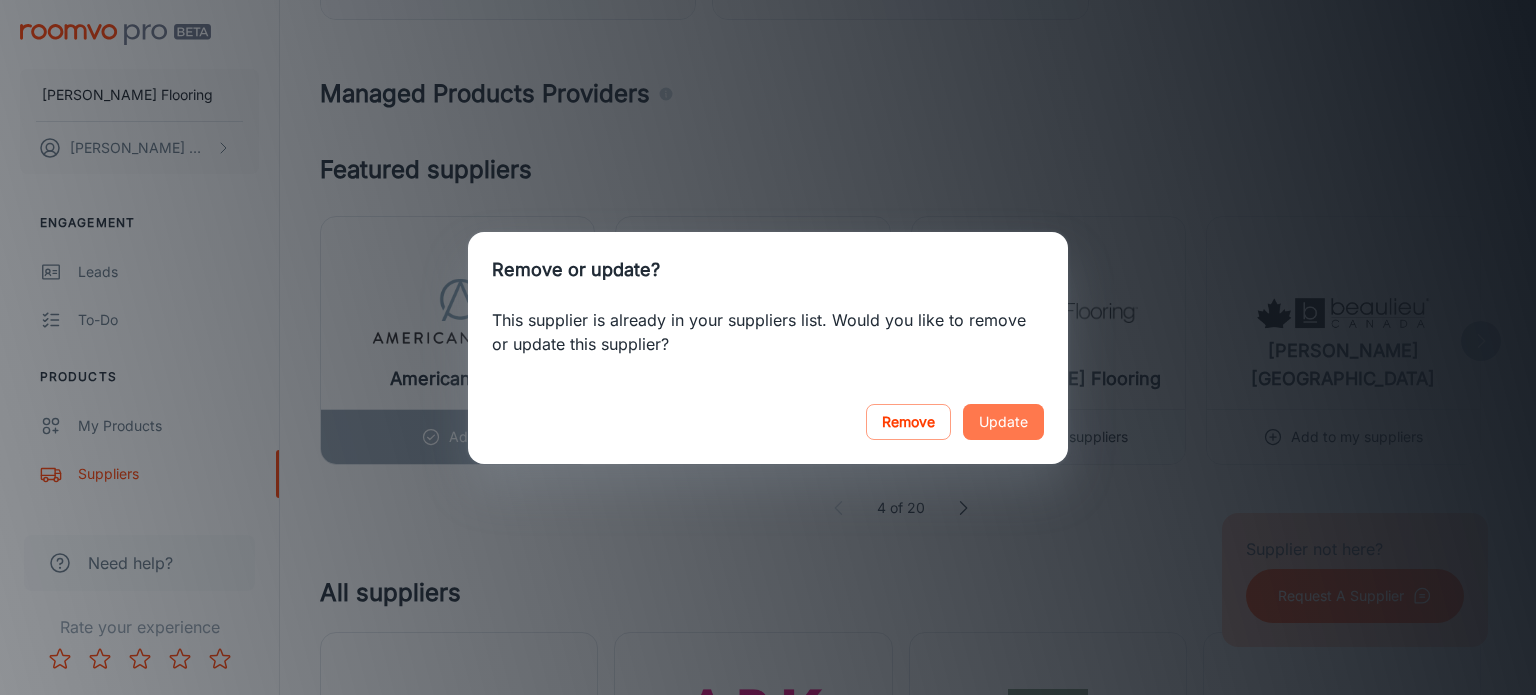 click on "Update" at bounding box center (1003, 422) 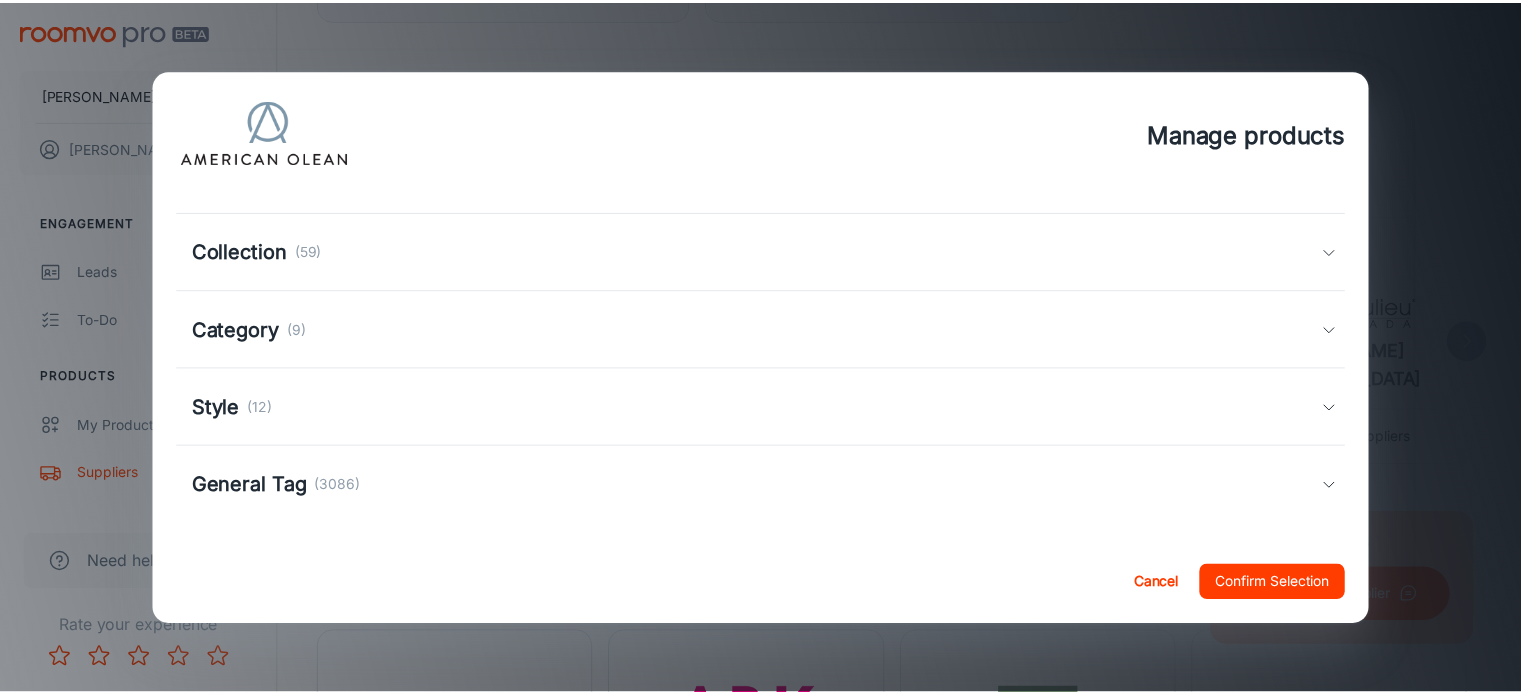 scroll, scrollTop: 281, scrollLeft: 0, axis: vertical 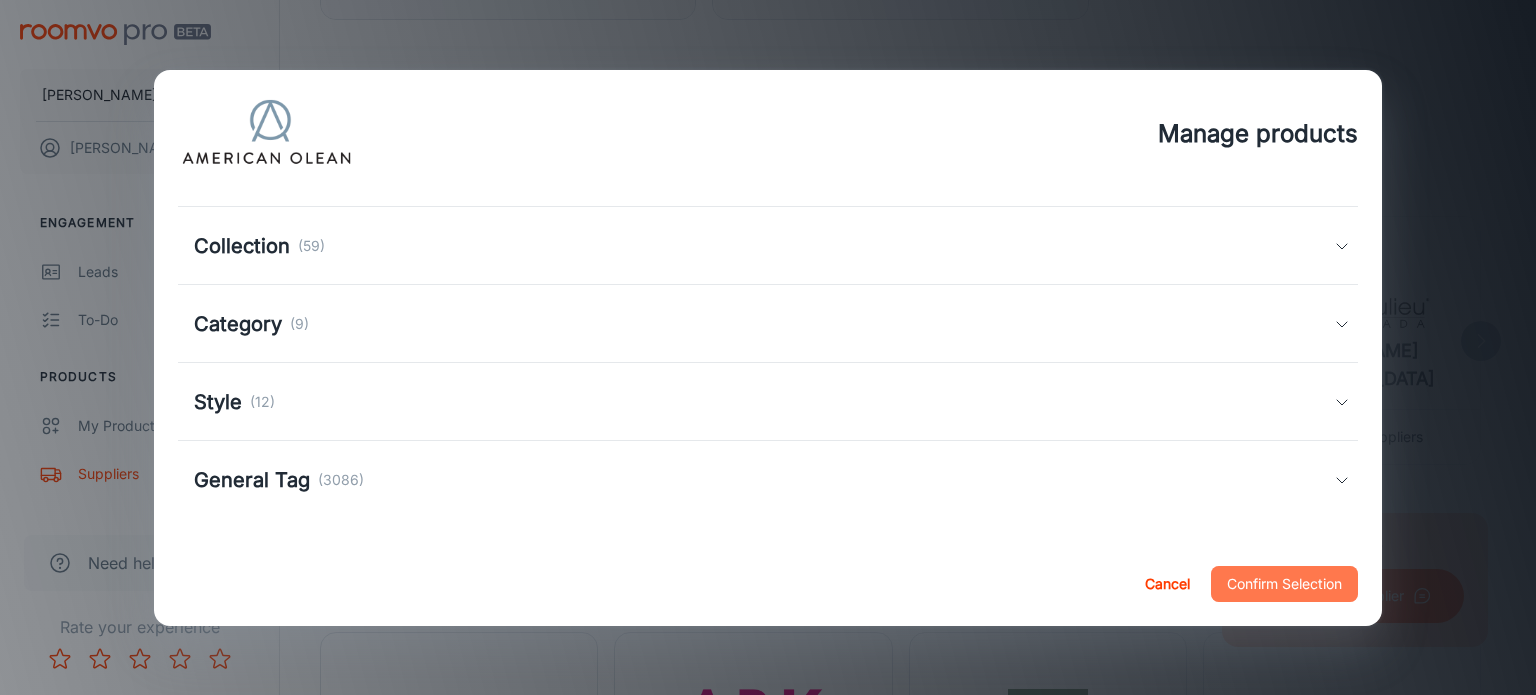 click on "Confirm Selection" at bounding box center (1284, 584) 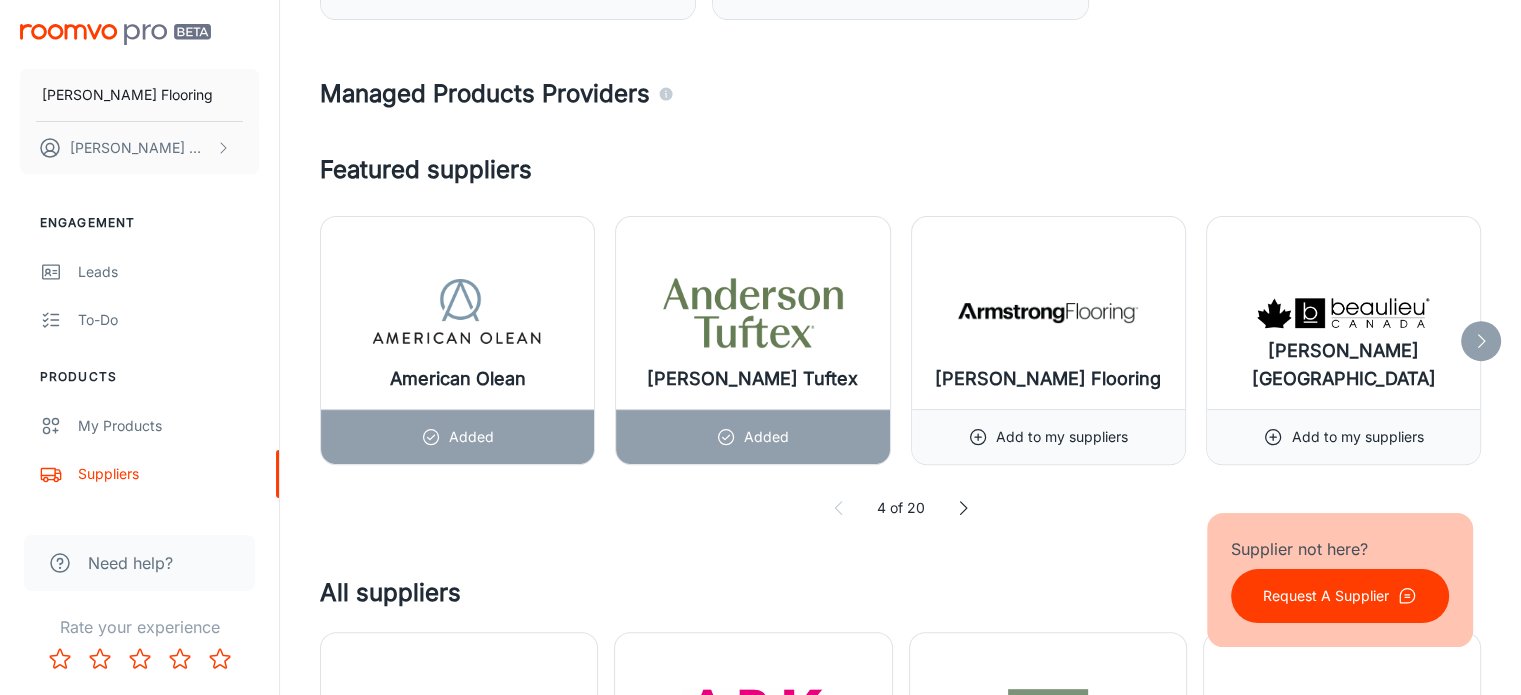 click 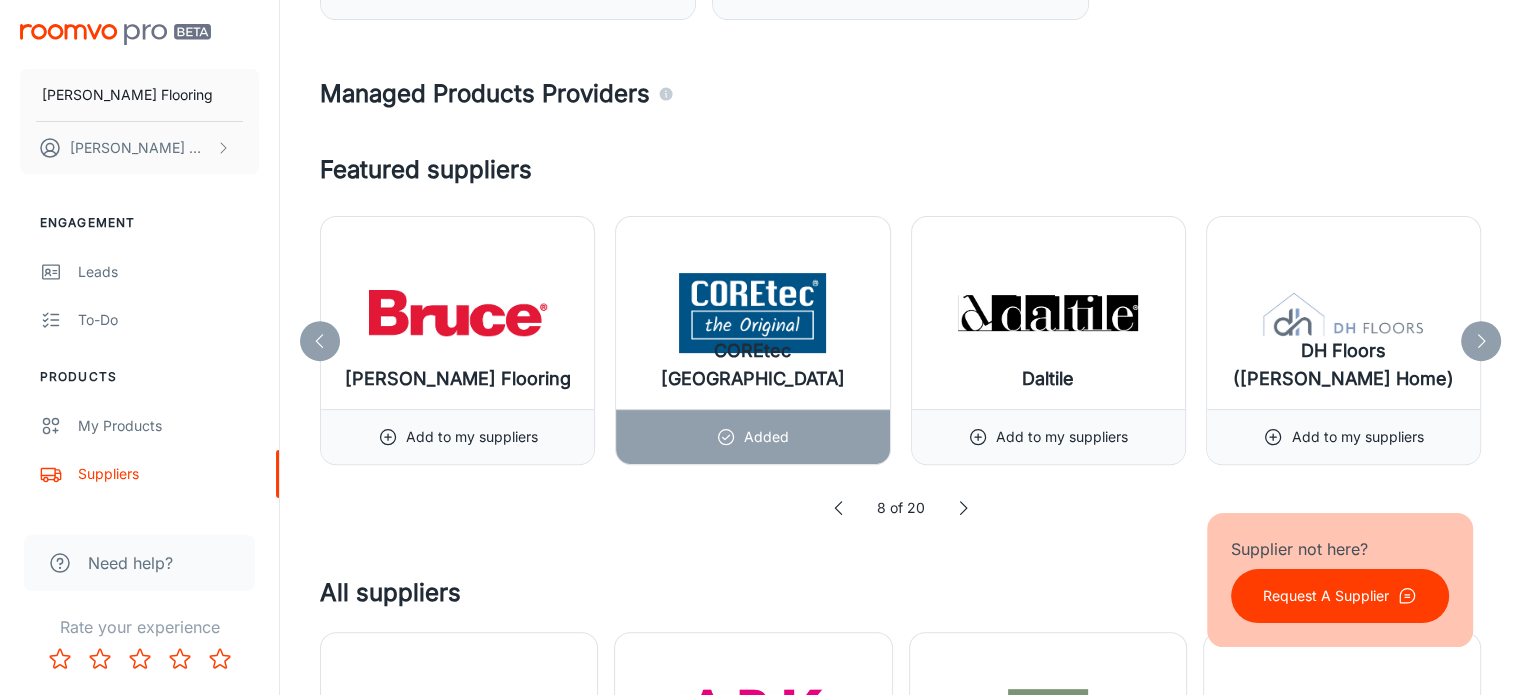click 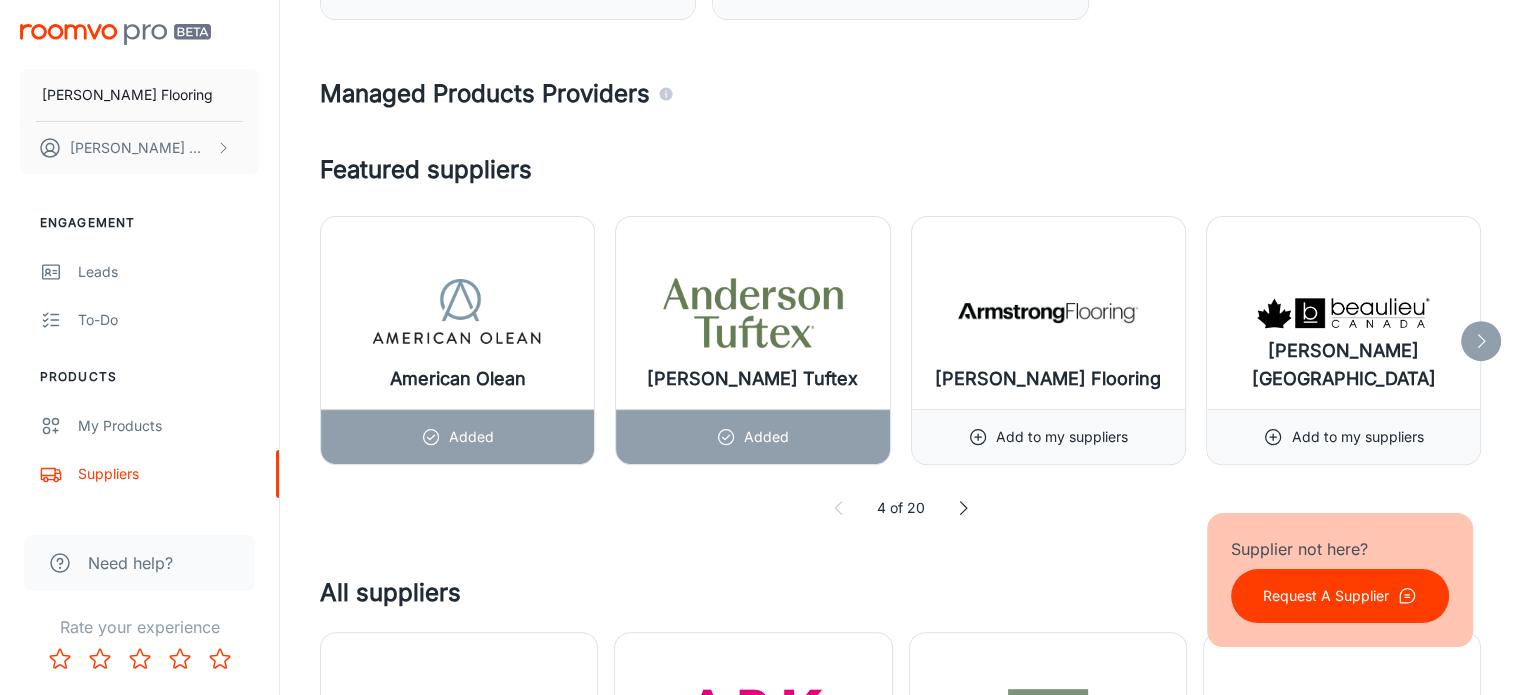 click 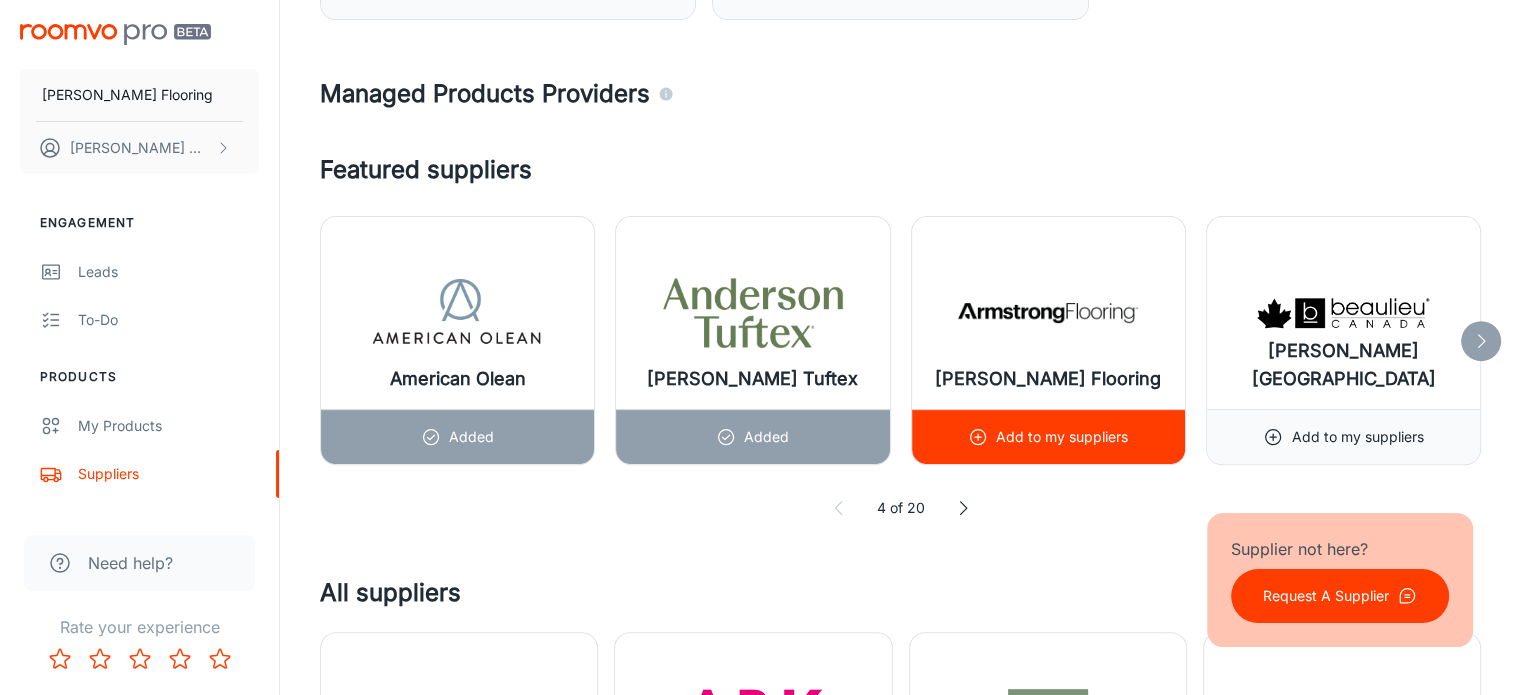 click at bounding box center [1048, 313] 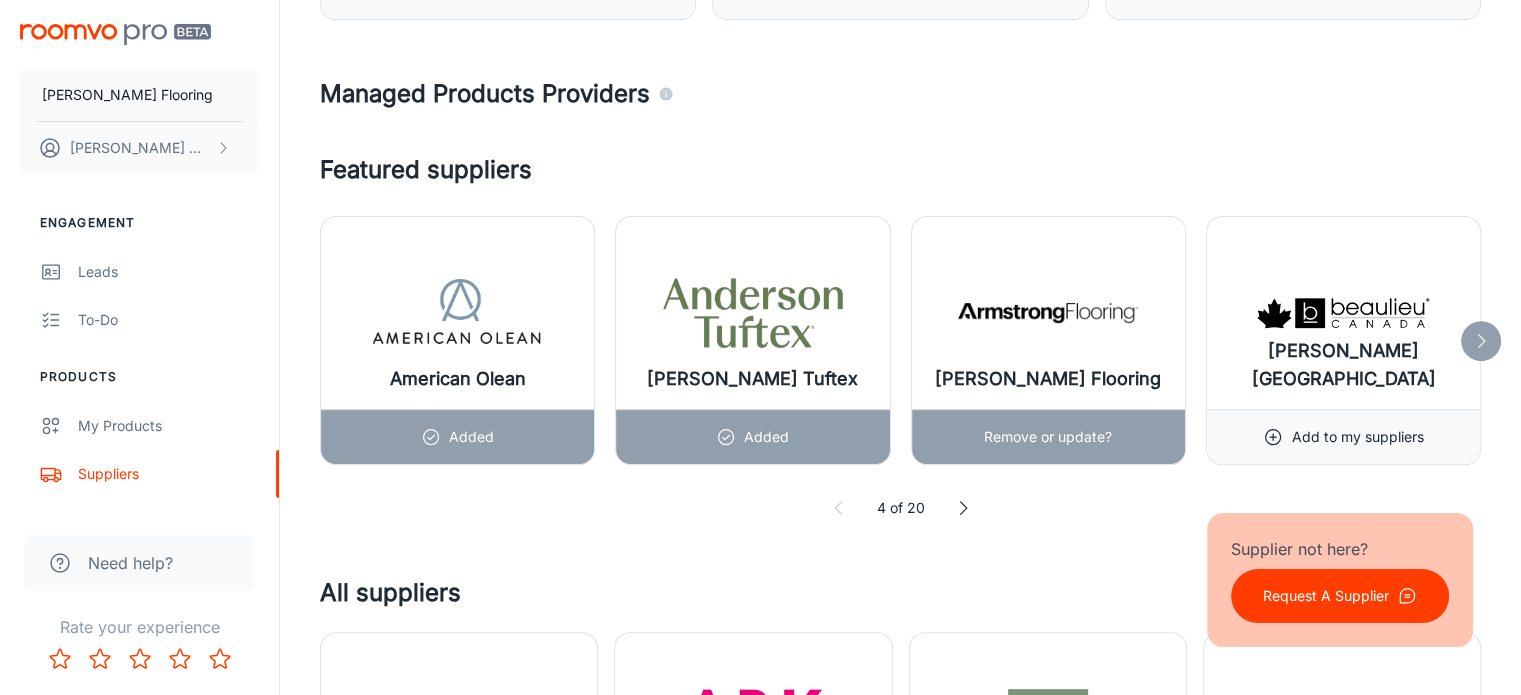 click on "Remove or update?" at bounding box center (1048, 437) 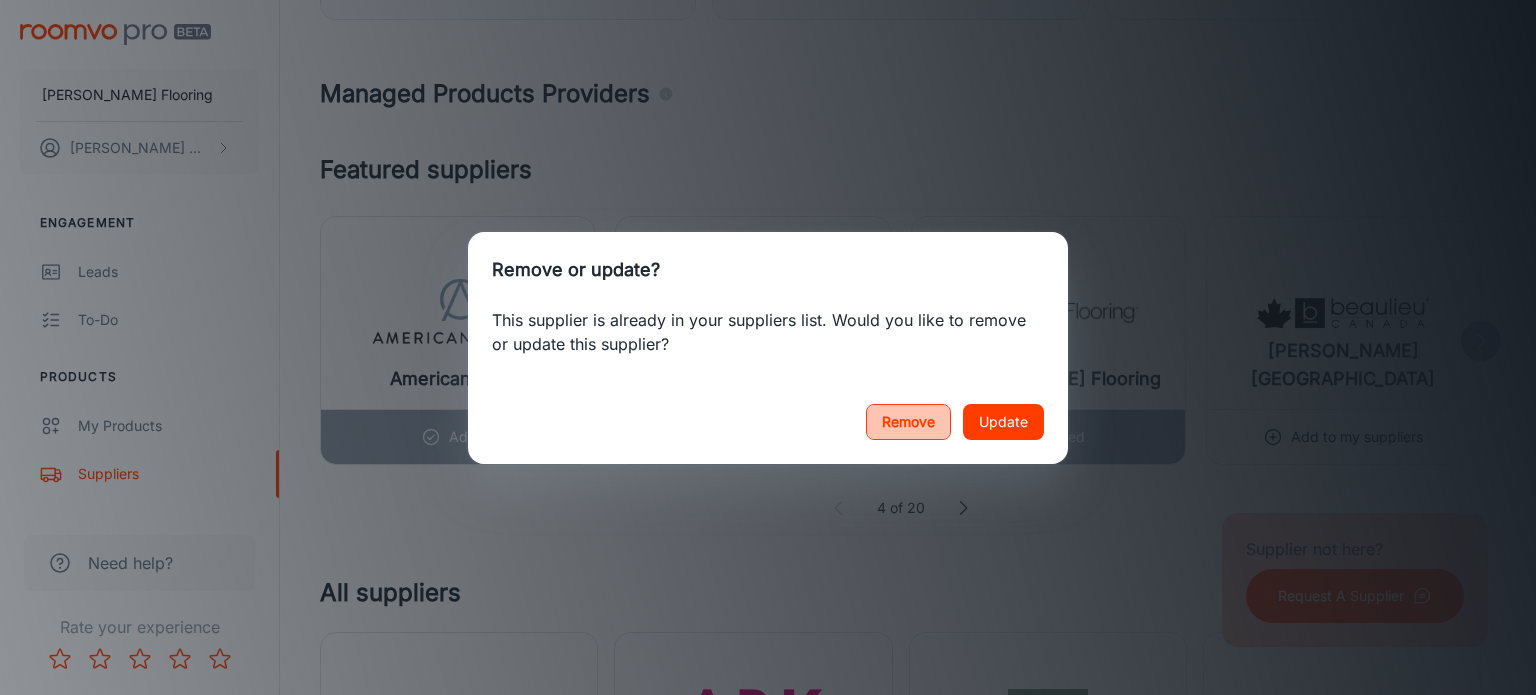 click on "Remove" at bounding box center (908, 422) 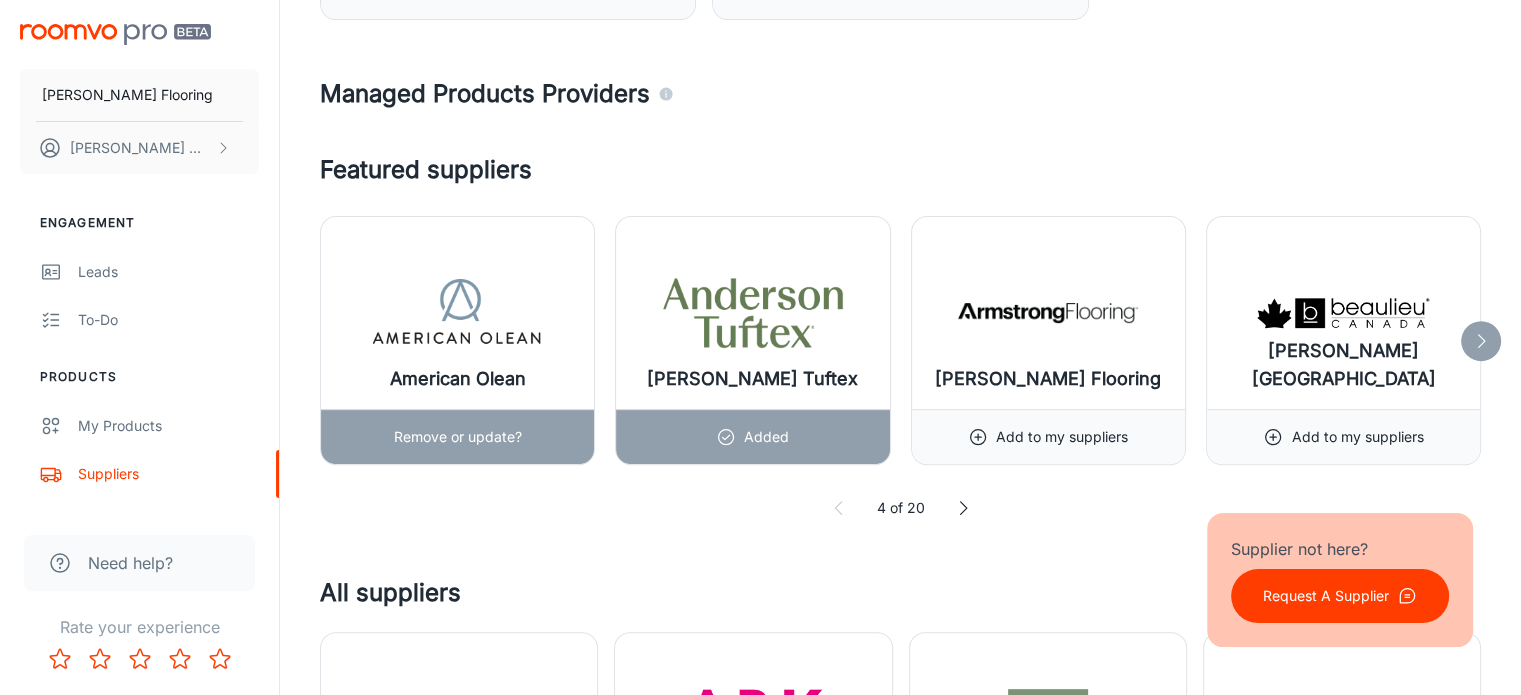 click on "Remove or update?" at bounding box center [458, 437] 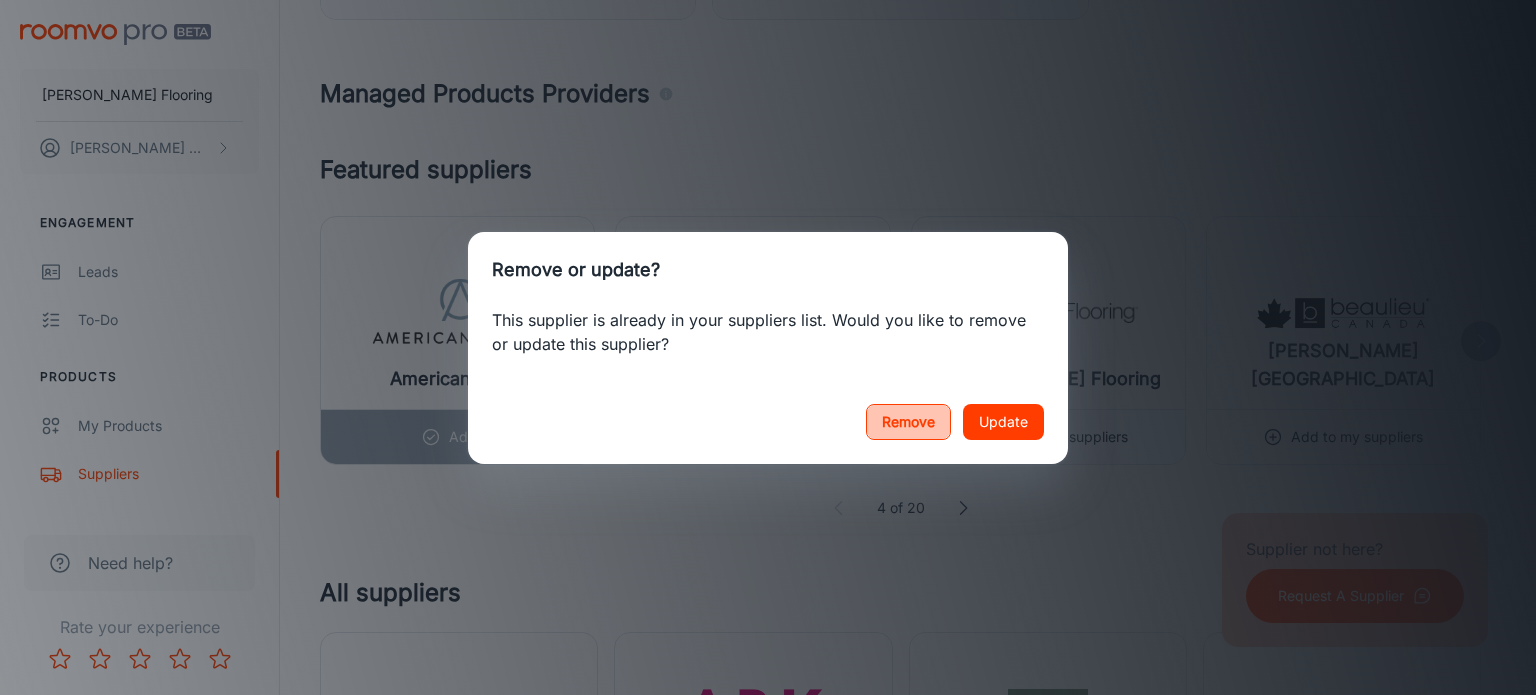 click on "Remove" at bounding box center (908, 422) 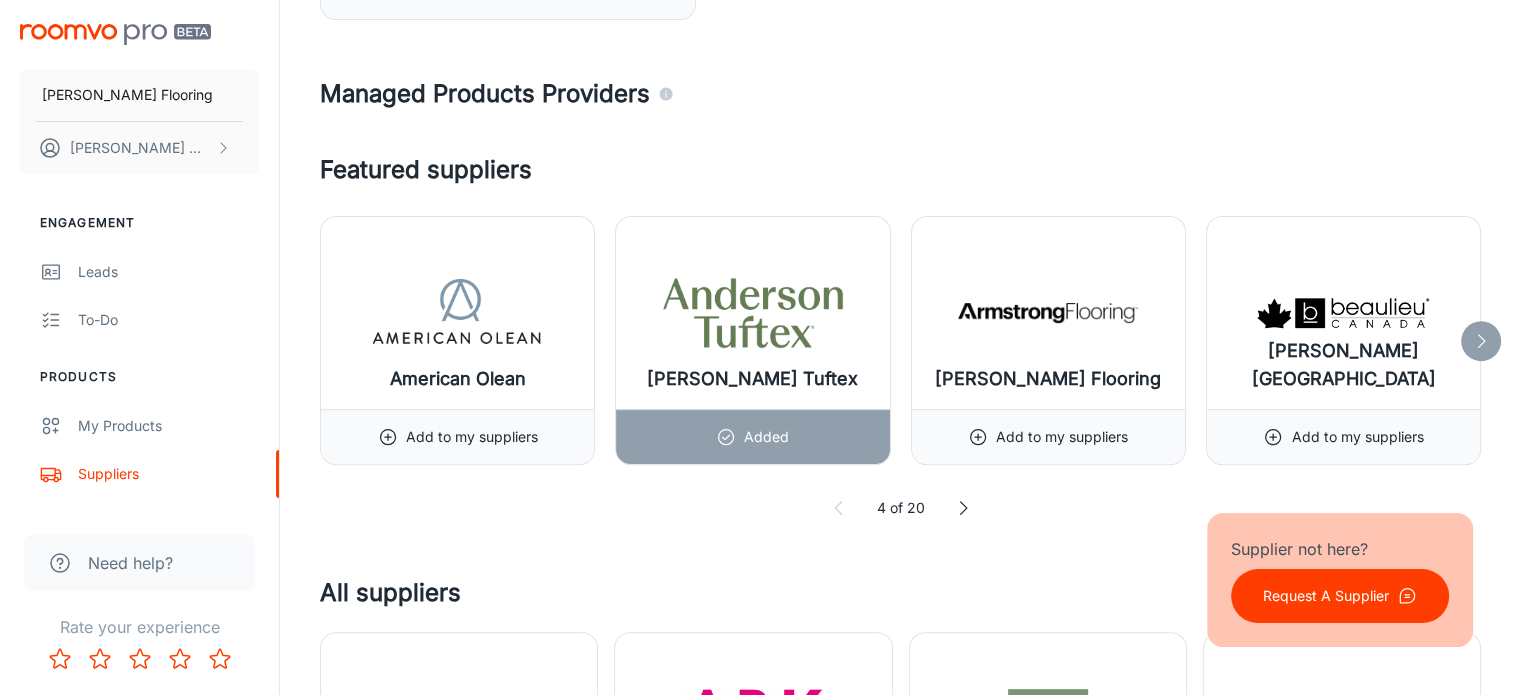 click 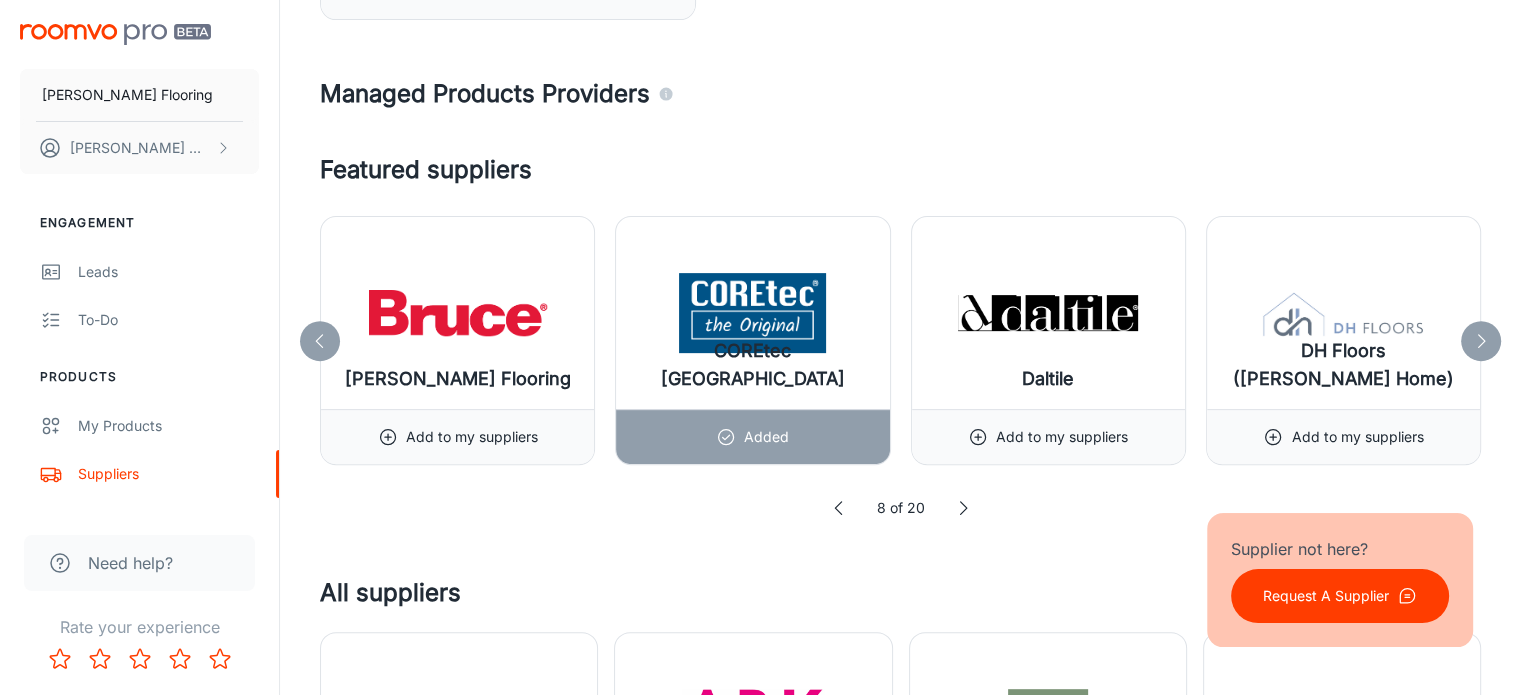 click 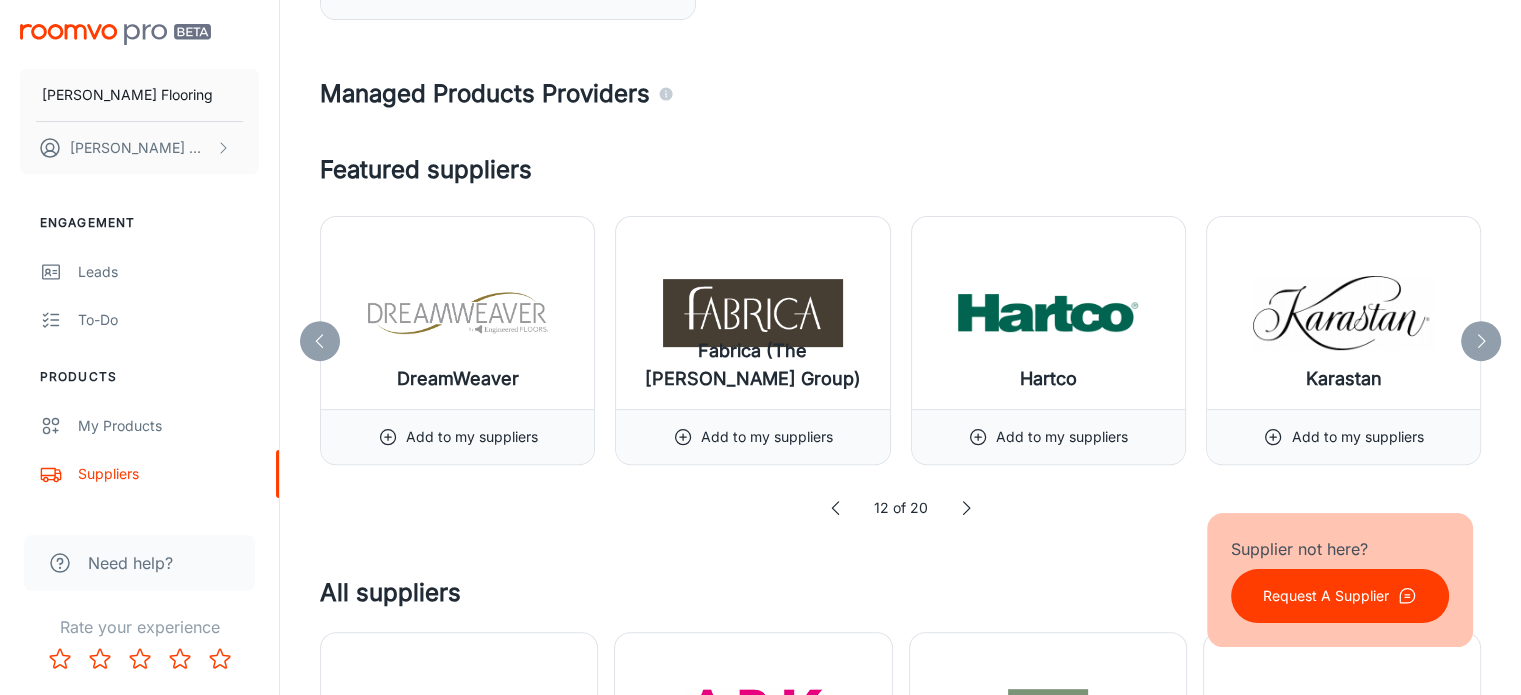 click 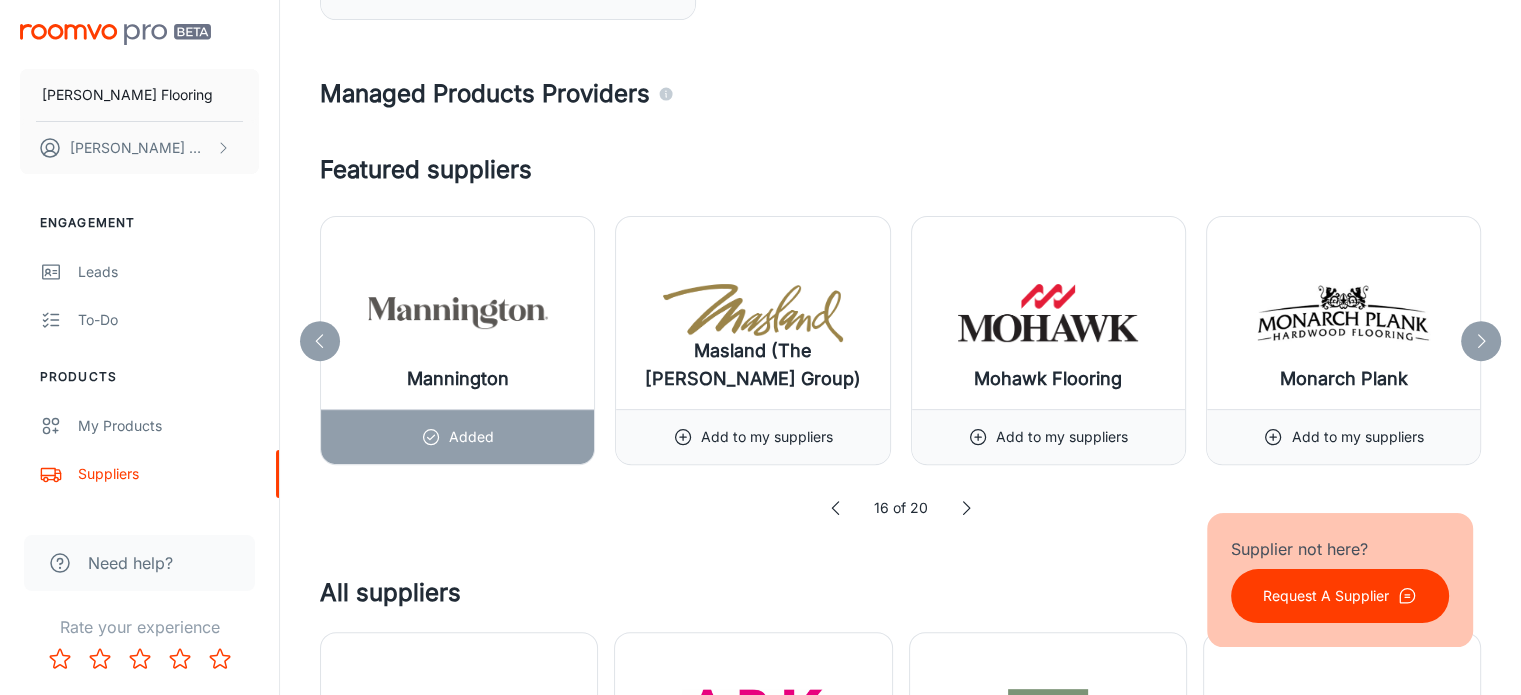 click 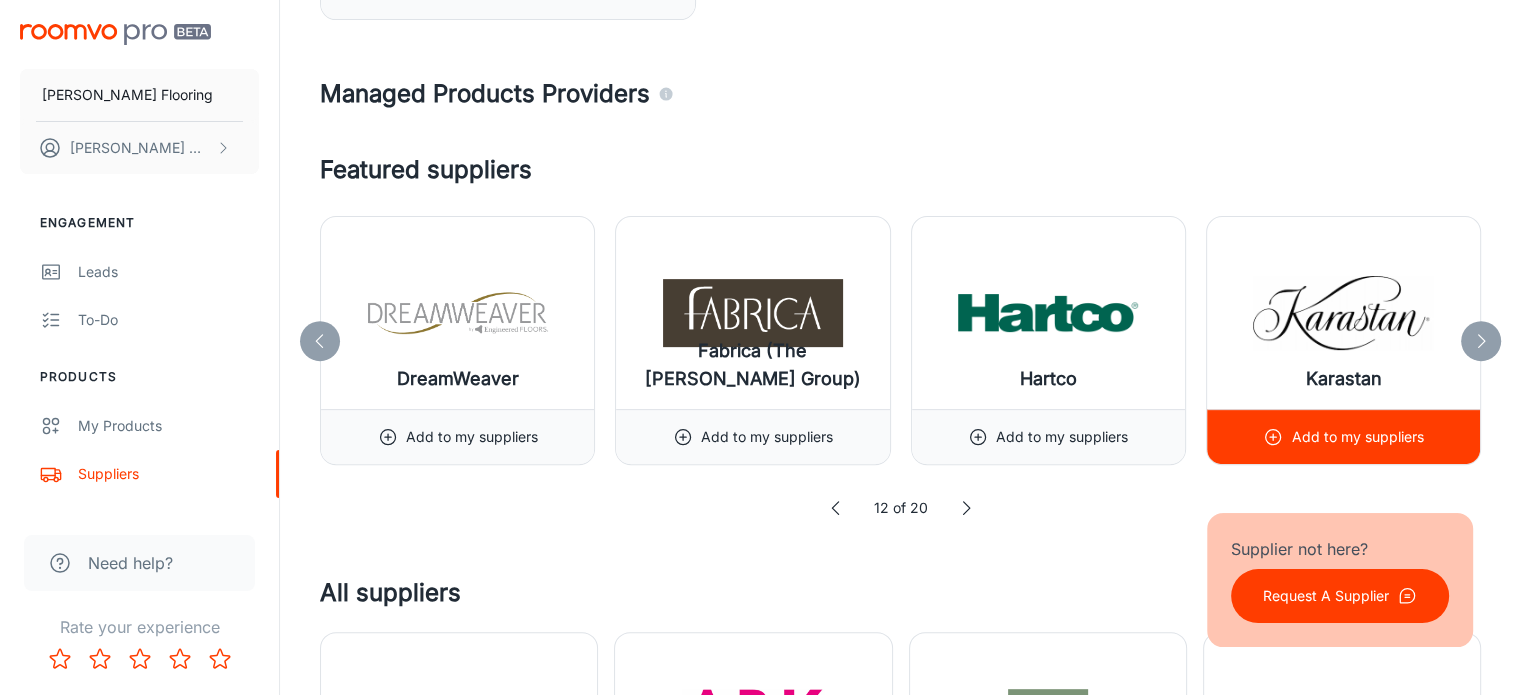 click on "Add to my suppliers" at bounding box center [1343, 437] 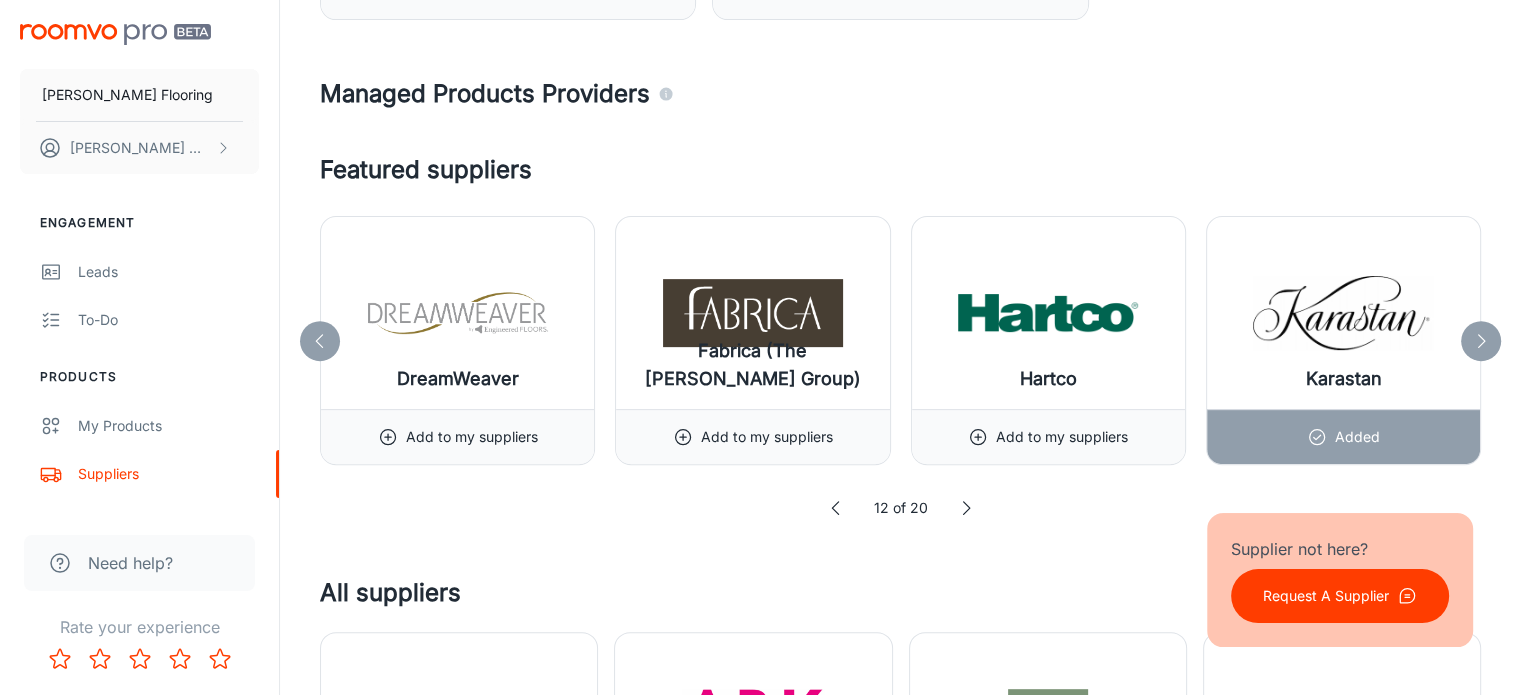 click 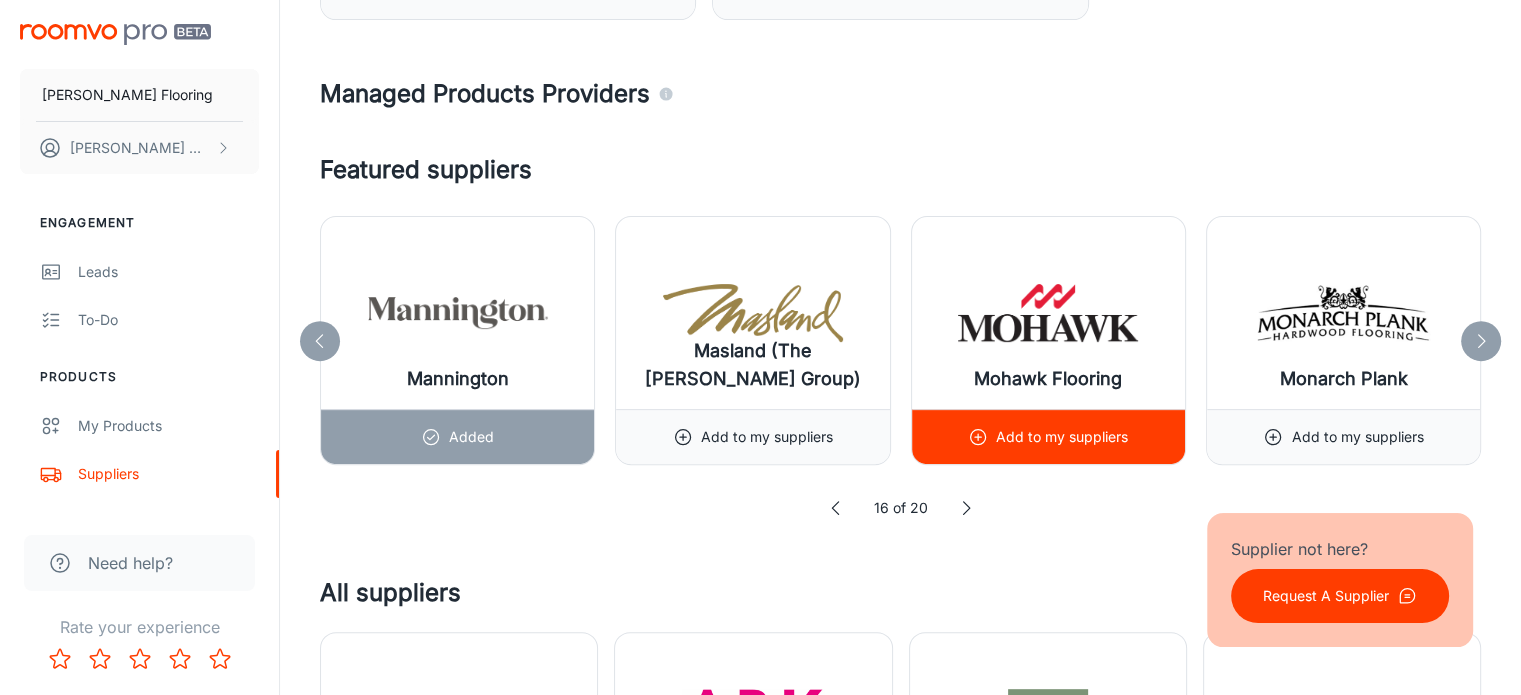 click on "Add to my suppliers" at bounding box center [1062, 437] 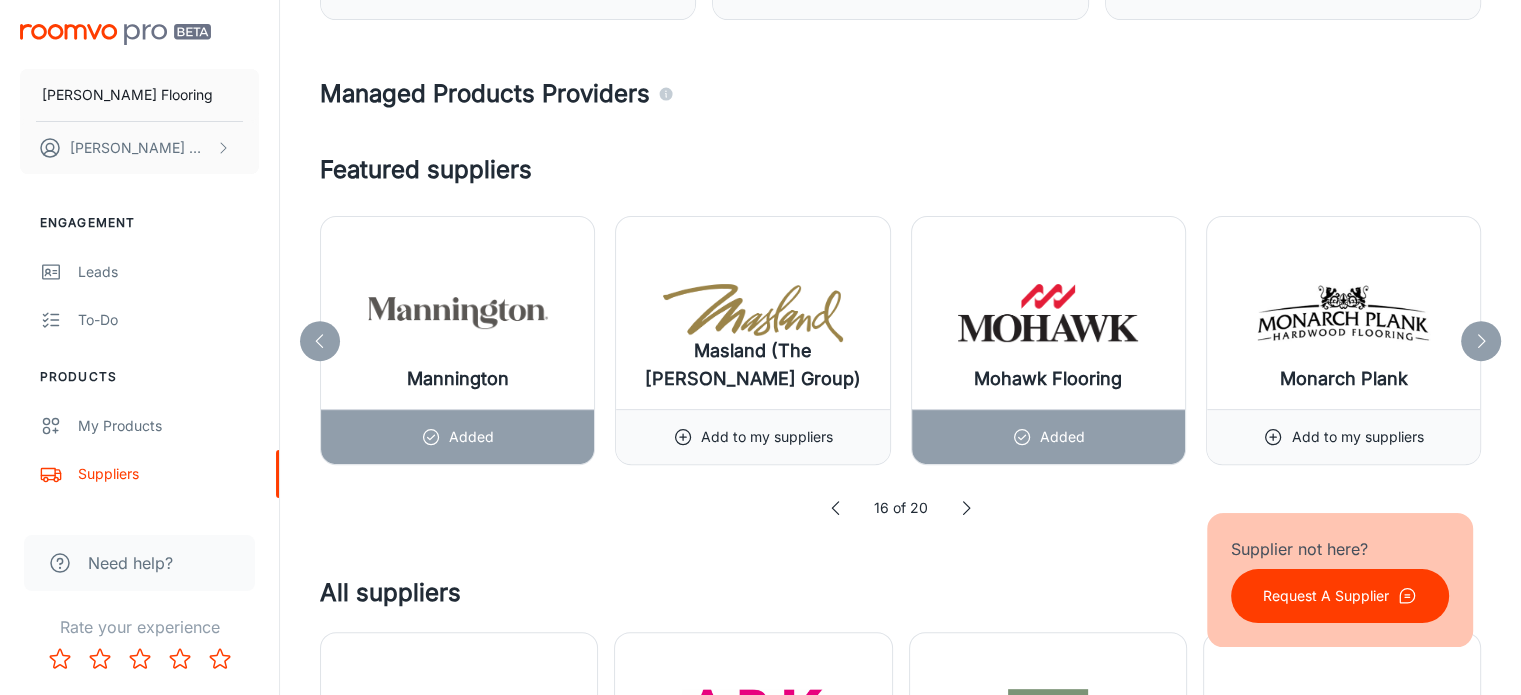 click 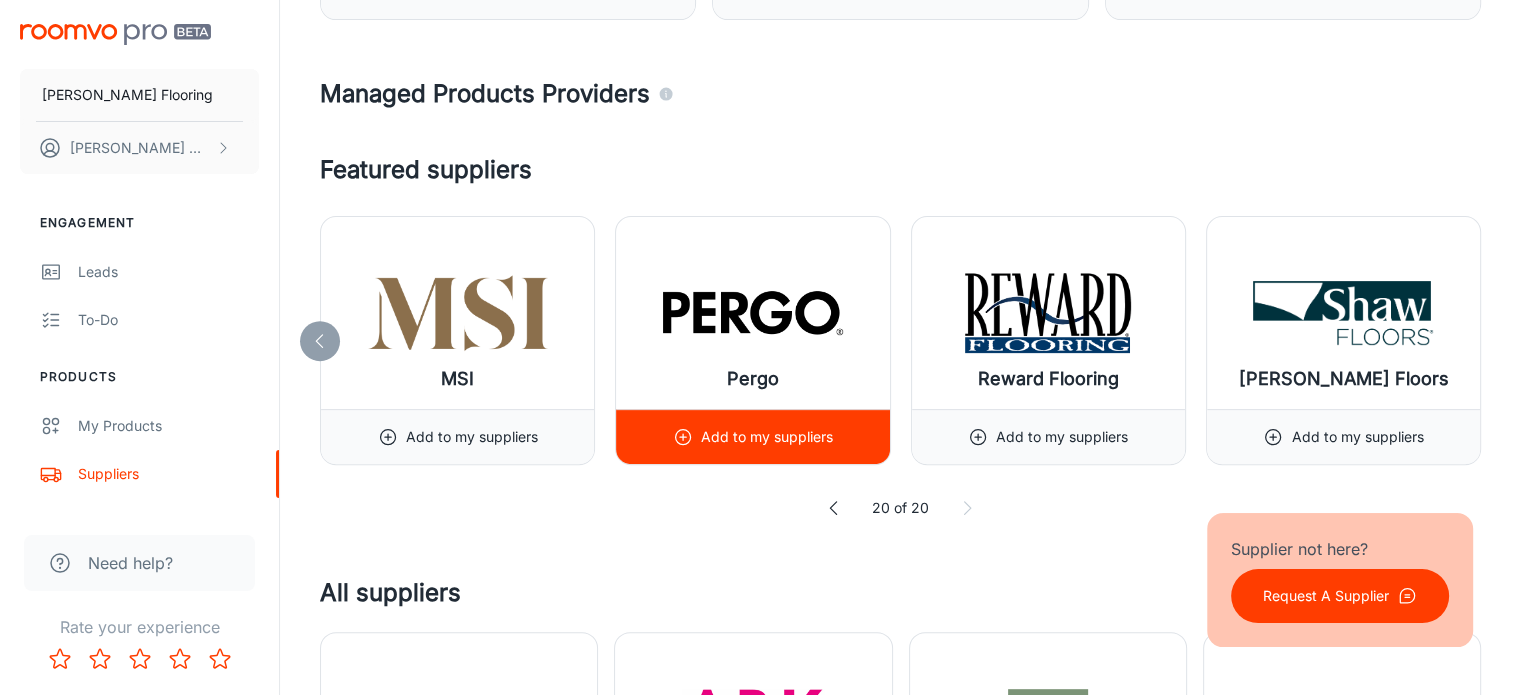 click on "Add to my suppliers" at bounding box center (767, 437) 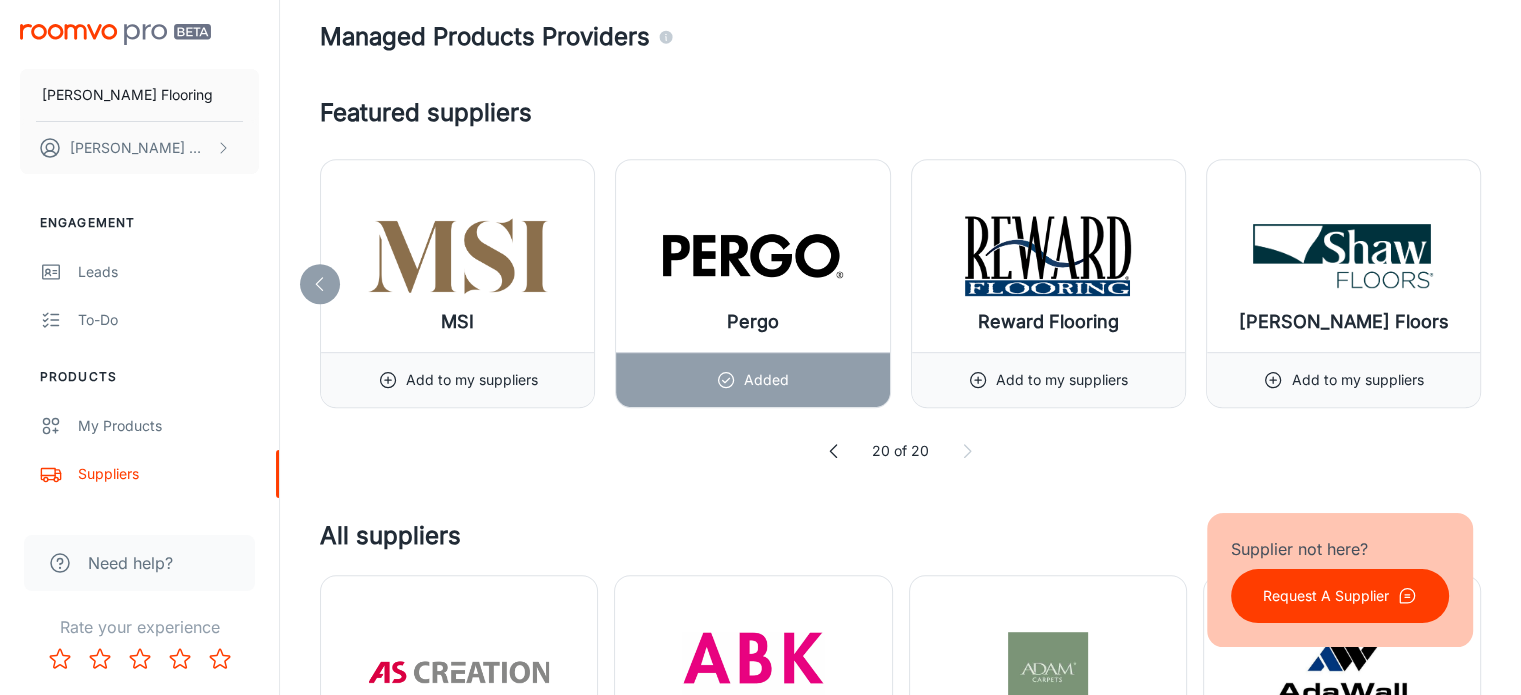 scroll, scrollTop: 999, scrollLeft: 0, axis: vertical 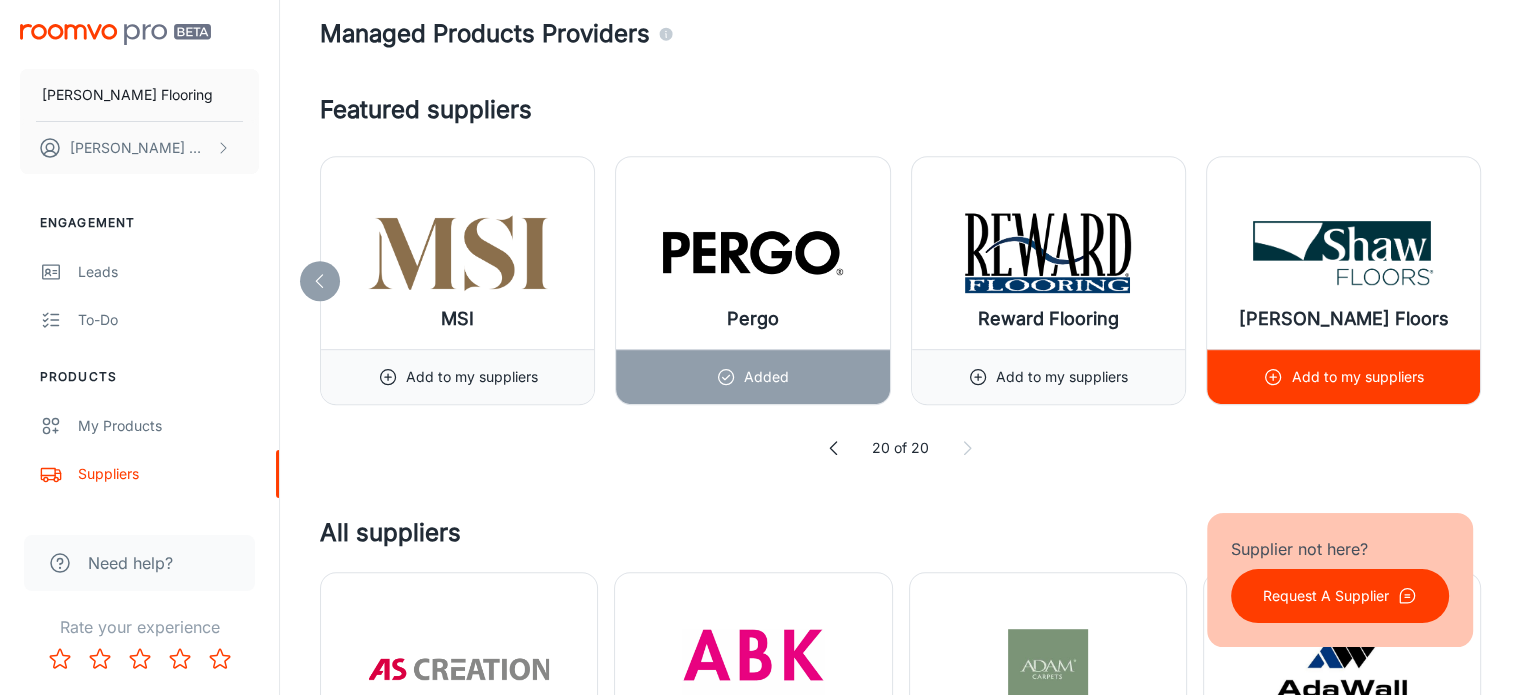 click on "Add to my suppliers" at bounding box center (1357, 377) 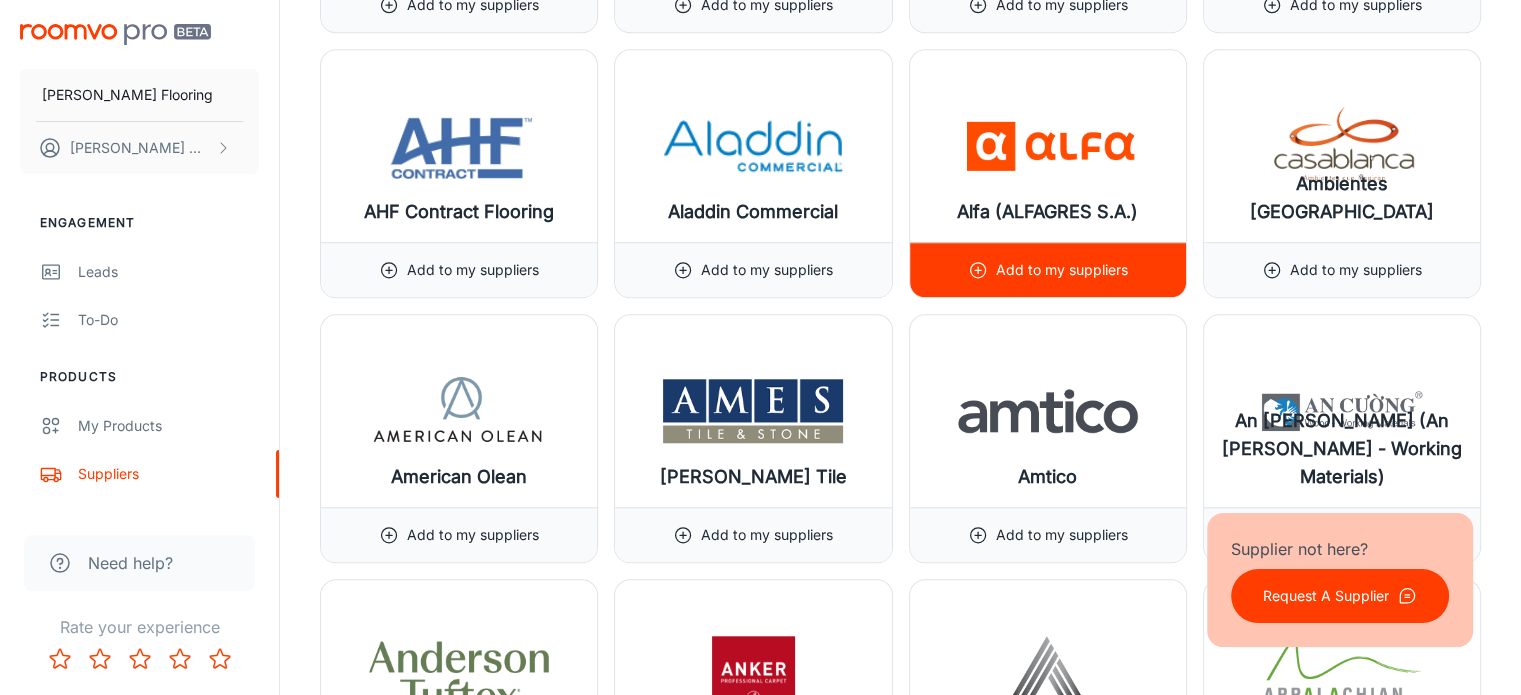 scroll, scrollTop: 1788, scrollLeft: 0, axis: vertical 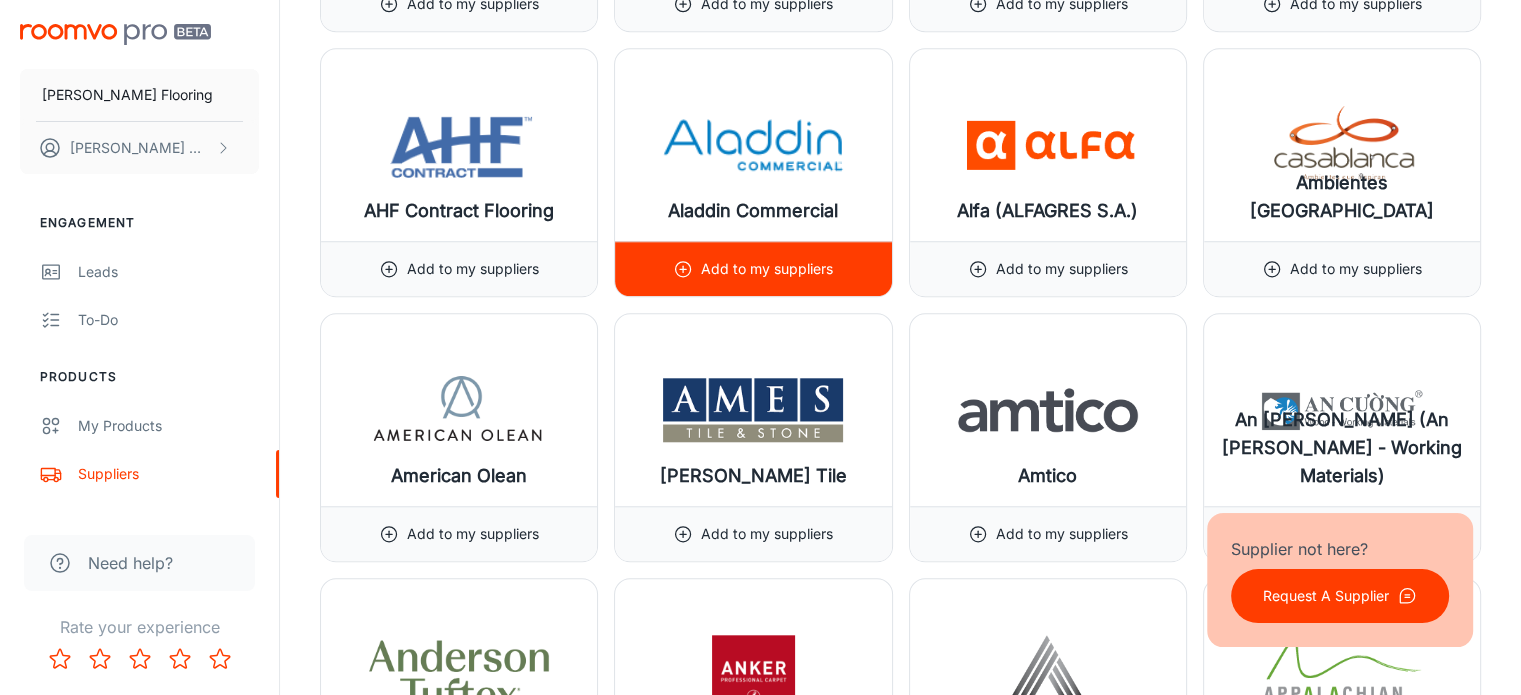 click on "Add to my suppliers" at bounding box center (767, 269) 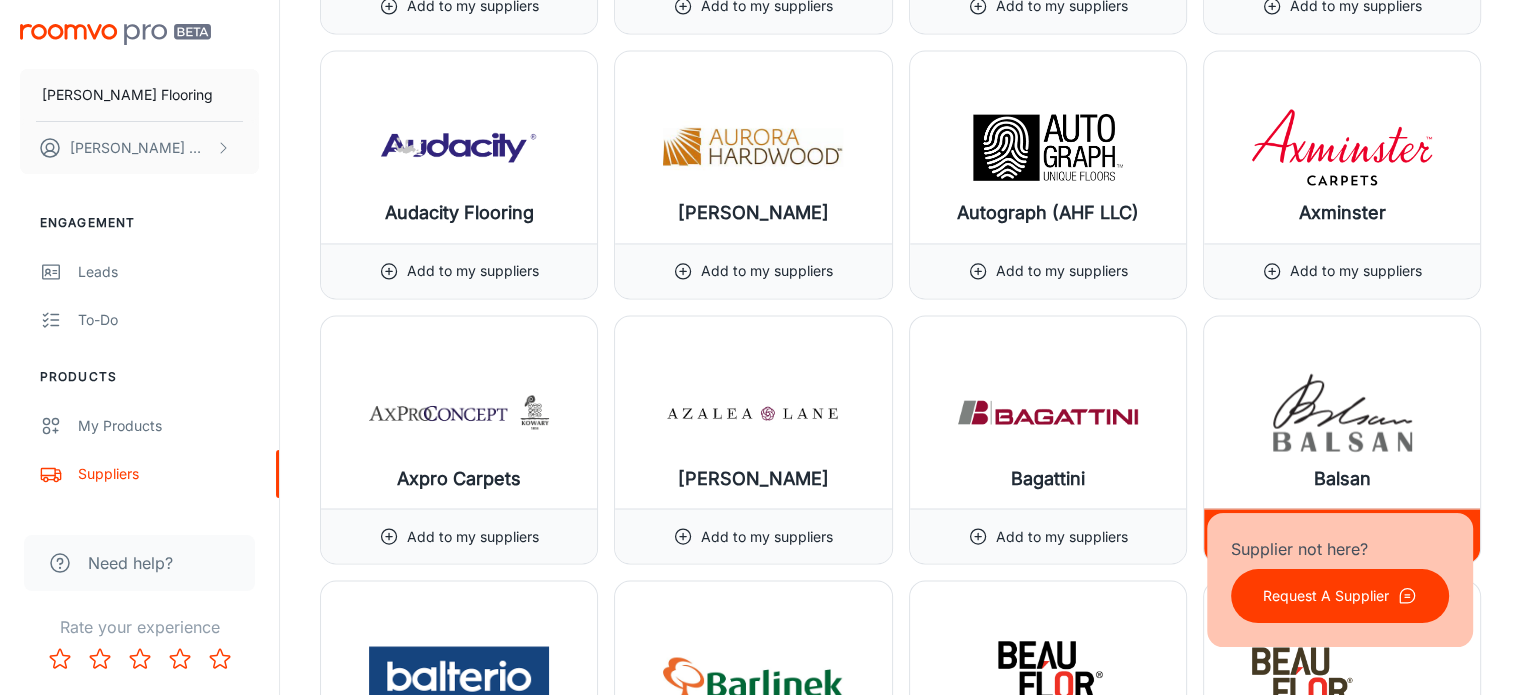scroll, scrollTop: 3390, scrollLeft: 0, axis: vertical 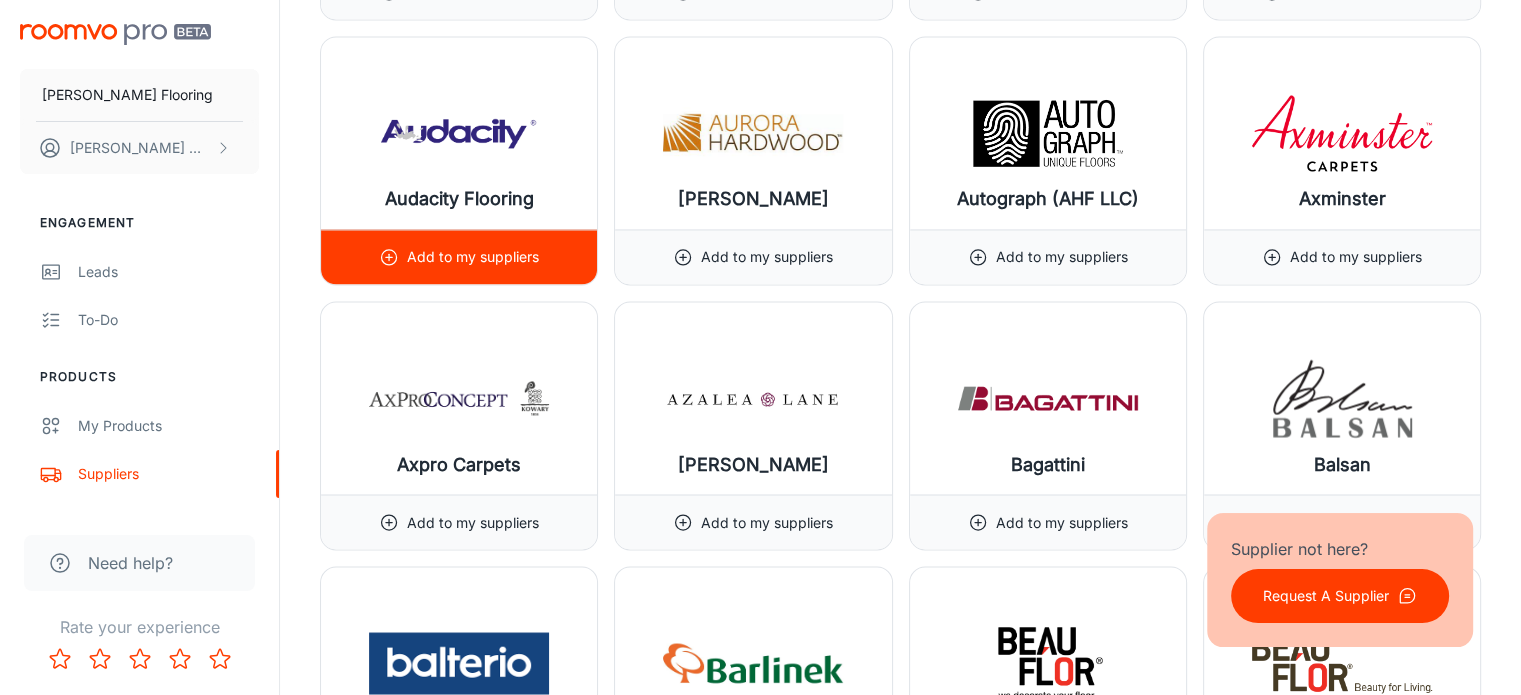 click on "Add to my suppliers" at bounding box center (473, 257) 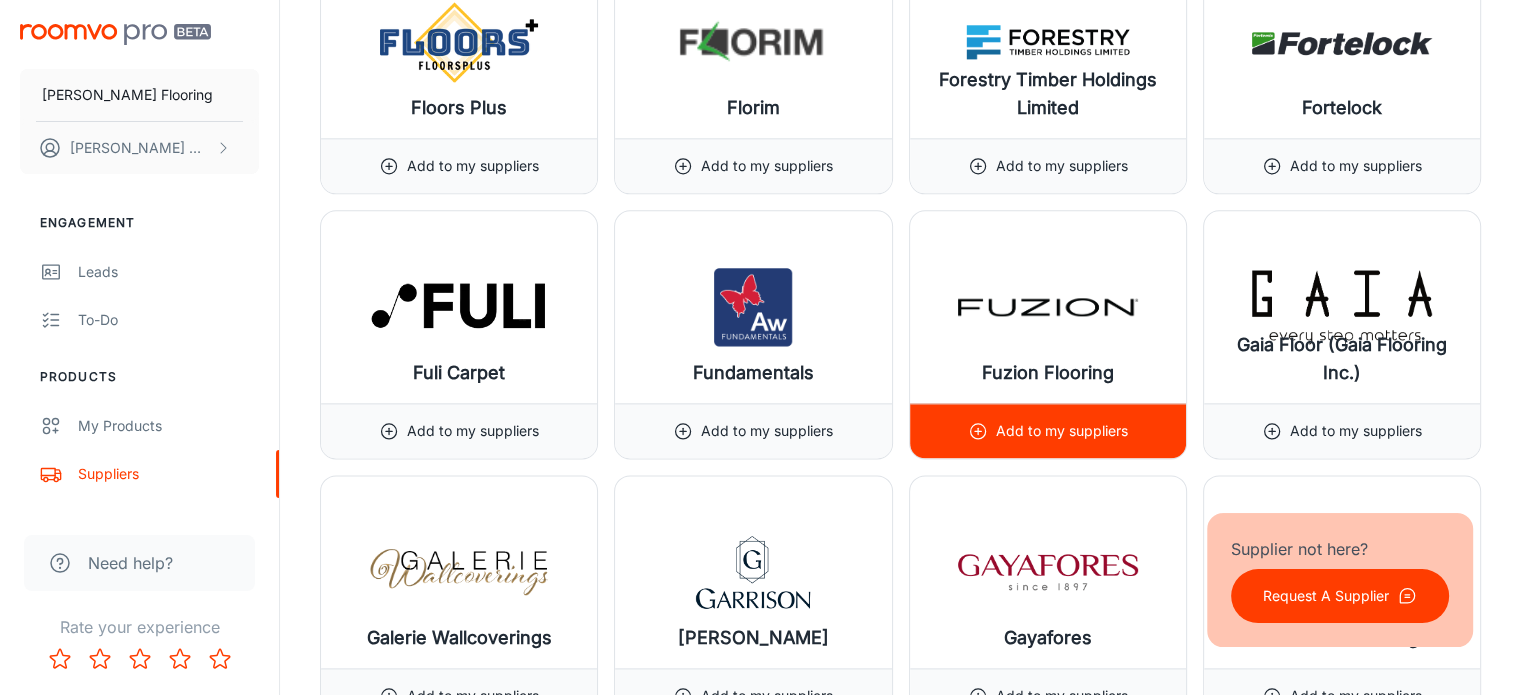 scroll, scrollTop: 10162, scrollLeft: 0, axis: vertical 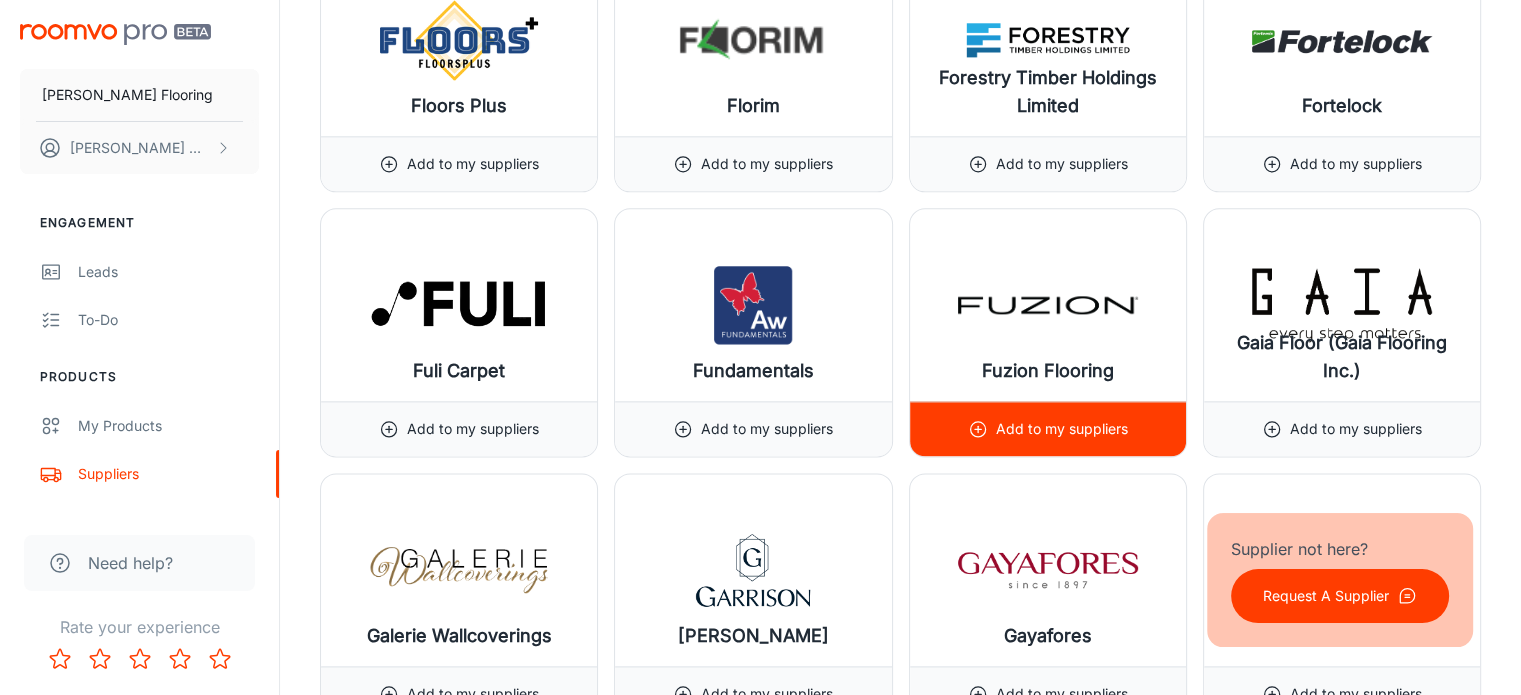 click on "Add to my suppliers" at bounding box center [1062, 429] 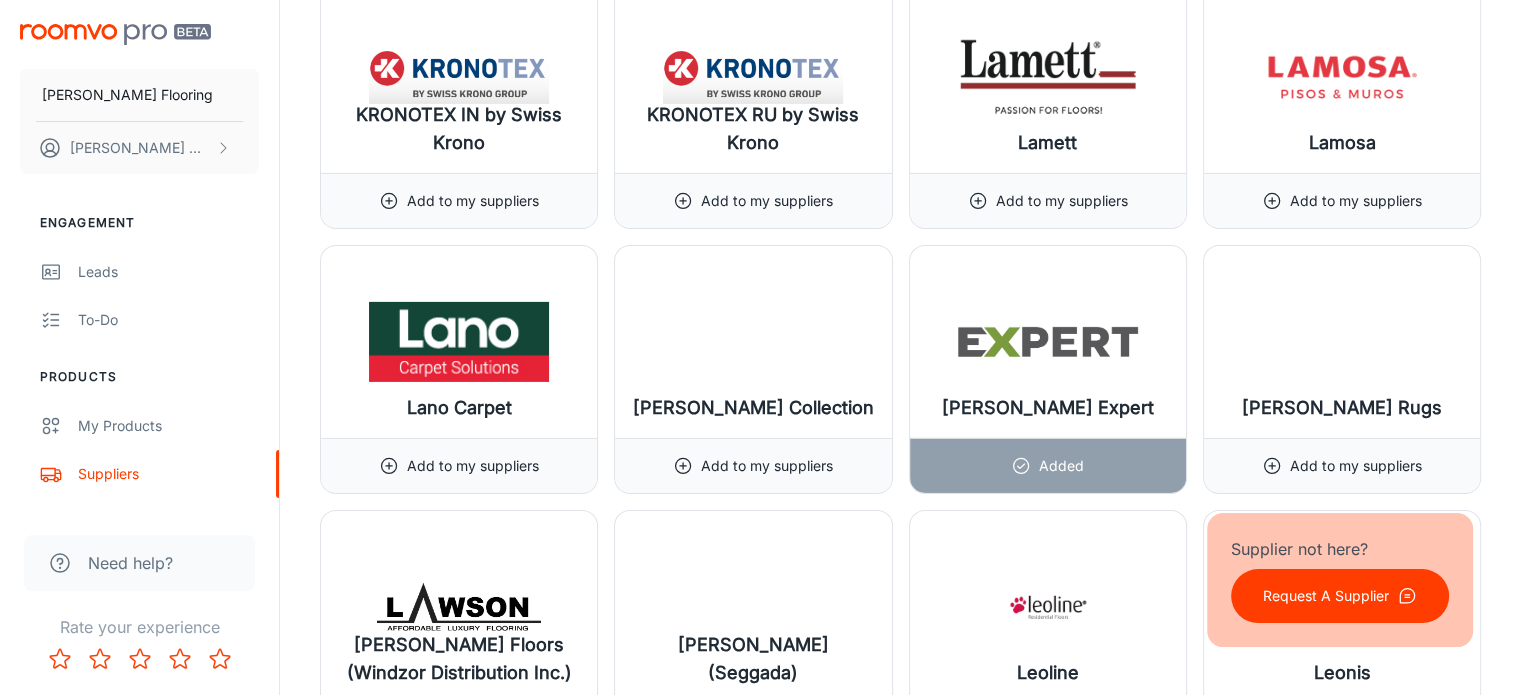 scroll, scrollTop: 14100, scrollLeft: 0, axis: vertical 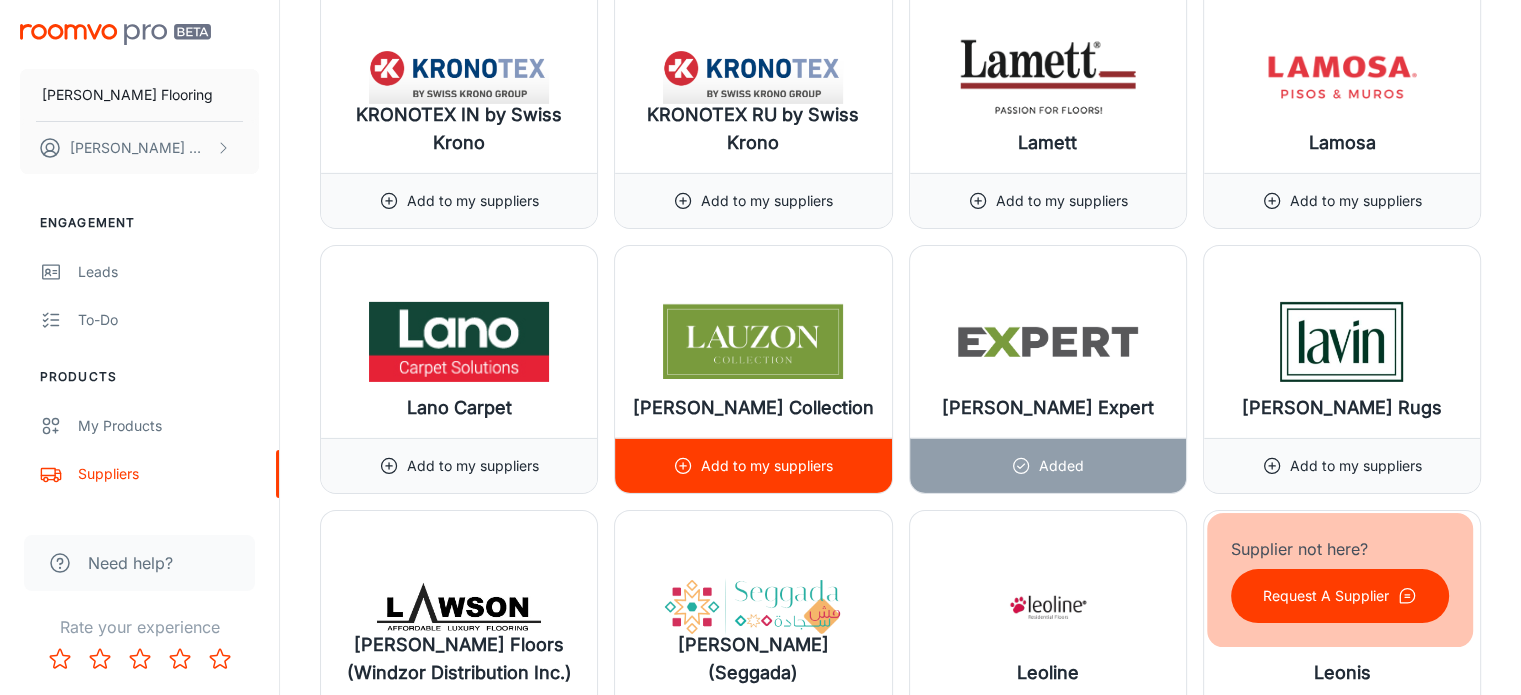 click on "Add to my suppliers" at bounding box center (767, 466) 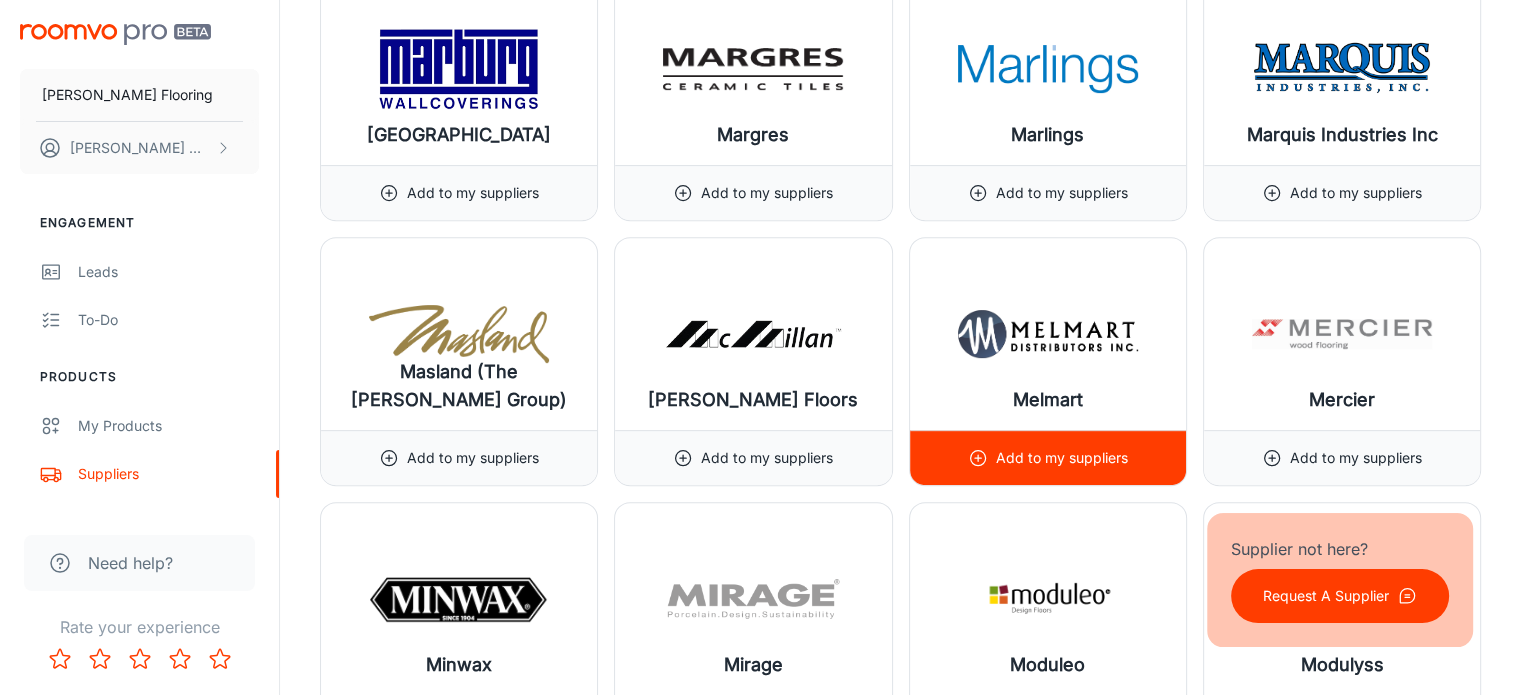 scroll, scrollTop: 15968, scrollLeft: 0, axis: vertical 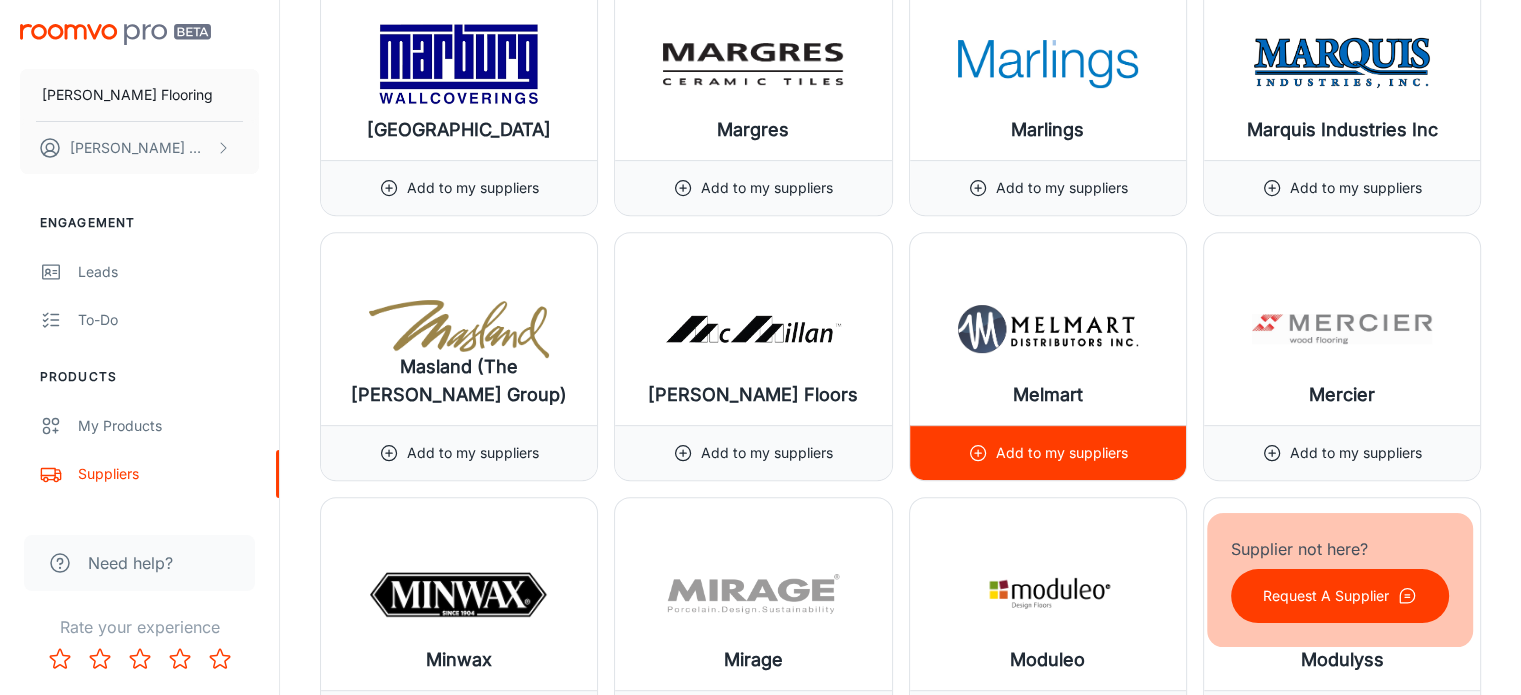 click on "Add to my suppliers" at bounding box center (1062, 453) 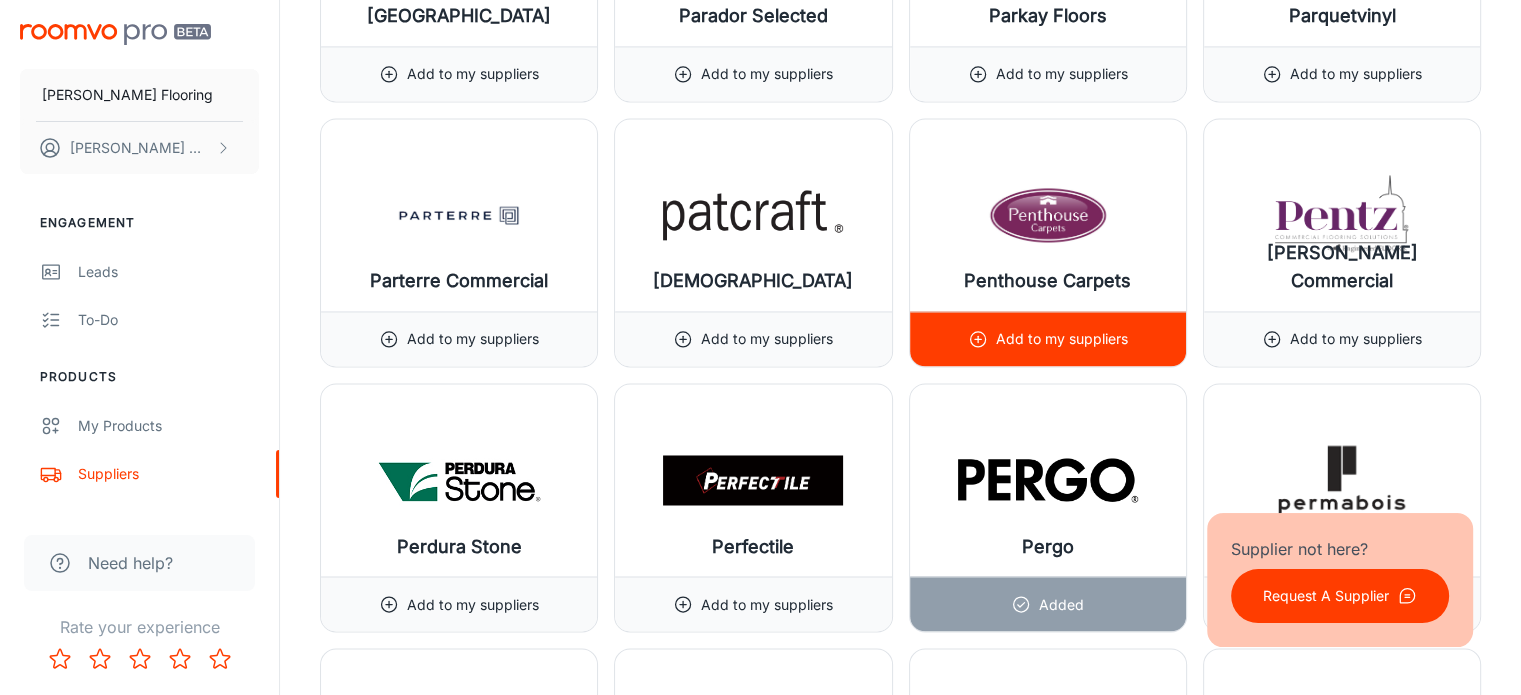 scroll, scrollTop: 18468, scrollLeft: 0, axis: vertical 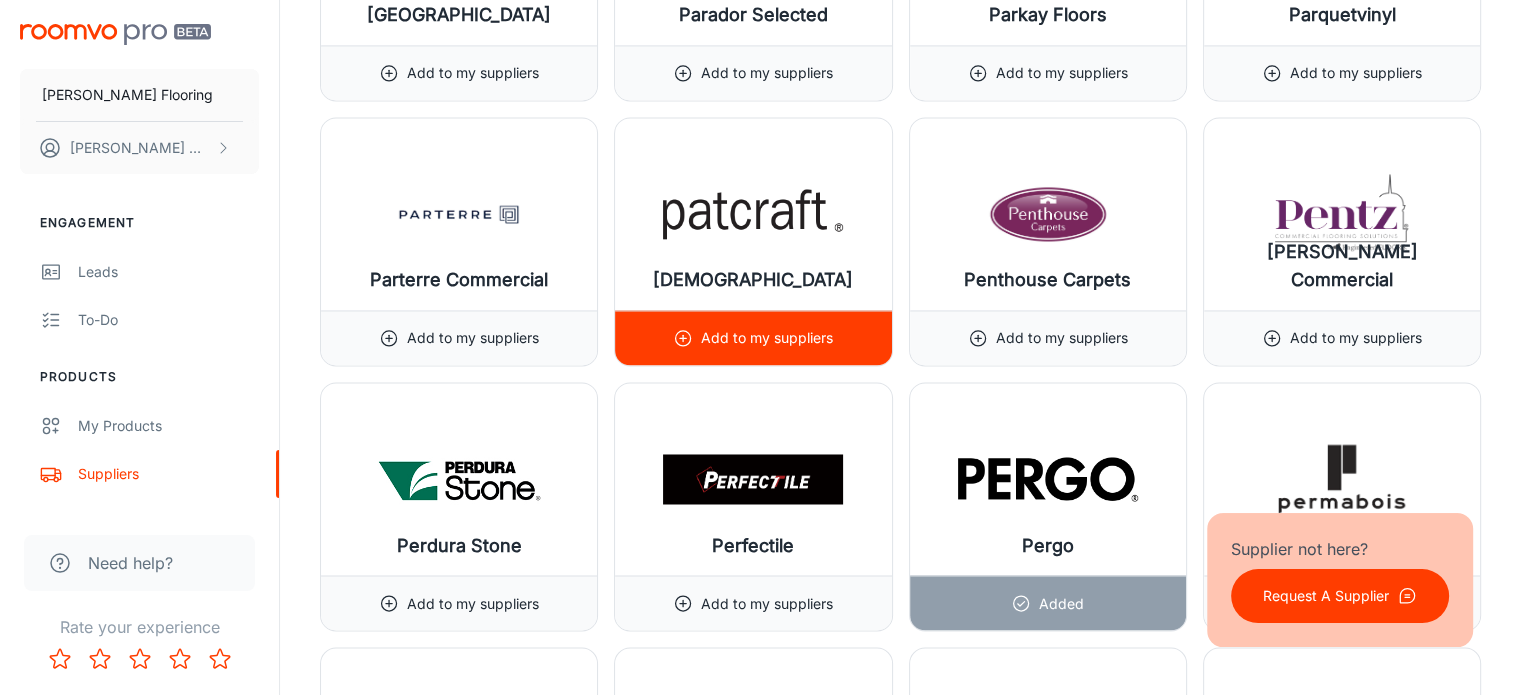 click on "Add to my suppliers" at bounding box center [767, 338] 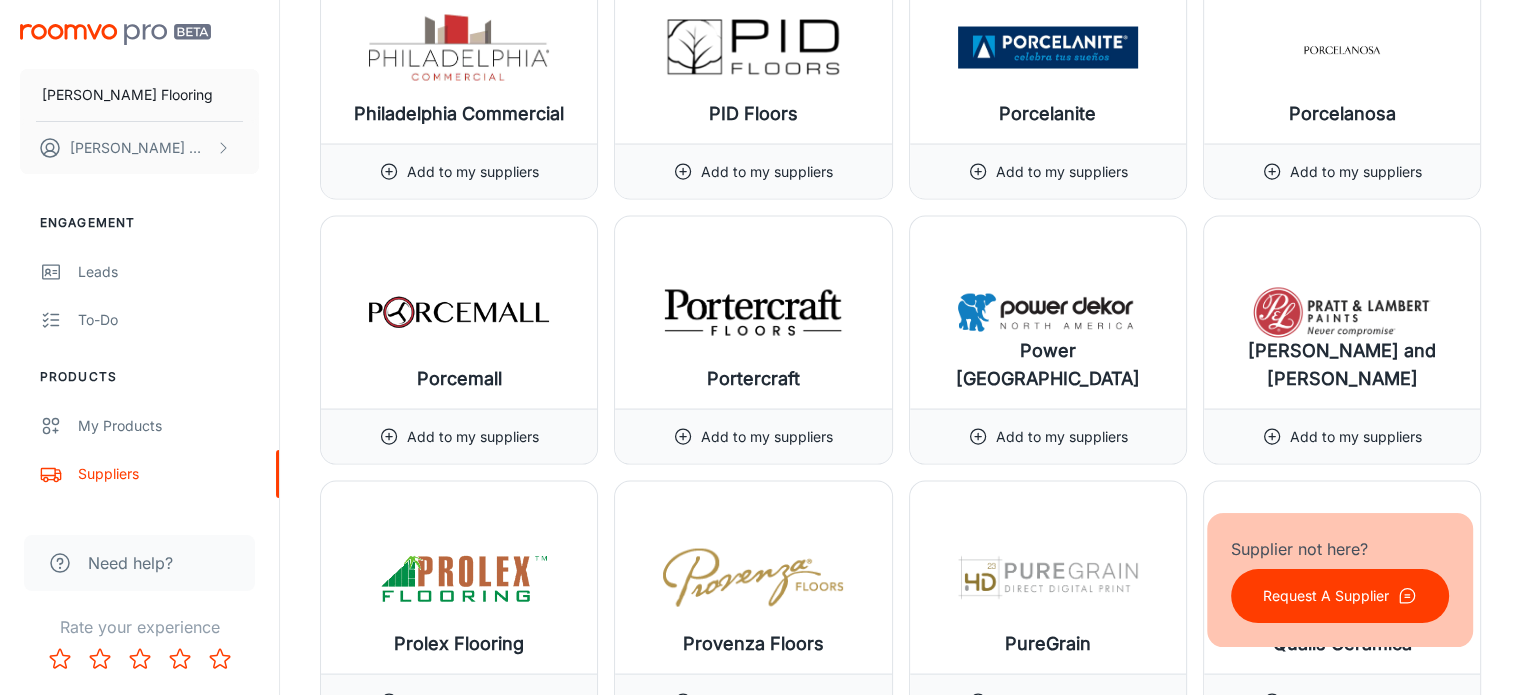 scroll, scrollTop: 19170, scrollLeft: 0, axis: vertical 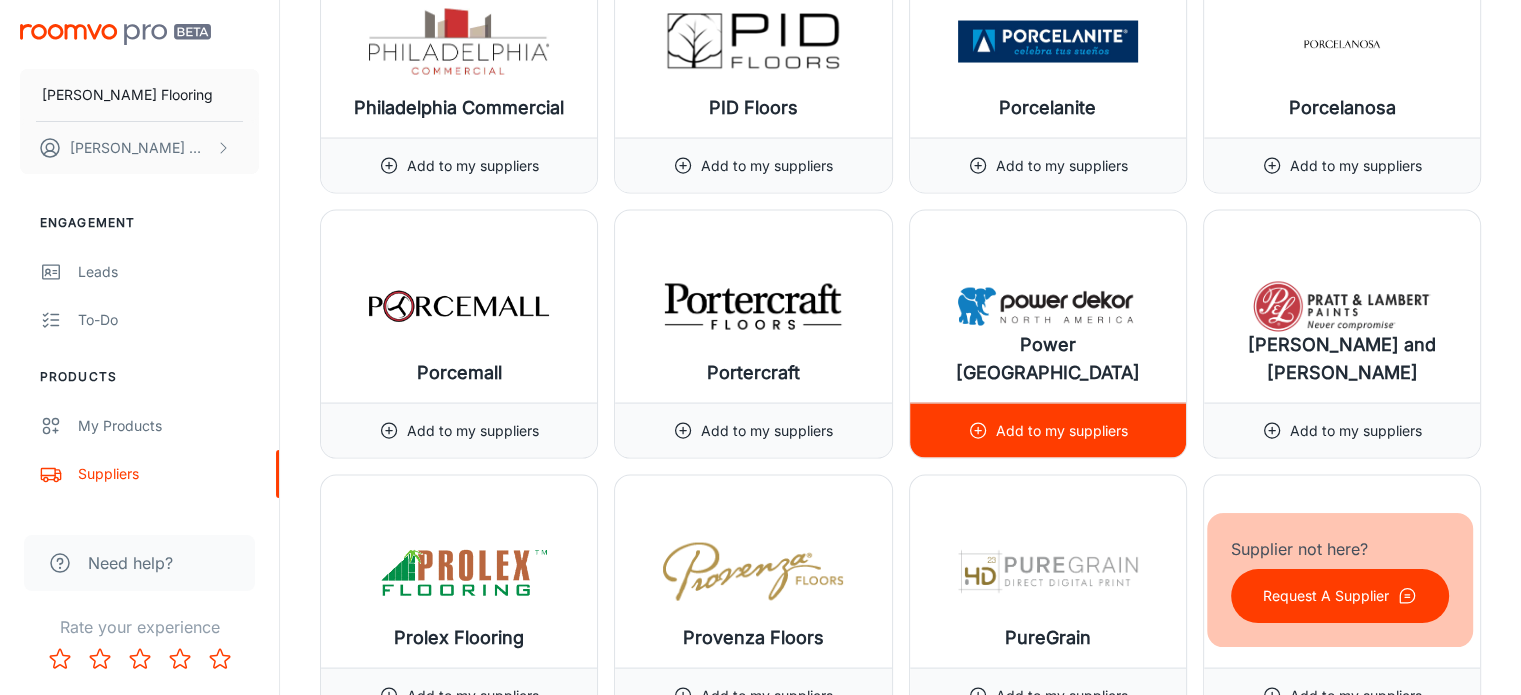 click on "Add to my suppliers" at bounding box center [1062, 431] 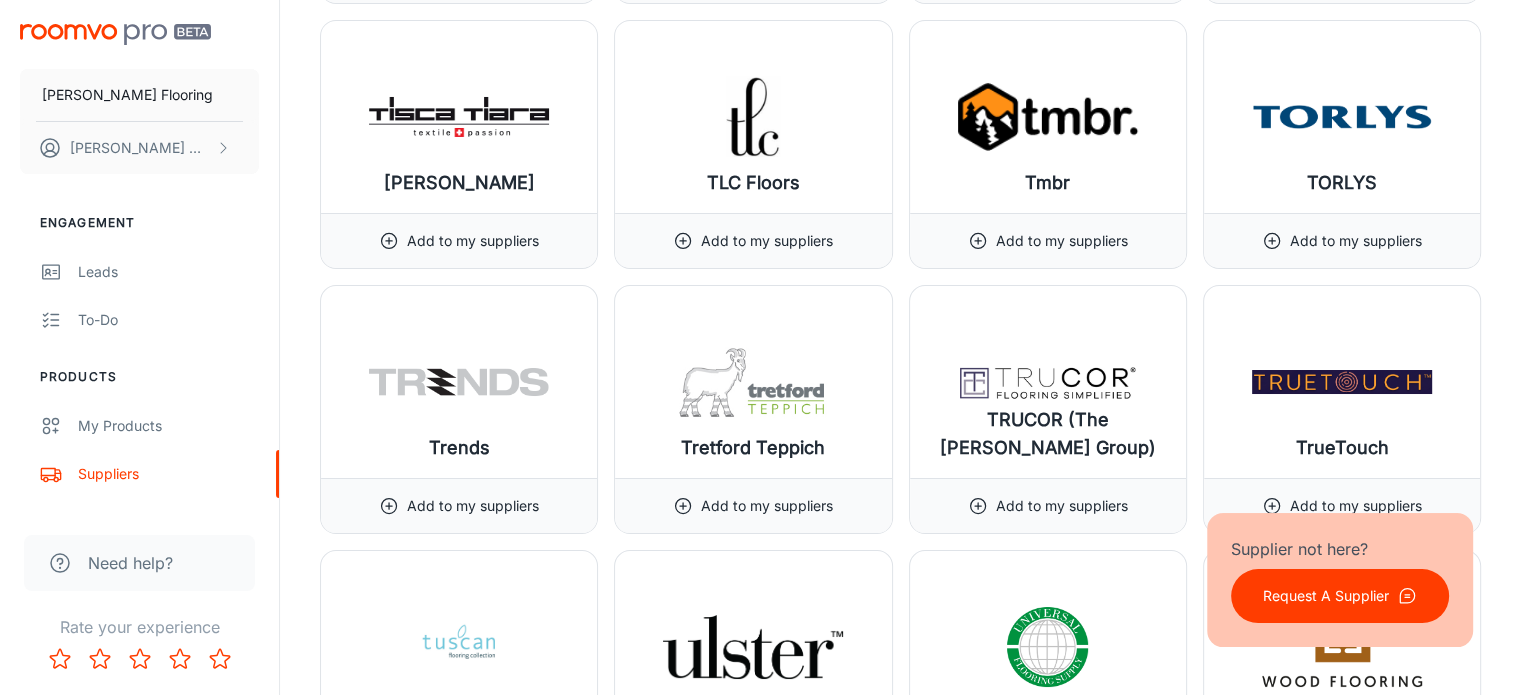 scroll, scrollTop: 22551, scrollLeft: 0, axis: vertical 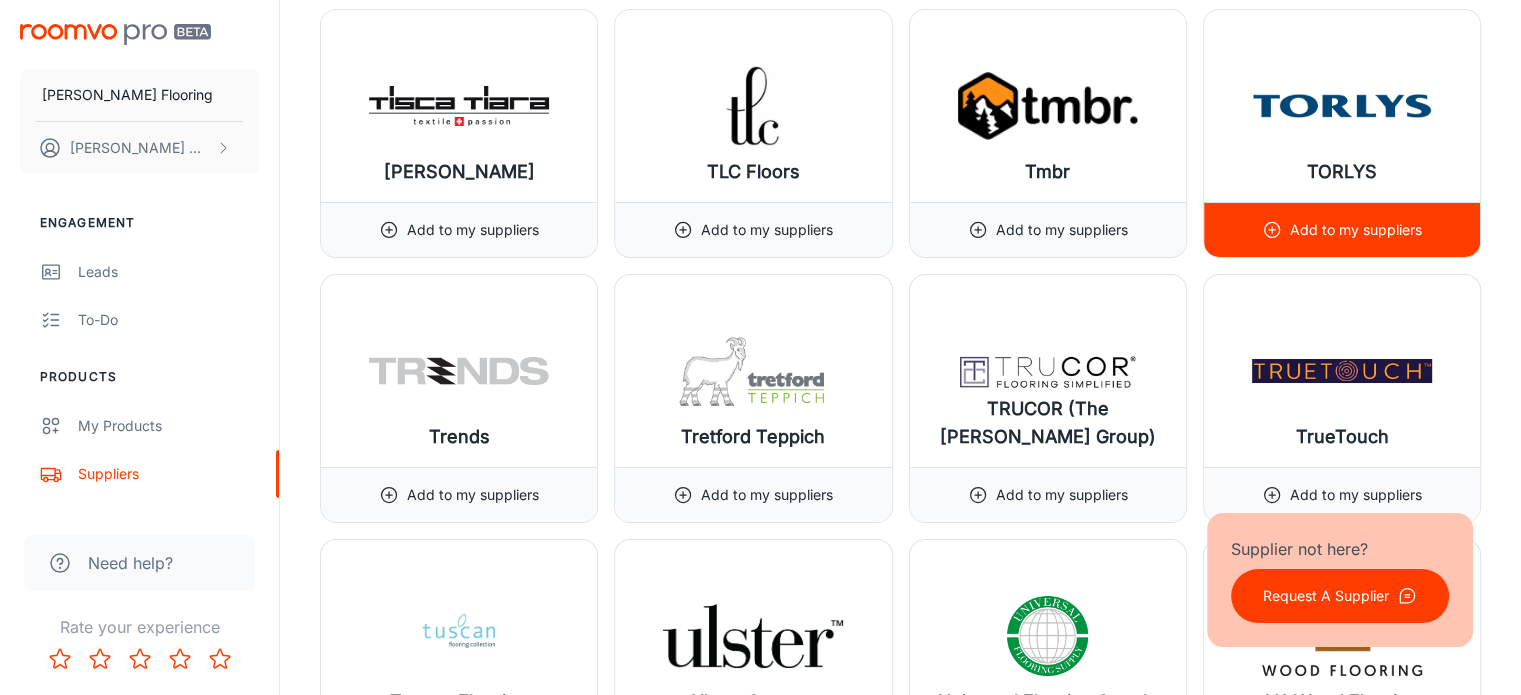 click on "Add to my suppliers" at bounding box center [1356, 230] 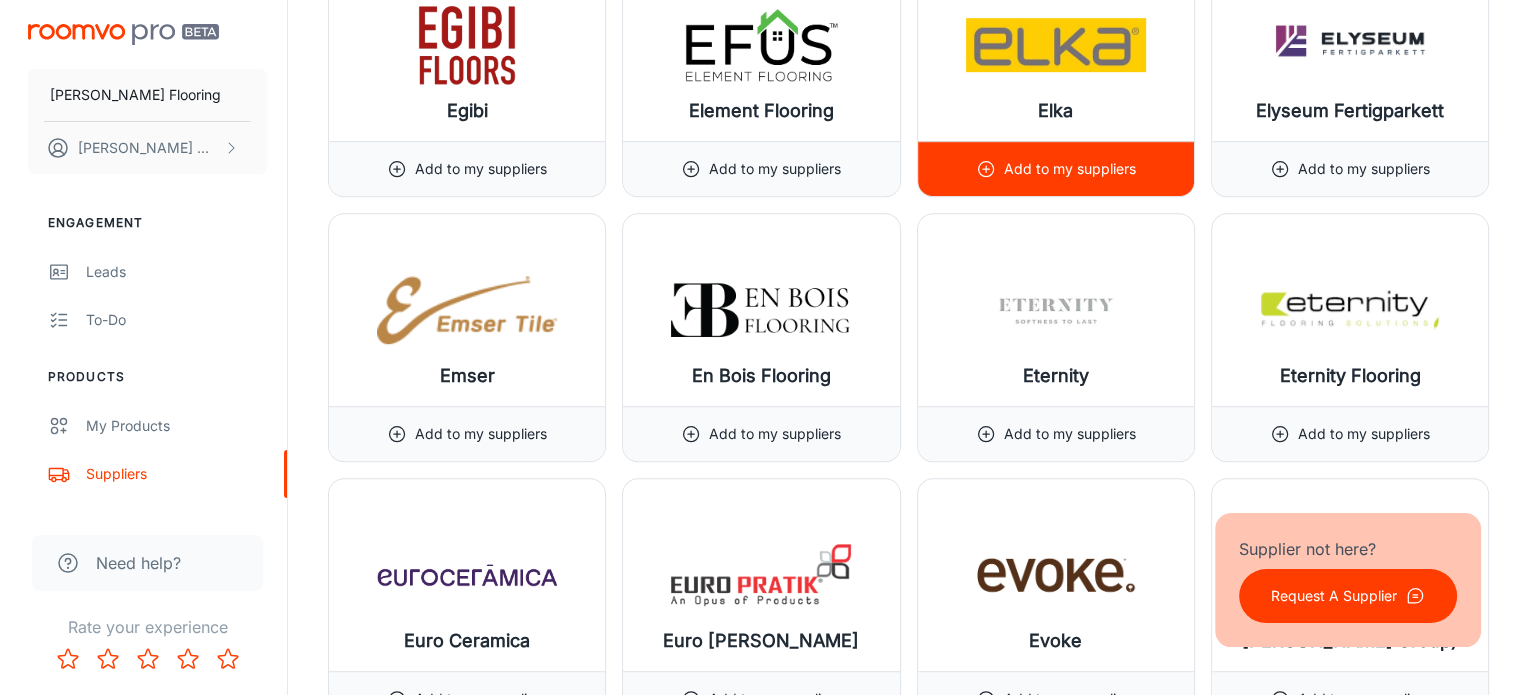 scroll, scrollTop: 8840, scrollLeft: 0, axis: vertical 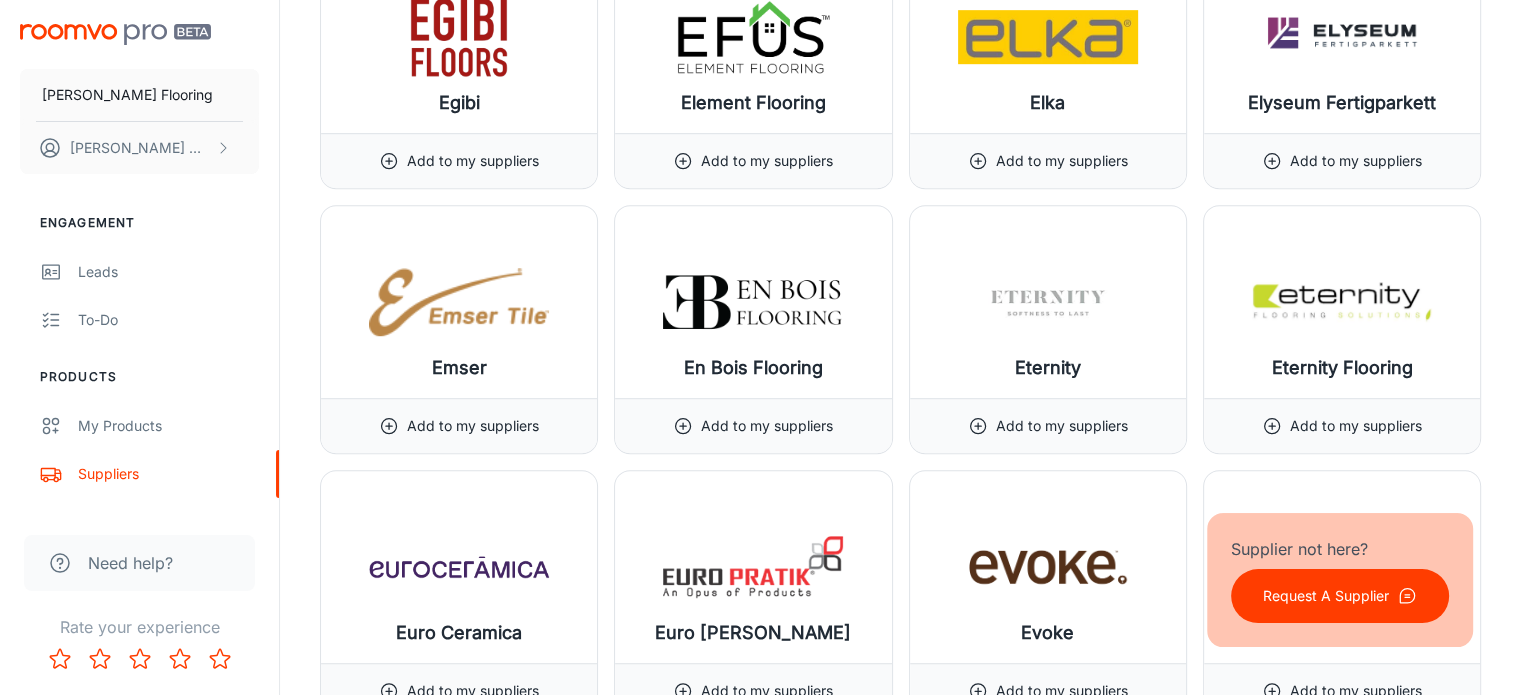 click on "Request A Supplier" at bounding box center [1326, 596] 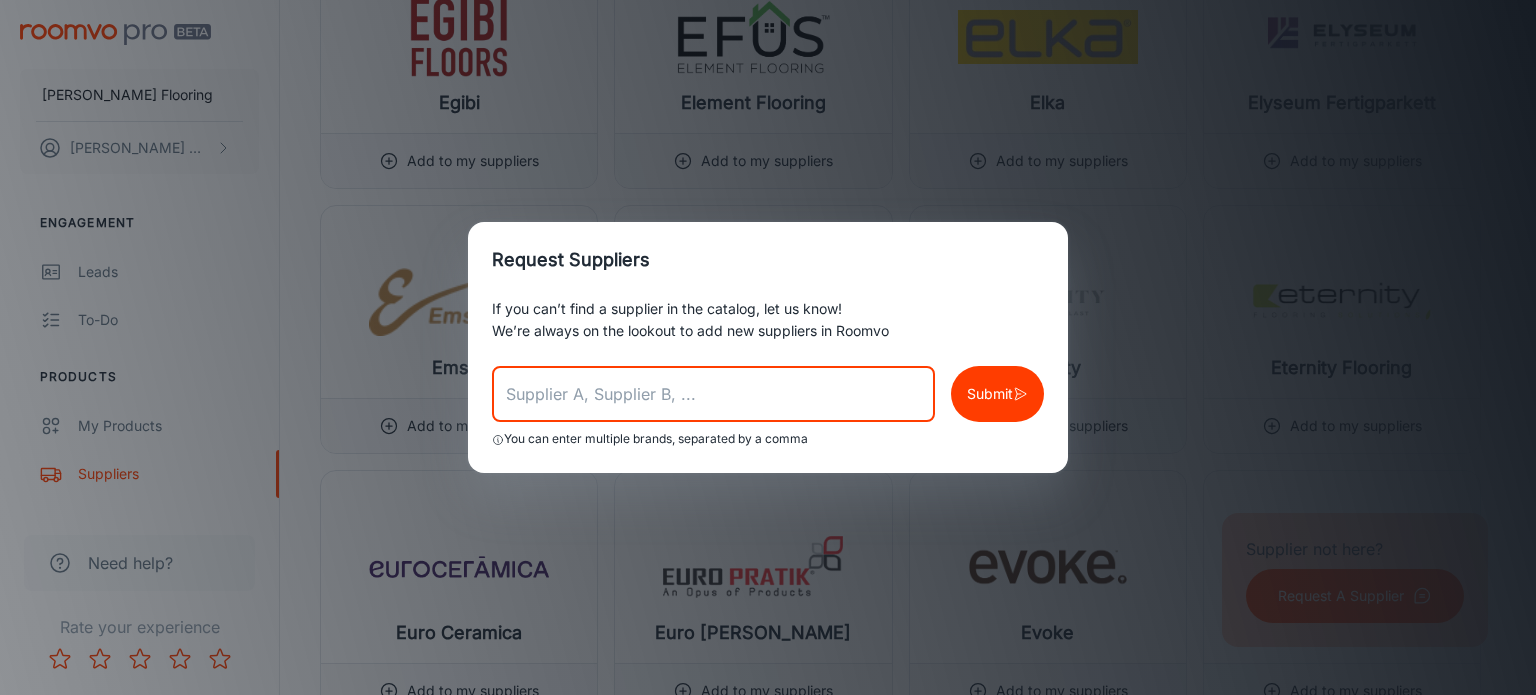 click at bounding box center [713, 394] 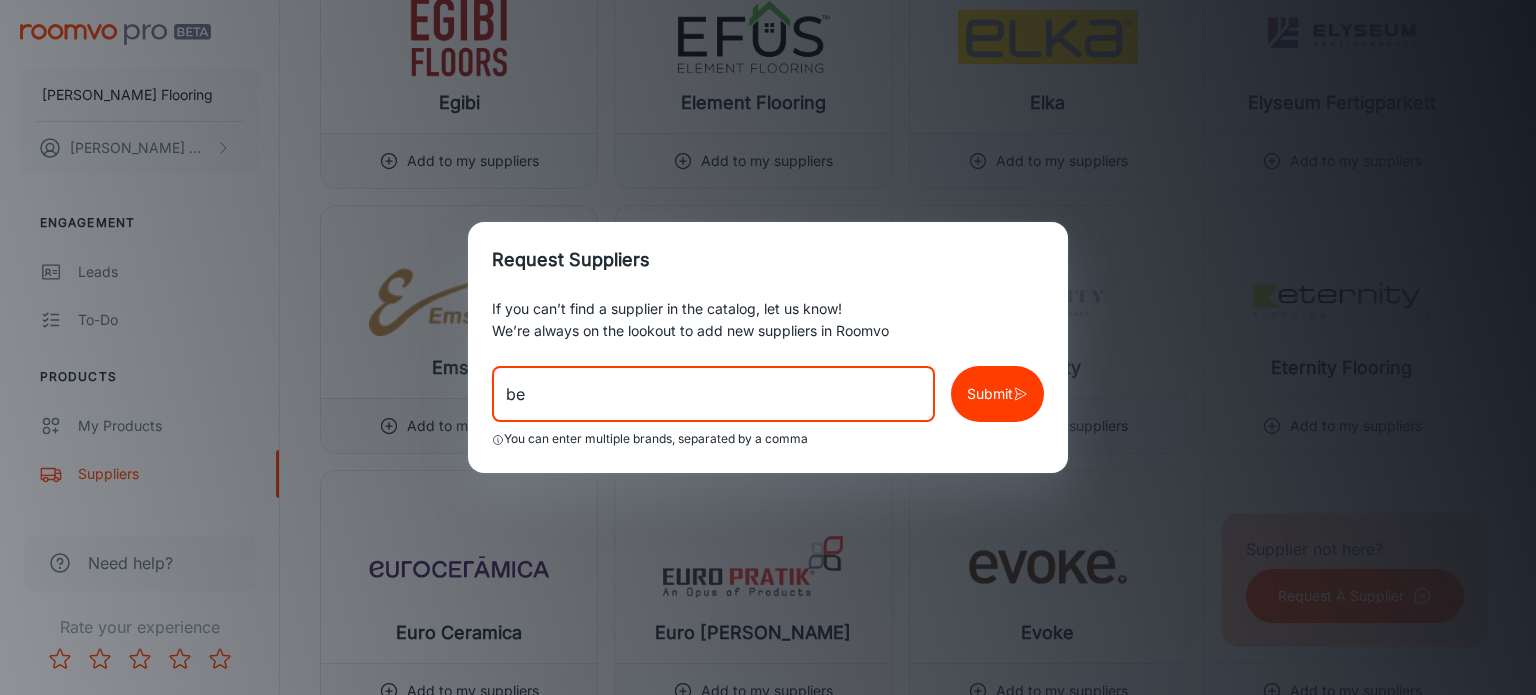 type on "b" 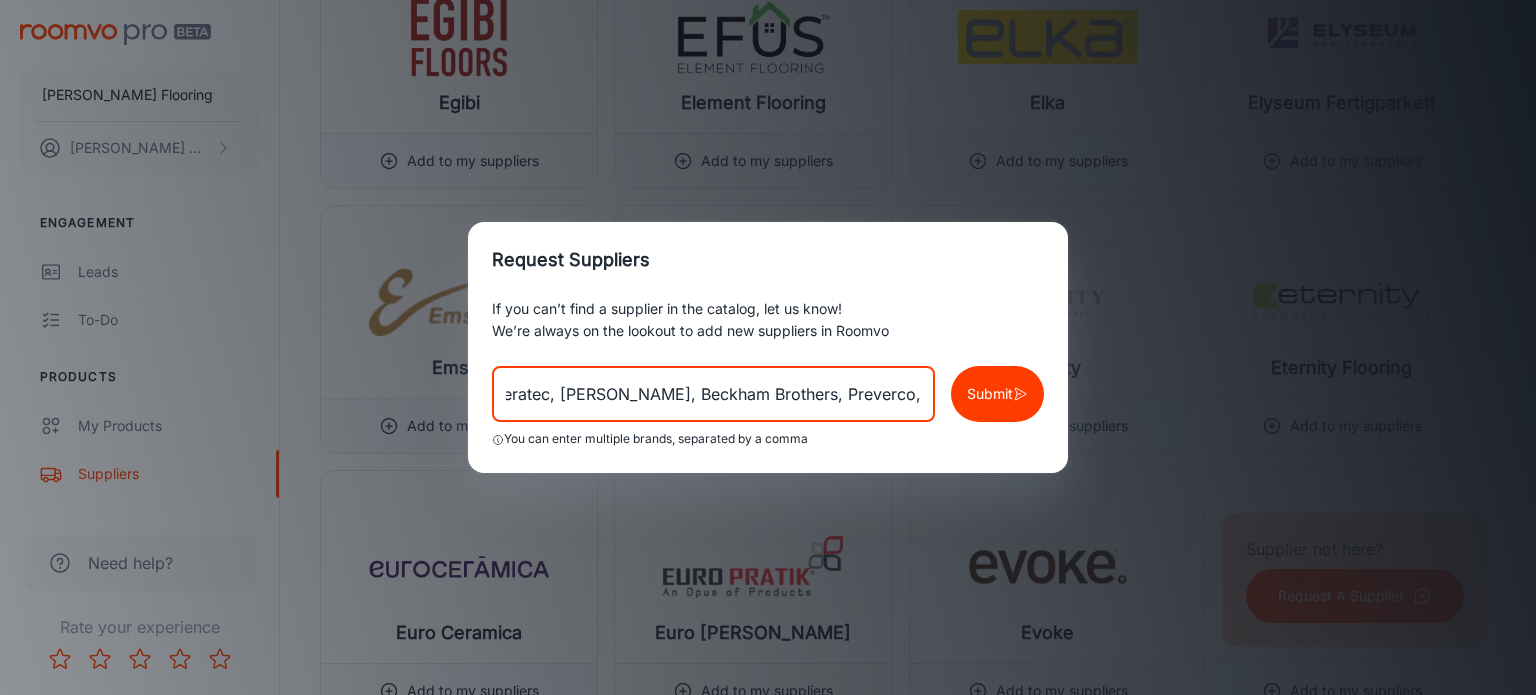 scroll, scrollTop: 0, scrollLeft: 0, axis: both 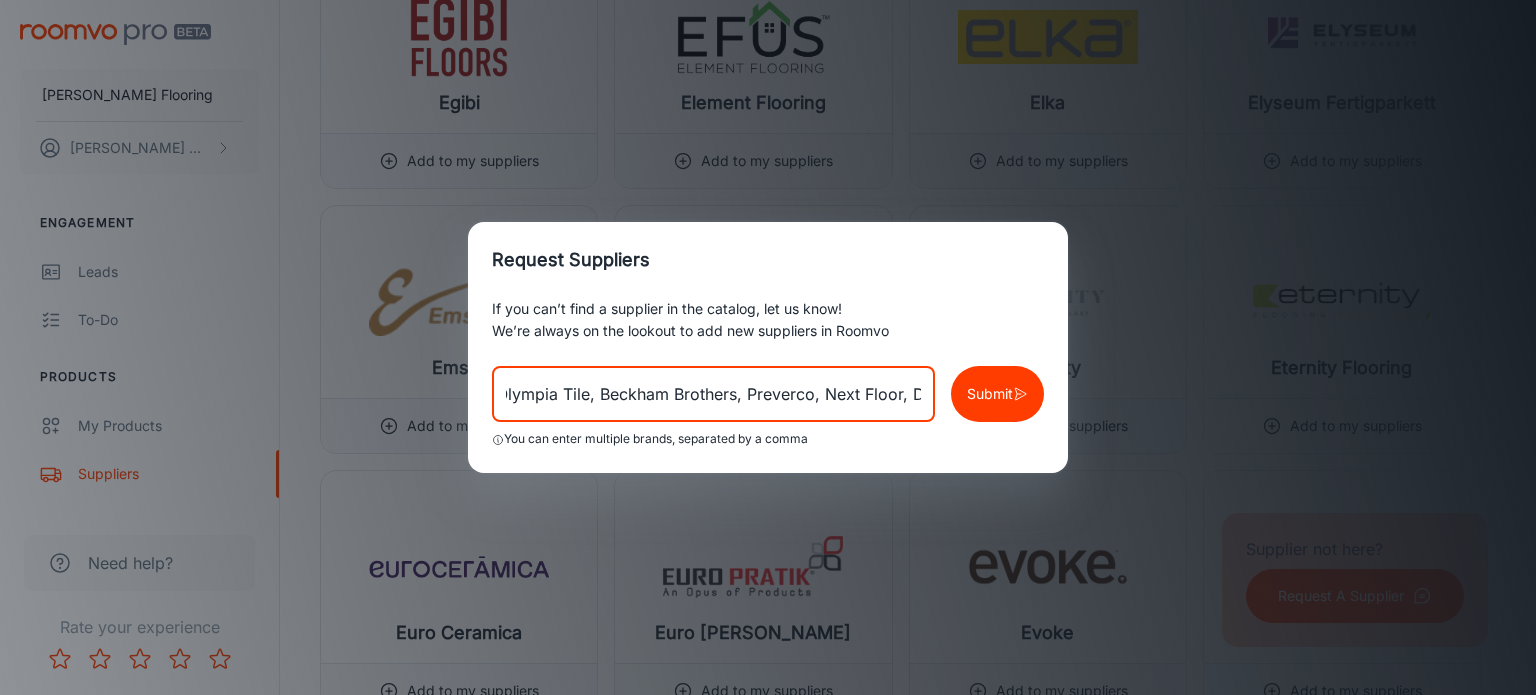 type on "Richmond Flooring, [GEOGRAPHIC_DATA], Elegant Flooring, Ceratec, Olympia Tile, Beckham Brothers, Preverco, Next Floor, DMI Carpets" 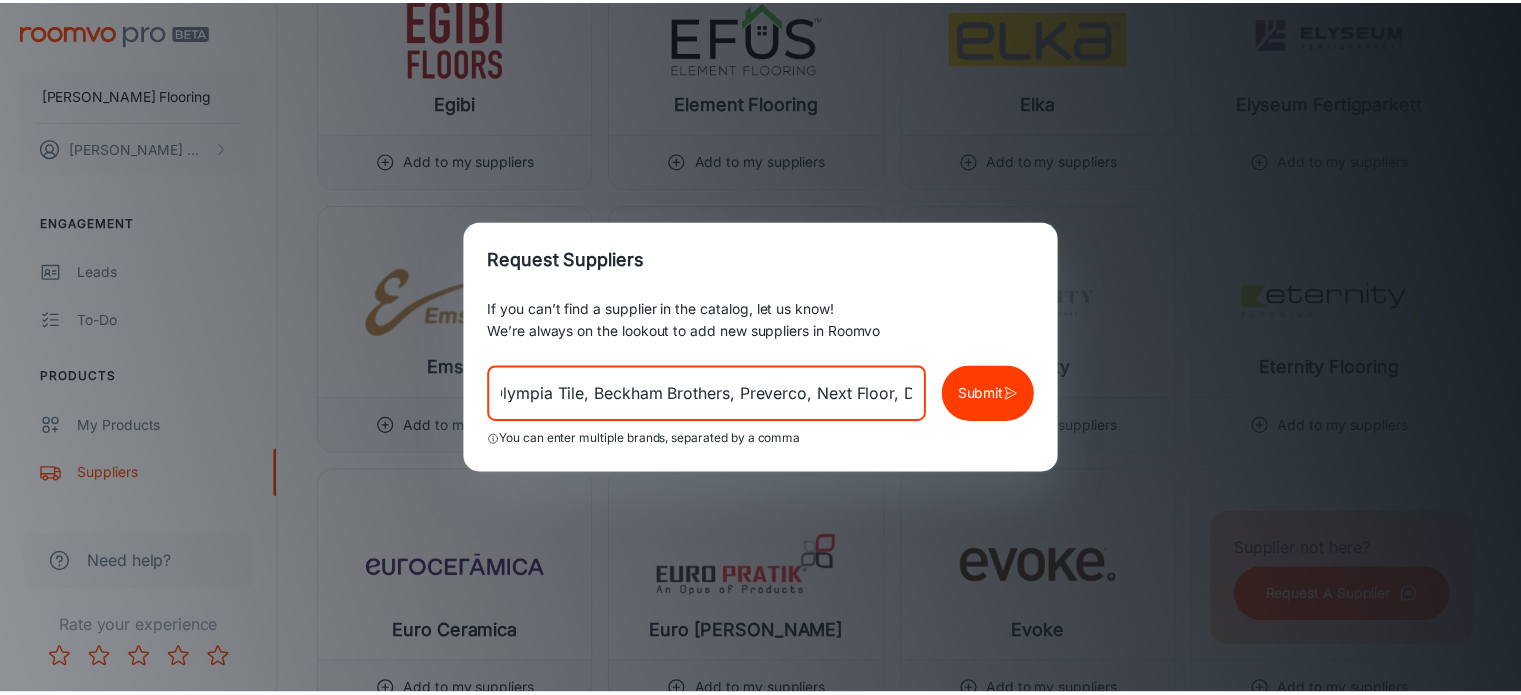 scroll, scrollTop: 0, scrollLeft: 0, axis: both 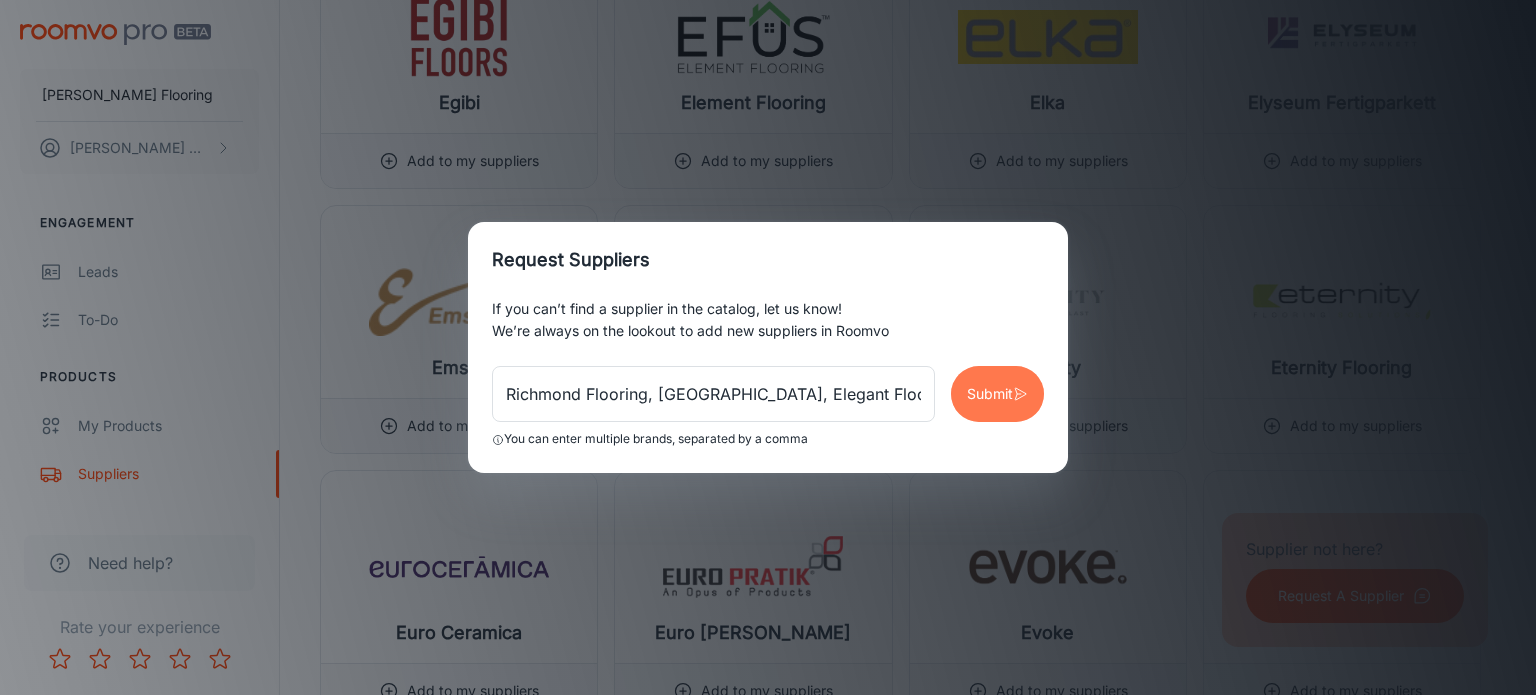 click on "Submit" at bounding box center [990, 394] 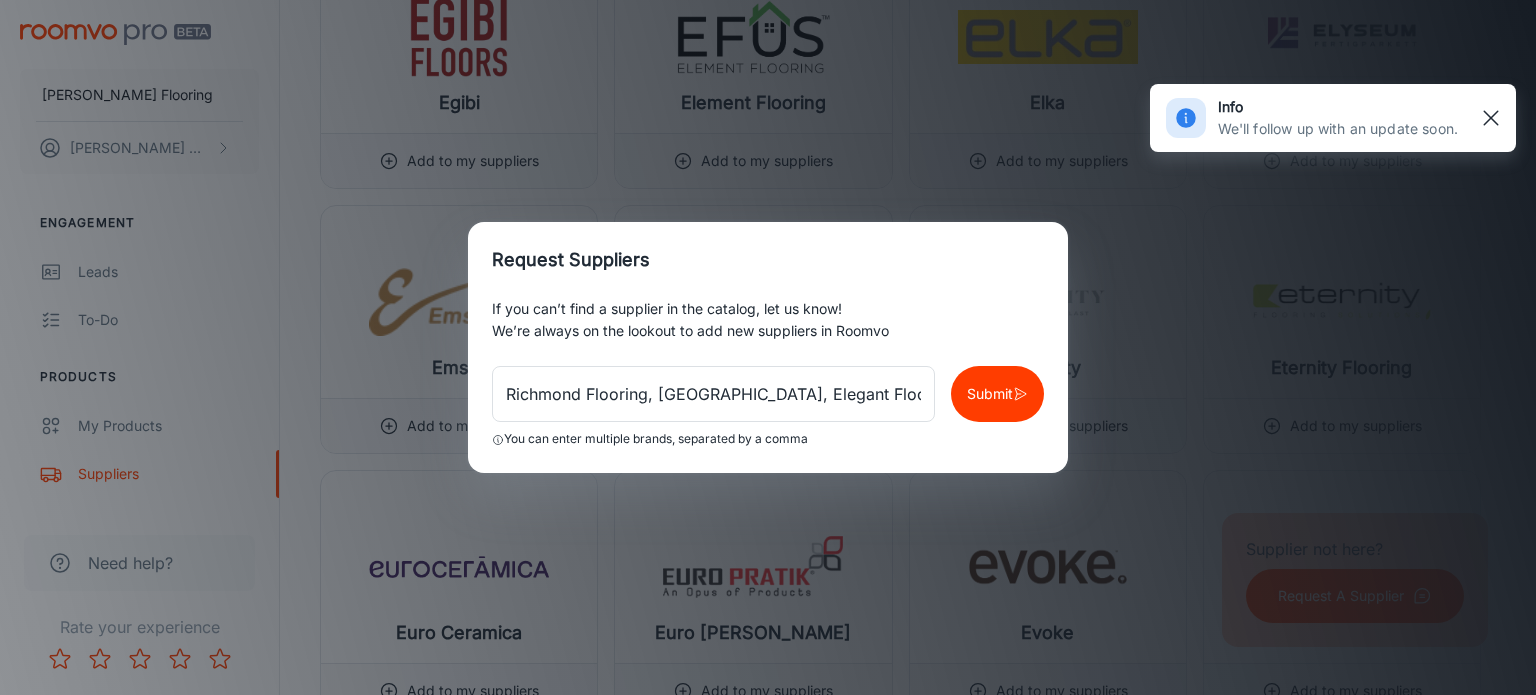 click 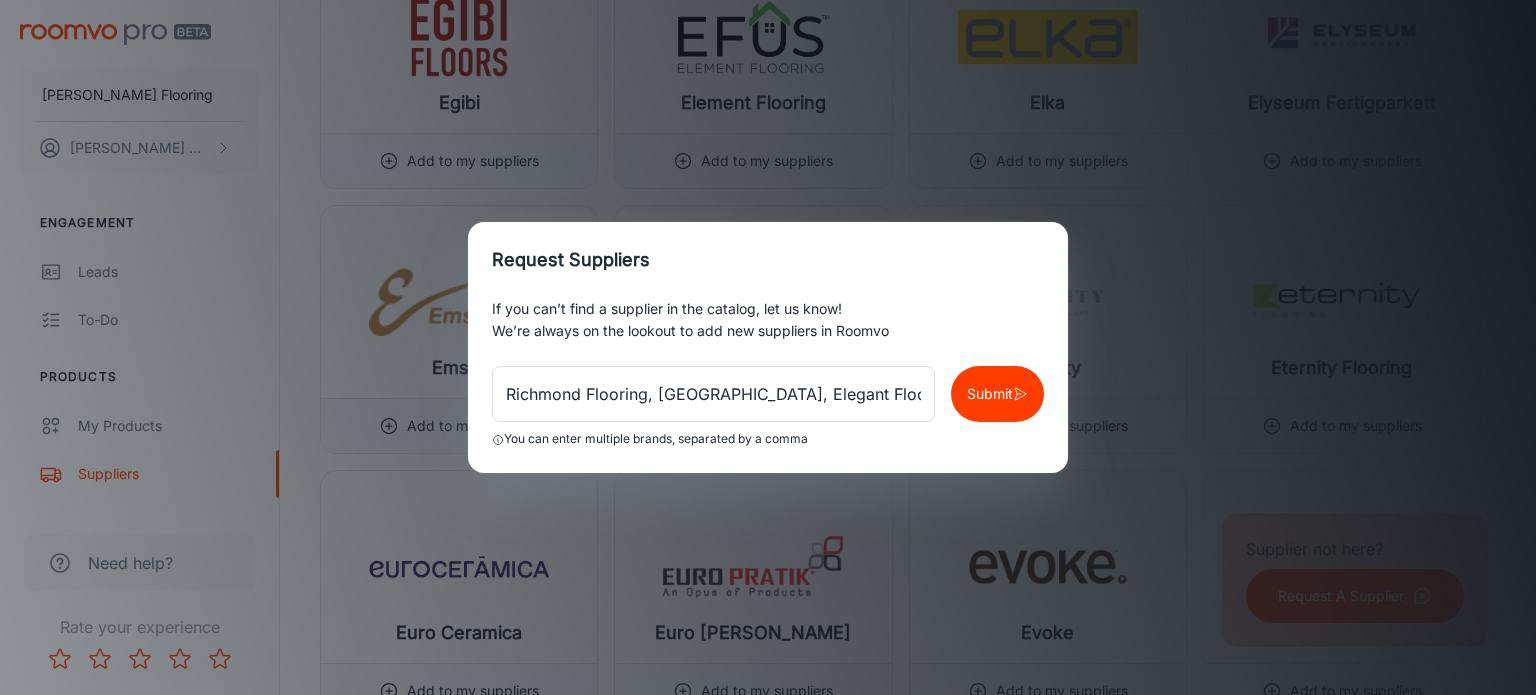 click on "Request Suppliers If you can’t find a supplier in the catalog, let us know! We’re always on the lookout to add new suppliers in Roomvo Richmond Flooring, [GEOGRAPHIC_DATA], Elegant Flooring, Ceratec, Olympia Tile, Beckham Brothers, Preverco, Next Floor, DMI Carpets ​ Submit You can enter multiple brands, separated by a comma" at bounding box center [768, 347] 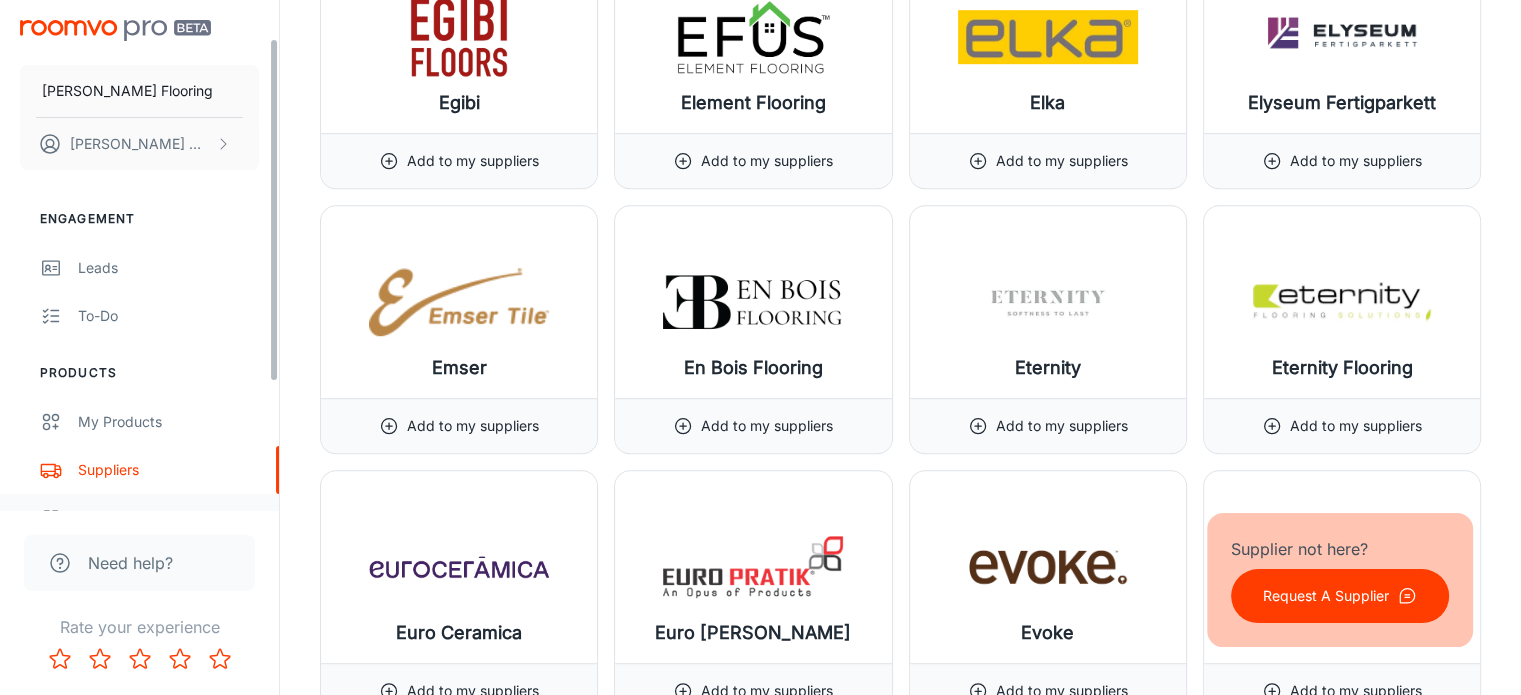 scroll, scrollTop: 0, scrollLeft: 0, axis: both 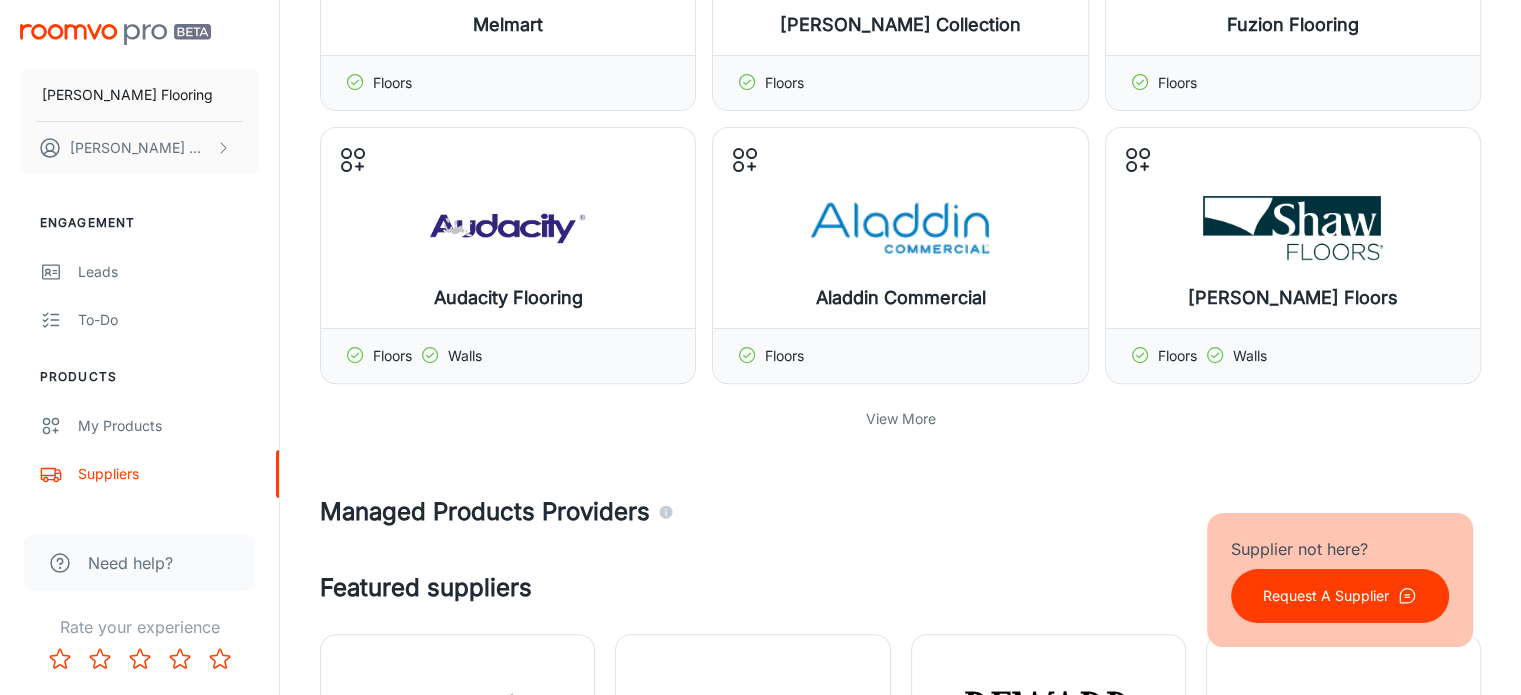 click on "View More" at bounding box center [901, 419] 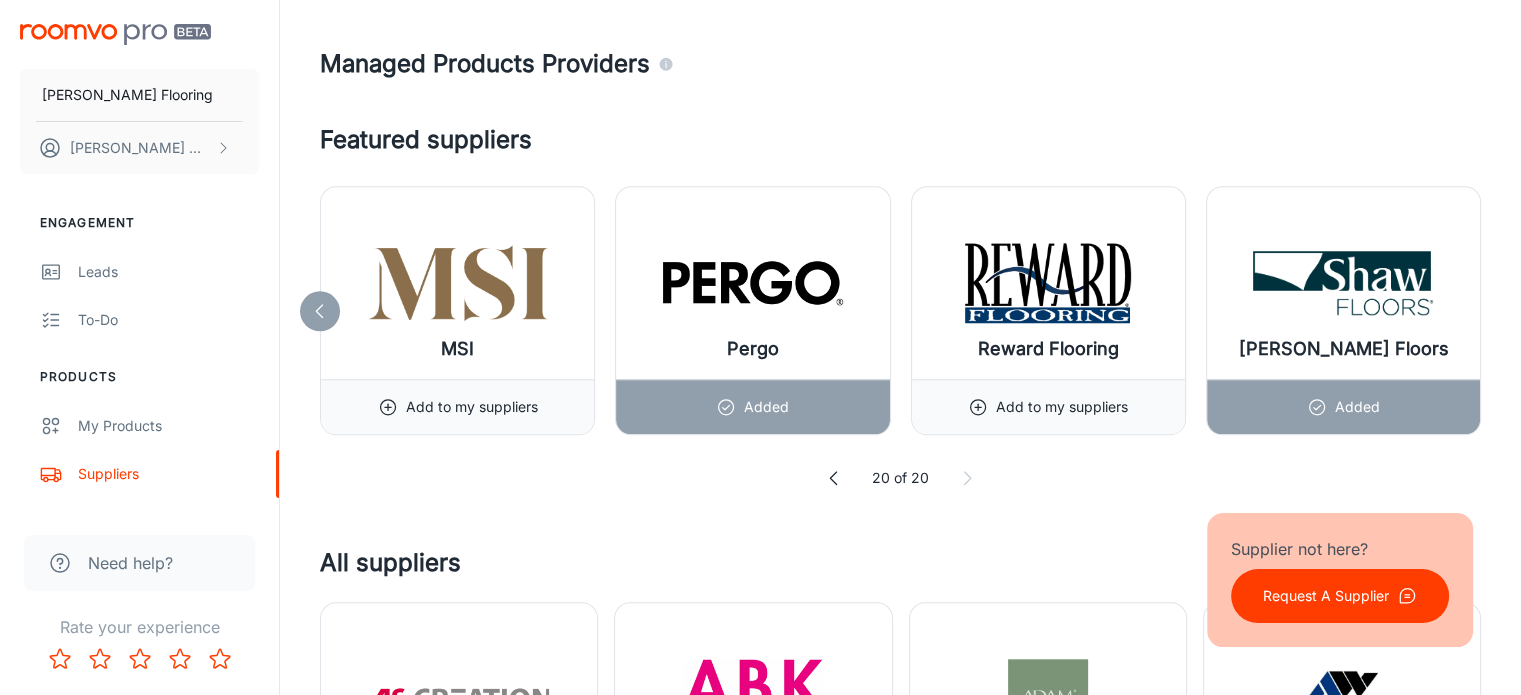 scroll, scrollTop: 1791, scrollLeft: 0, axis: vertical 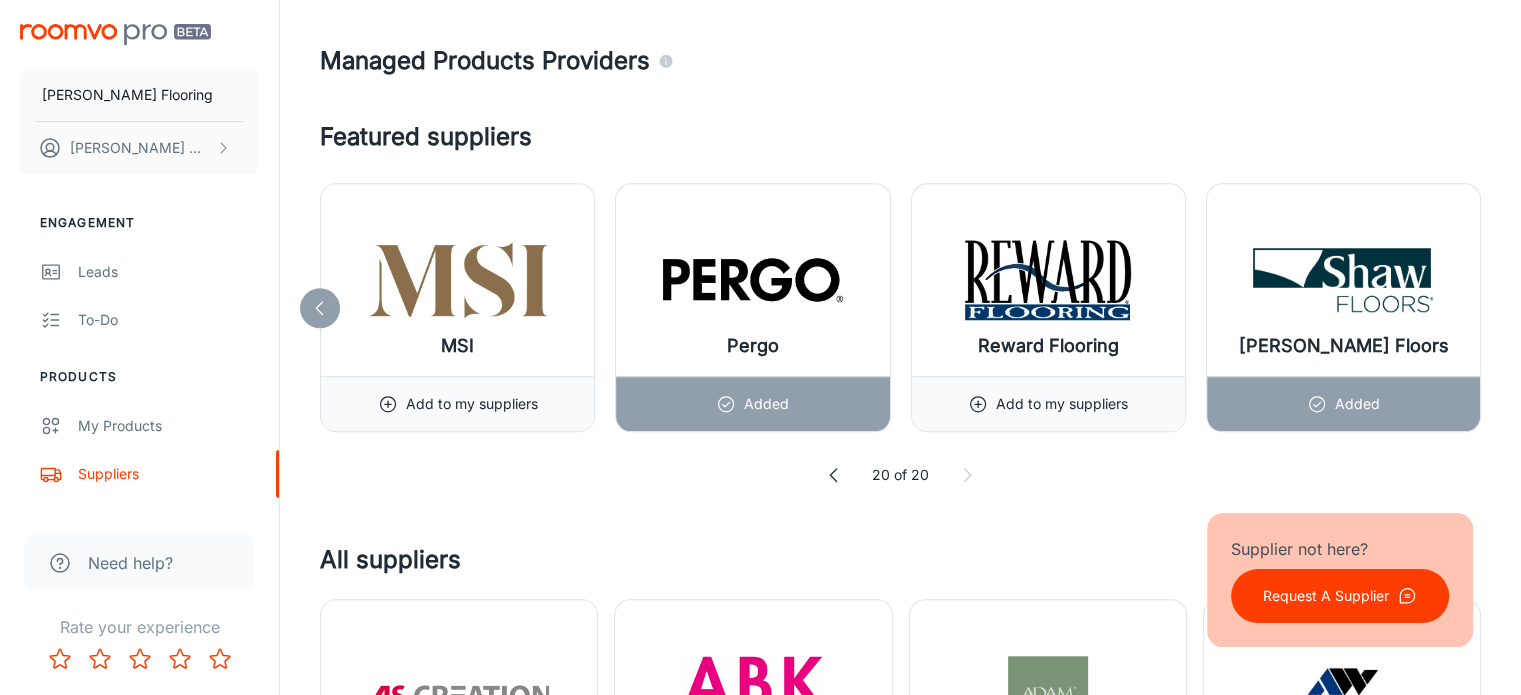 click 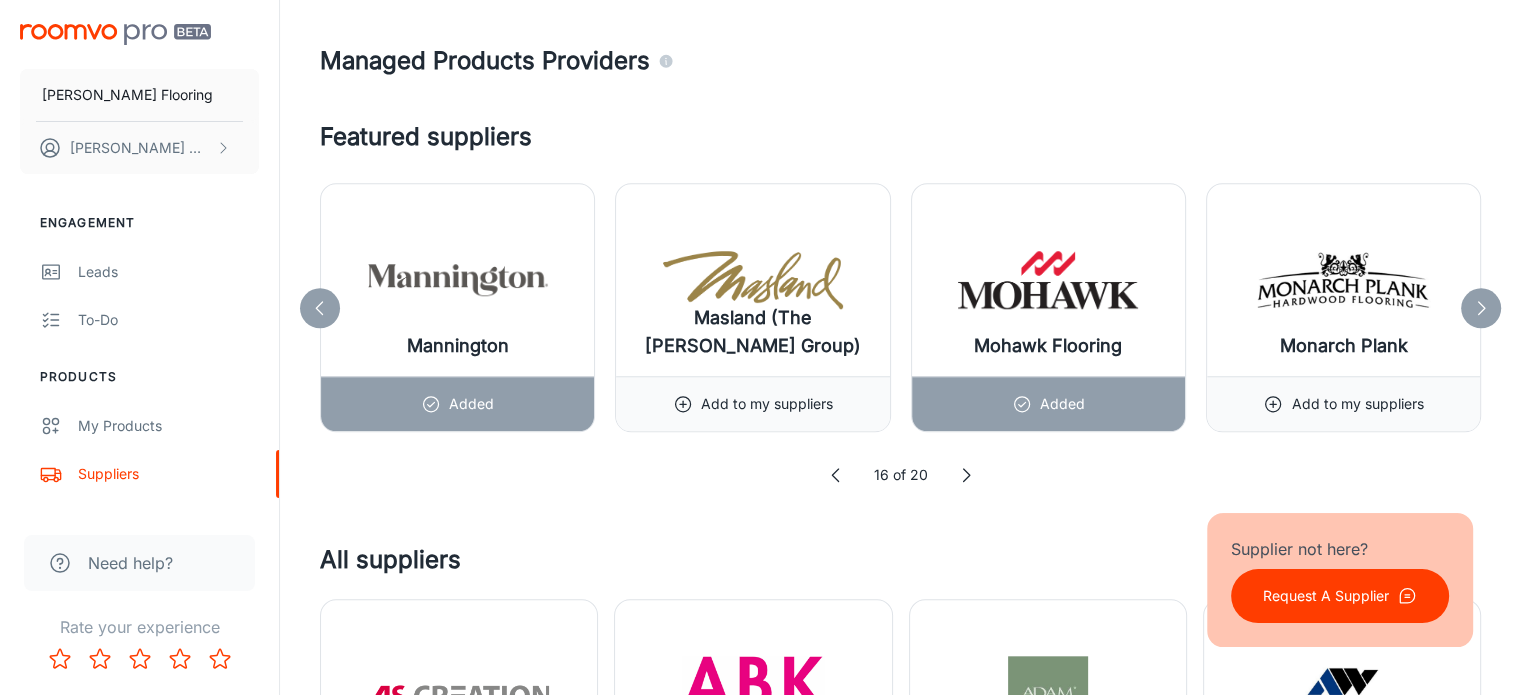 click 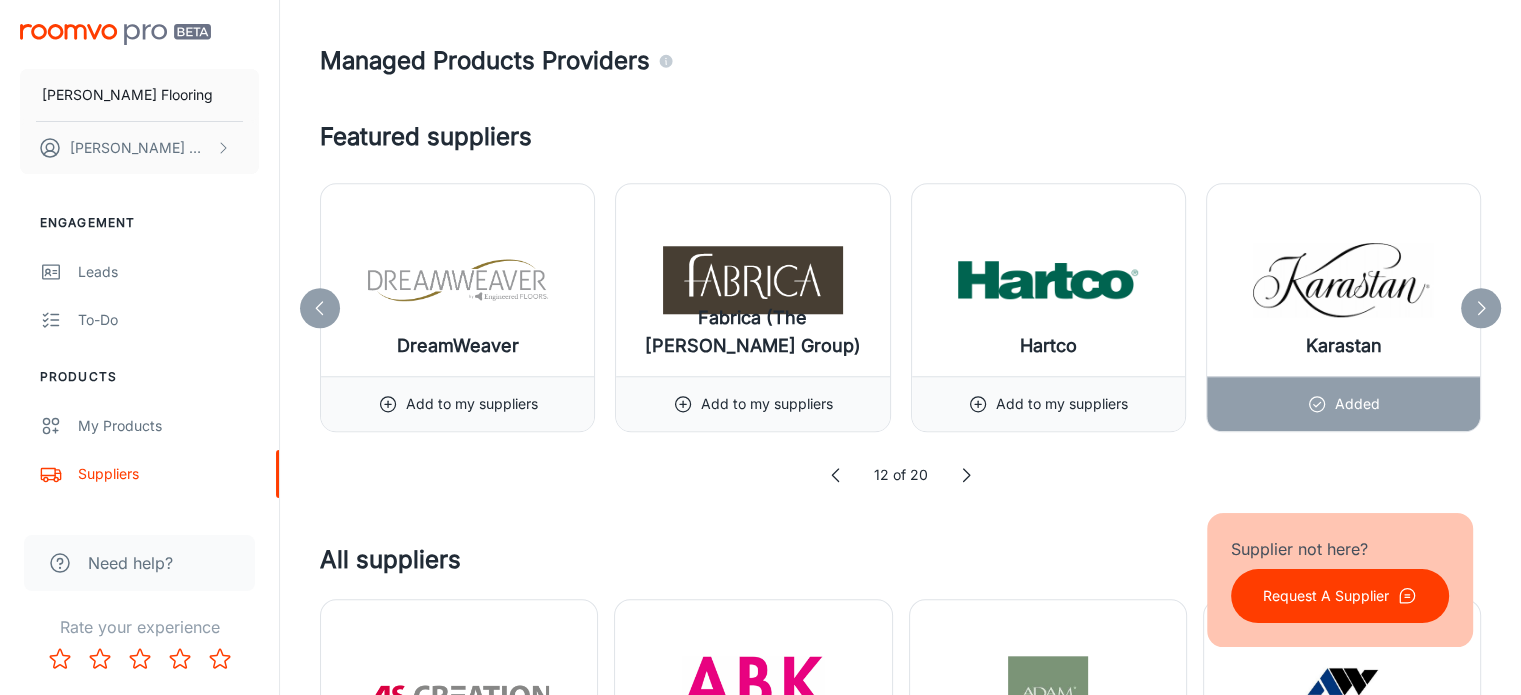 click 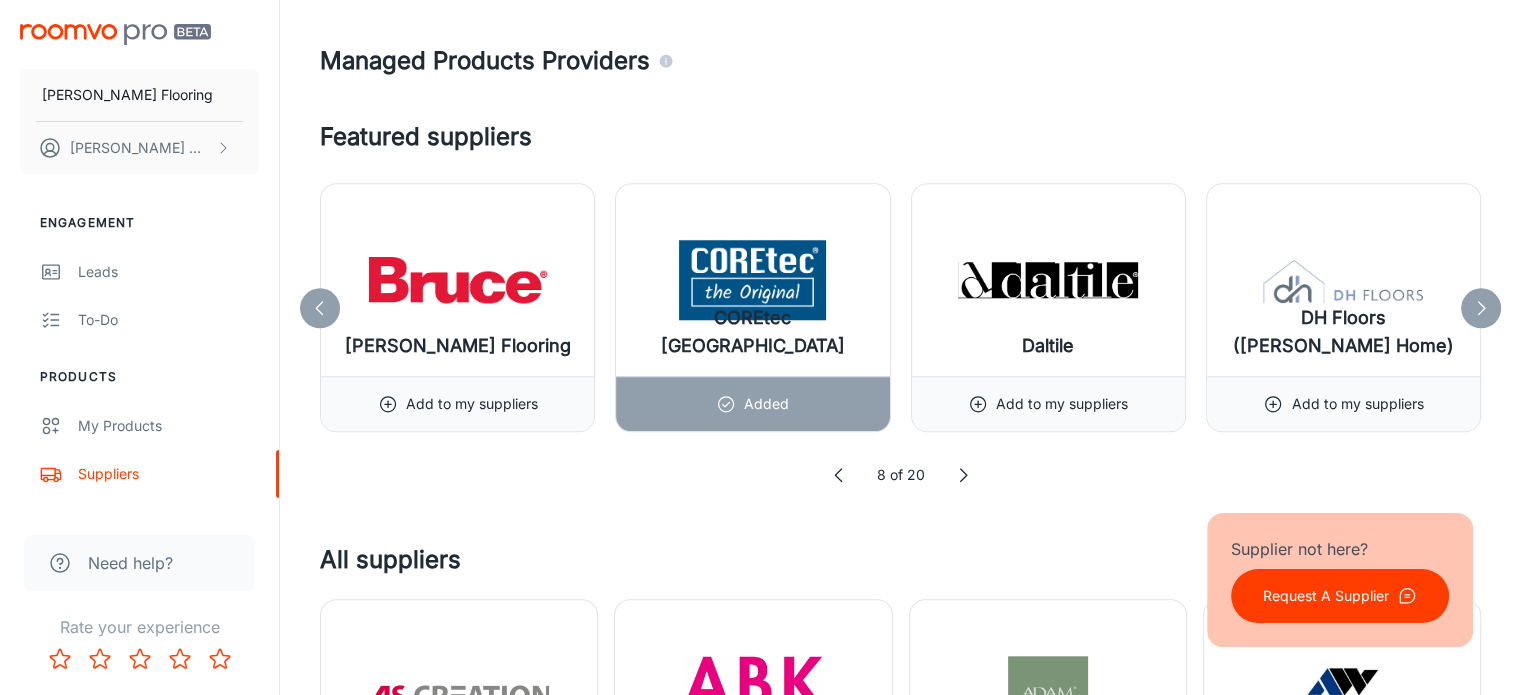 click 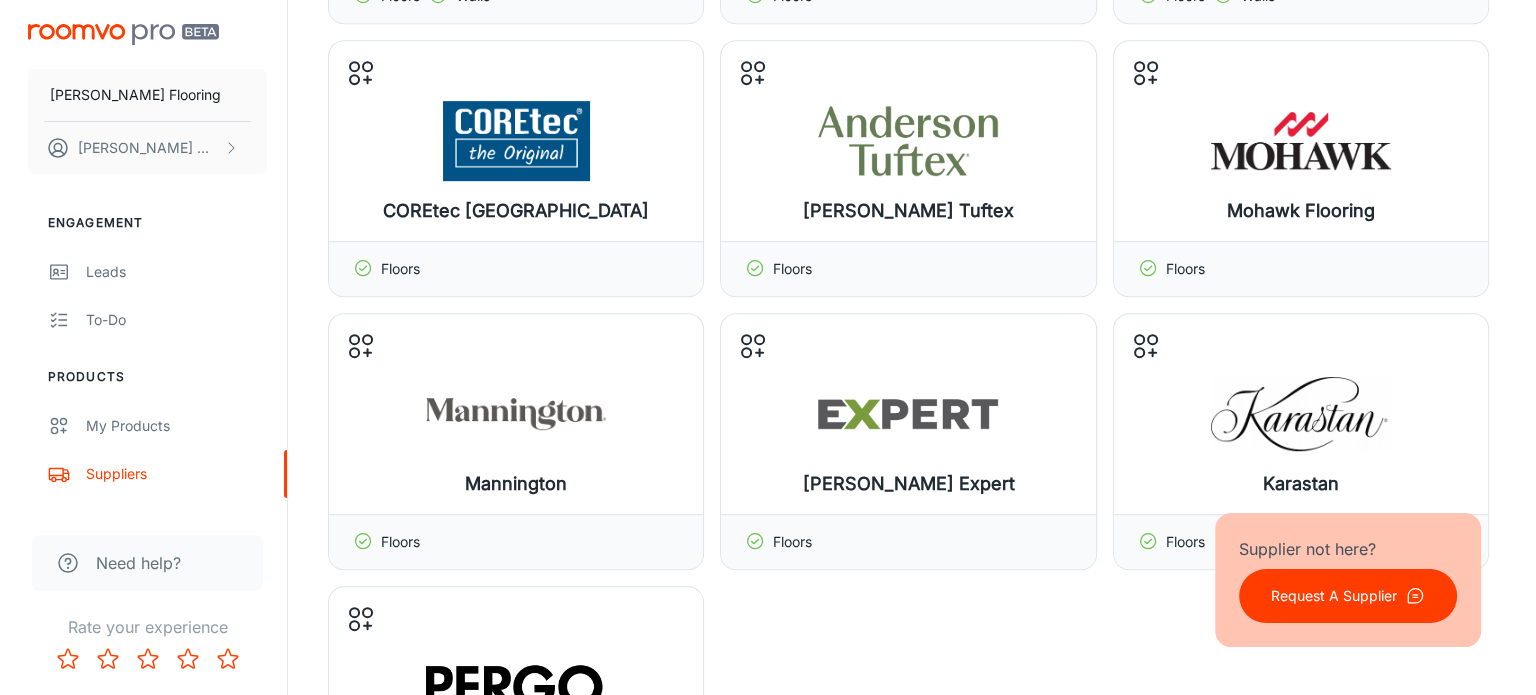 scroll, scrollTop: 934, scrollLeft: 0, axis: vertical 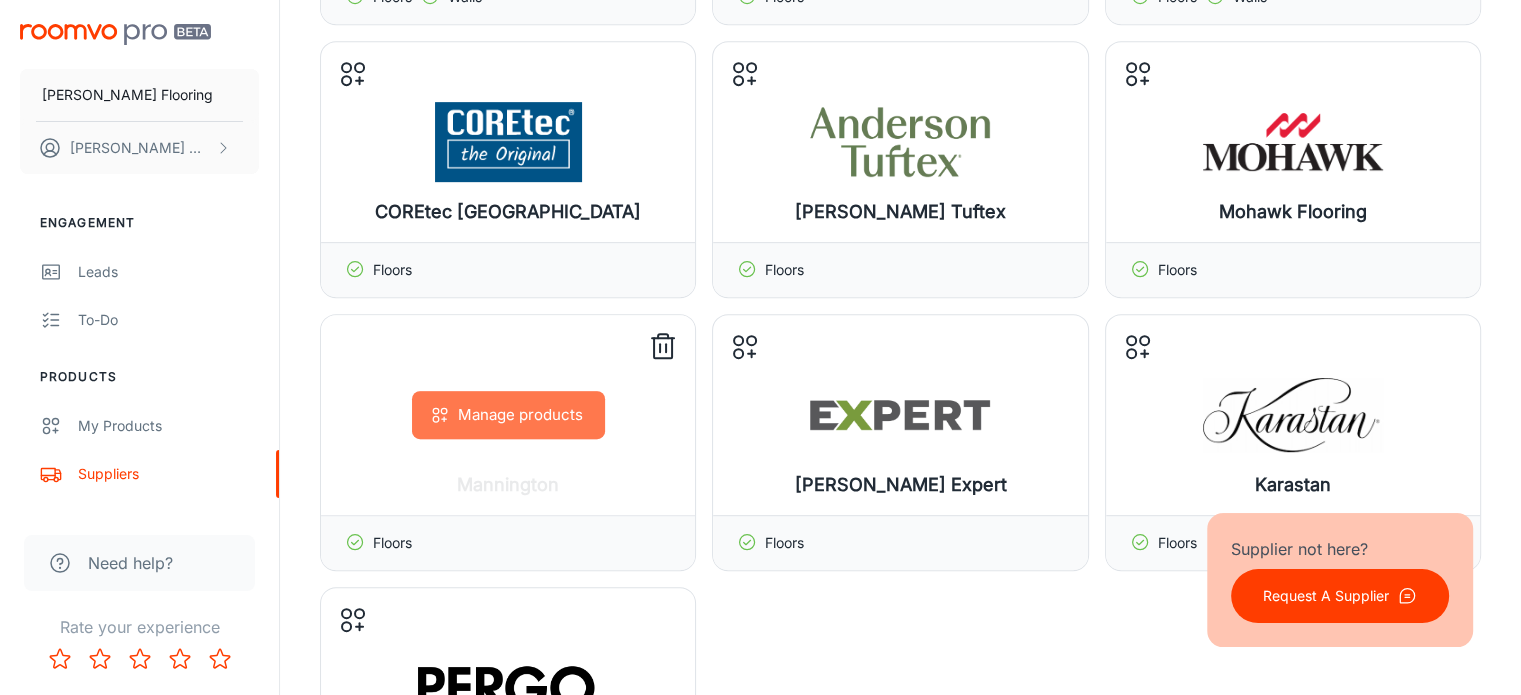 click on "Manage products" at bounding box center [508, 415] 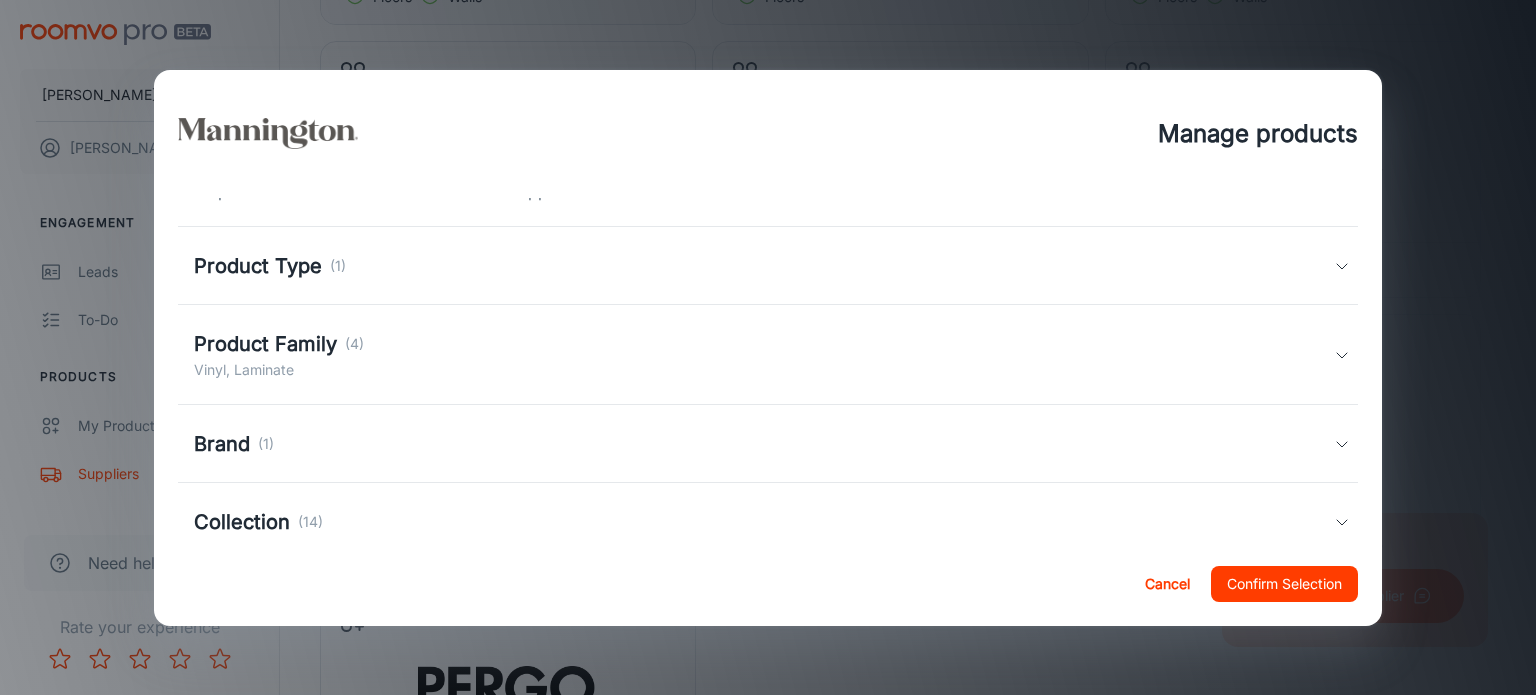 scroll, scrollTop: 0, scrollLeft: 0, axis: both 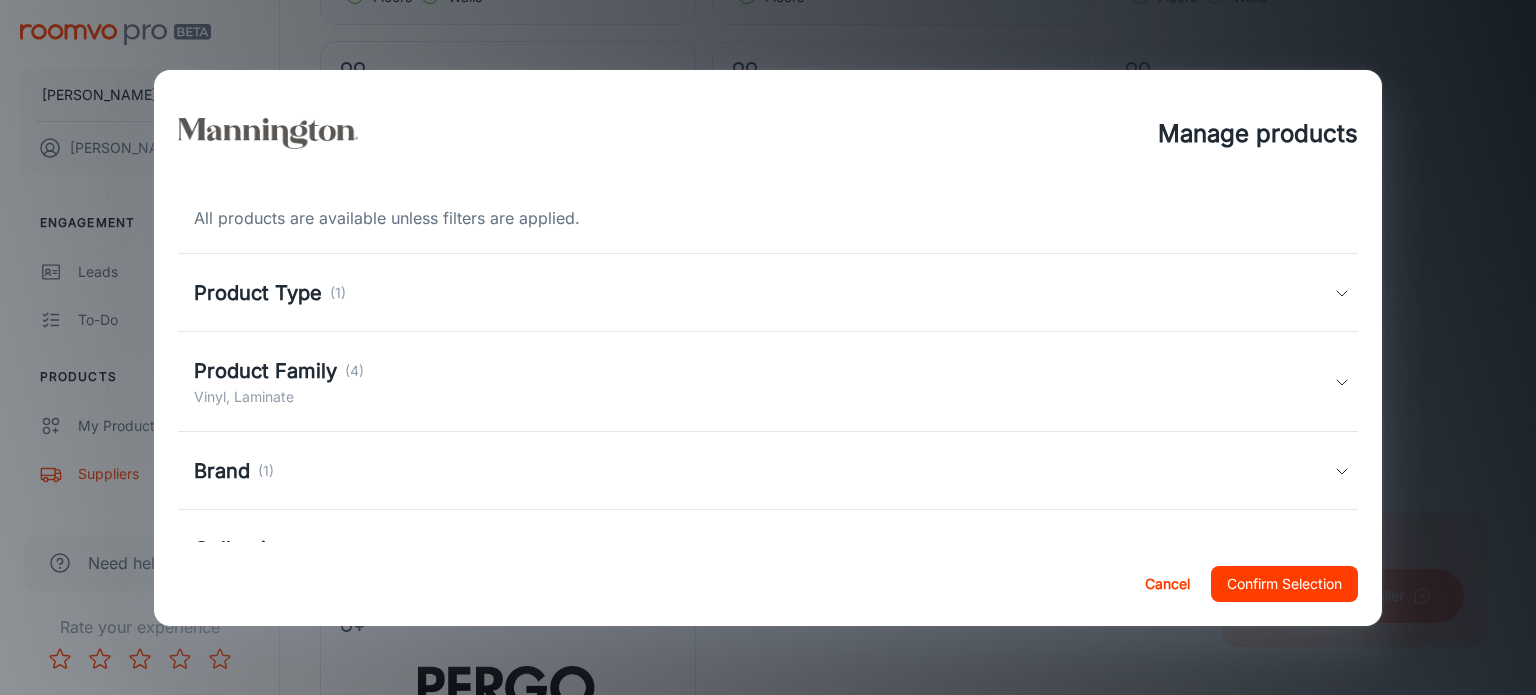 click 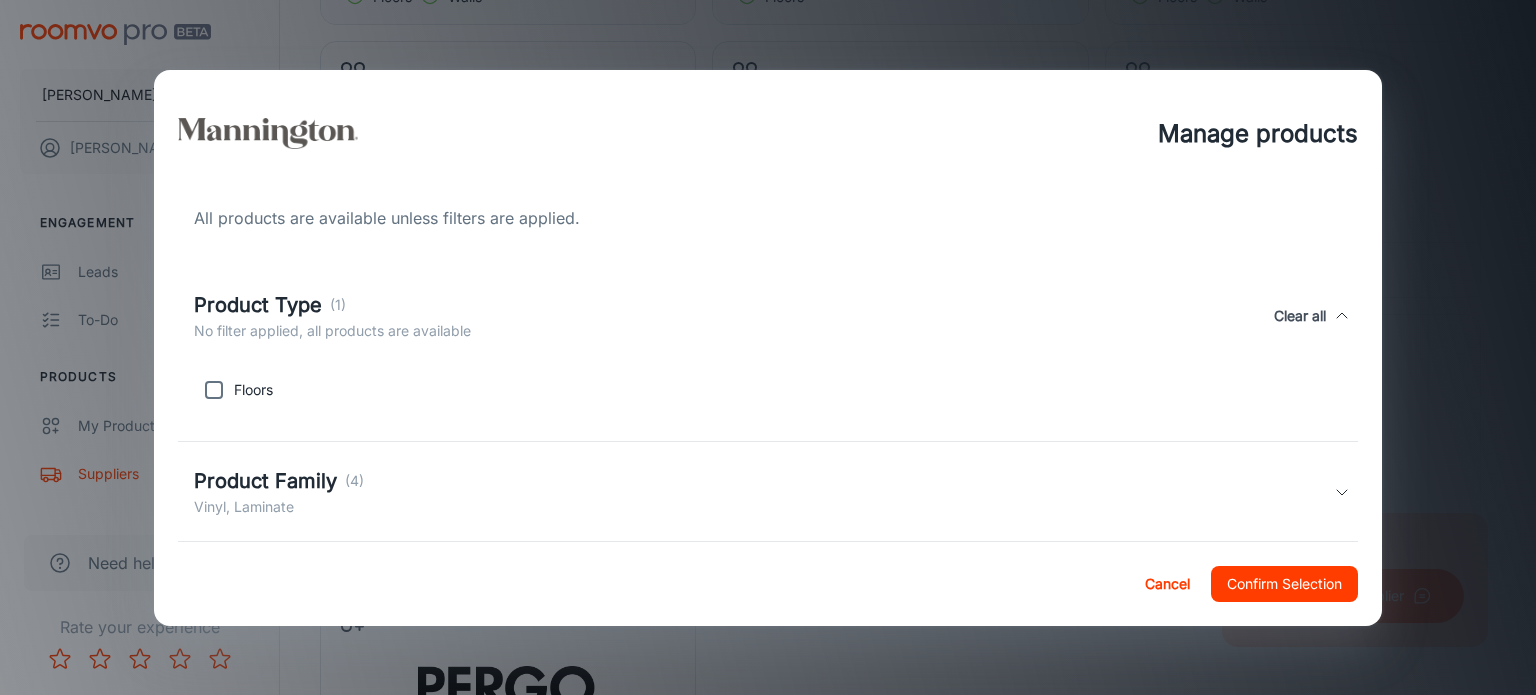 click on "Floors" at bounding box center [764, 386] 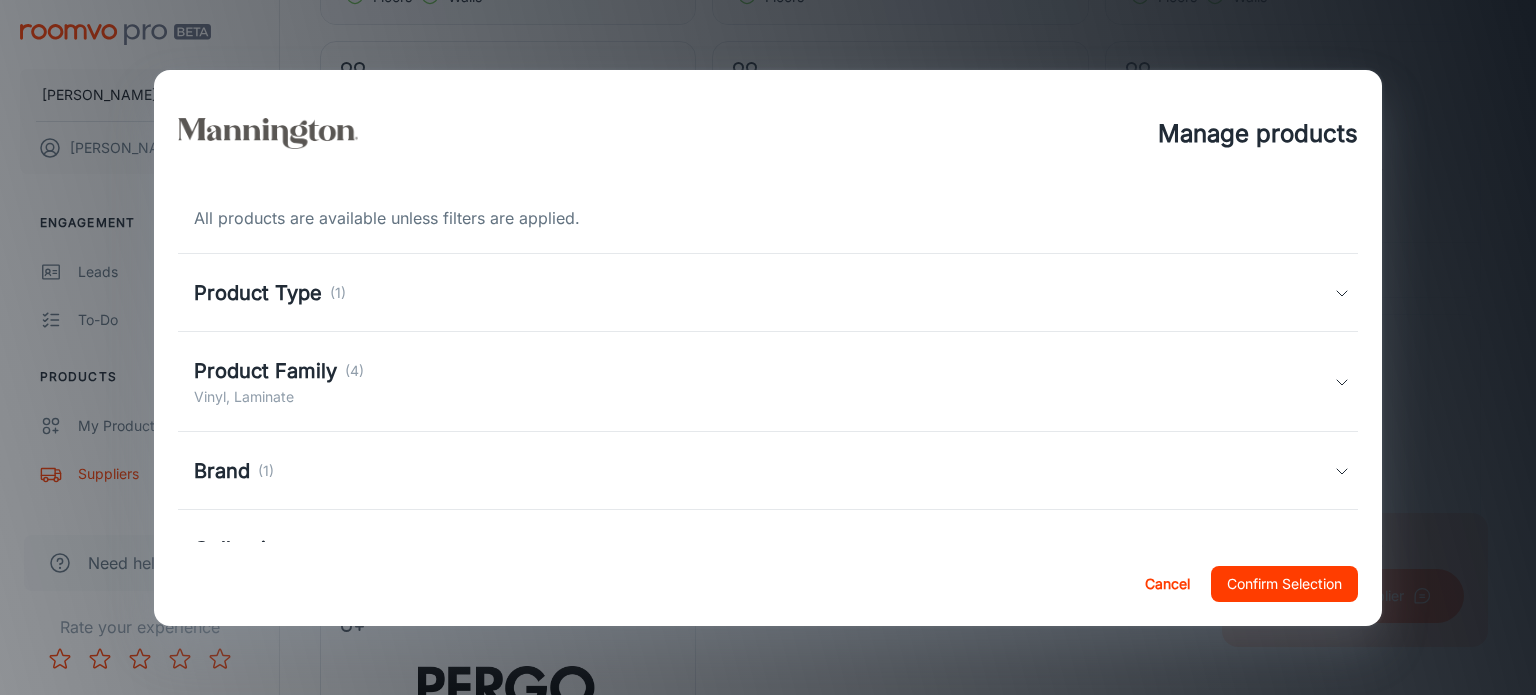 click 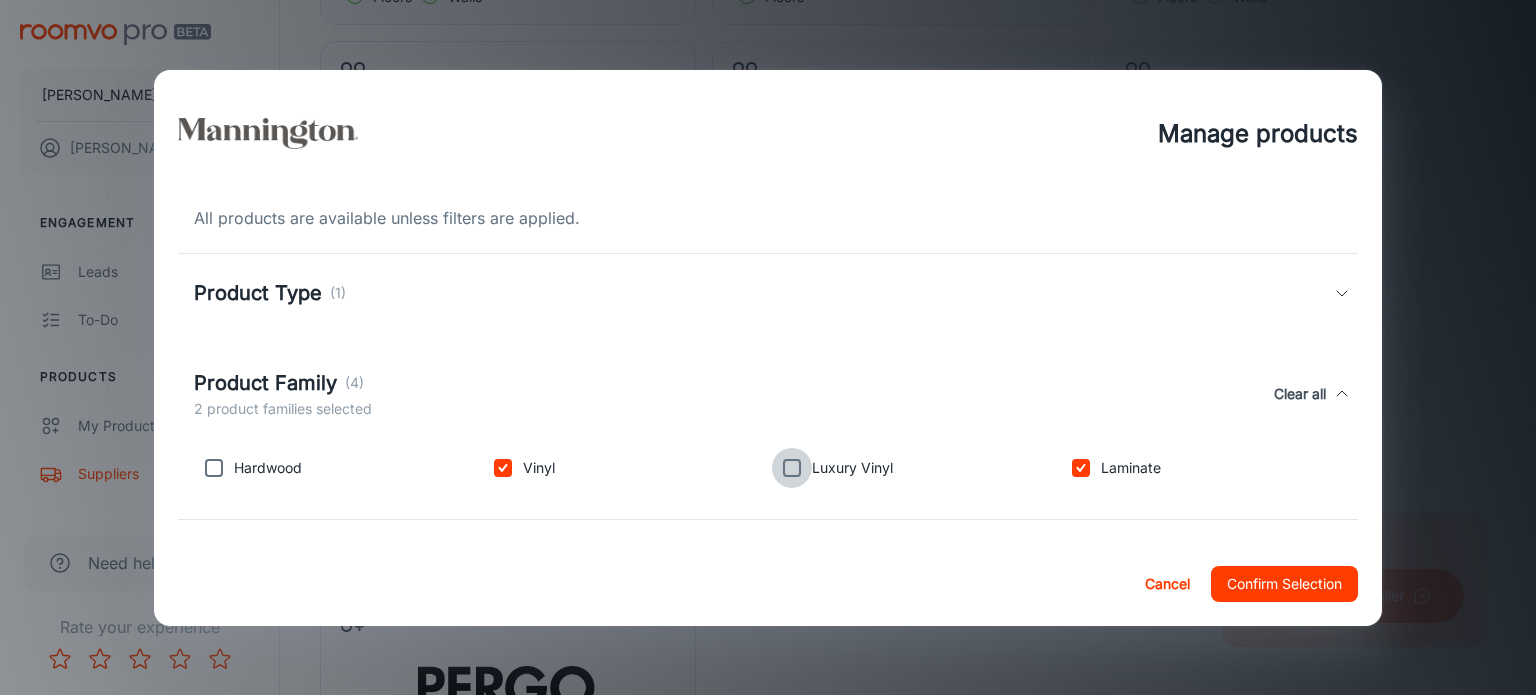 click at bounding box center [792, 468] 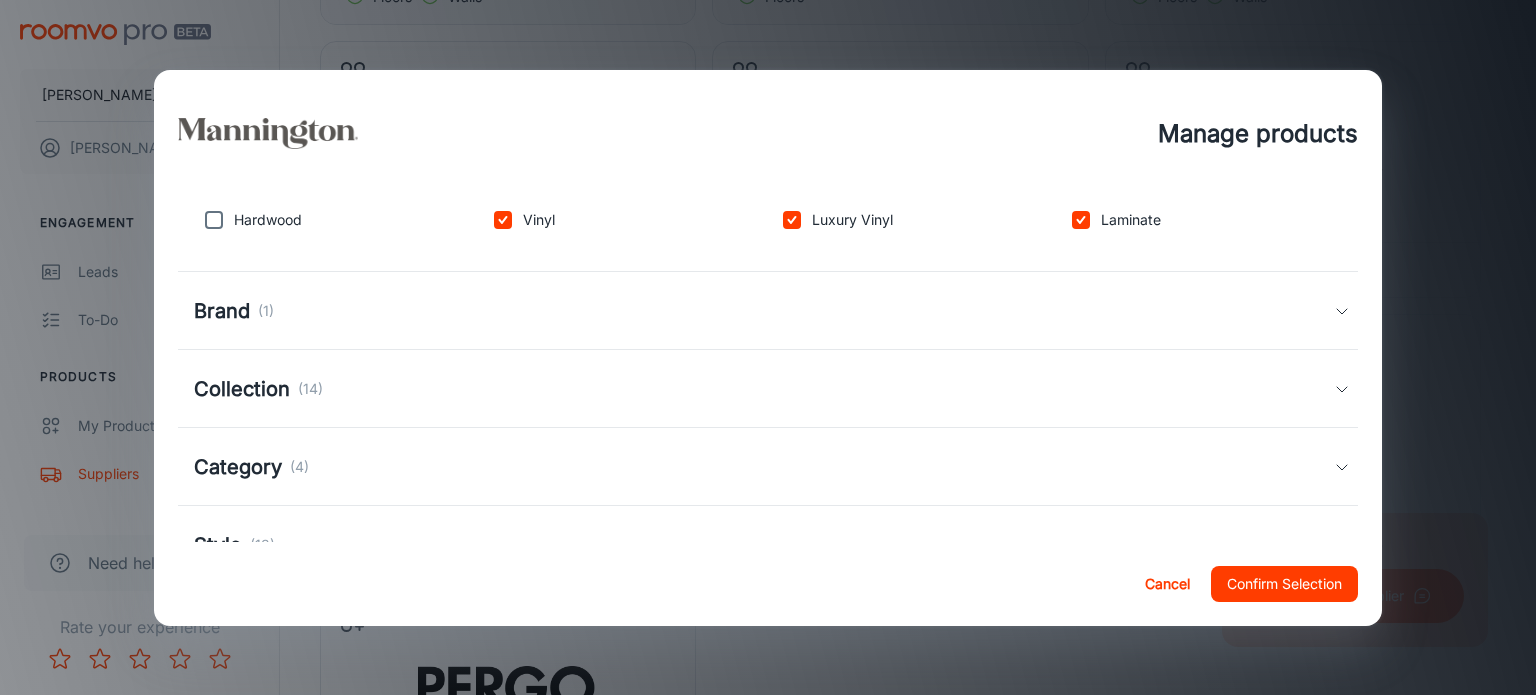 scroll, scrollTop: 248, scrollLeft: 0, axis: vertical 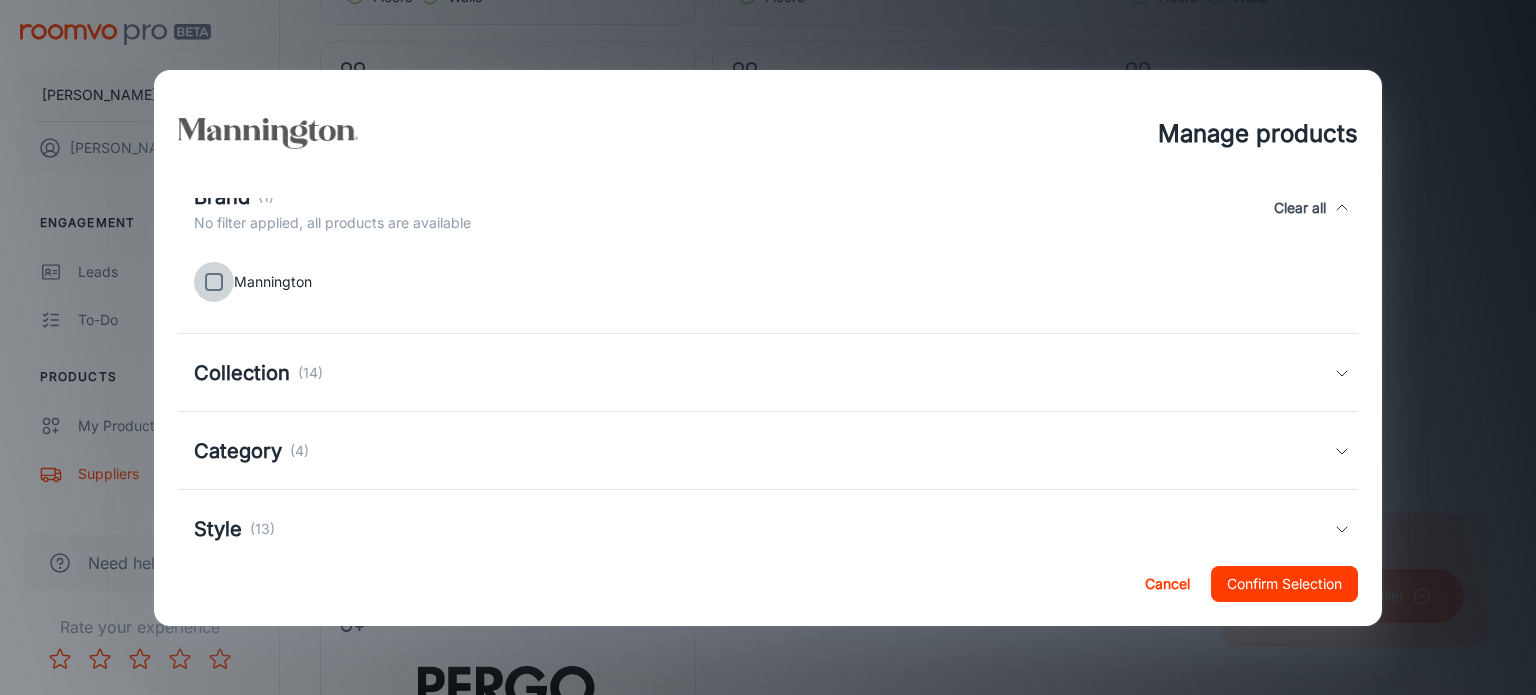 click at bounding box center (214, 282) 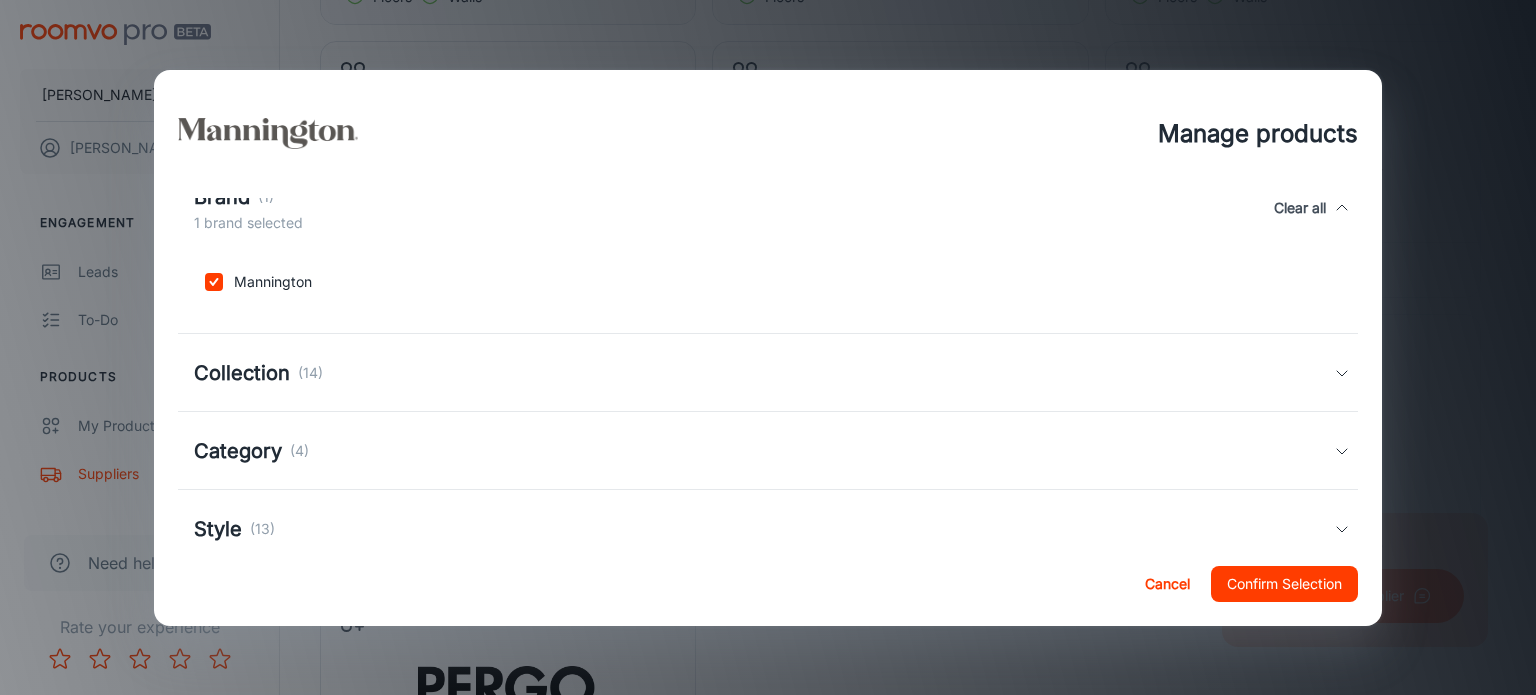 scroll, scrollTop: 424, scrollLeft: 0, axis: vertical 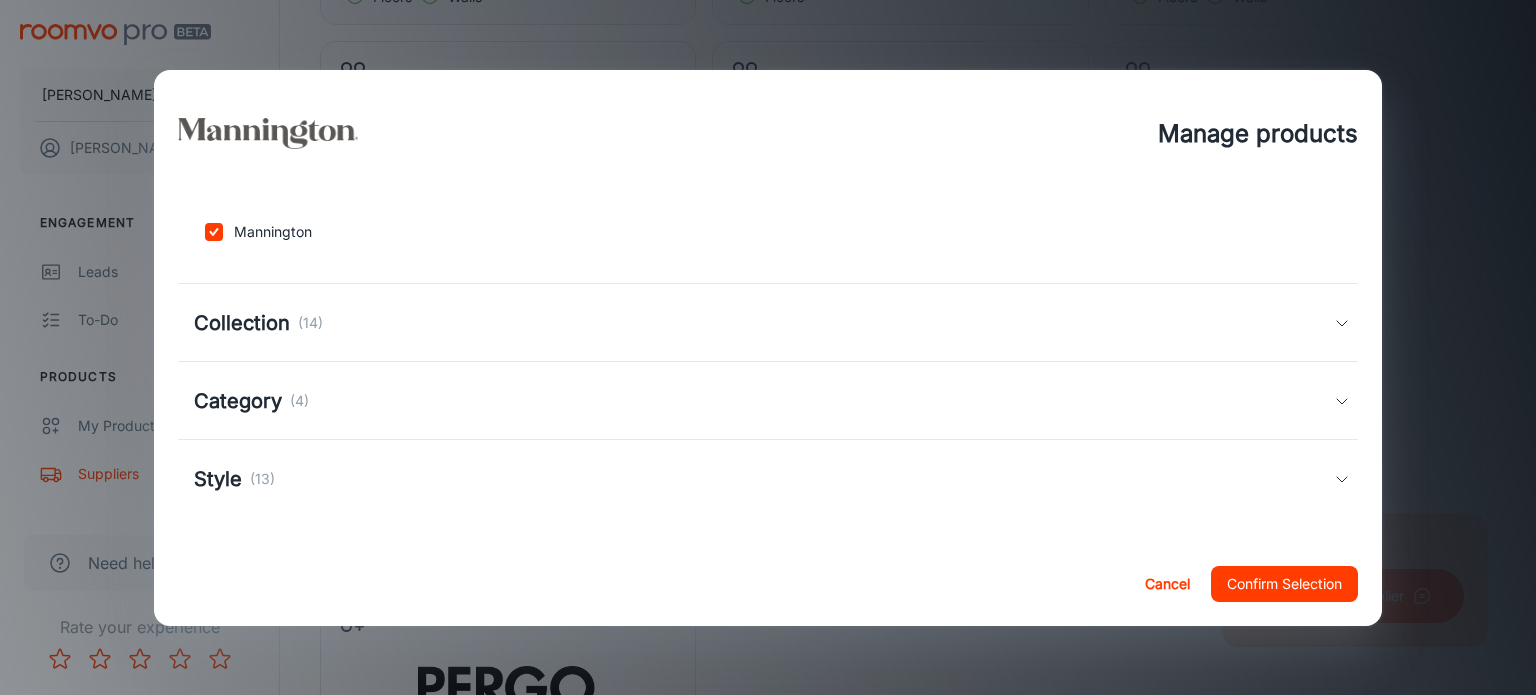 click on "Collection (14)" at bounding box center [768, 323] 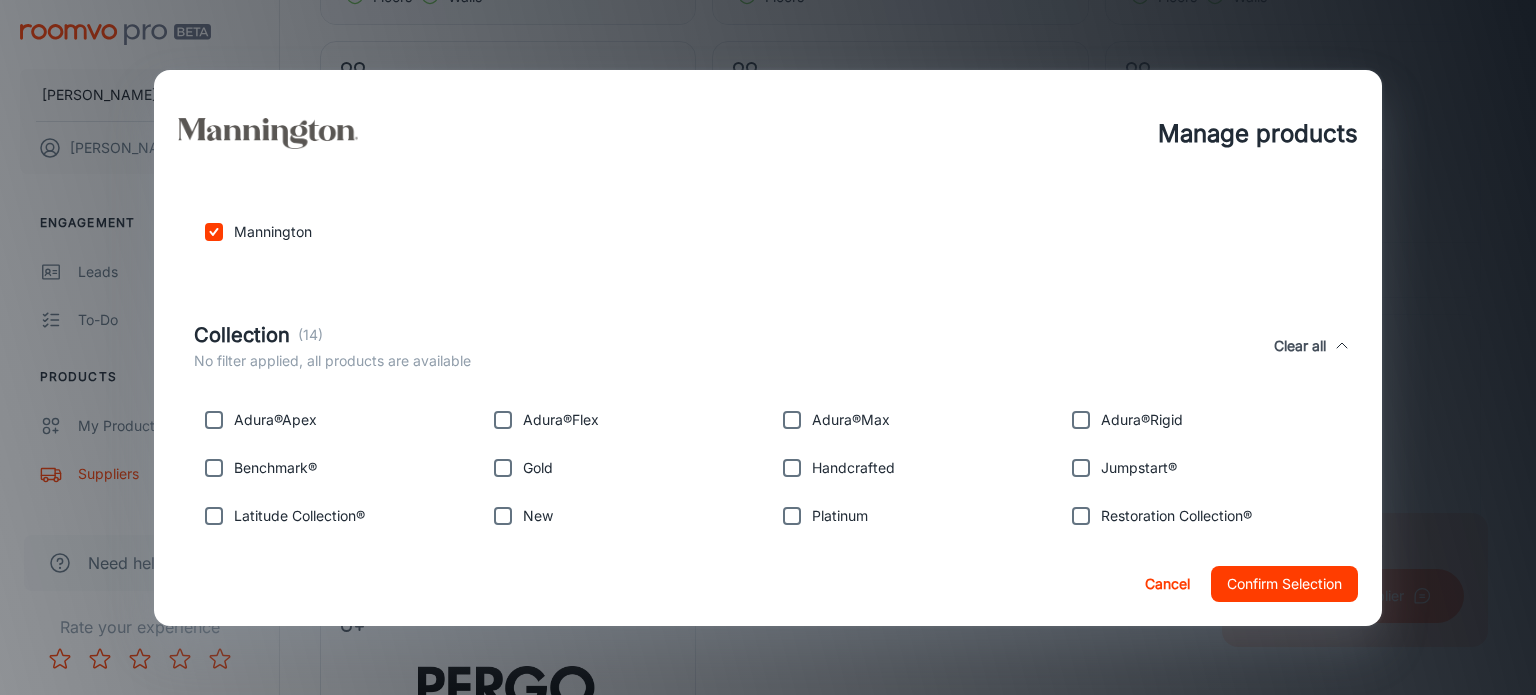 click at bounding box center [214, 420] 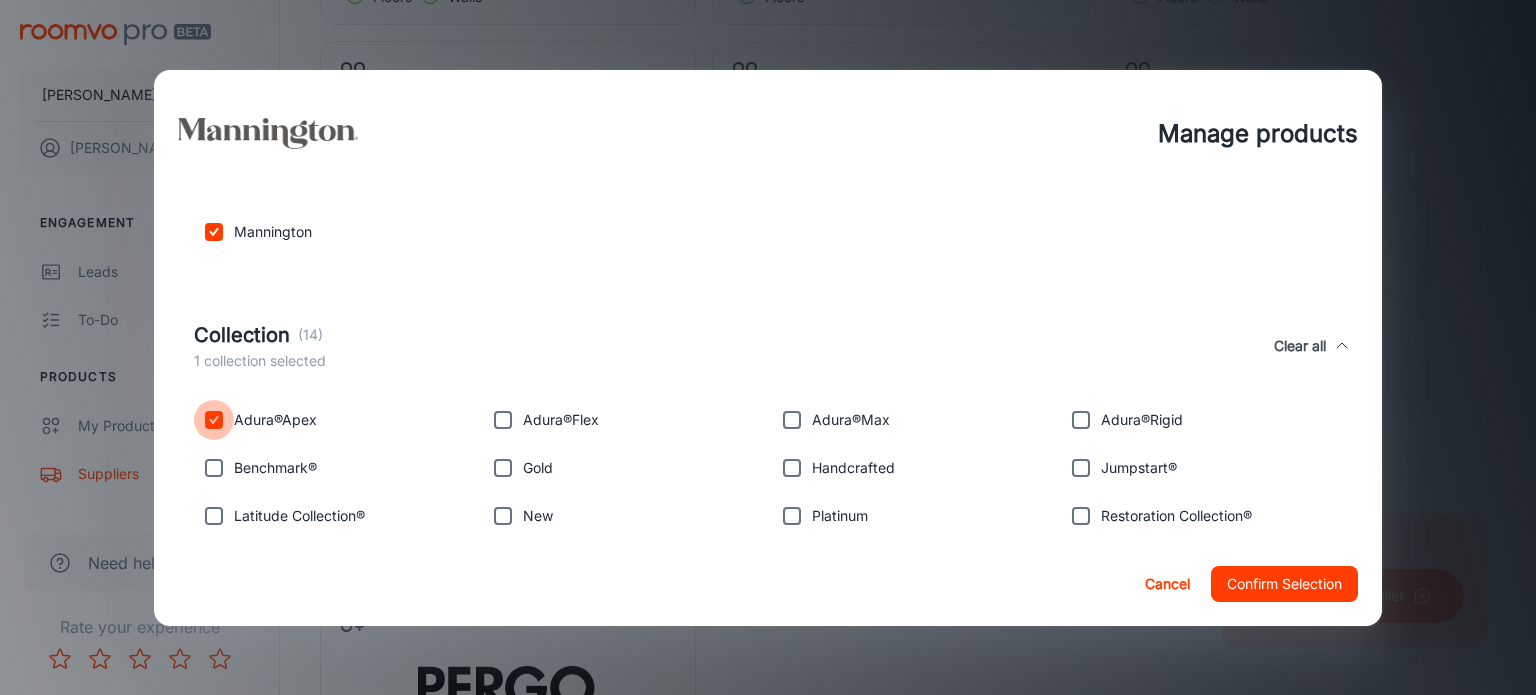 click at bounding box center (214, 420) 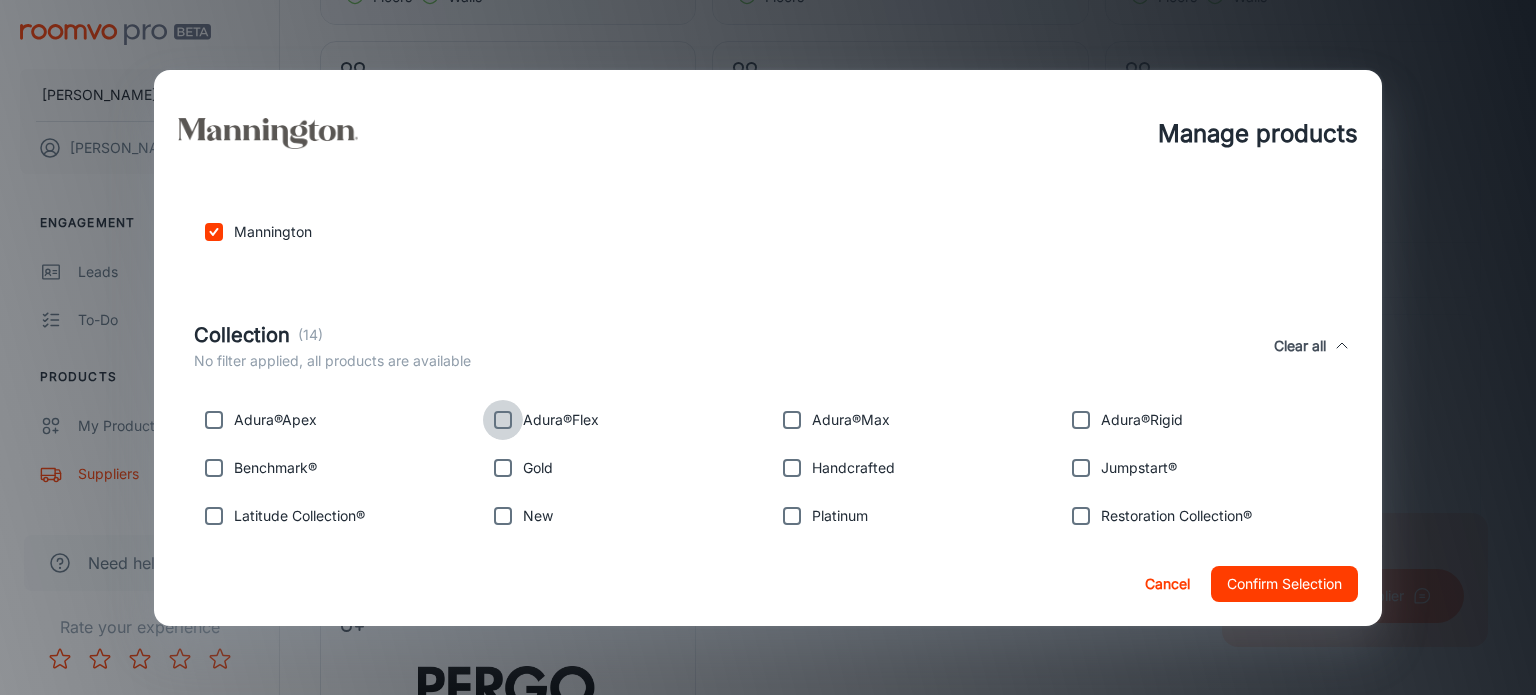 click at bounding box center [503, 420] 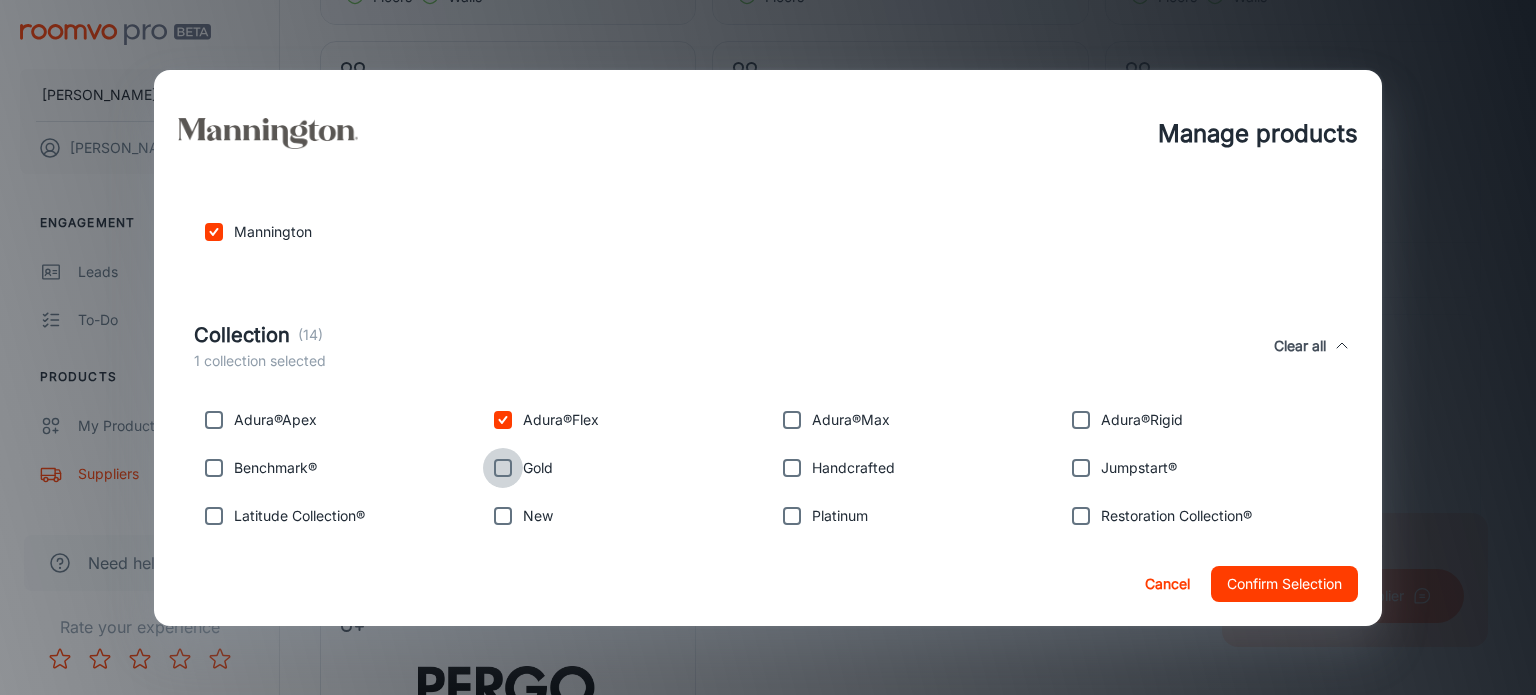 click at bounding box center (503, 468) 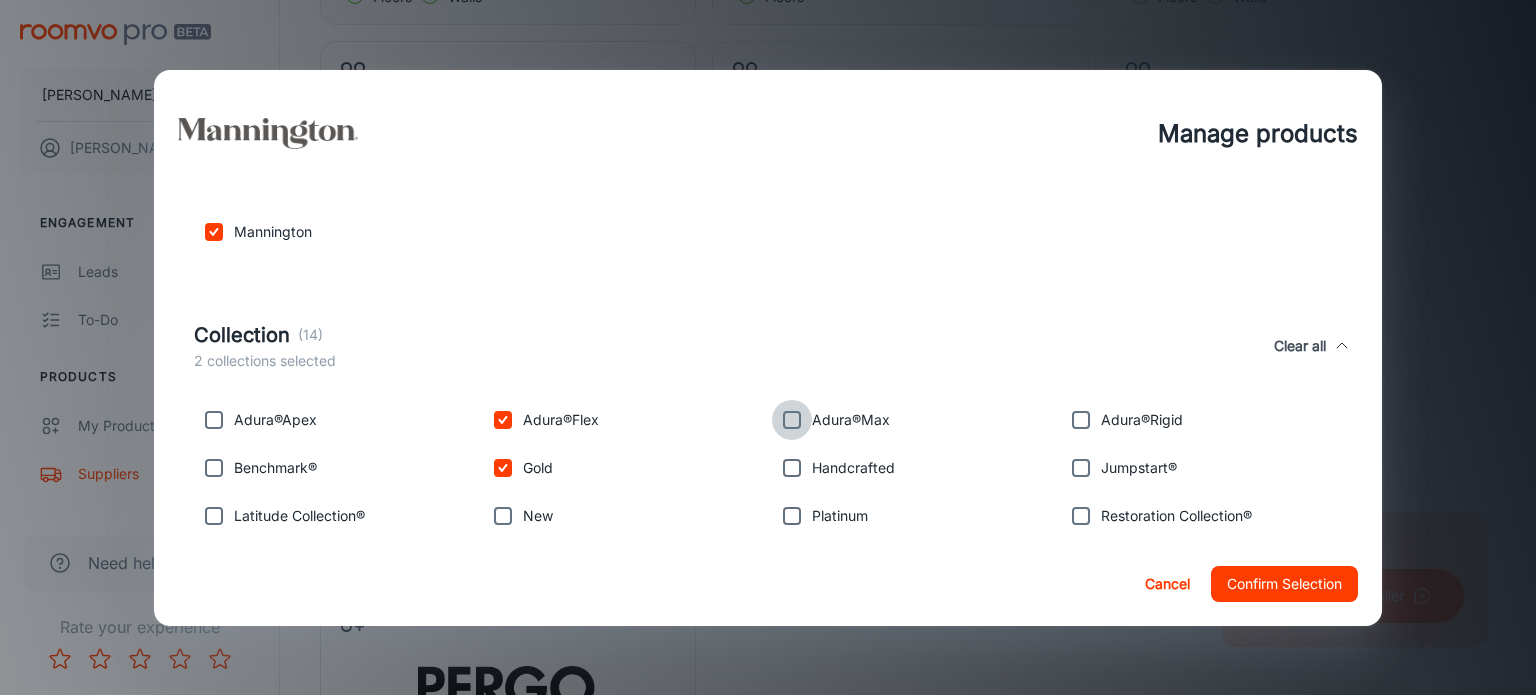 click at bounding box center (792, 420) 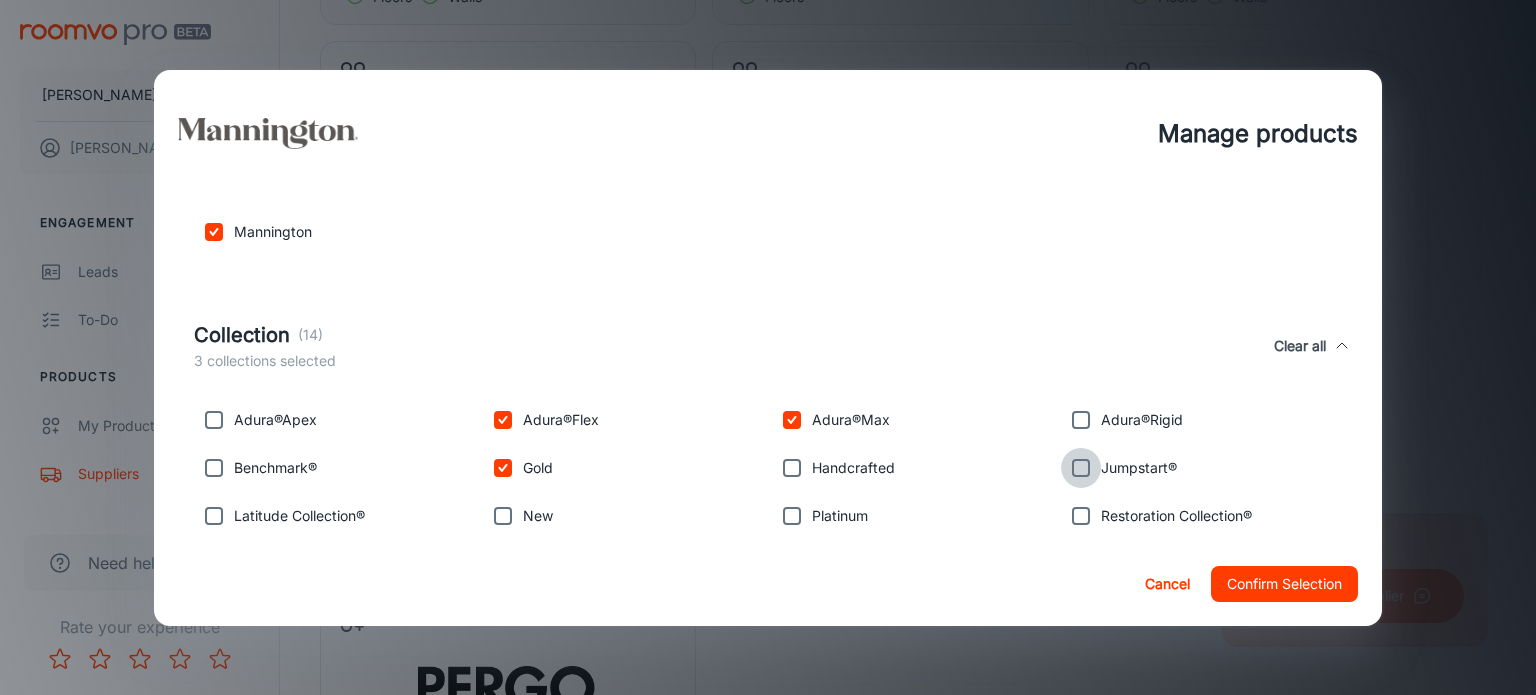 click at bounding box center [1081, 468] 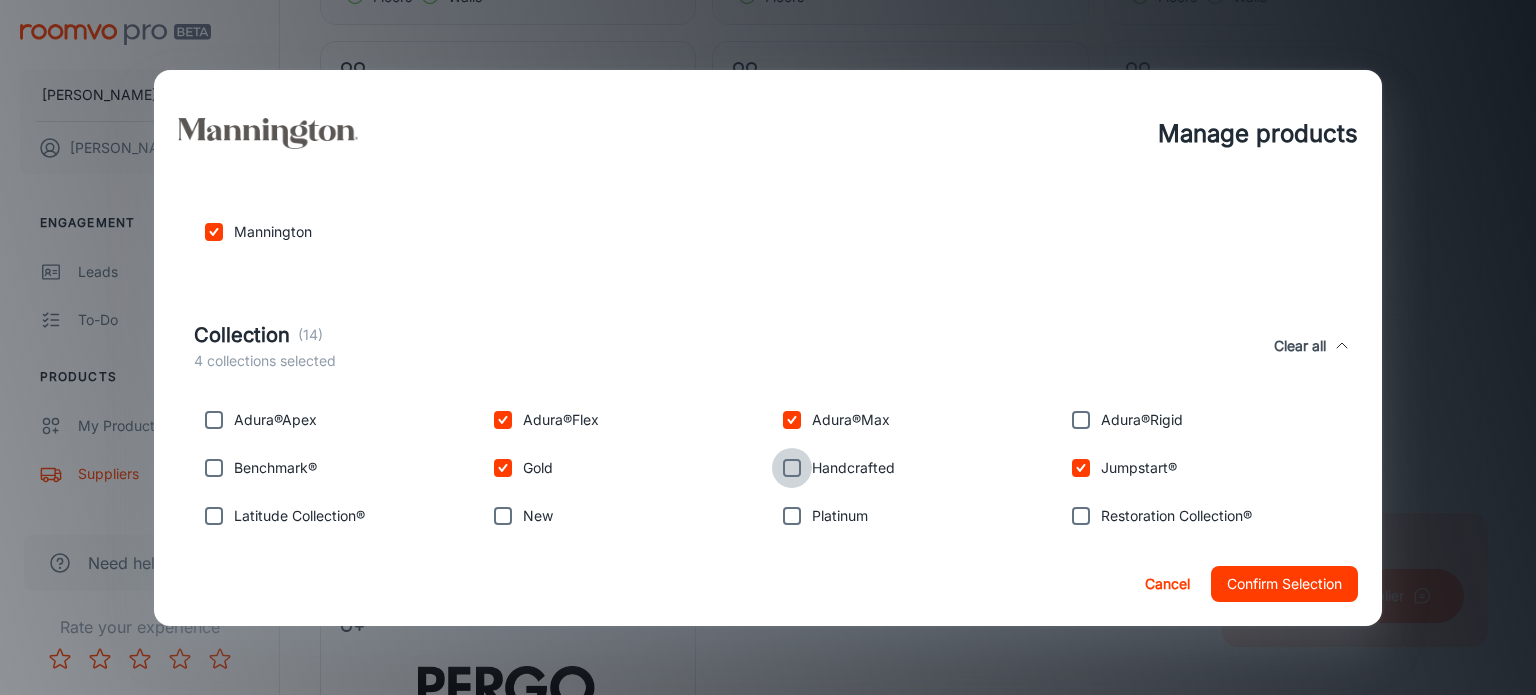 click at bounding box center [792, 468] 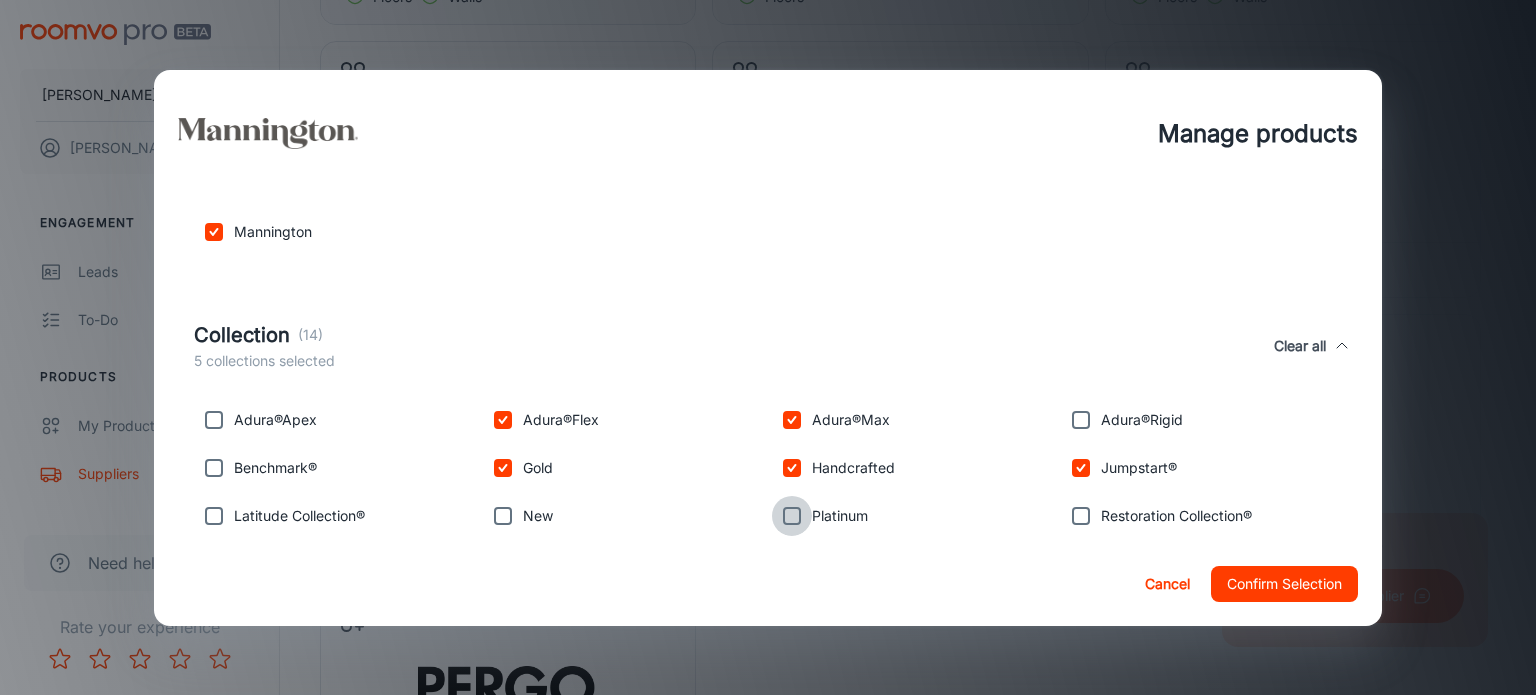 click at bounding box center [792, 516] 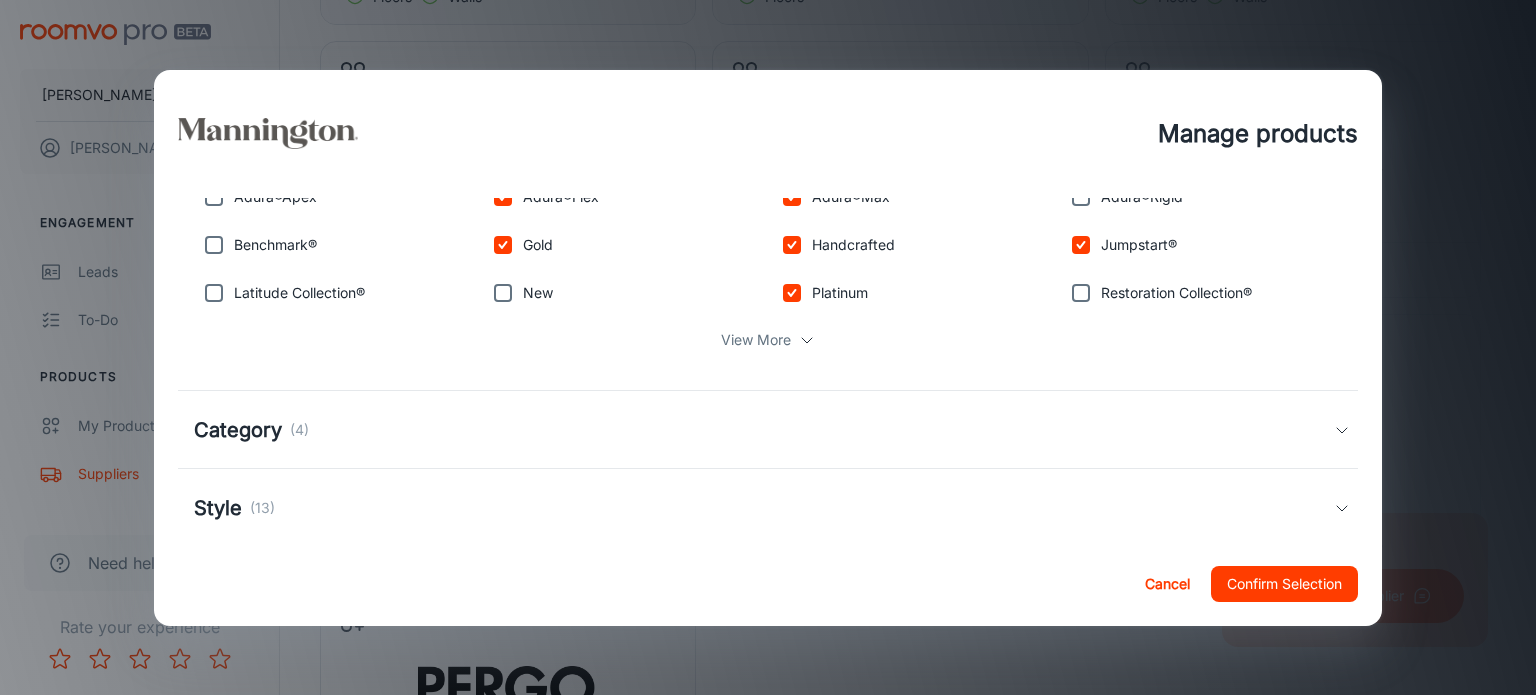 scroll, scrollTop: 676, scrollLeft: 0, axis: vertical 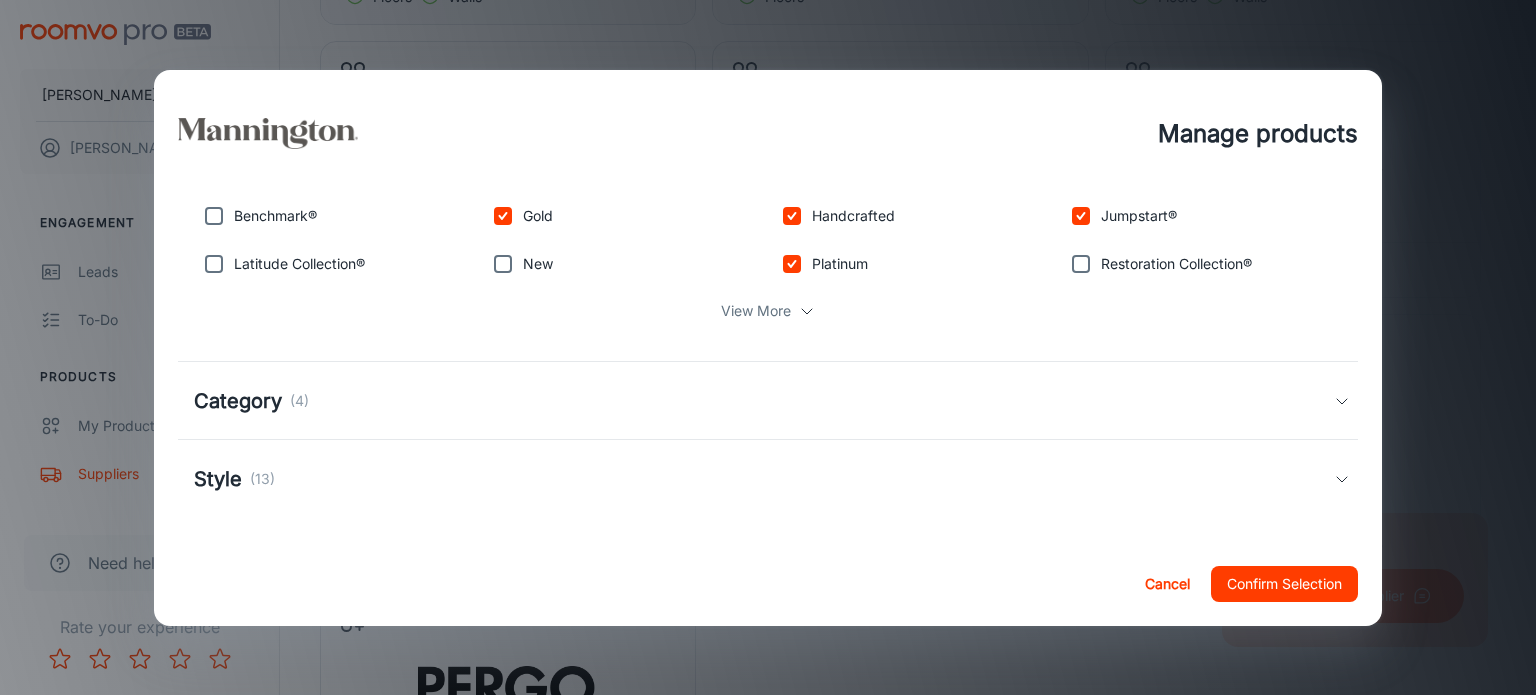 click 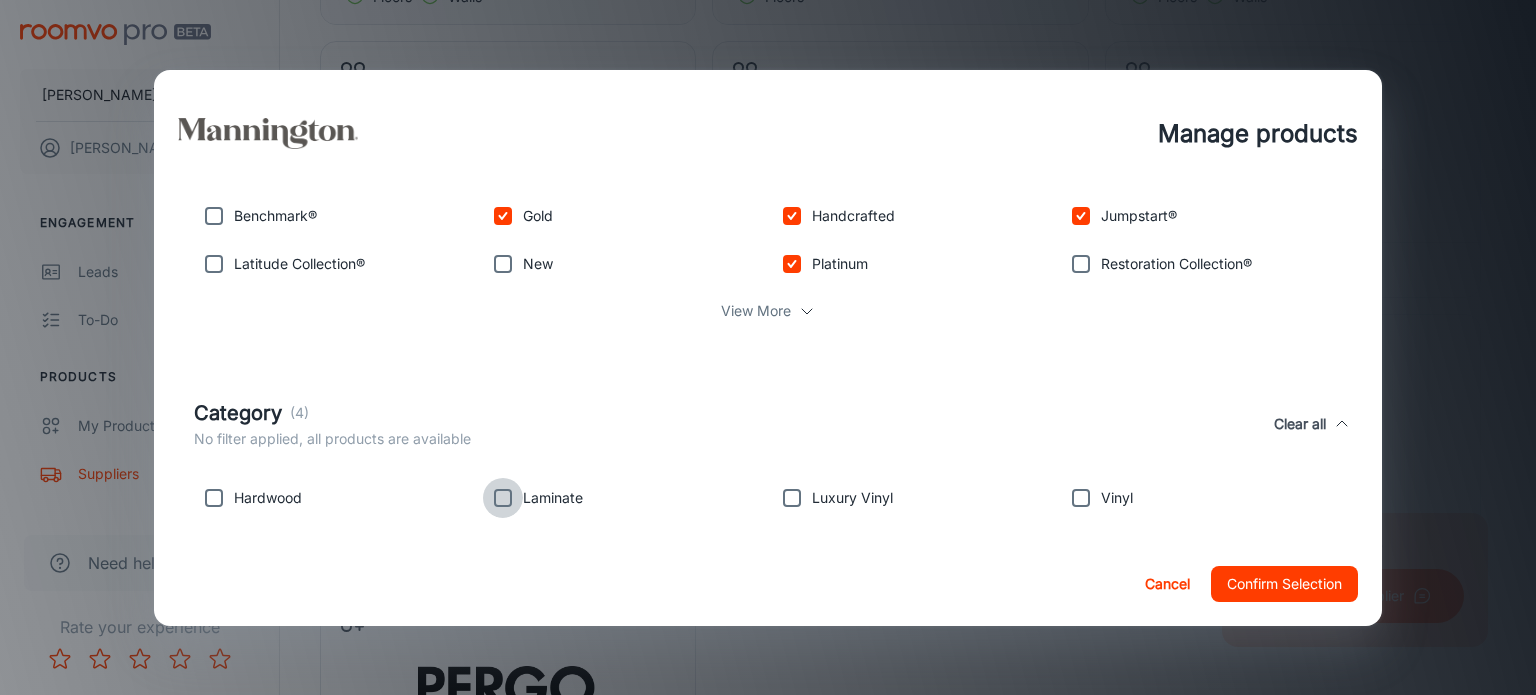click at bounding box center [503, 498] 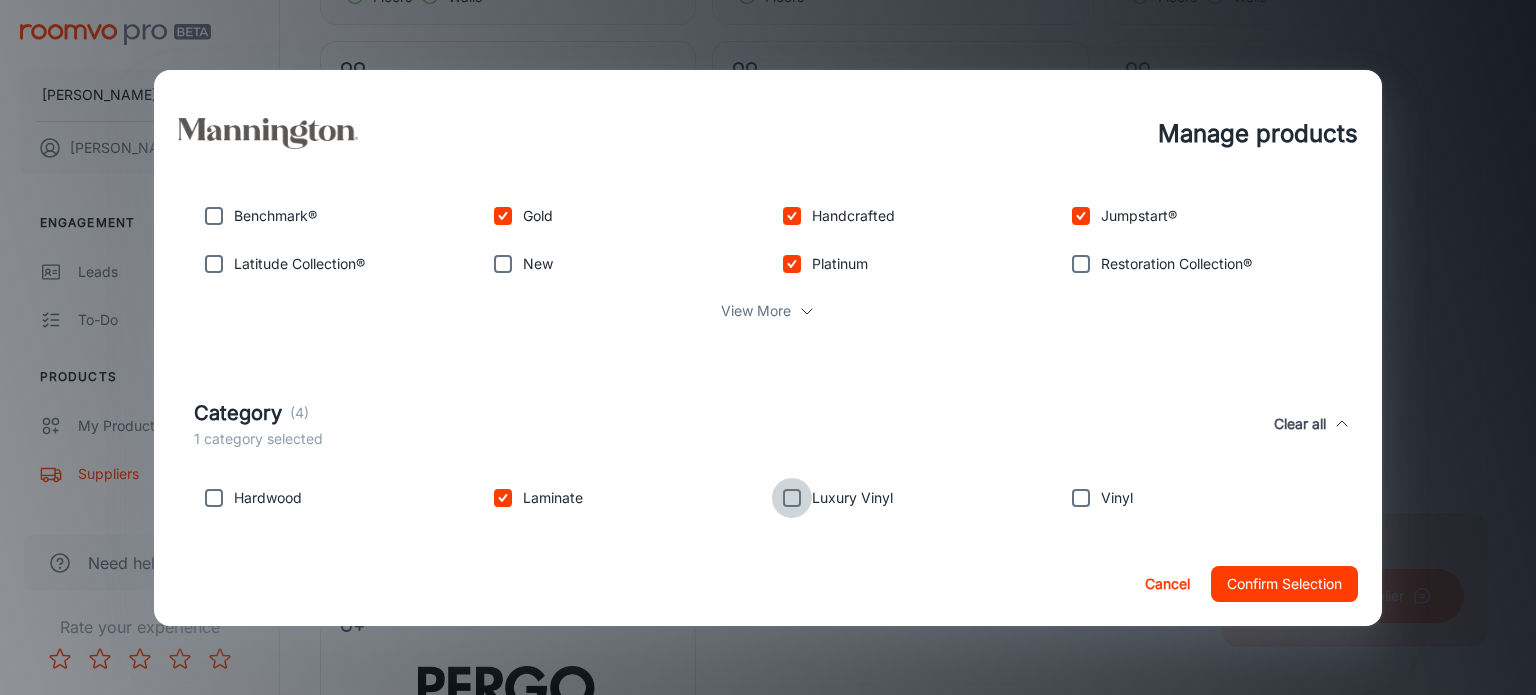 click at bounding box center (792, 498) 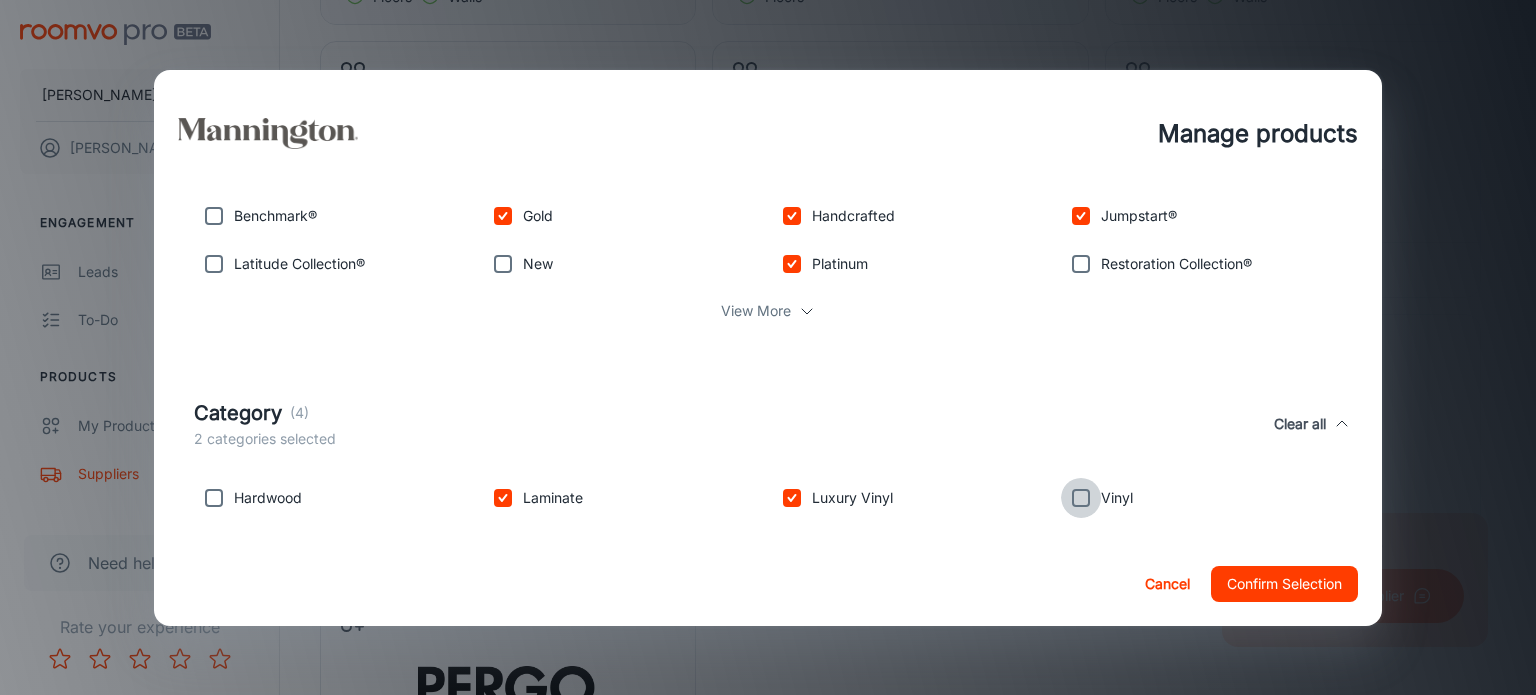 click at bounding box center (1081, 498) 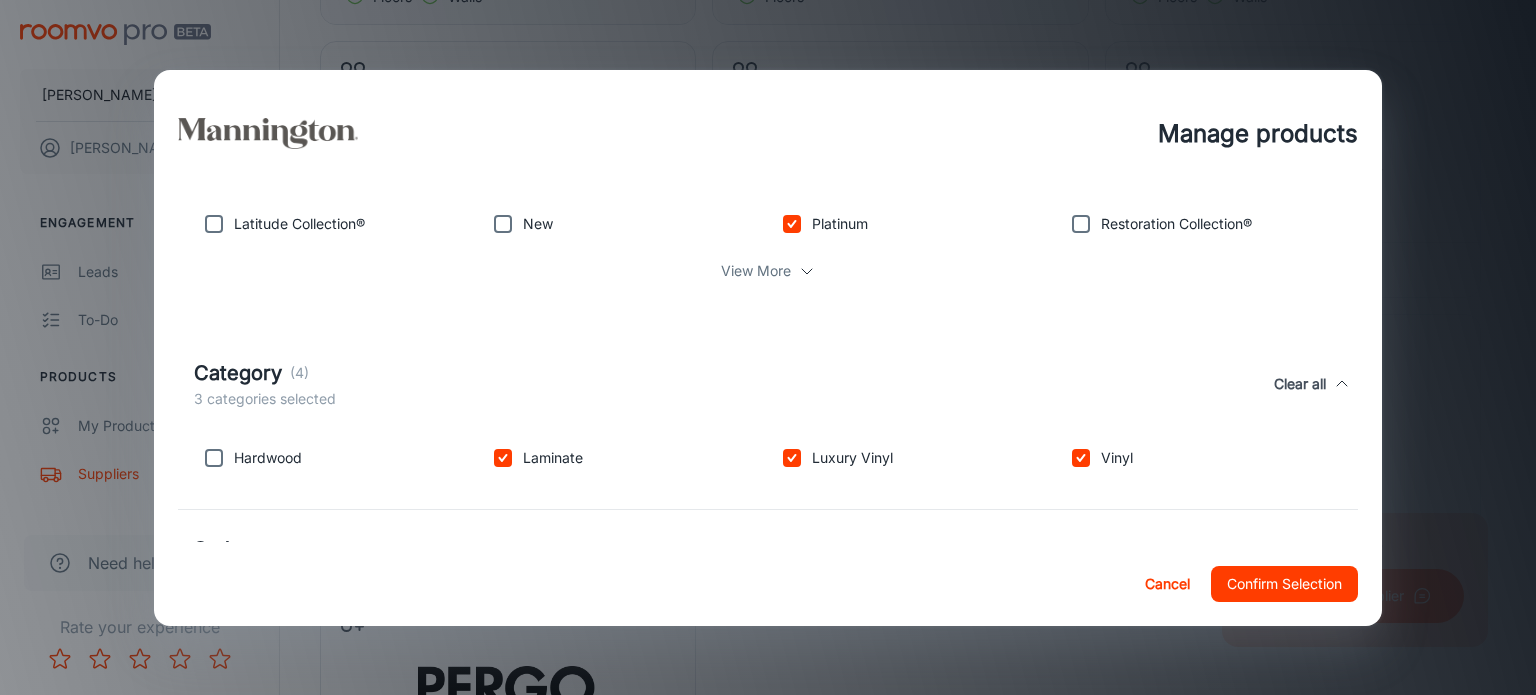 scroll, scrollTop: 785, scrollLeft: 0, axis: vertical 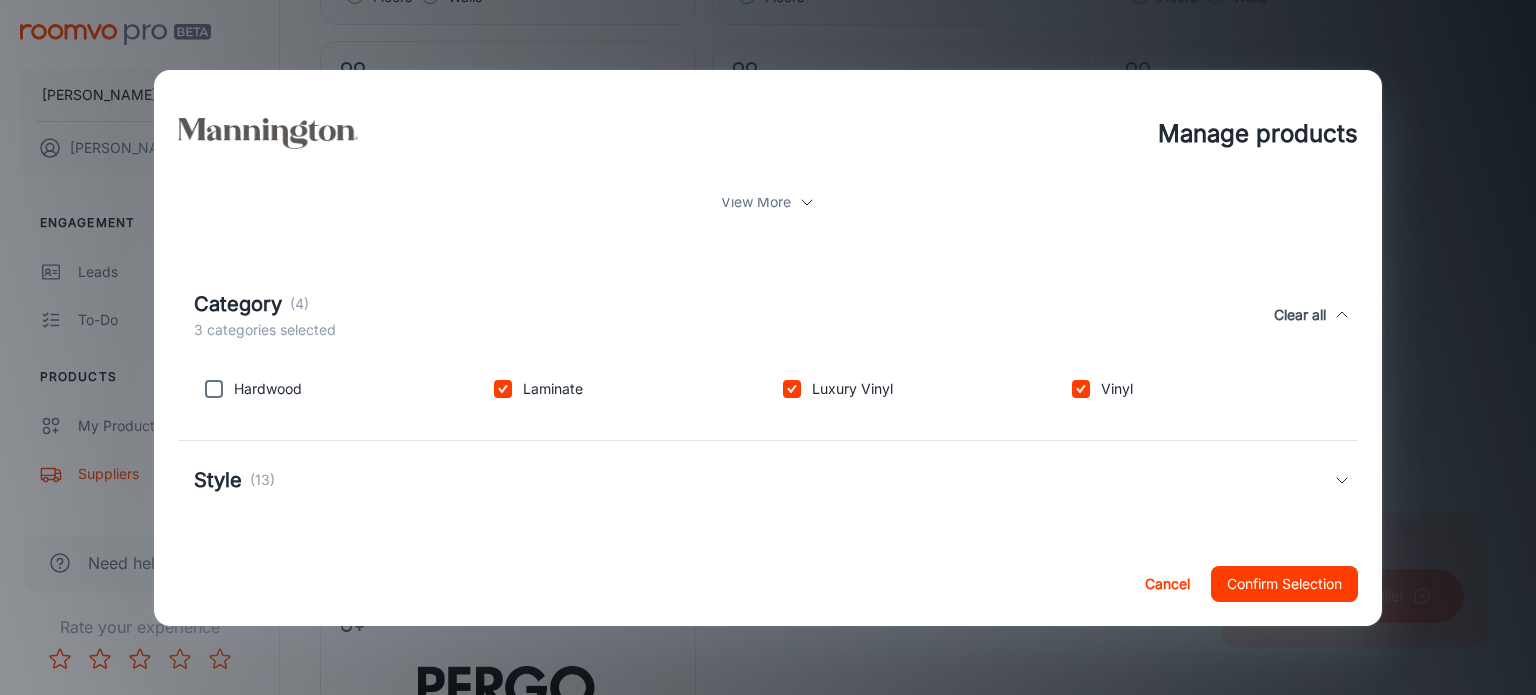 click 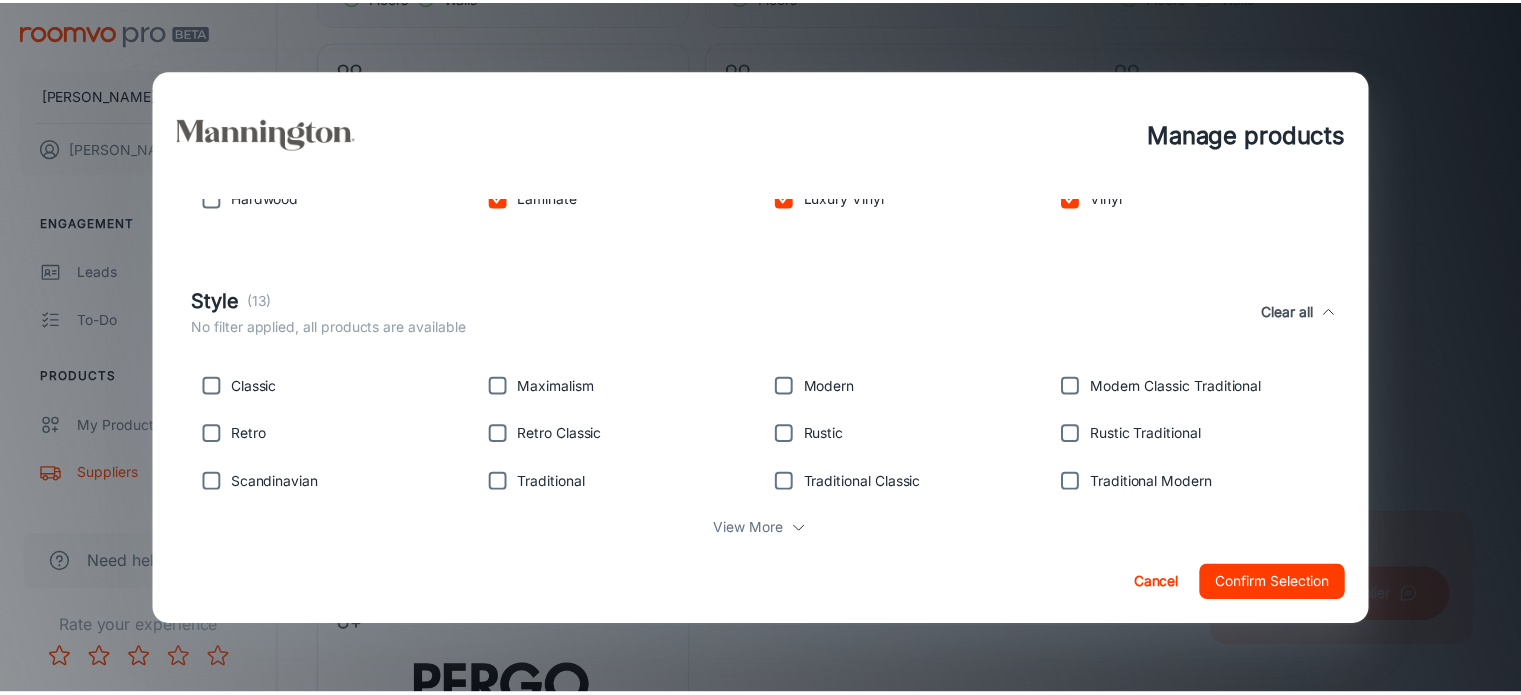 scroll, scrollTop: 1021, scrollLeft: 0, axis: vertical 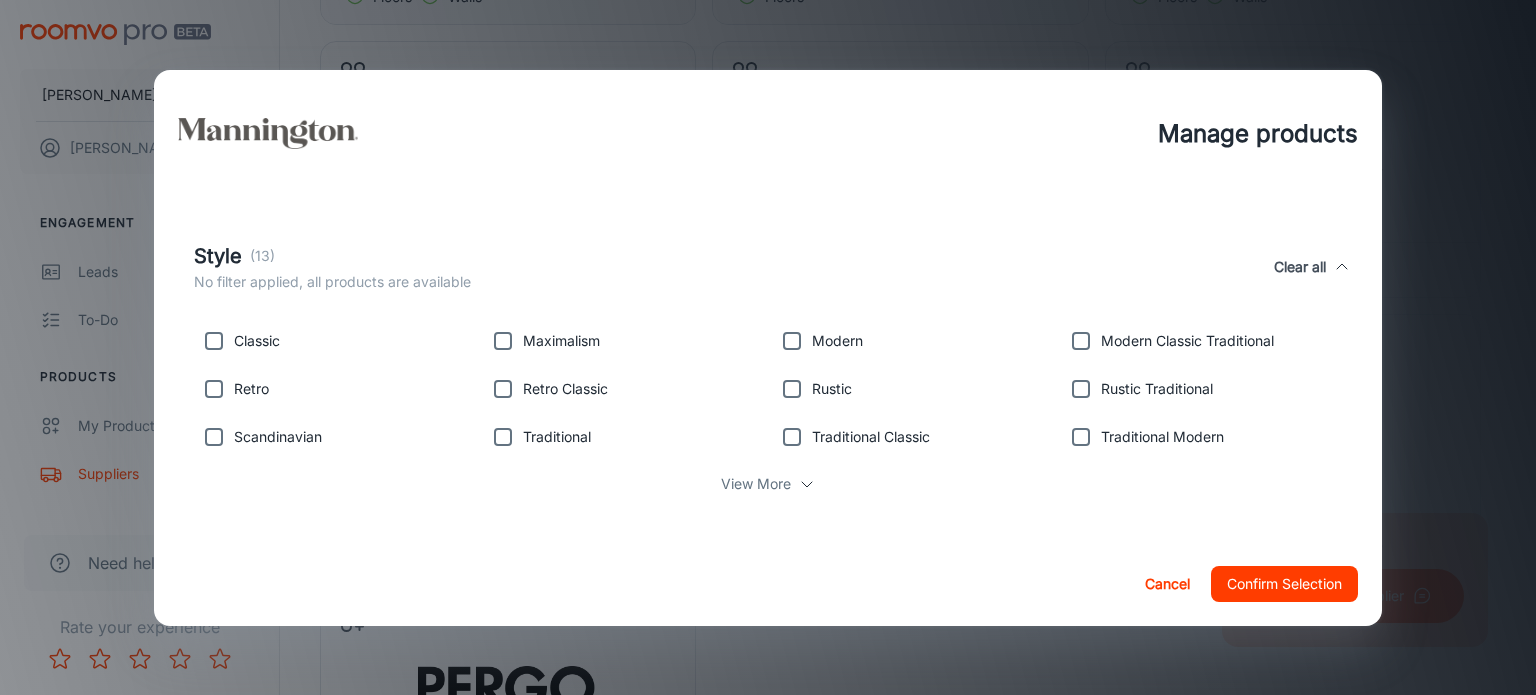 click at bounding box center (214, 341) 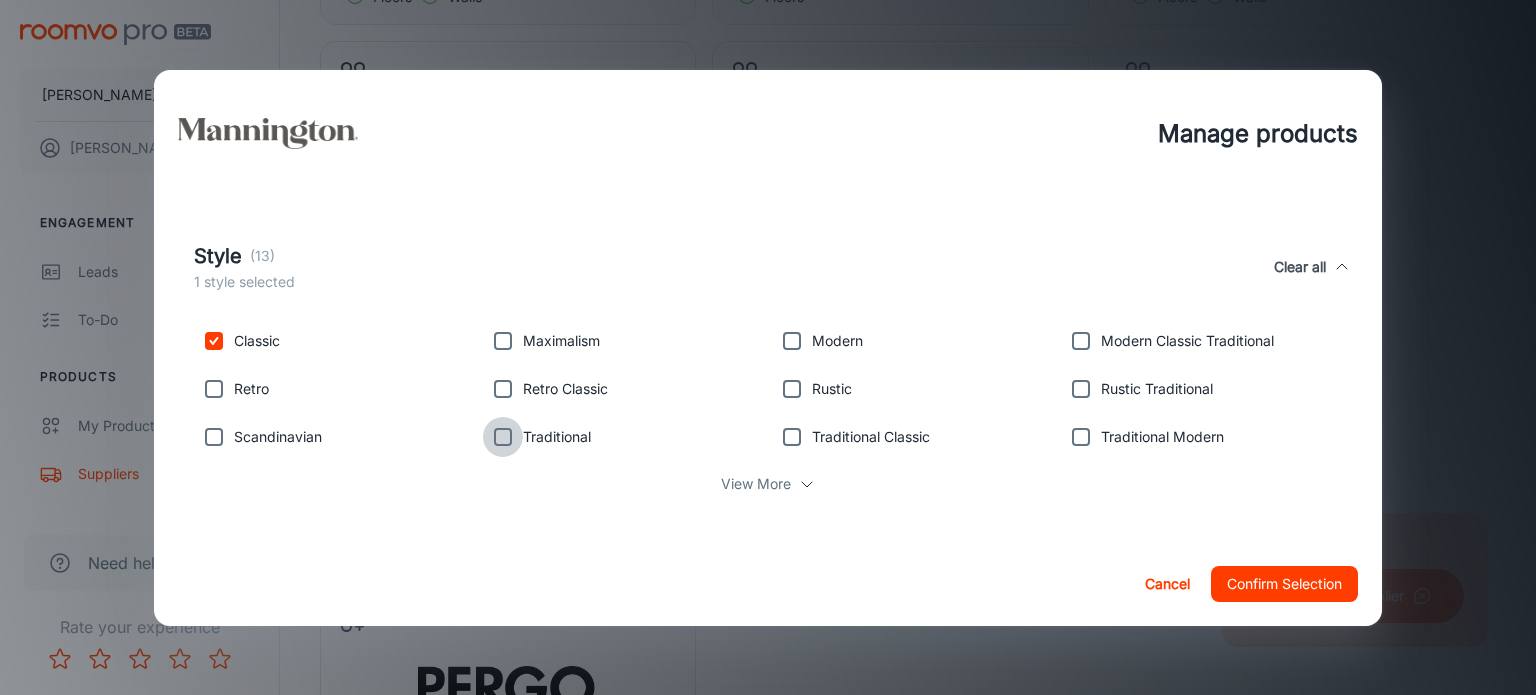 click at bounding box center (503, 437) 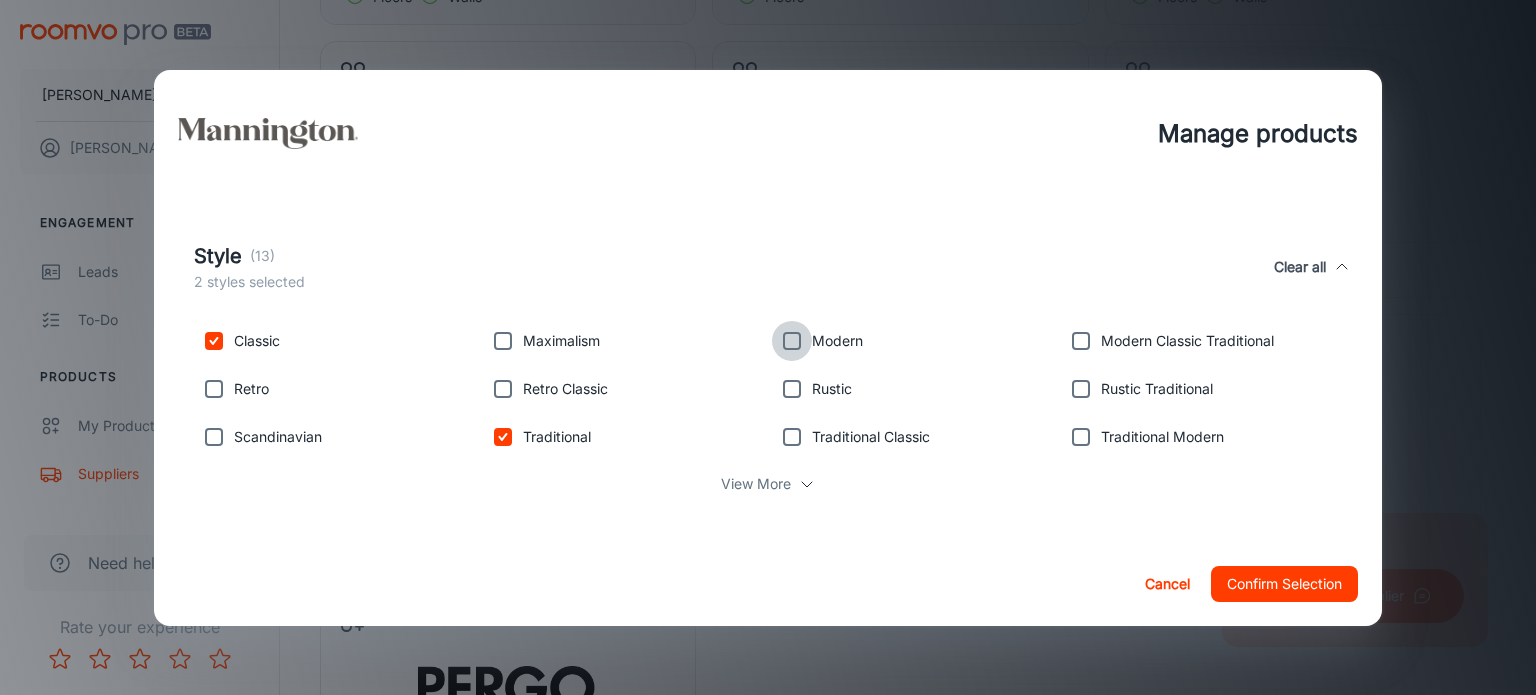 click at bounding box center (792, 341) 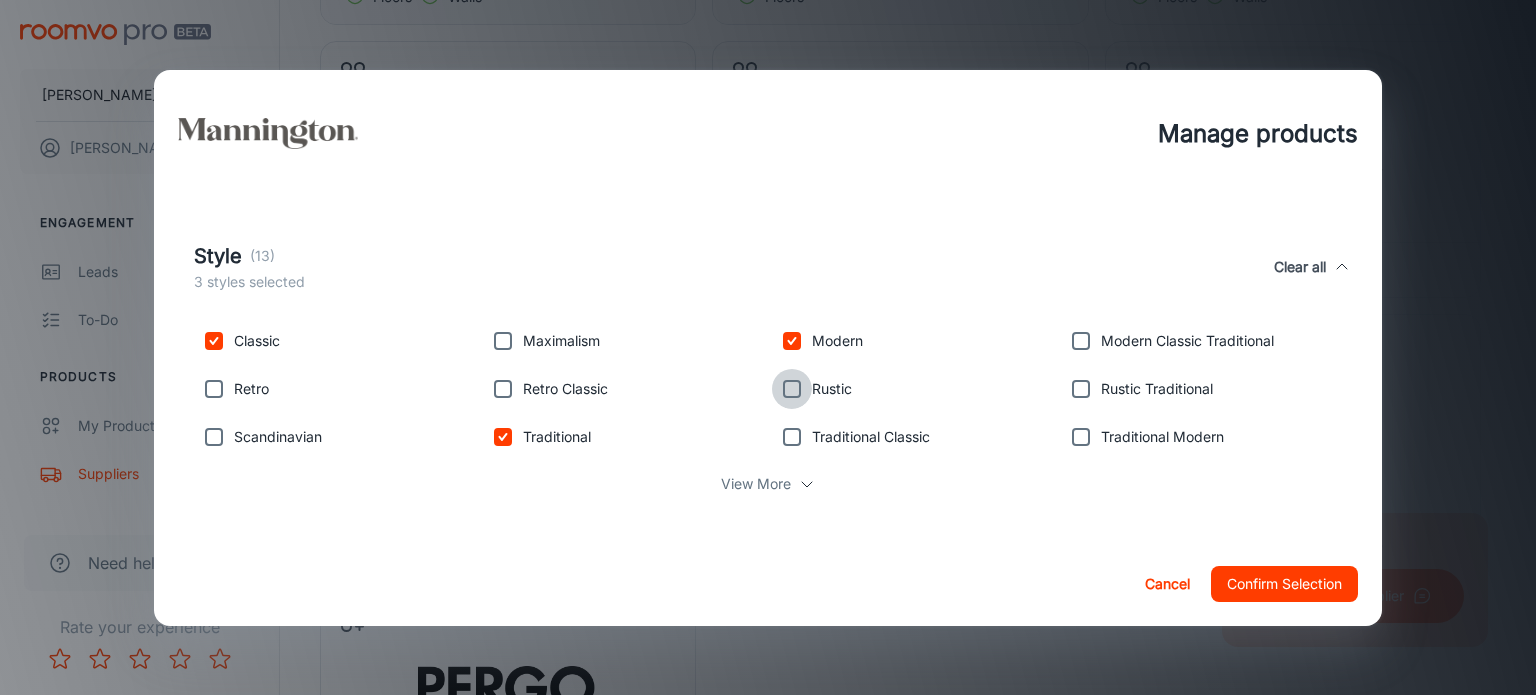 click at bounding box center (792, 389) 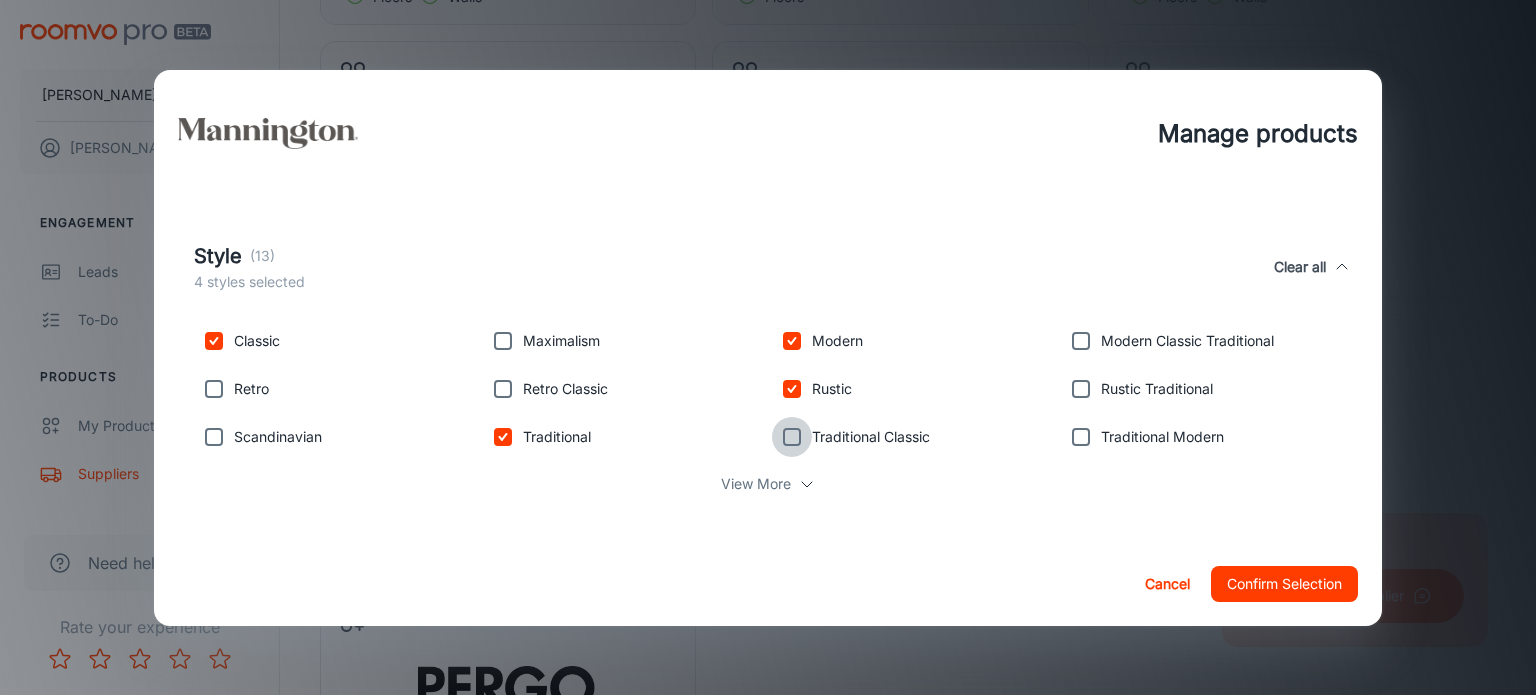 click at bounding box center [792, 437] 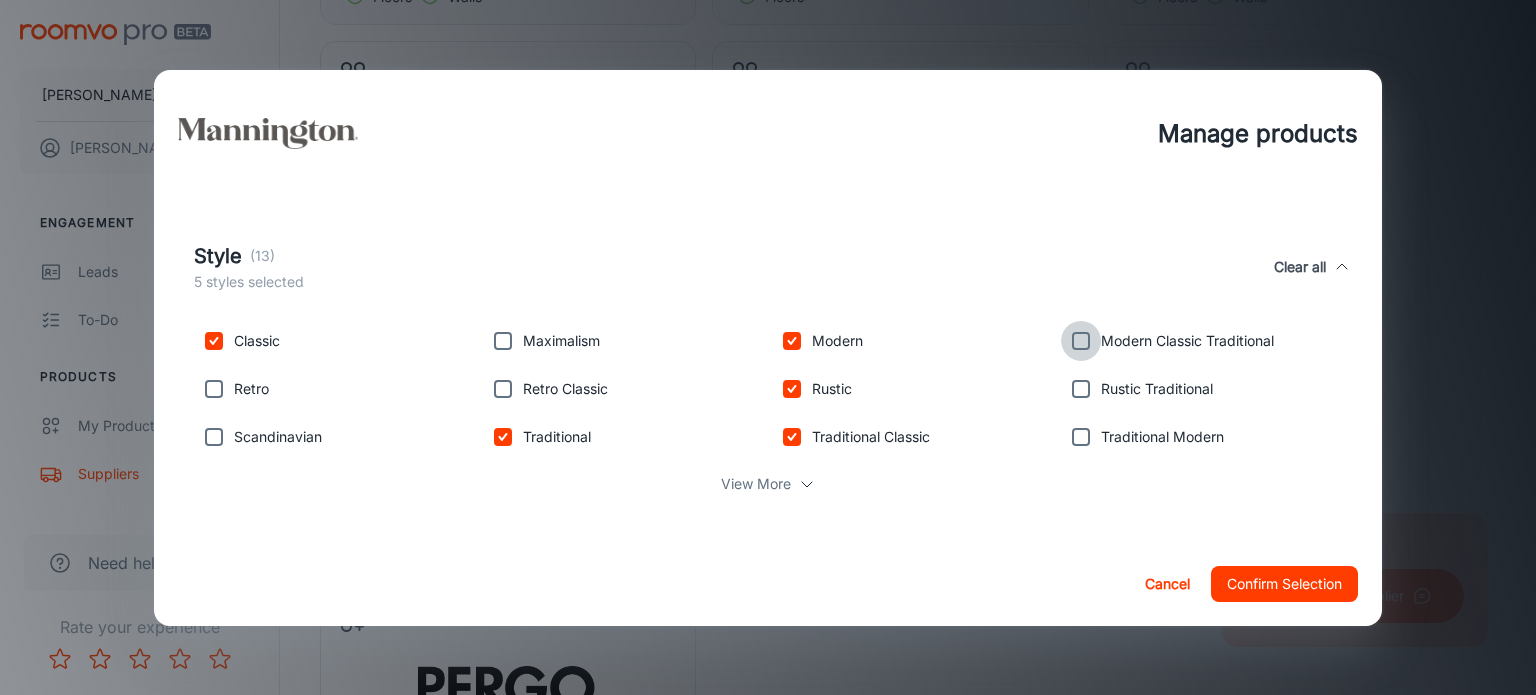 click at bounding box center [1081, 341] 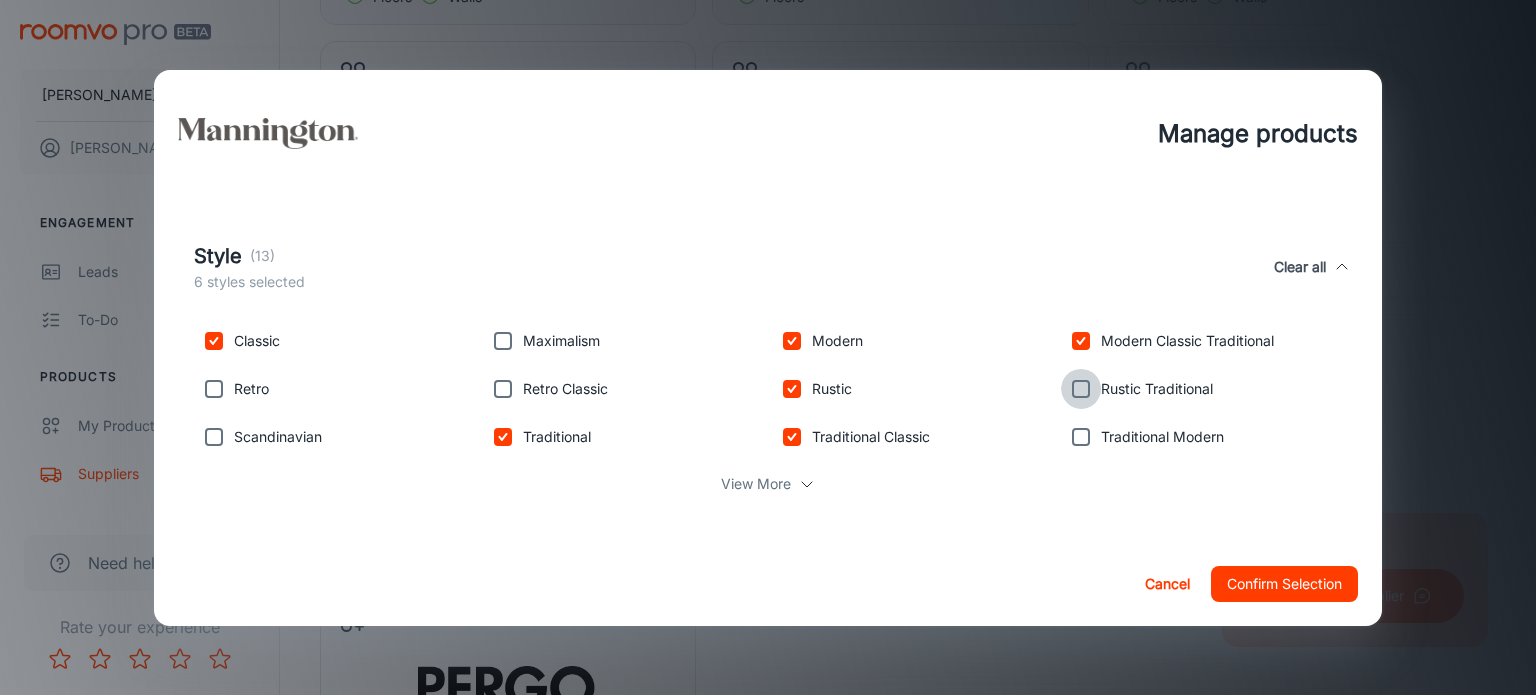 click at bounding box center [1081, 389] 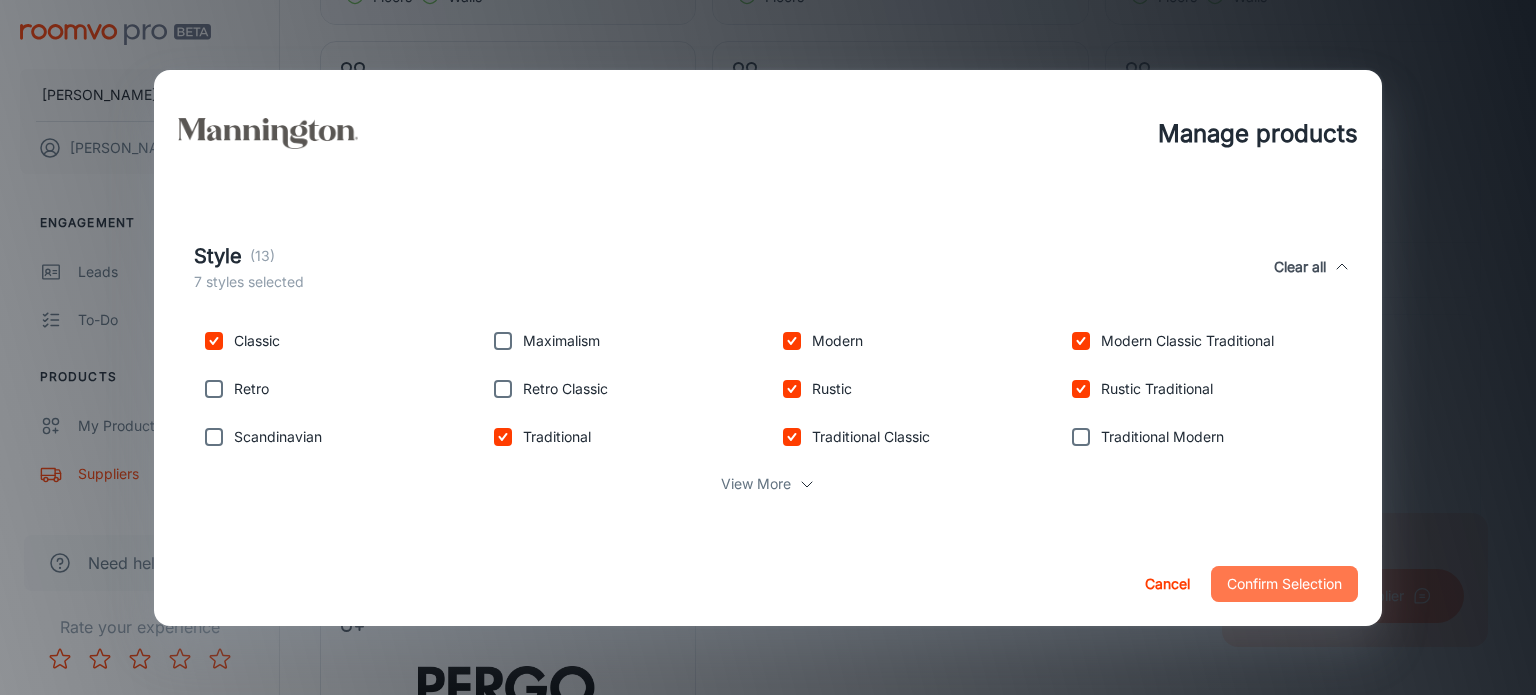 click on "Confirm Selection" at bounding box center (1284, 584) 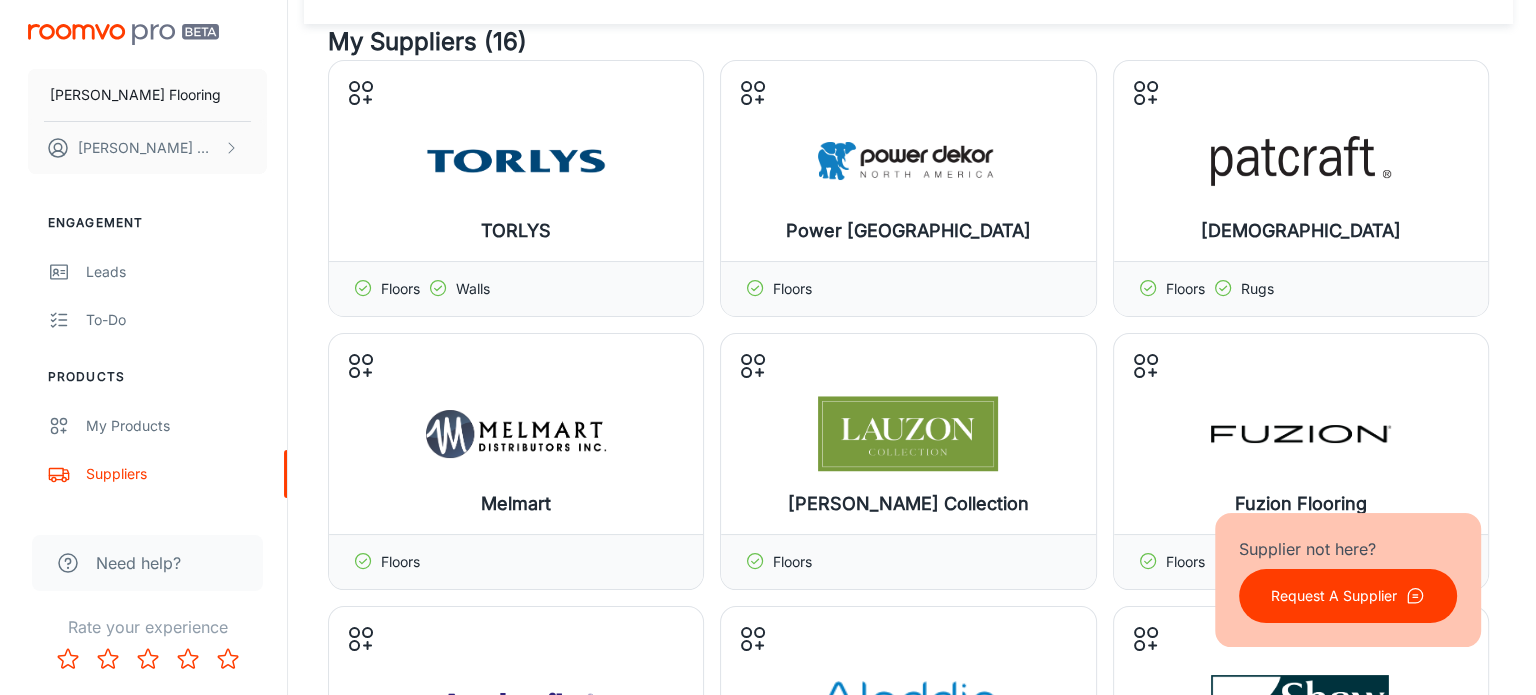 scroll, scrollTop: 0, scrollLeft: 0, axis: both 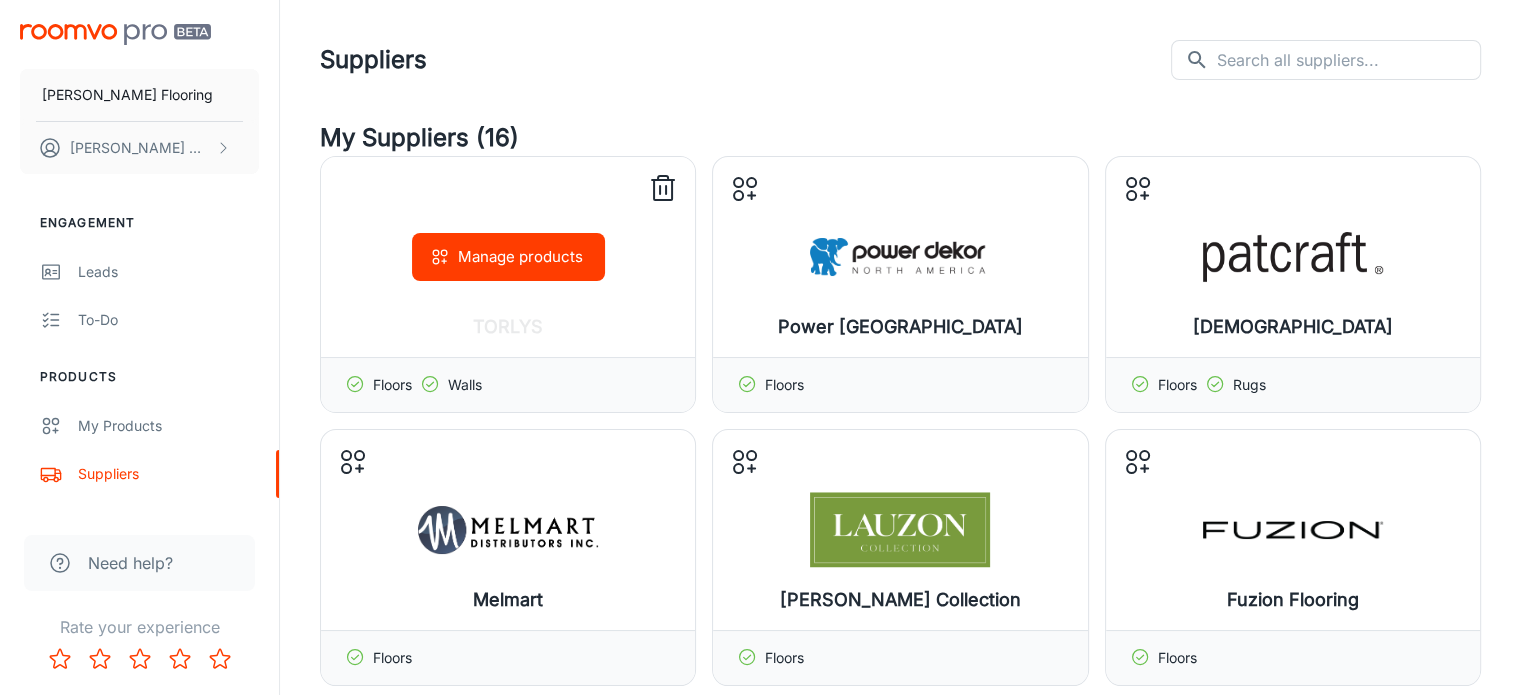 click on "Manage products" at bounding box center (508, 257) 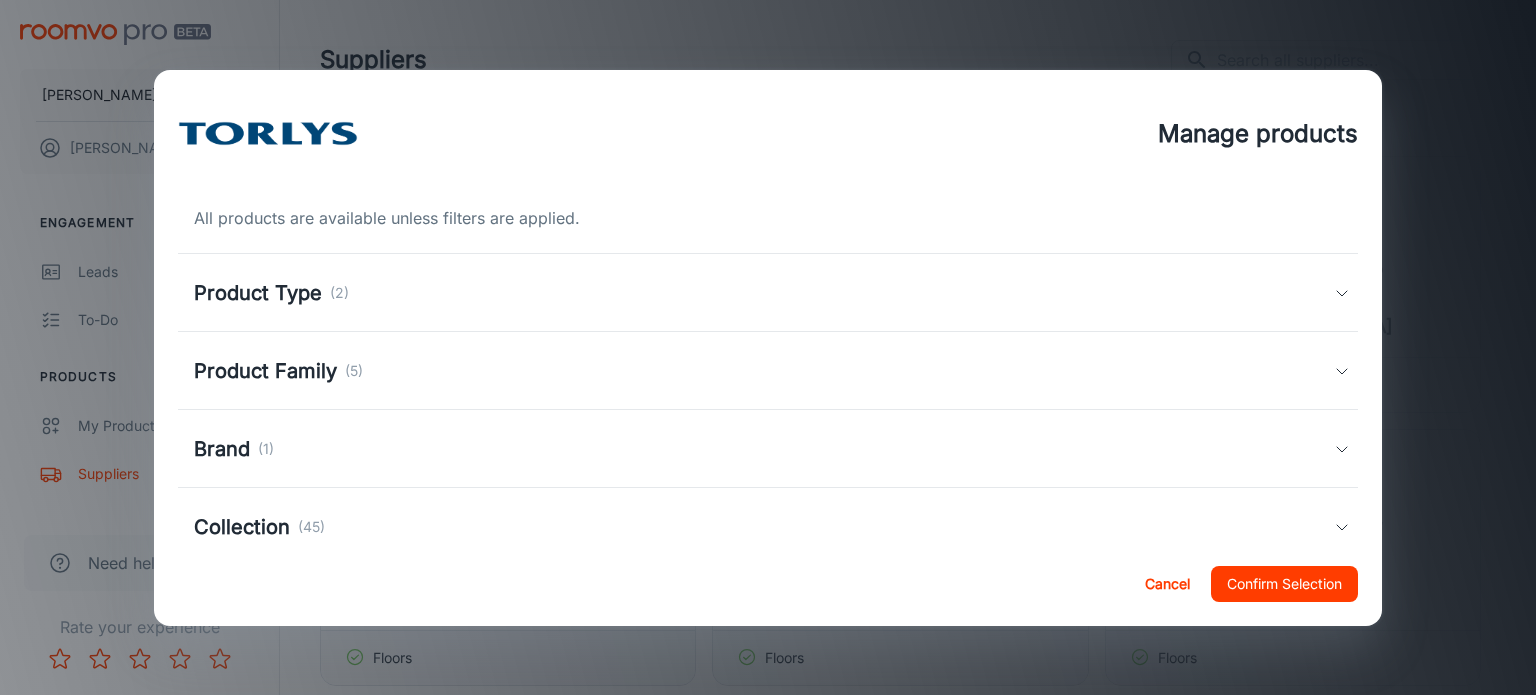 click 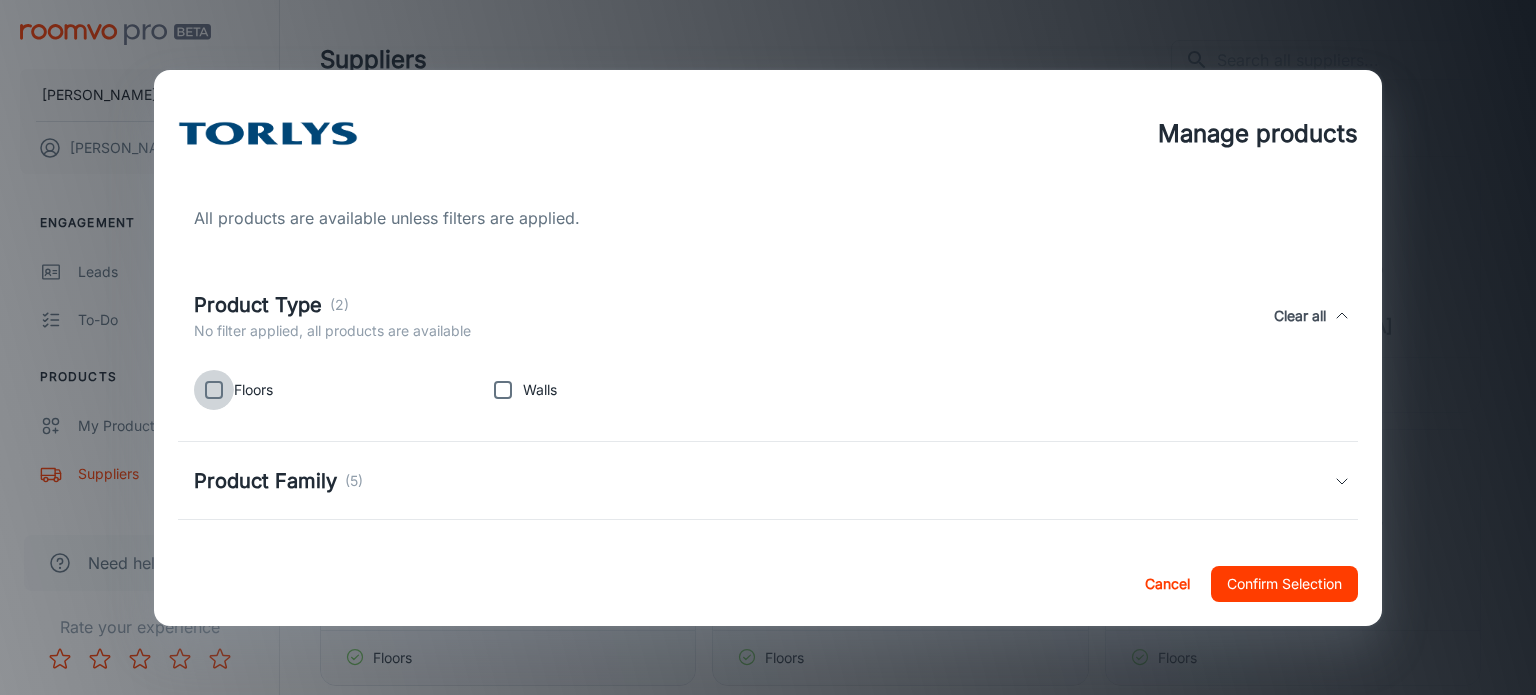 click at bounding box center (214, 390) 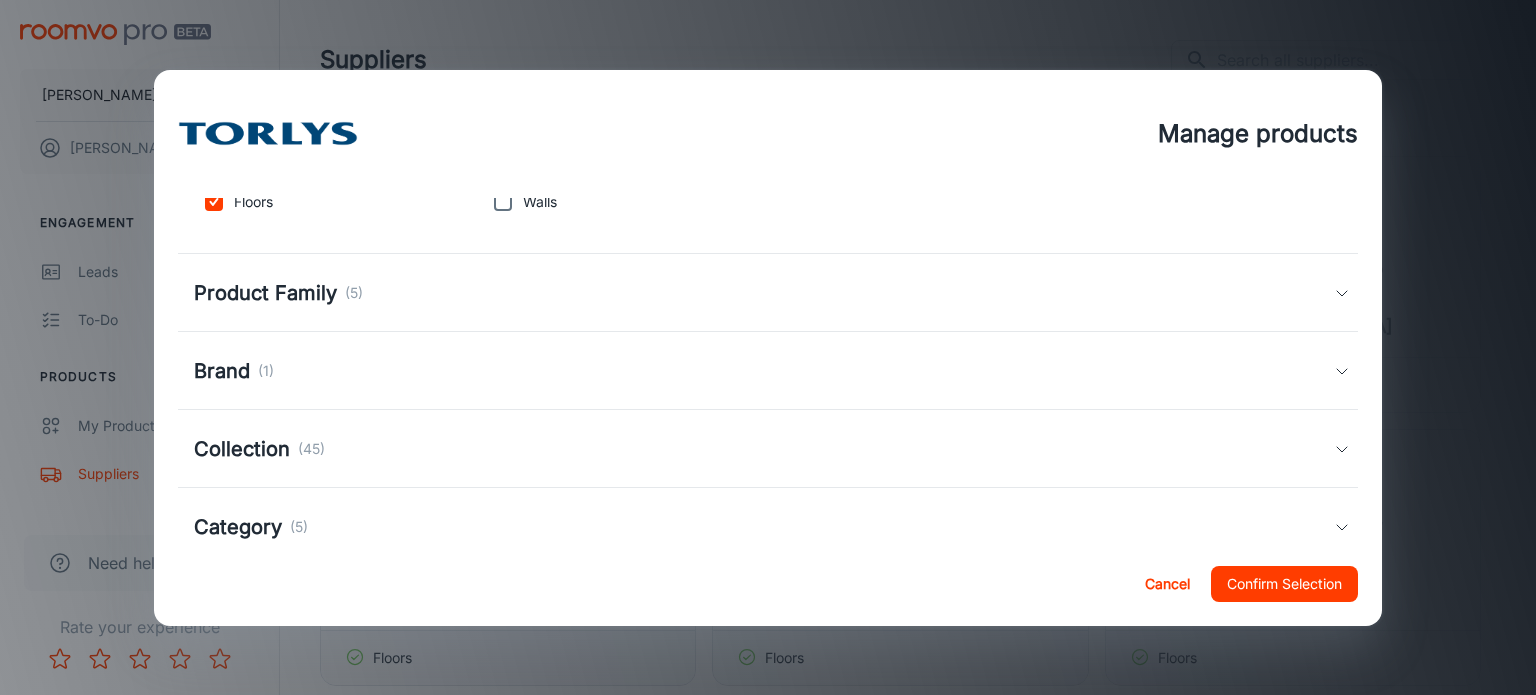scroll, scrollTop: 194, scrollLeft: 0, axis: vertical 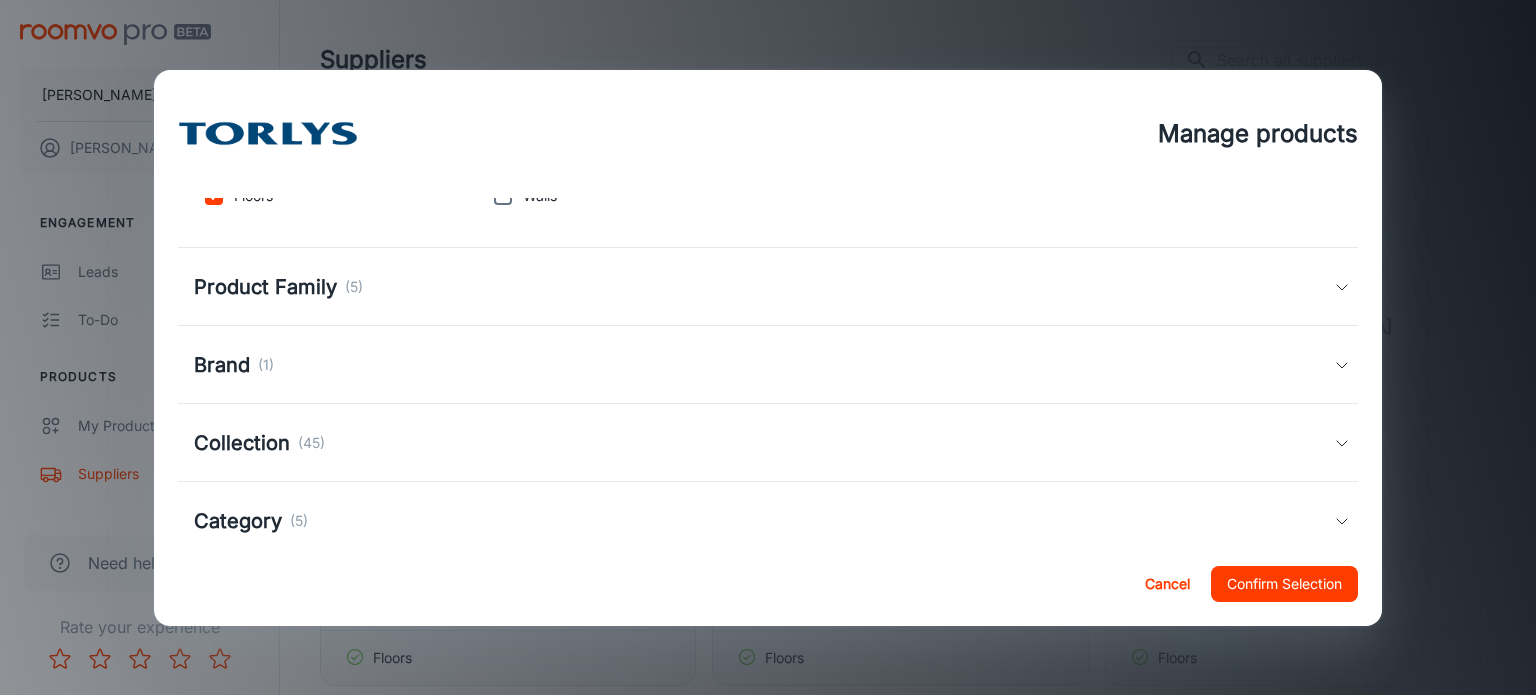 click 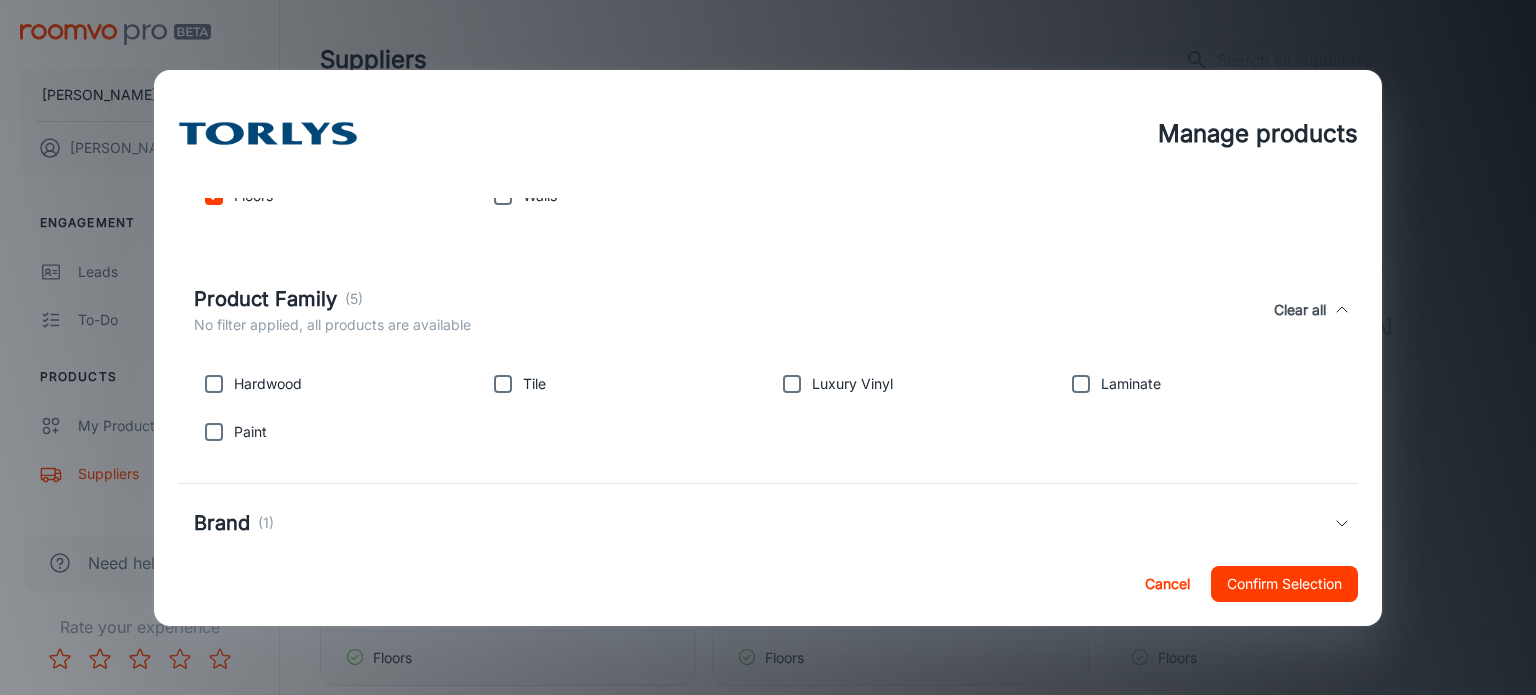 click at bounding box center [214, 384] 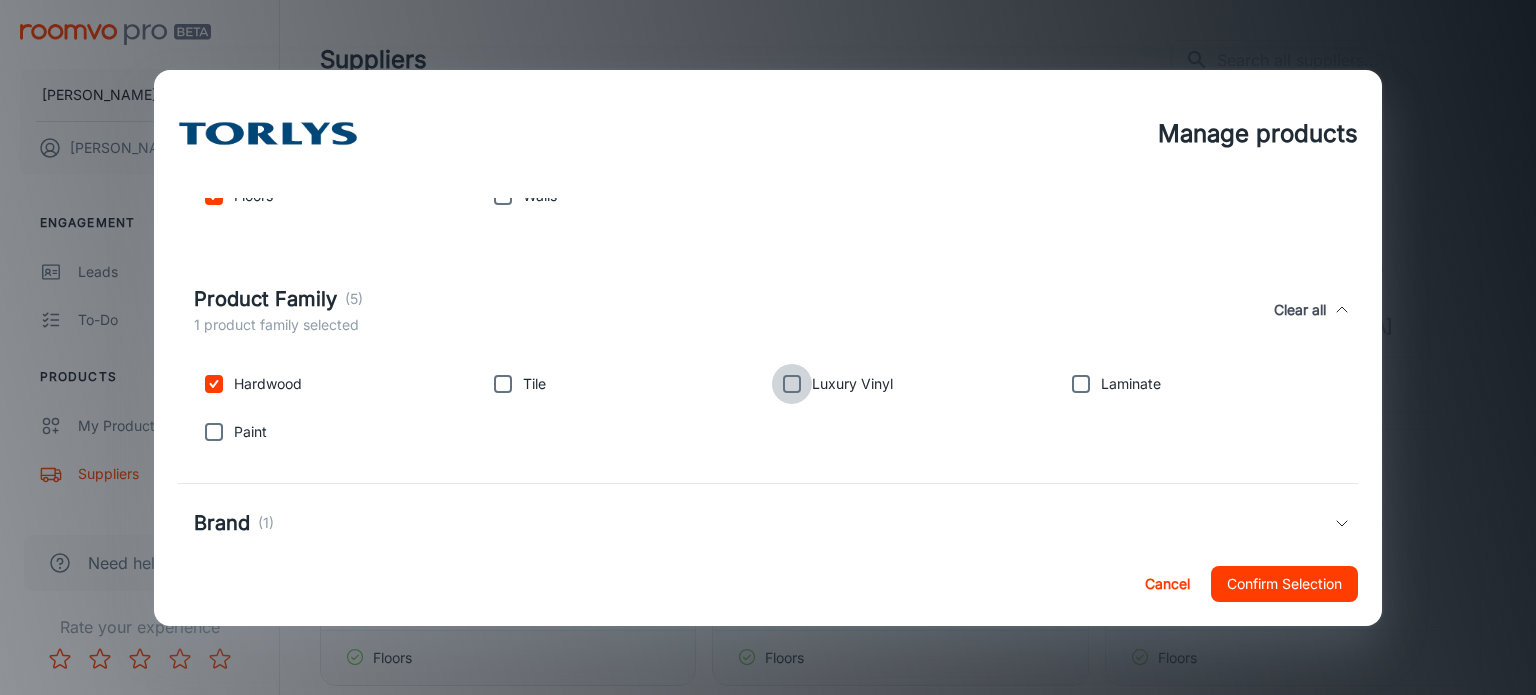 click at bounding box center (792, 384) 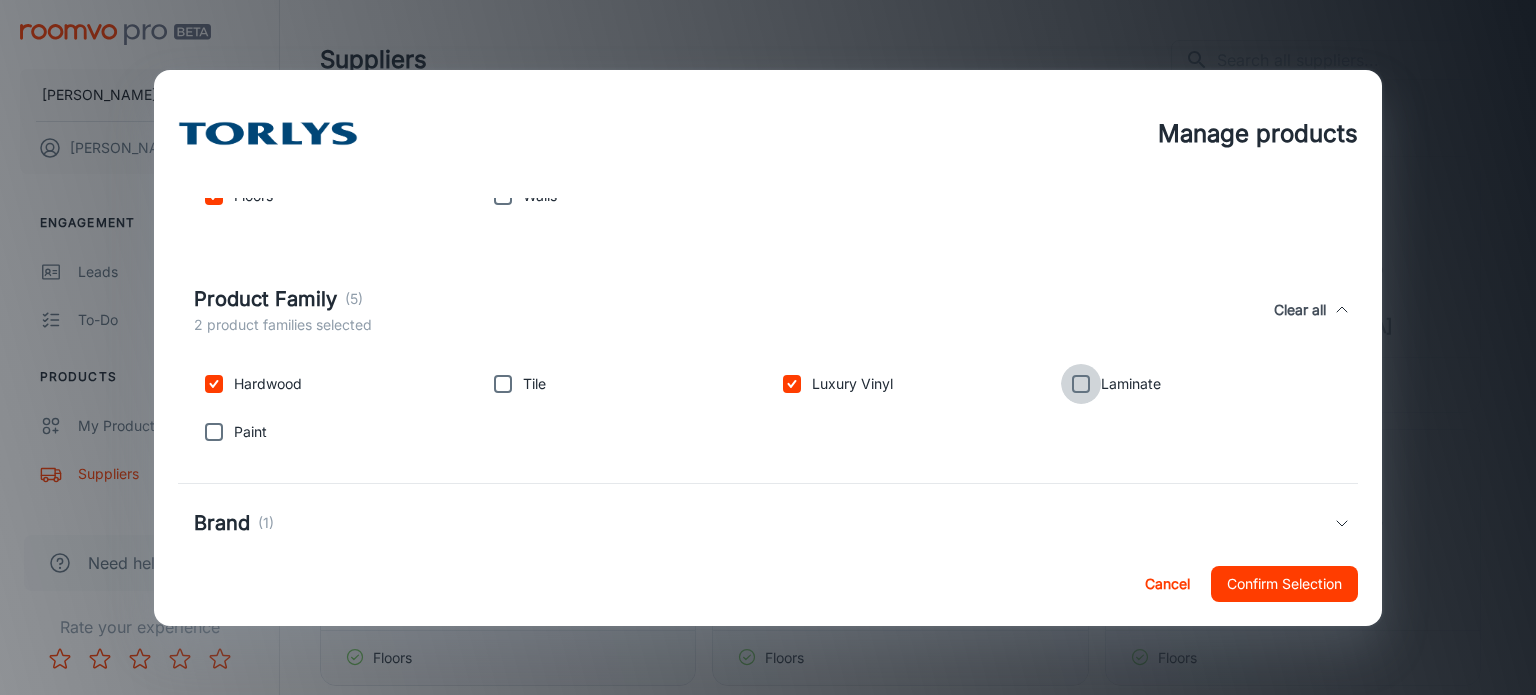 click at bounding box center [1081, 384] 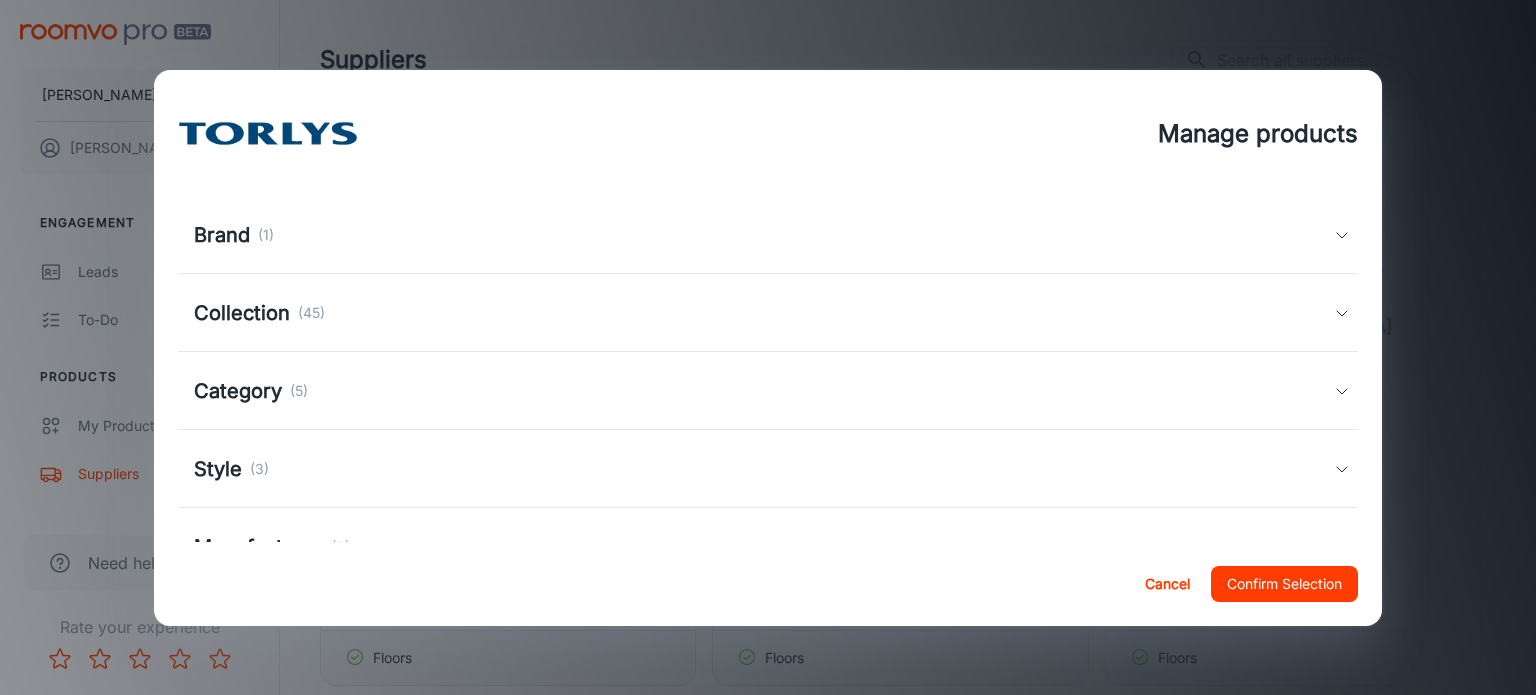 scroll, scrollTop: 487, scrollLeft: 0, axis: vertical 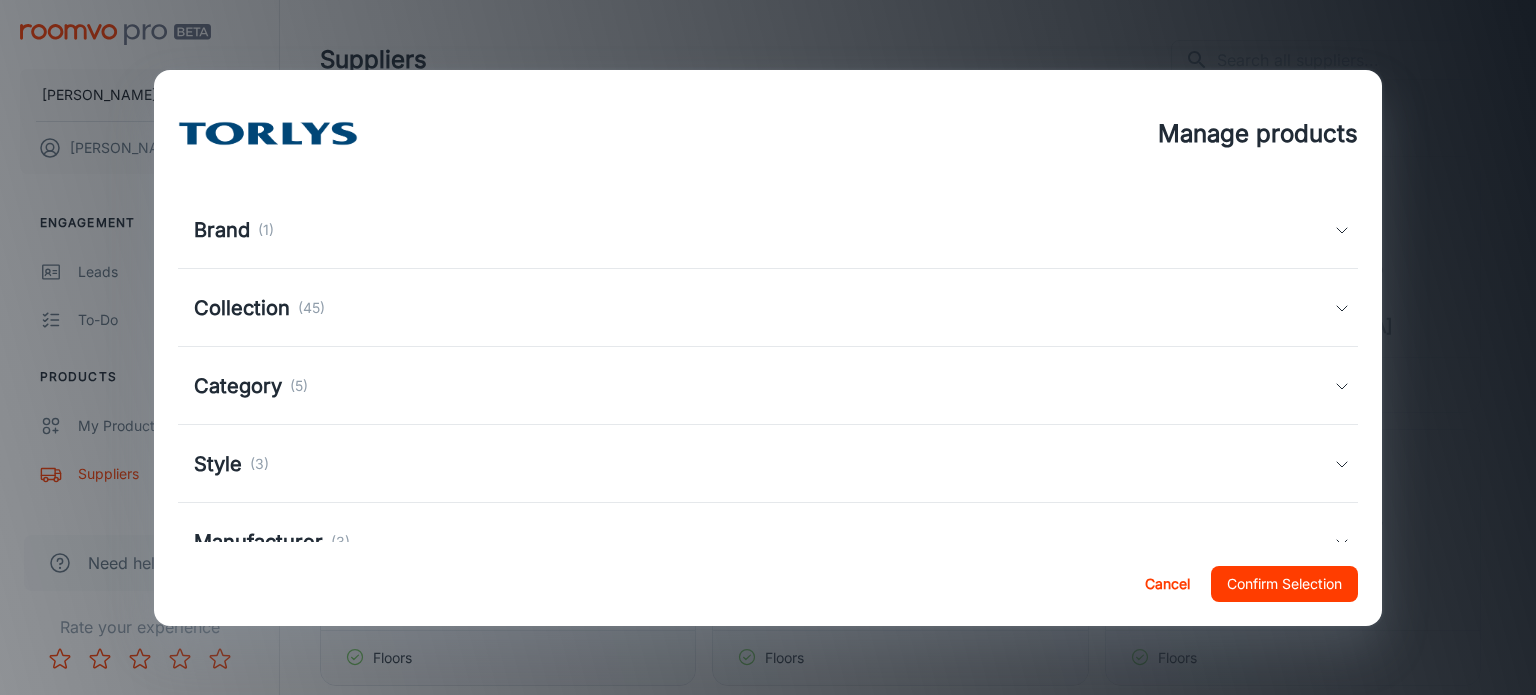 click 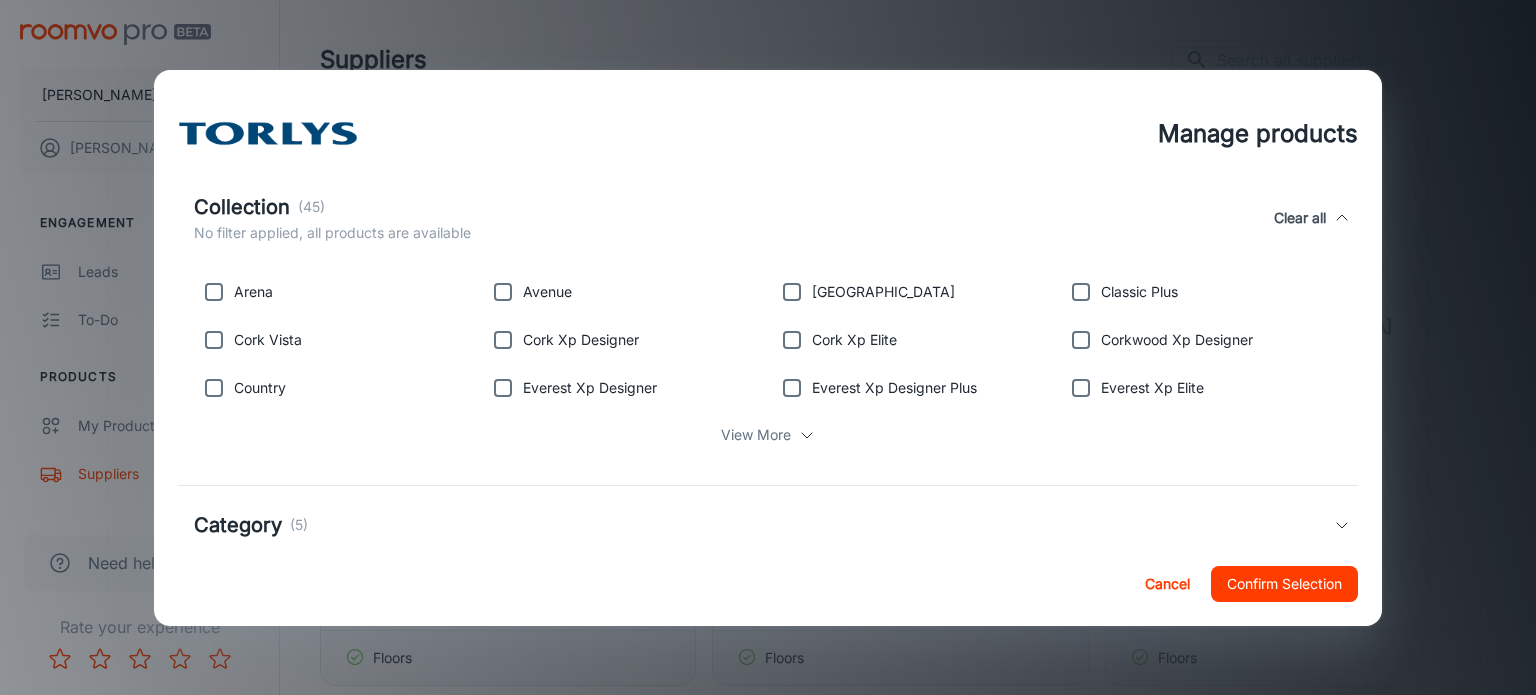 scroll, scrollTop: 600, scrollLeft: 0, axis: vertical 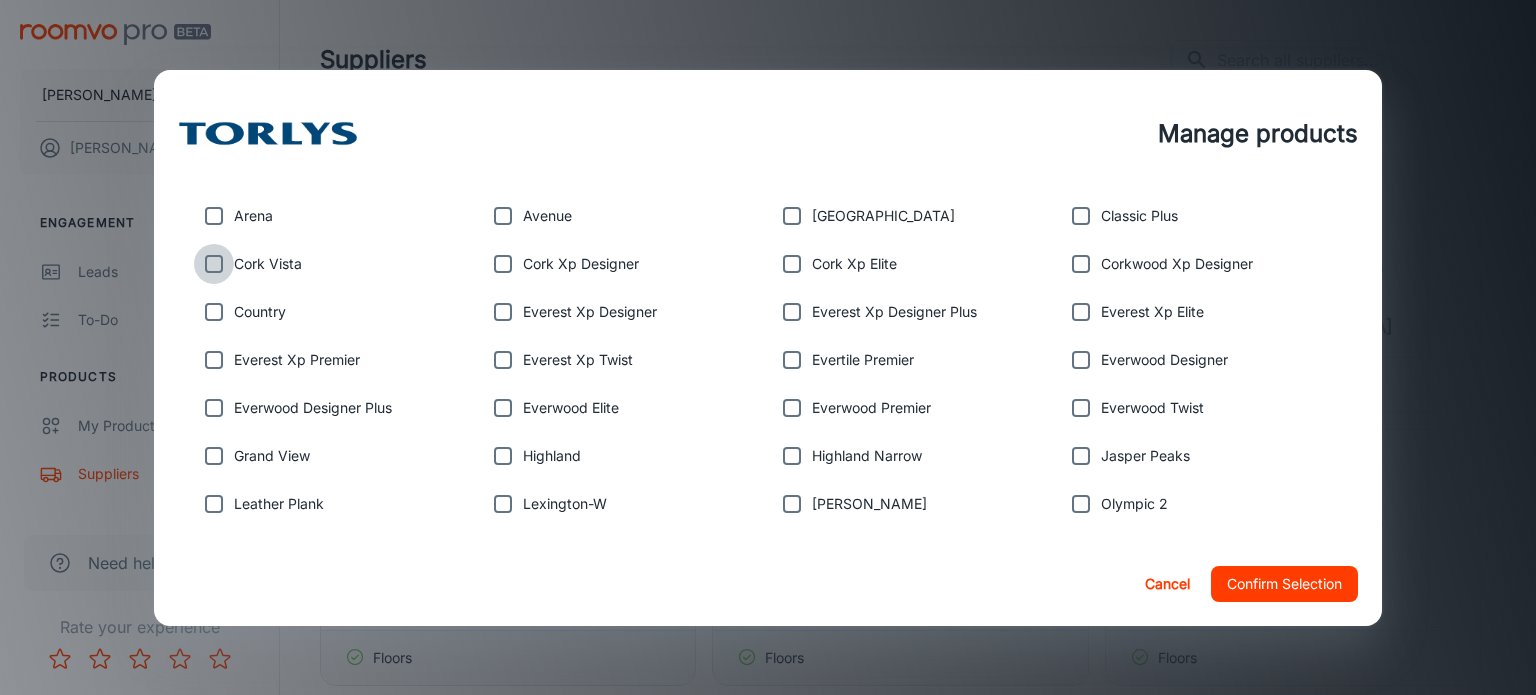 click at bounding box center [214, 264] 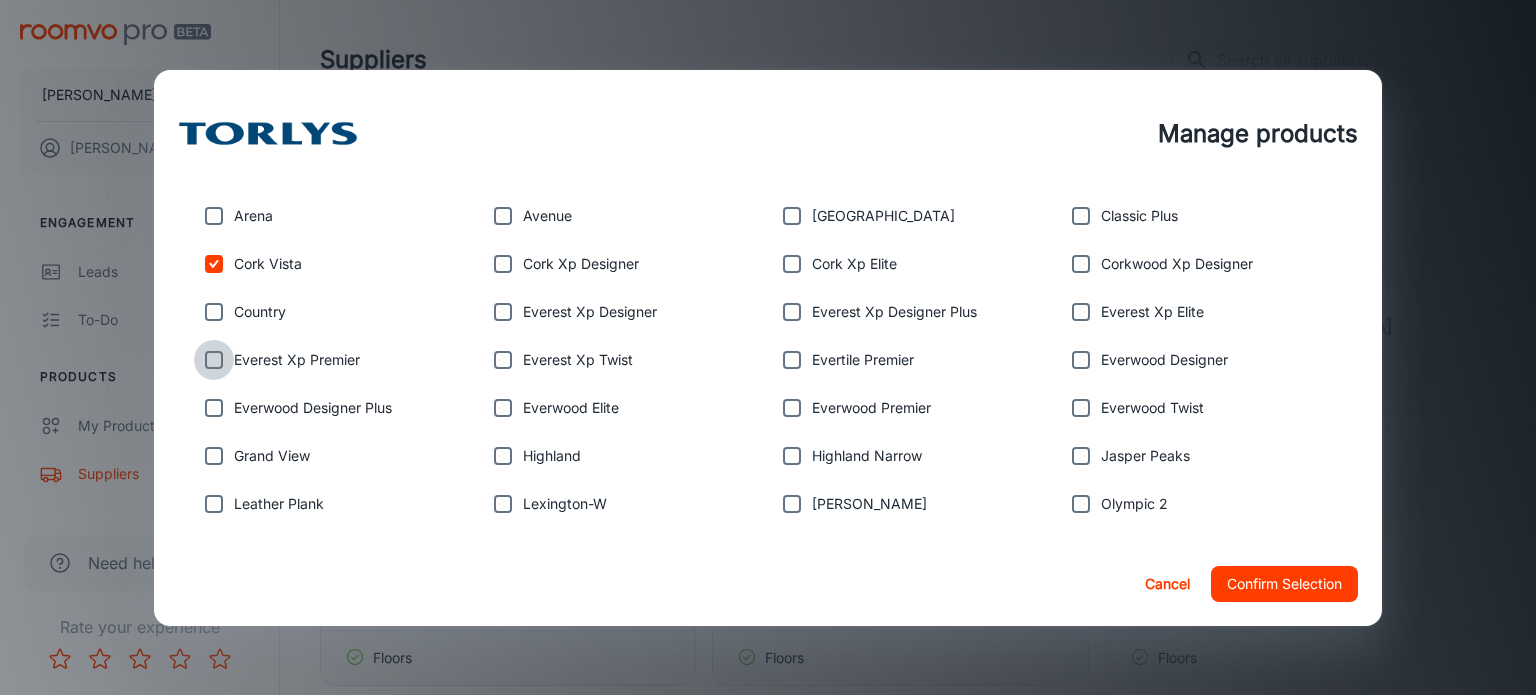 click at bounding box center [214, 360] 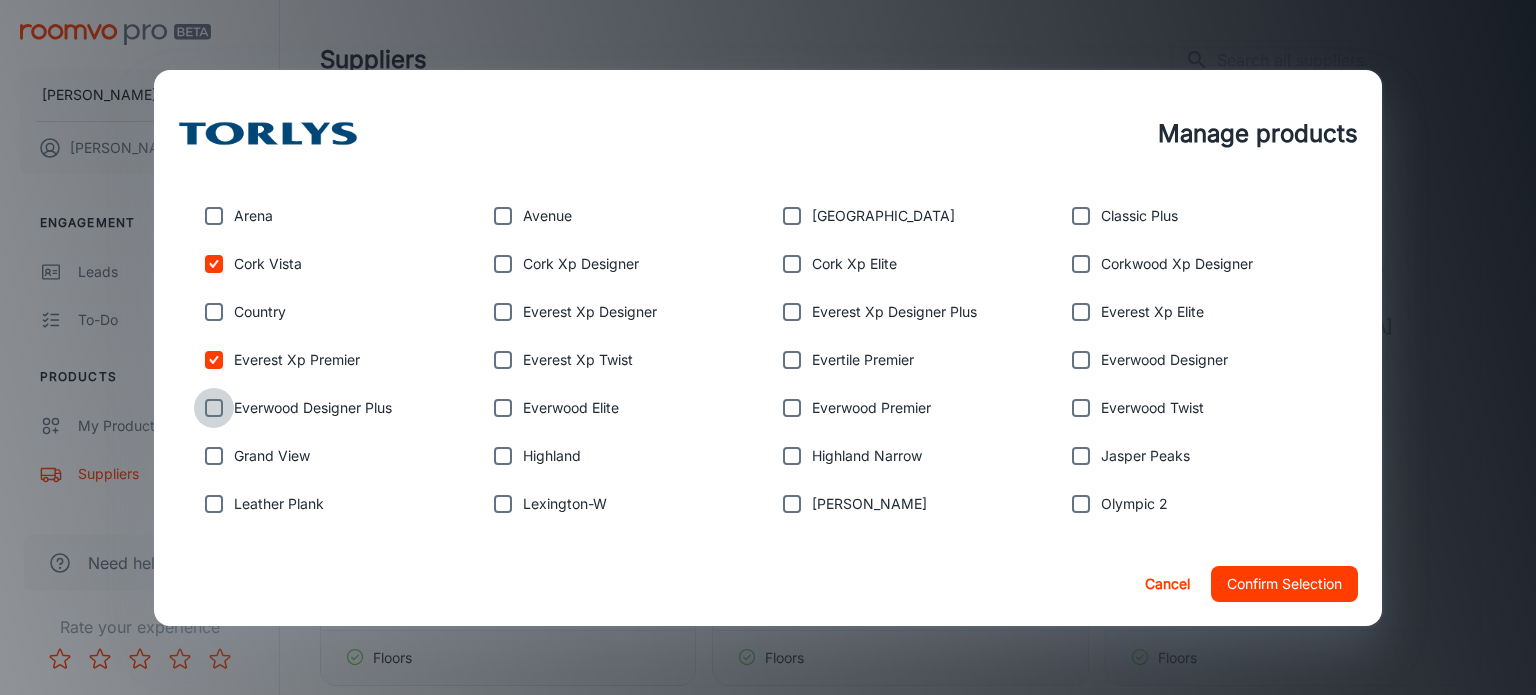 click at bounding box center [214, 408] 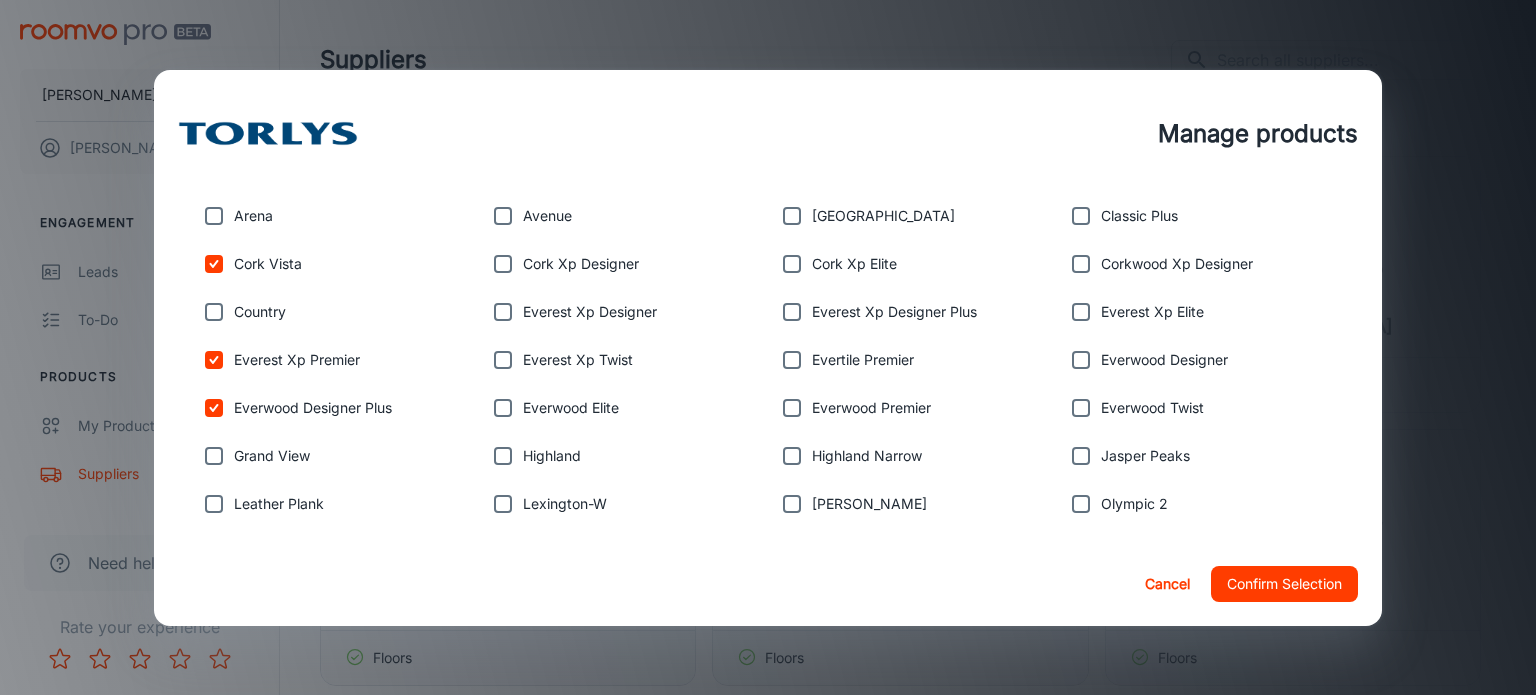 click at bounding box center [214, 456] 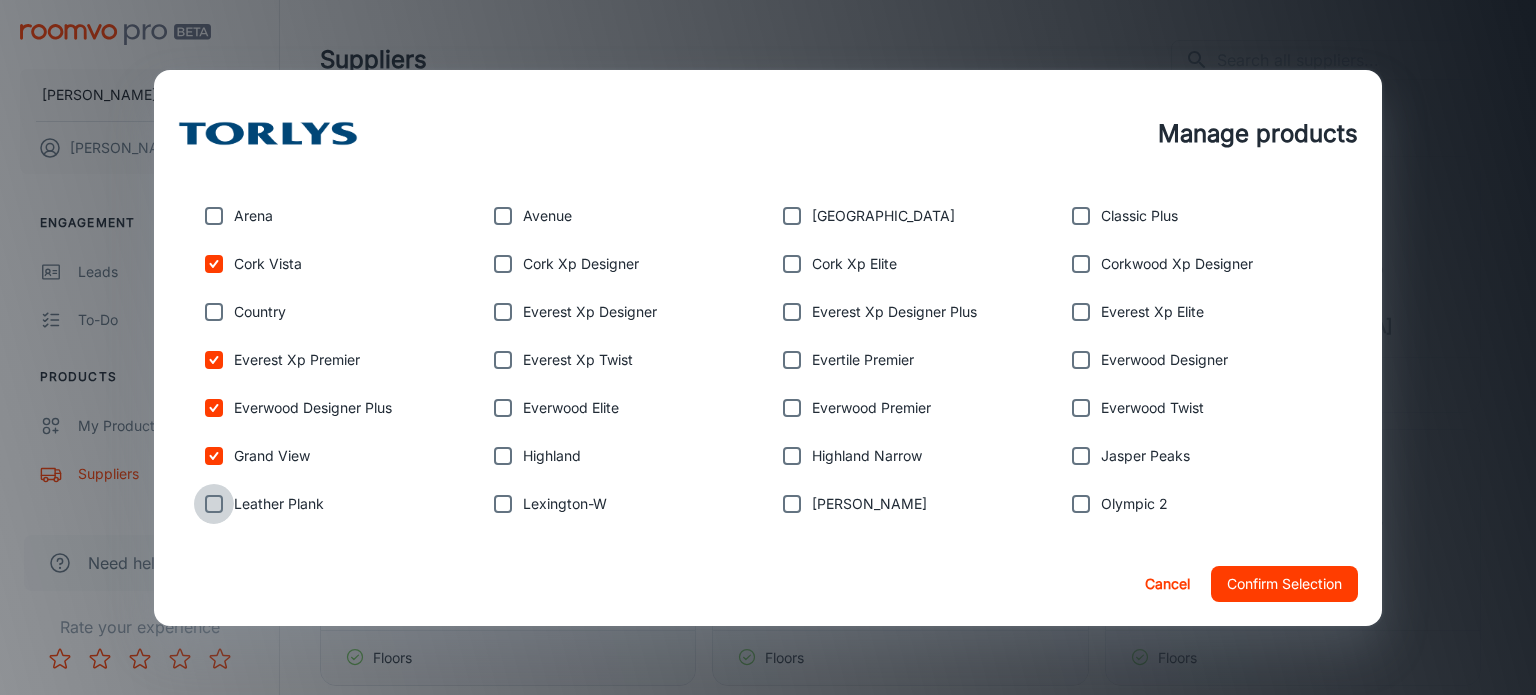click at bounding box center [214, 504] 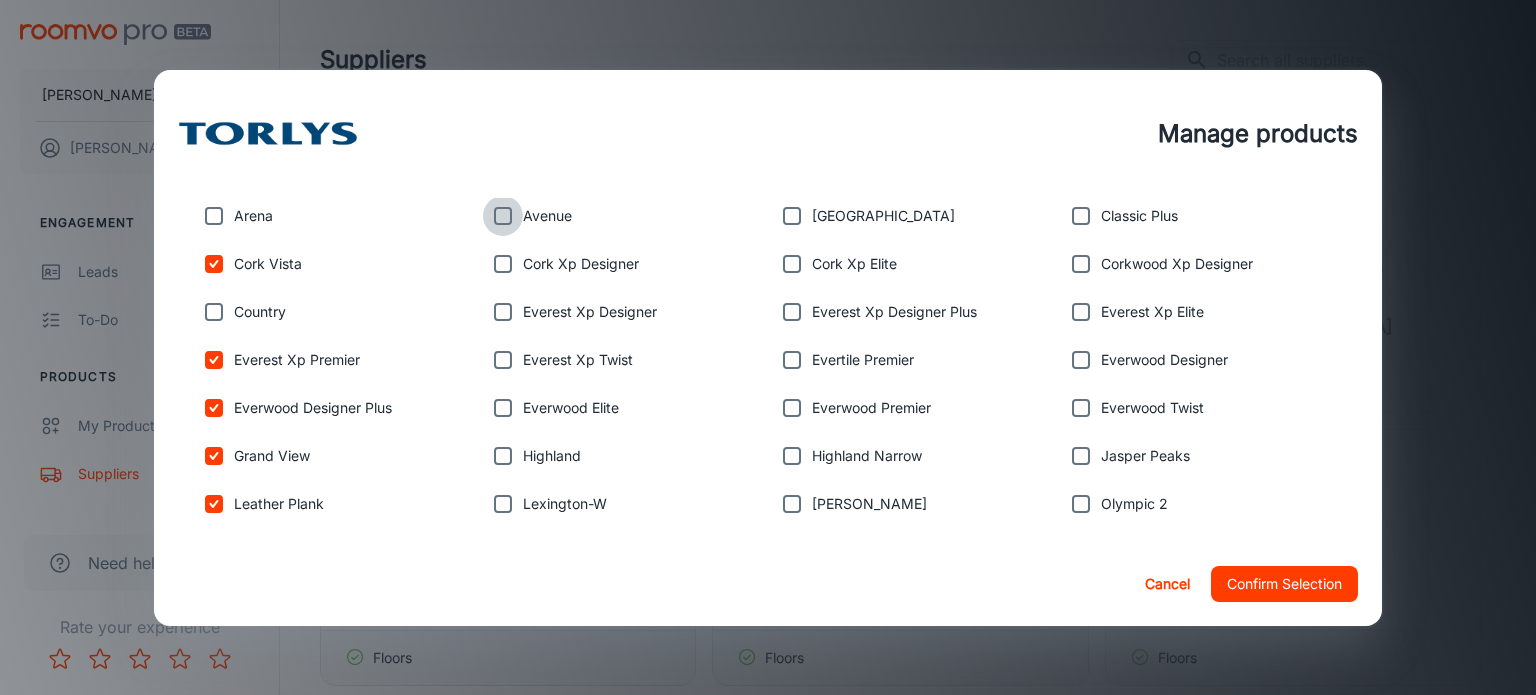 click at bounding box center [503, 216] 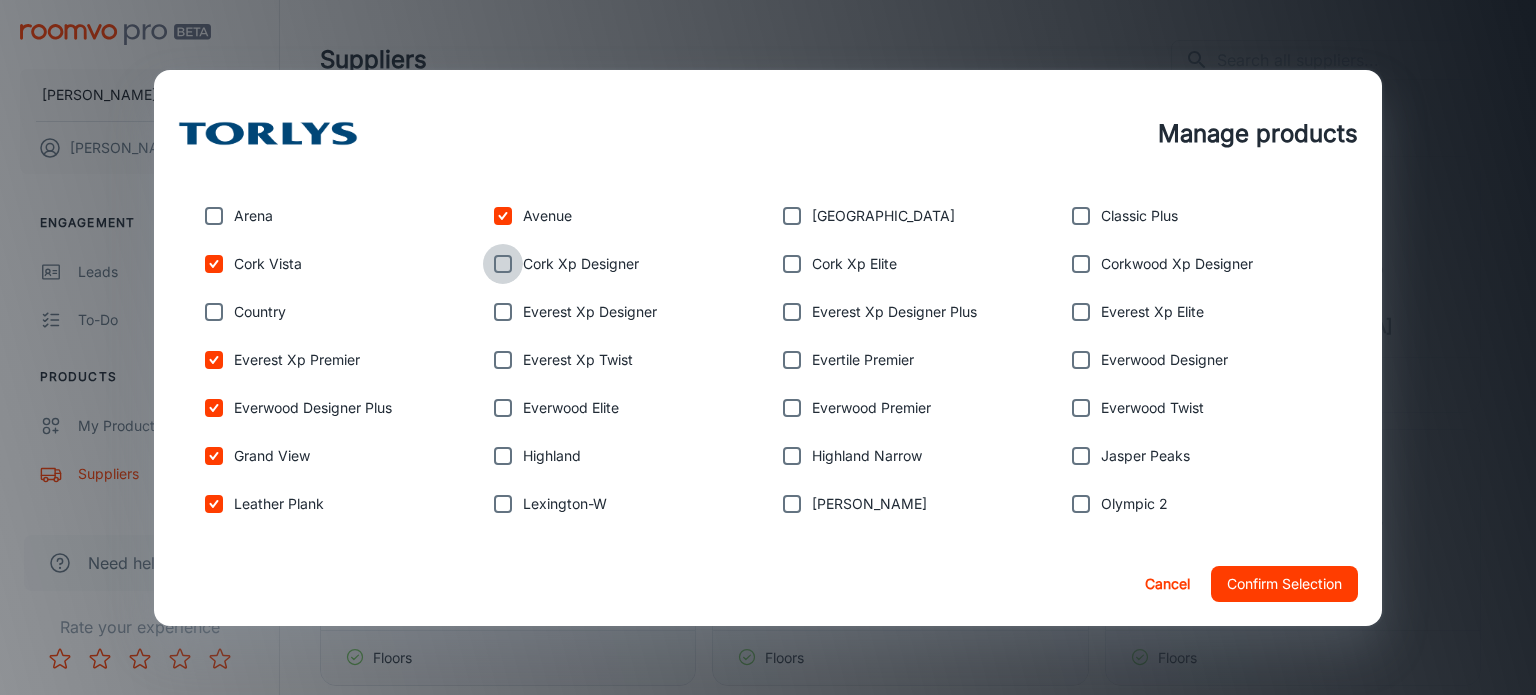 click at bounding box center (503, 264) 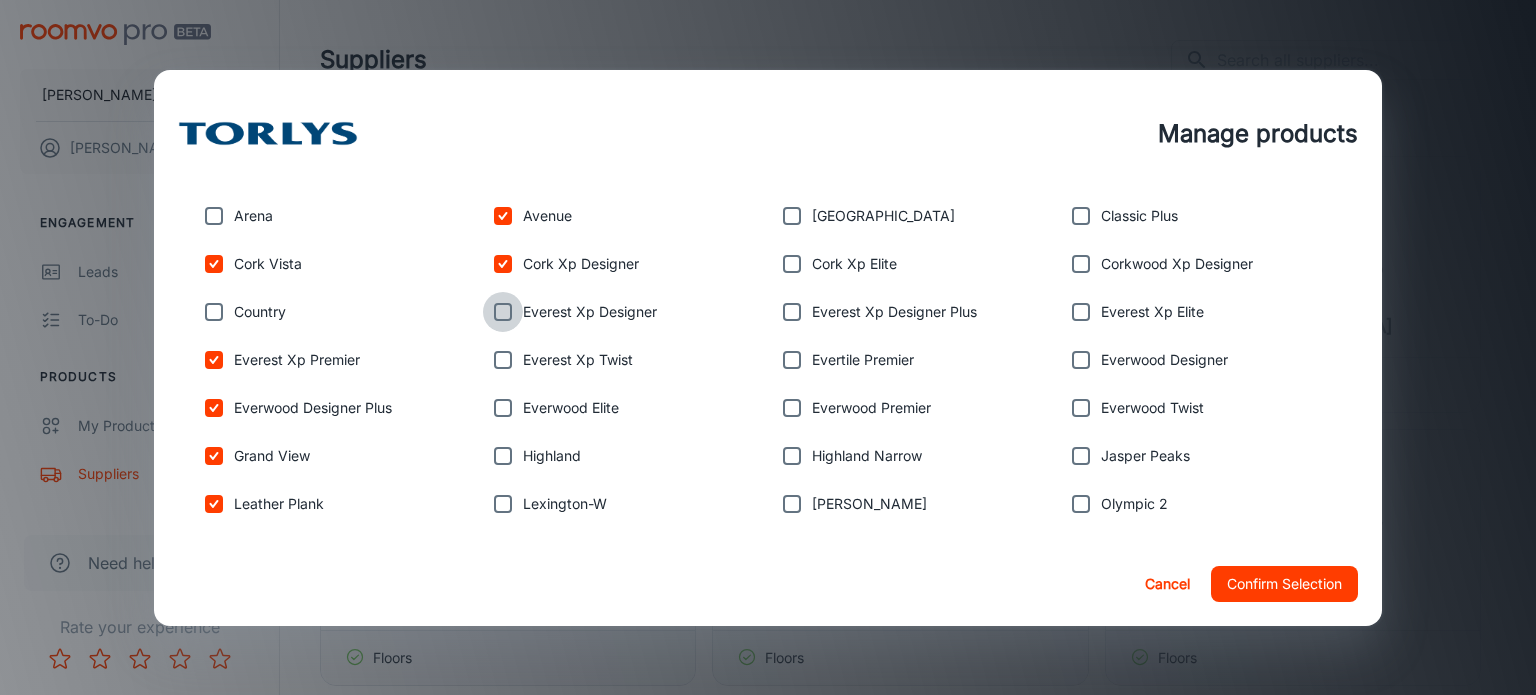 click at bounding box center [503, 312] 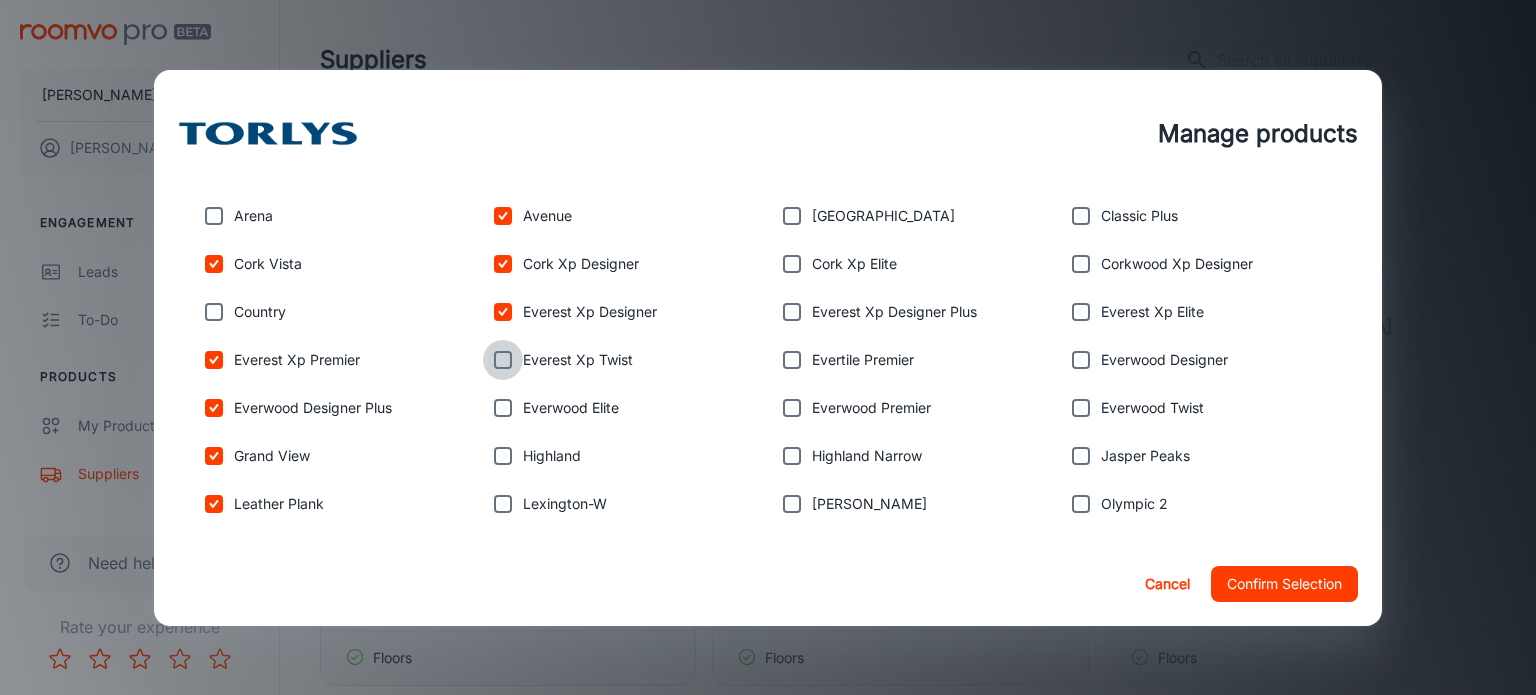 click at bounding box center [503, 360] 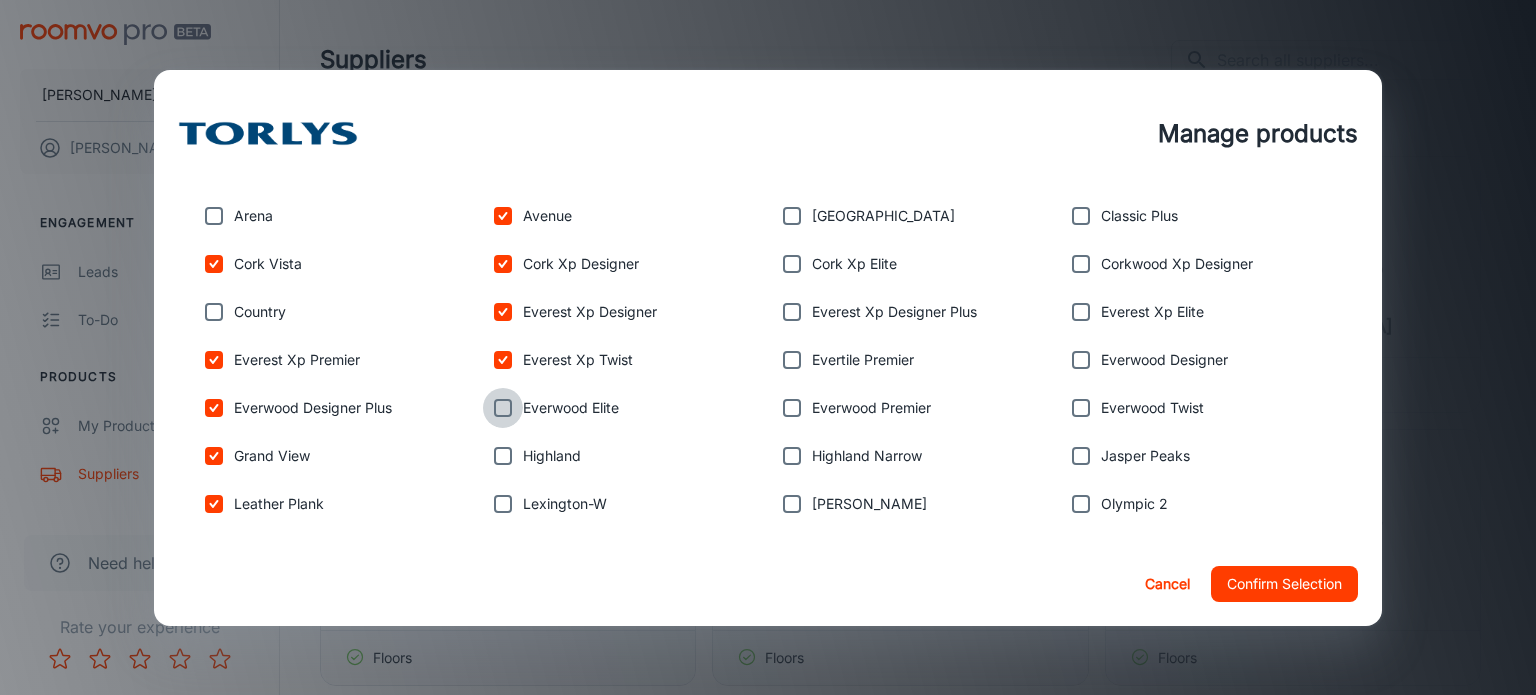 click at bounding box center (503, 408) 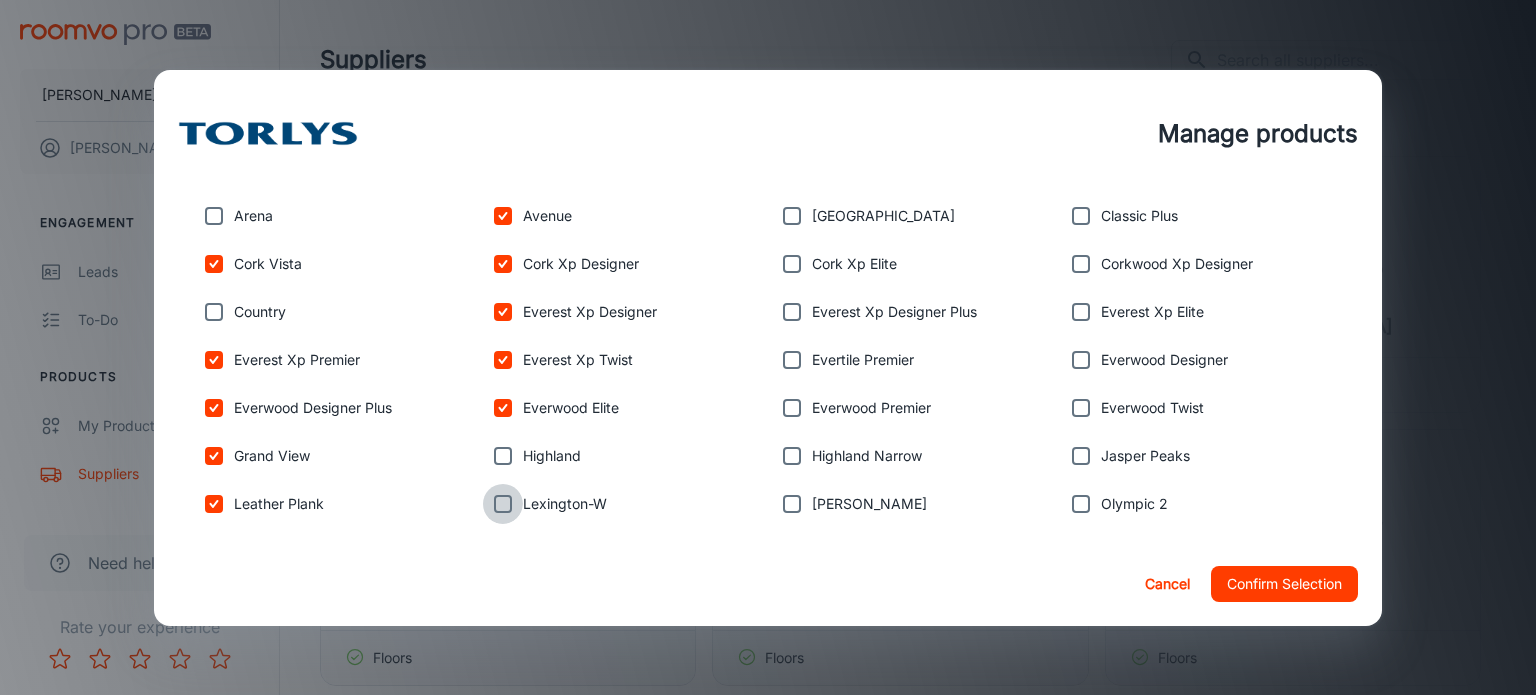 click at bounding box center [503, 504] 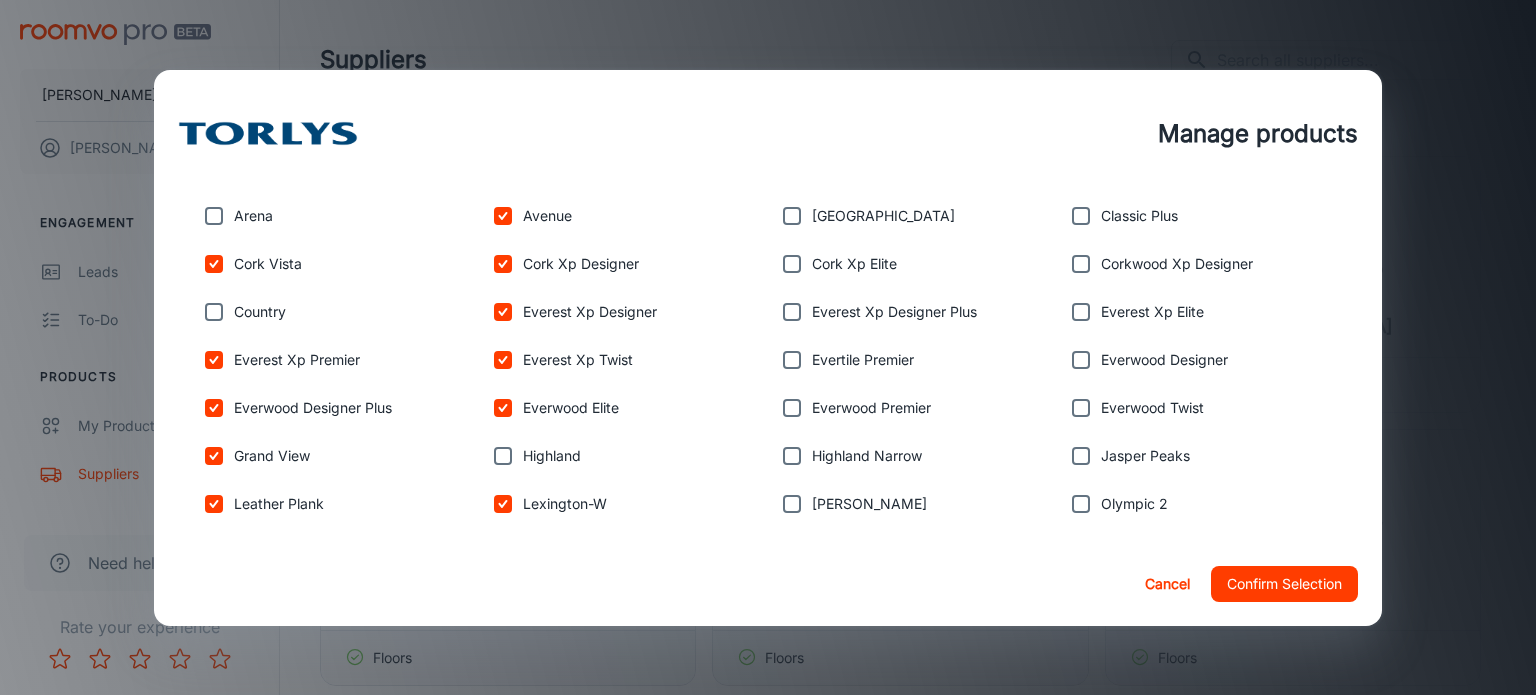 click at bounding box center (792, 216) 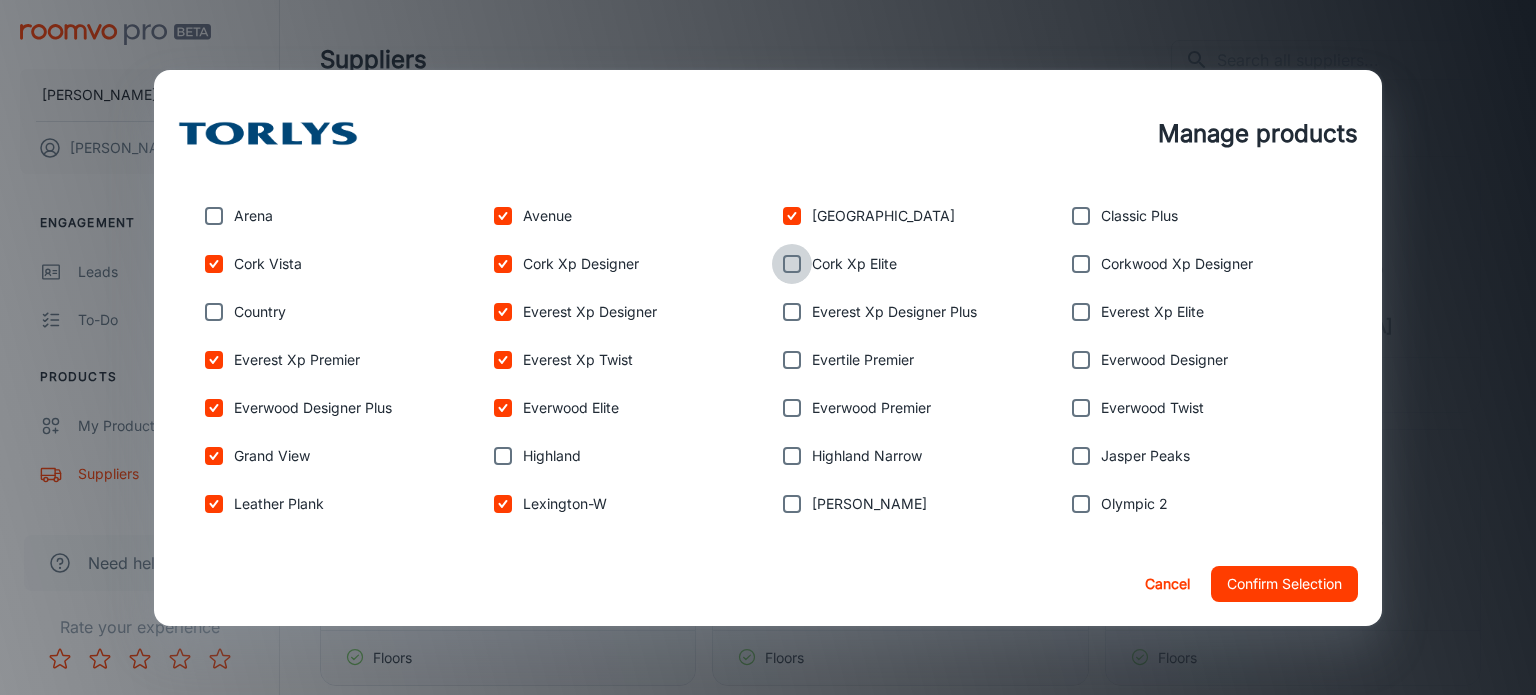 click at bounding box center [792, 264] 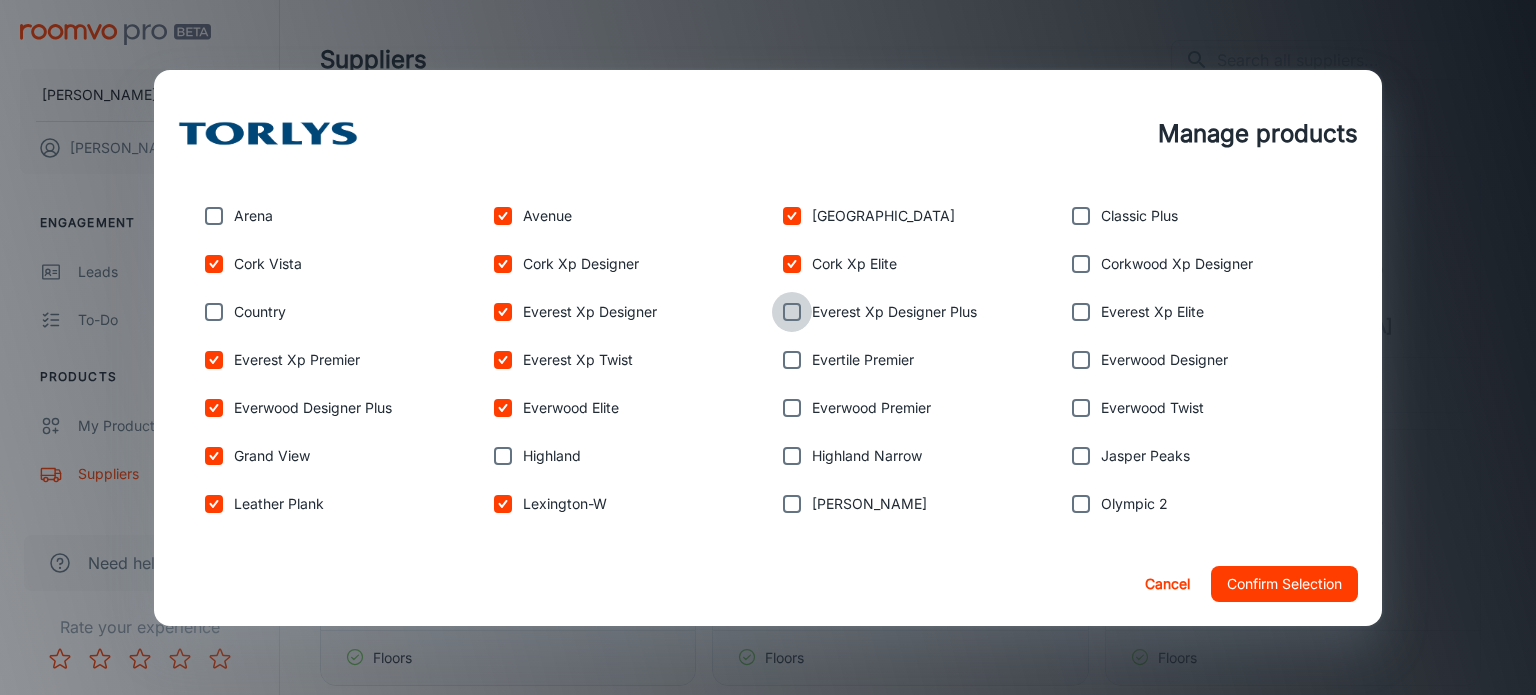 click at bounding box center [792, 312] 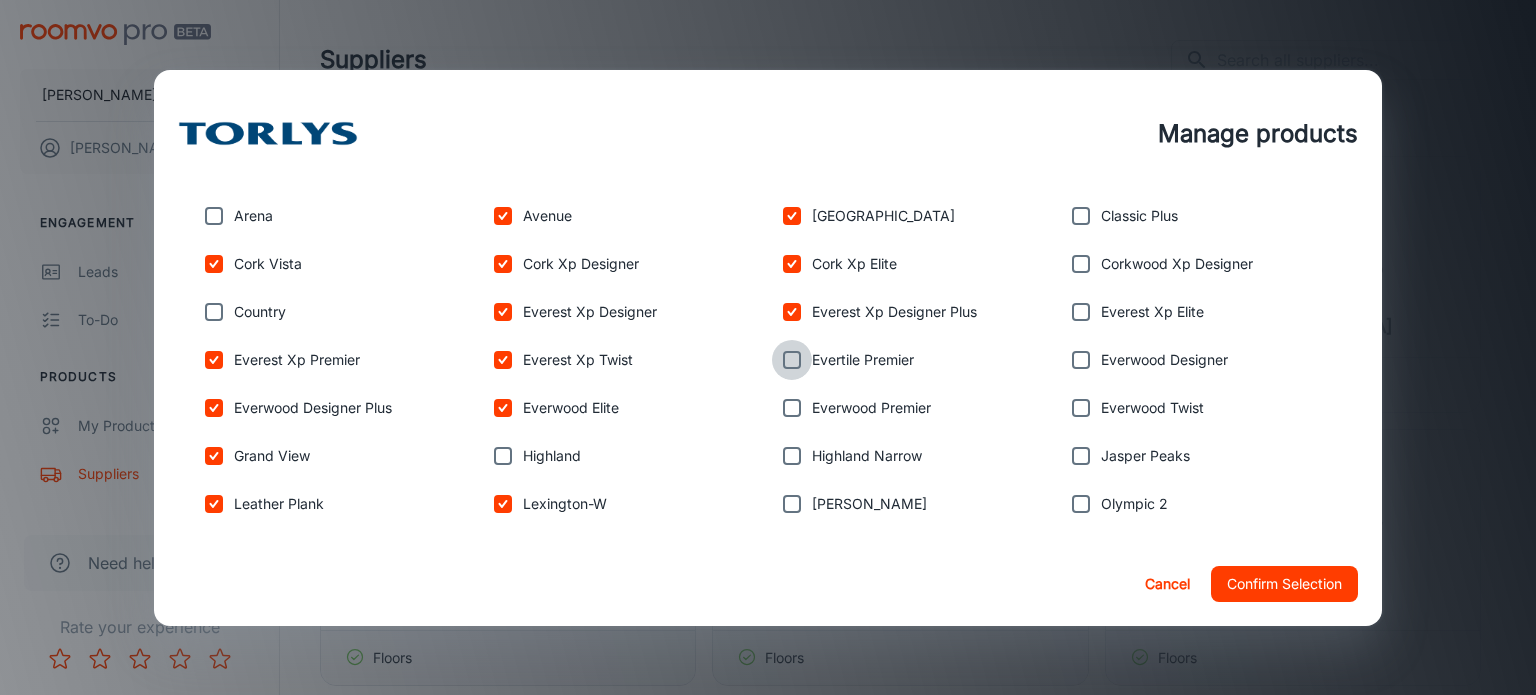 click at bounding box center (792, 360) 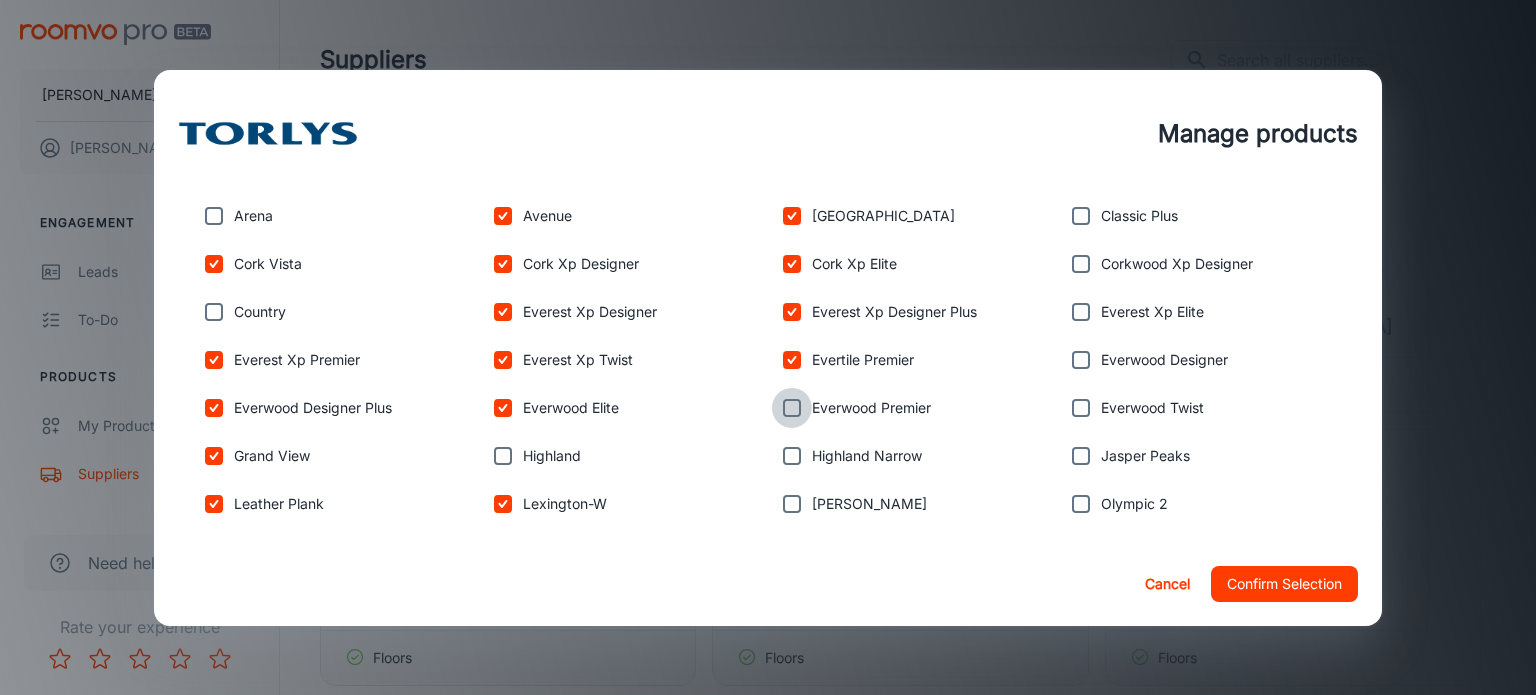 click at bounding box center [792, 408] 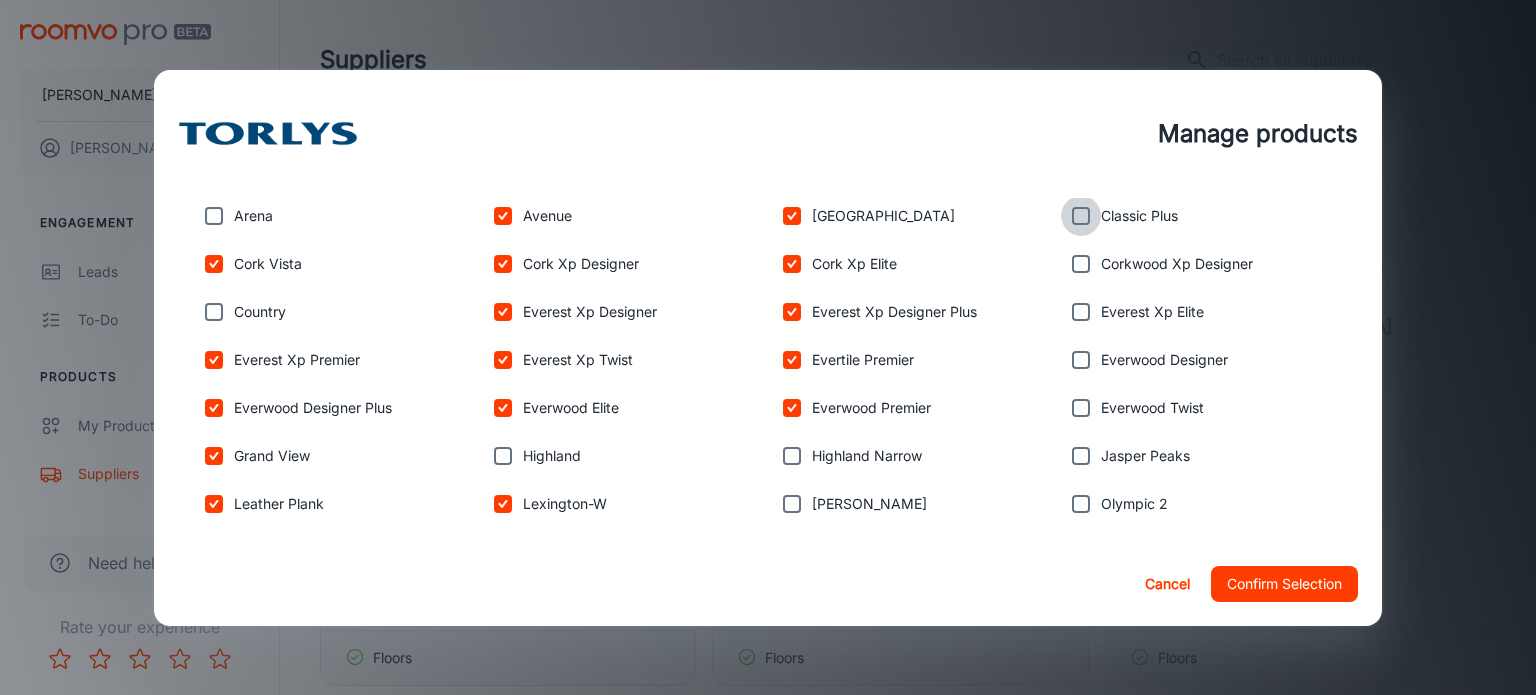 click at bounding box center (1081, 216) 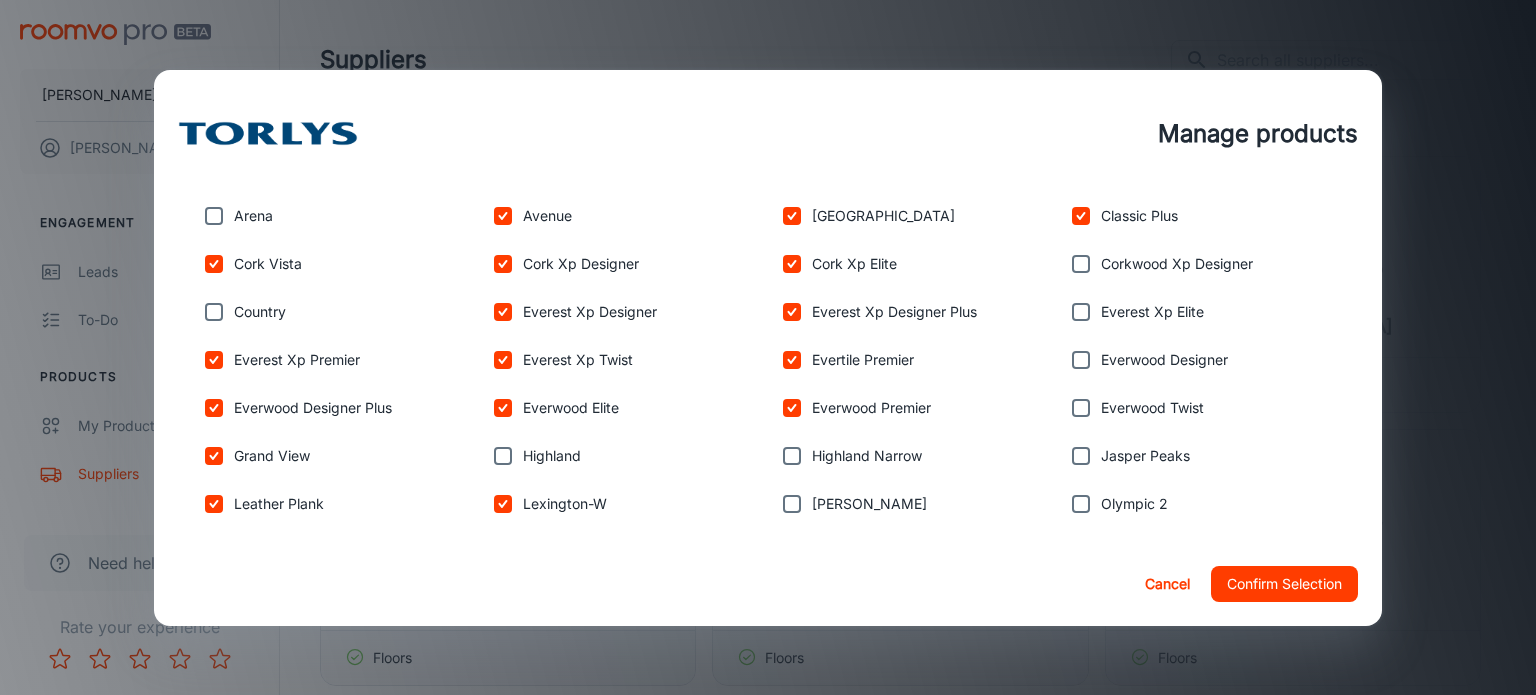 click at bounding box center [1081, 264] 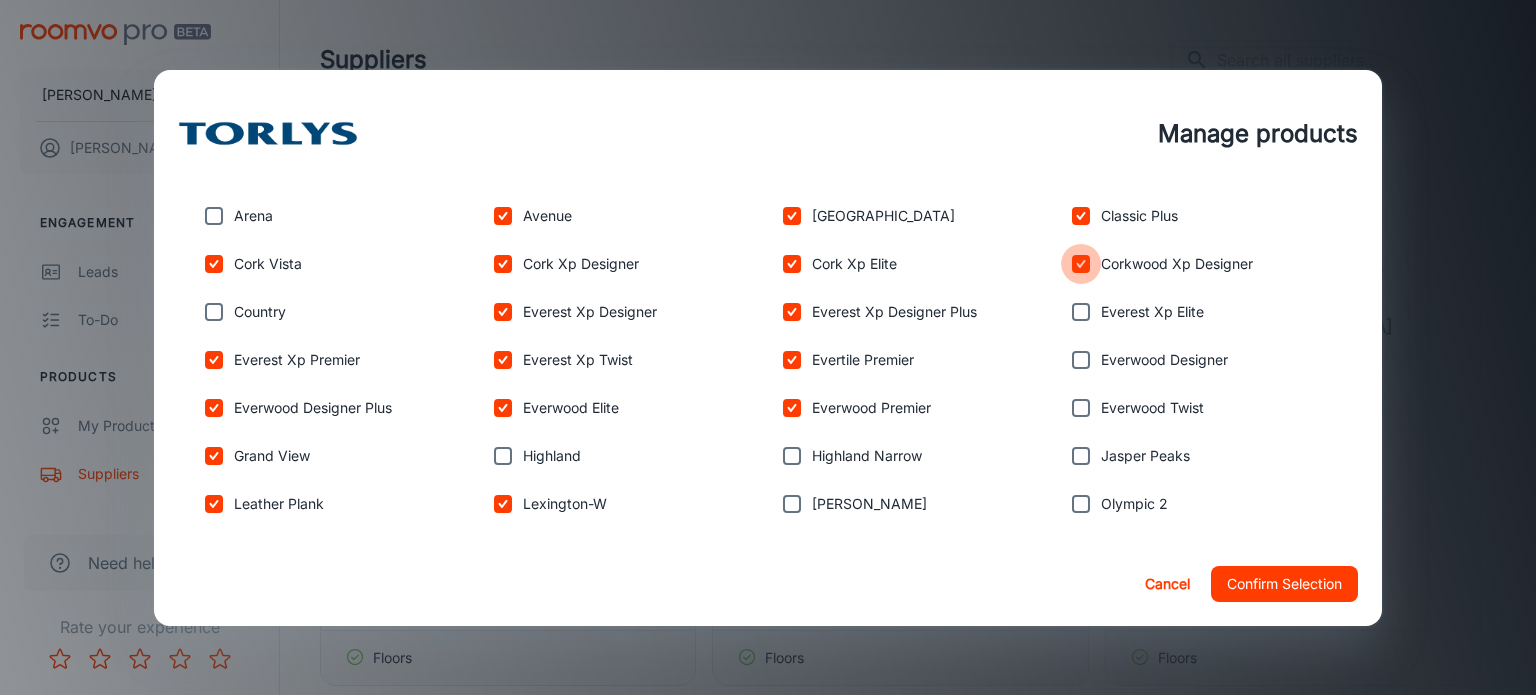 click at bounding box center (1081, 264) 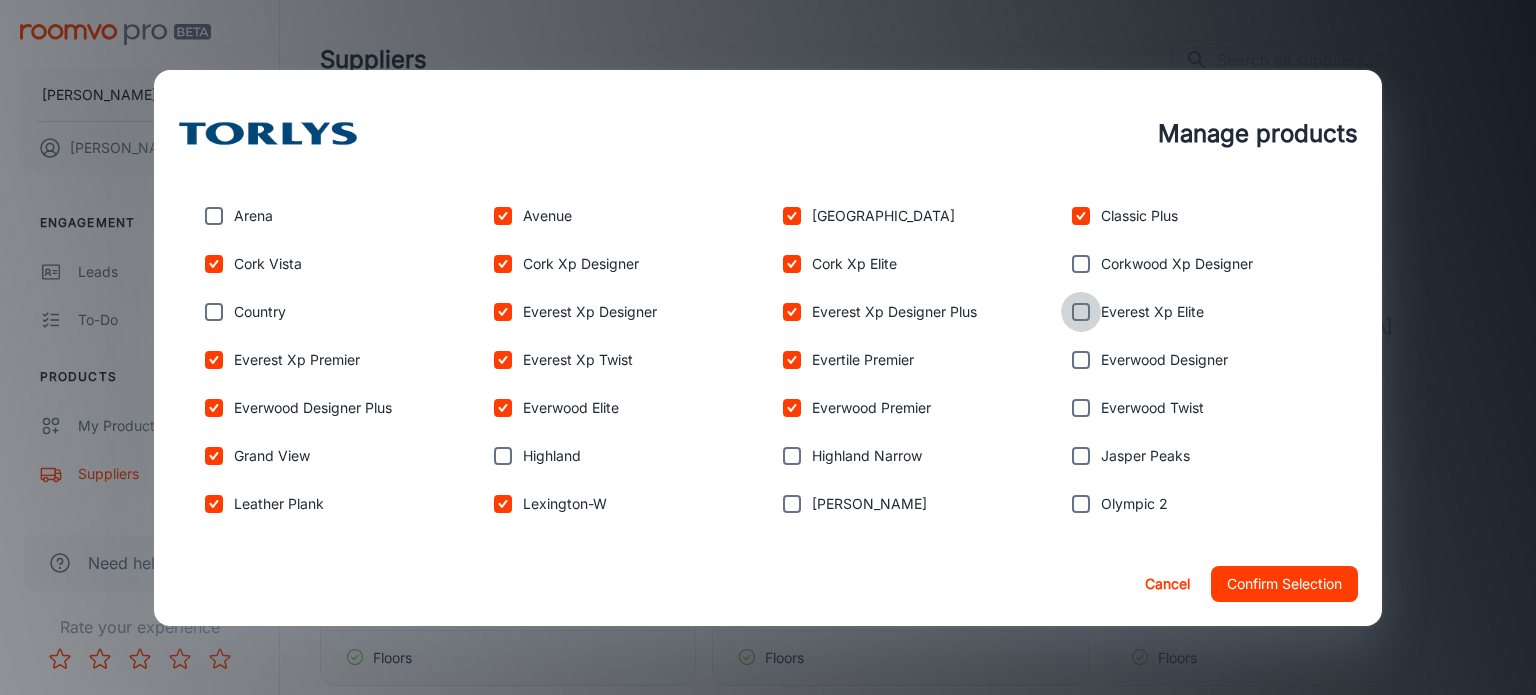 click at bounding box center [1081, 312] 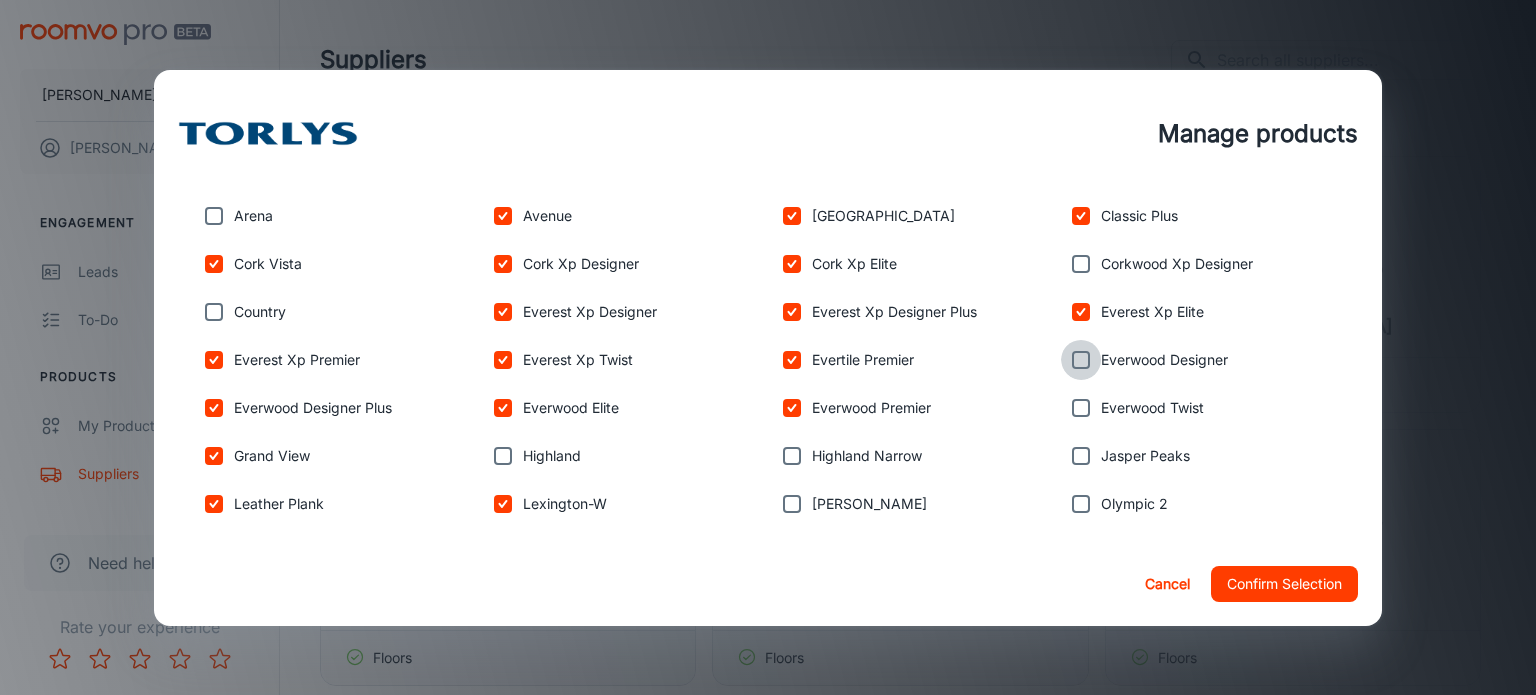 click at bounding box center [1081, 360] 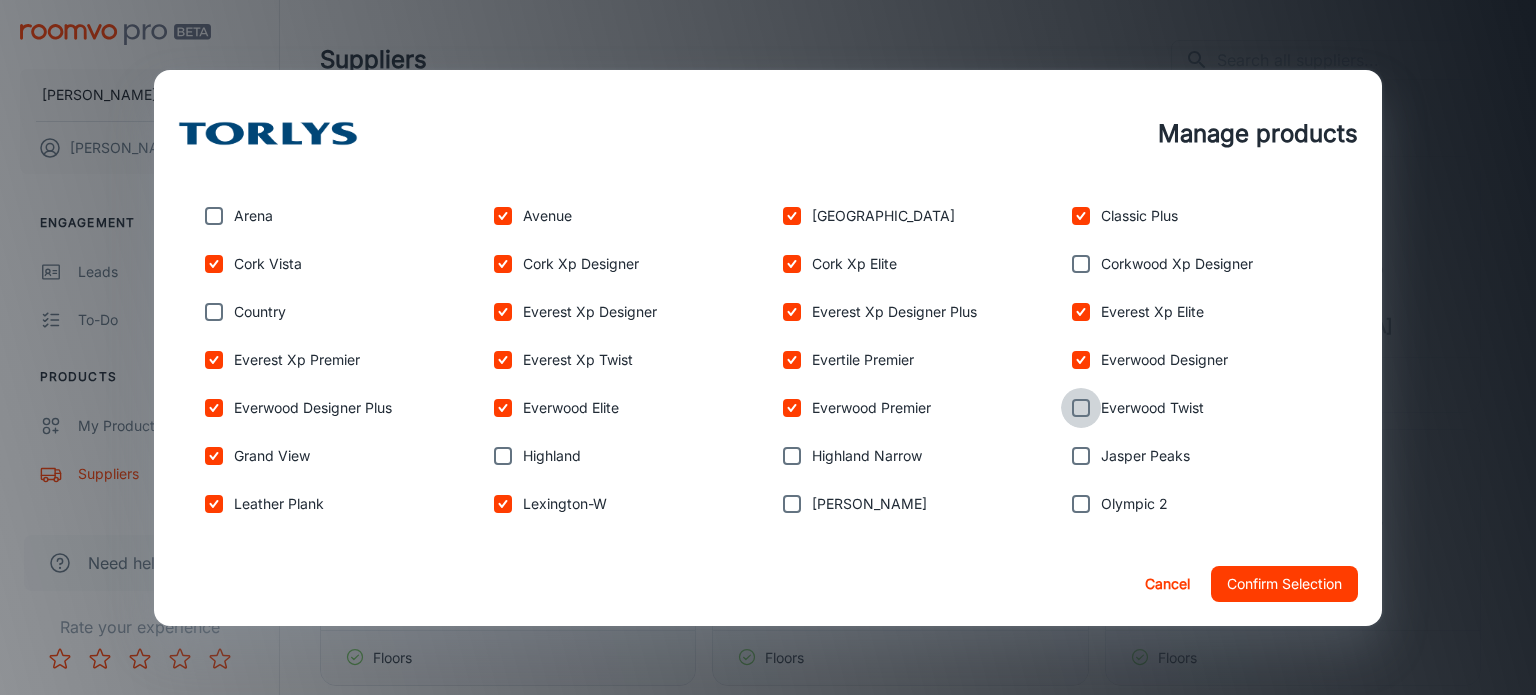 click at bounding box center (1081, 408) 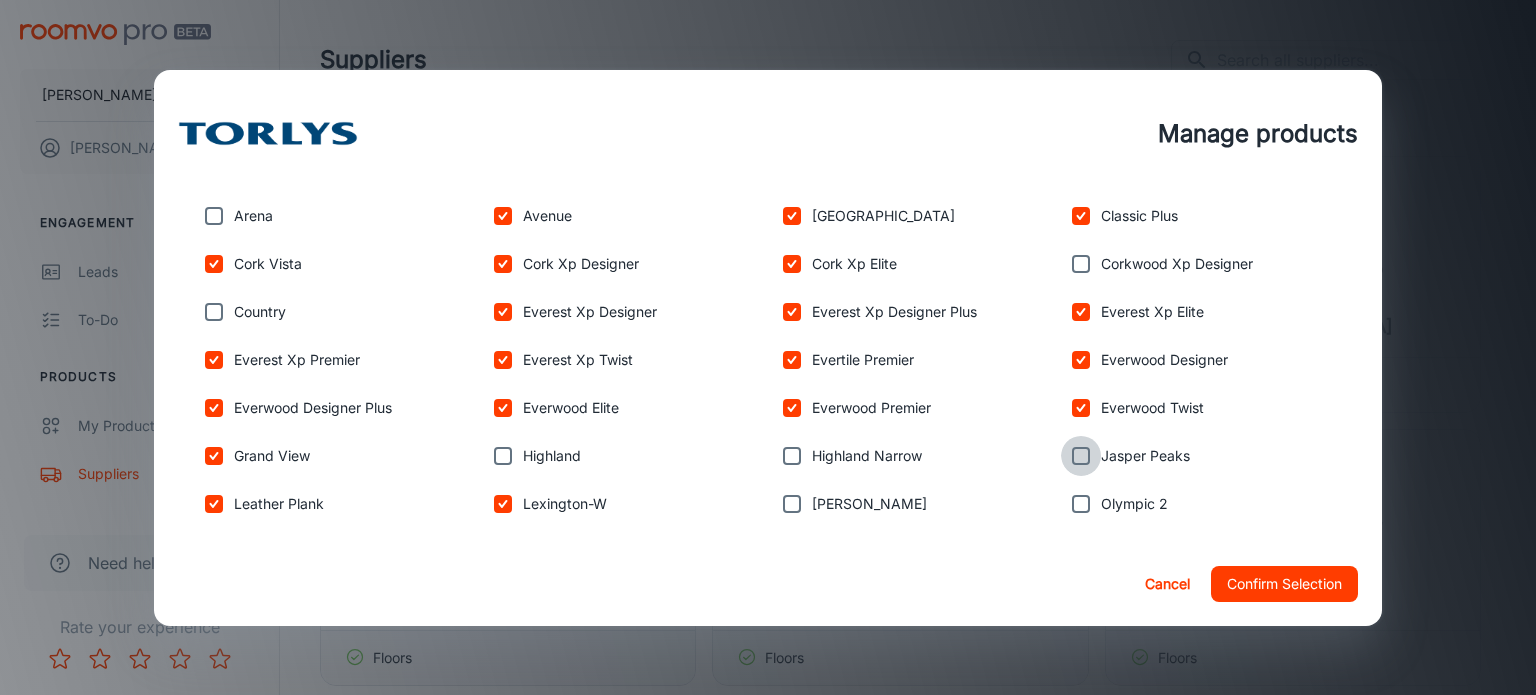 click at bounding box center (1081, 456) 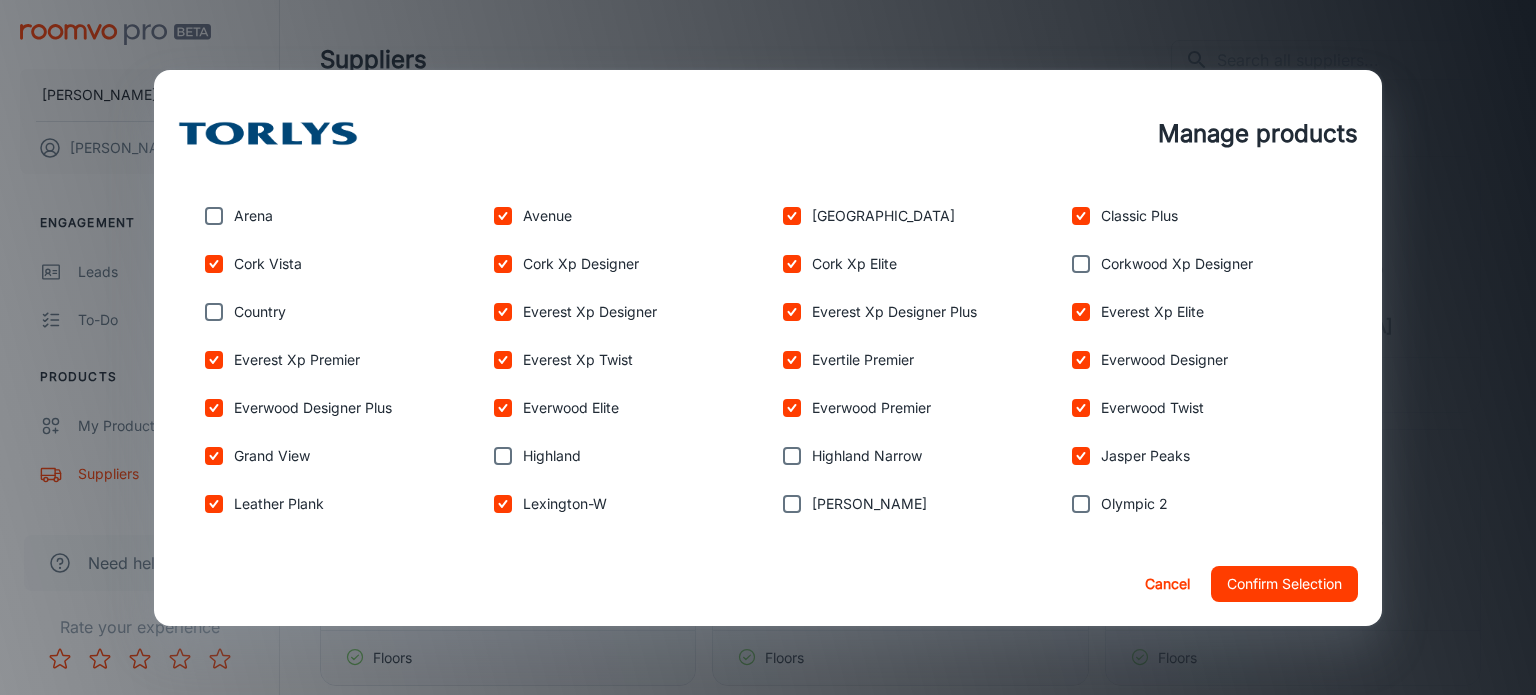 click at bounding box center [1081, 504] 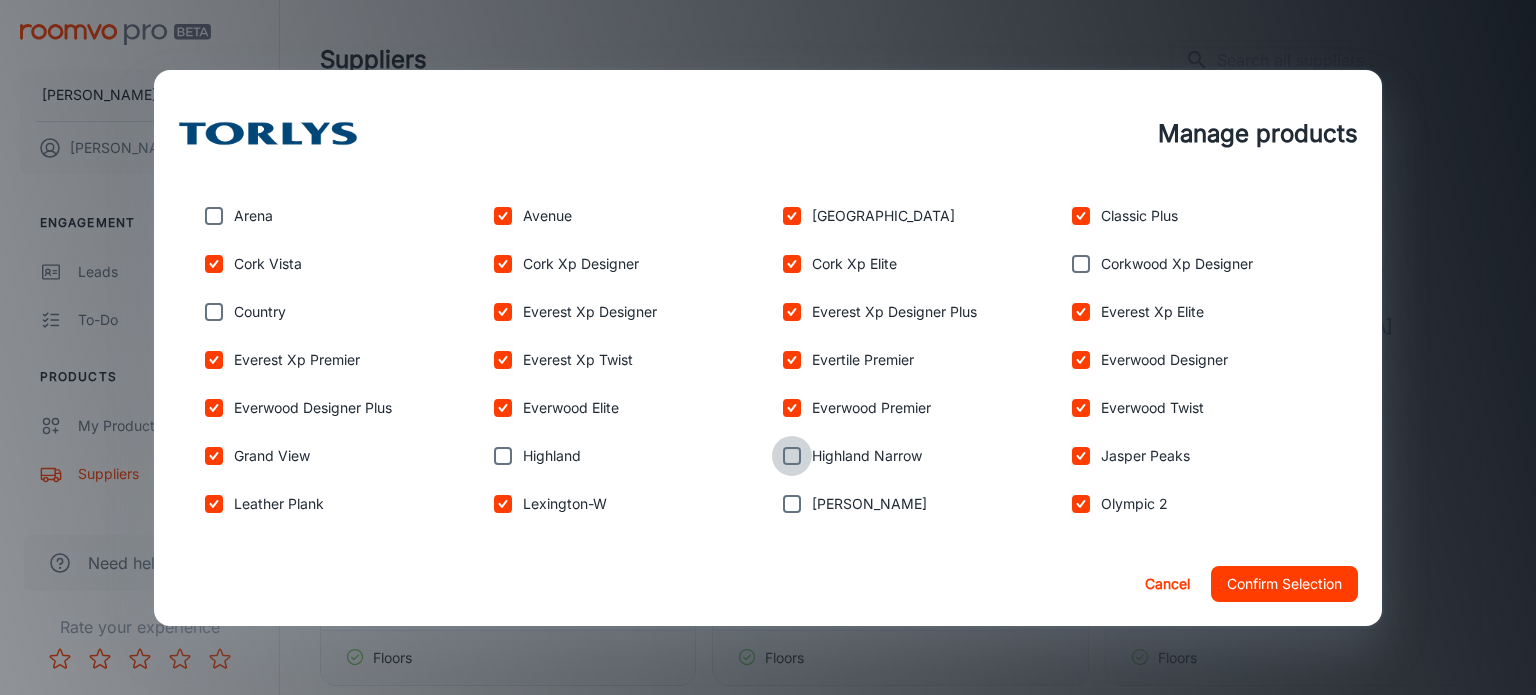click at bounding box center [792, 456] 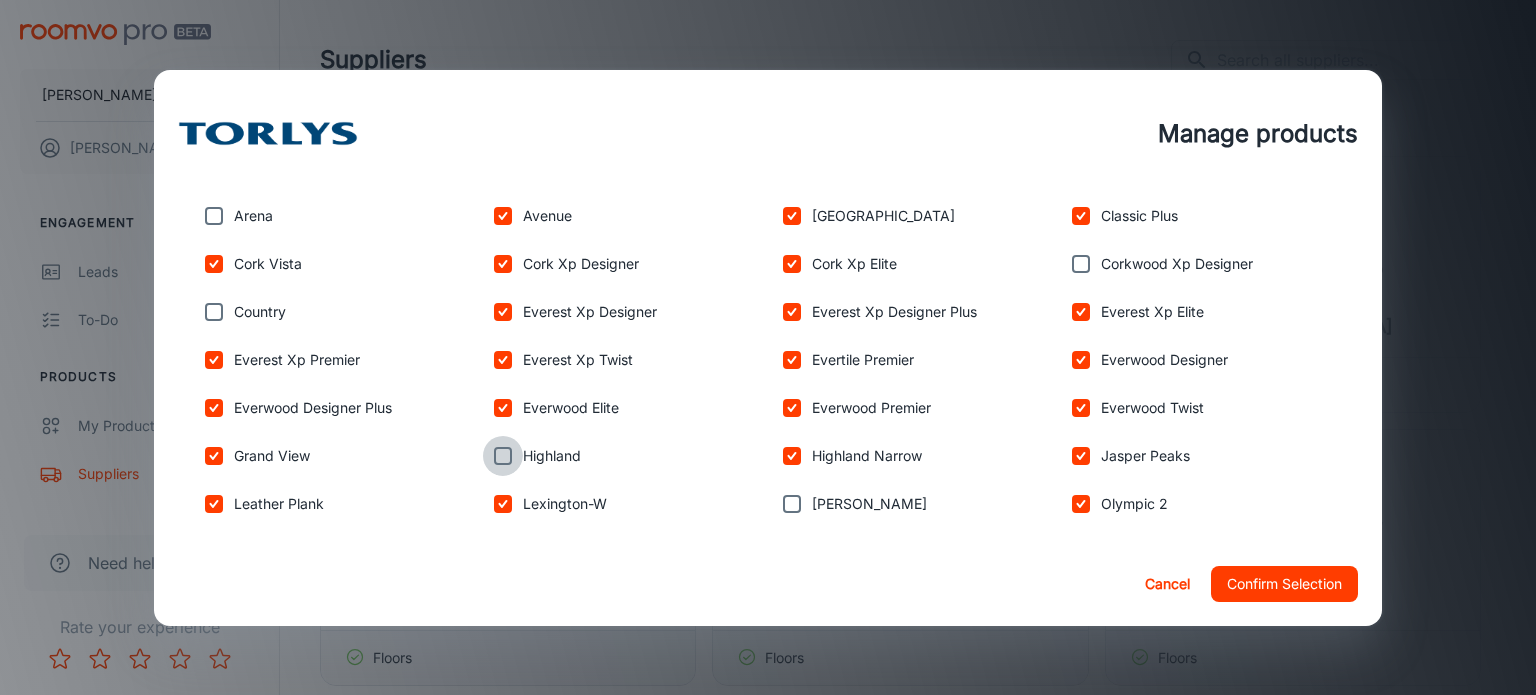 click at bounding box center (503, 456) 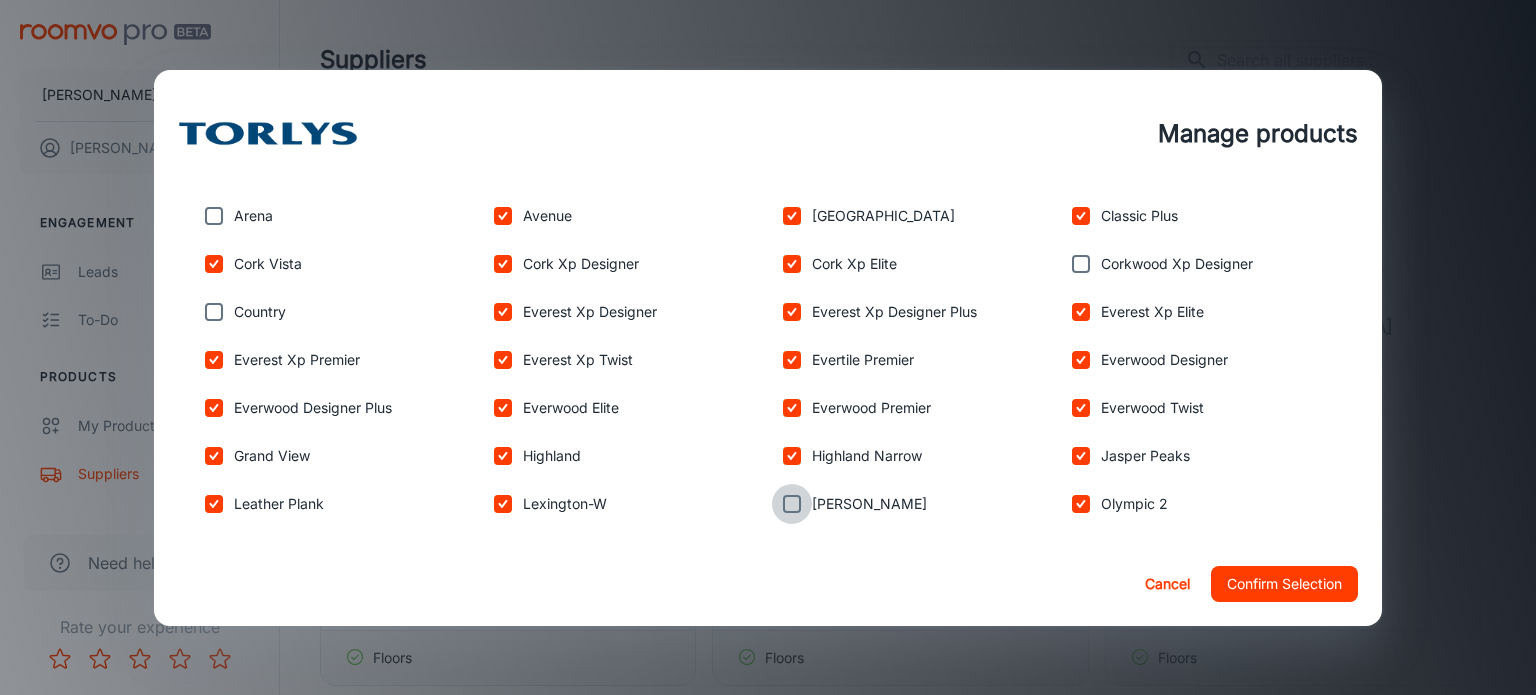 click at bounding box center [792, 504] 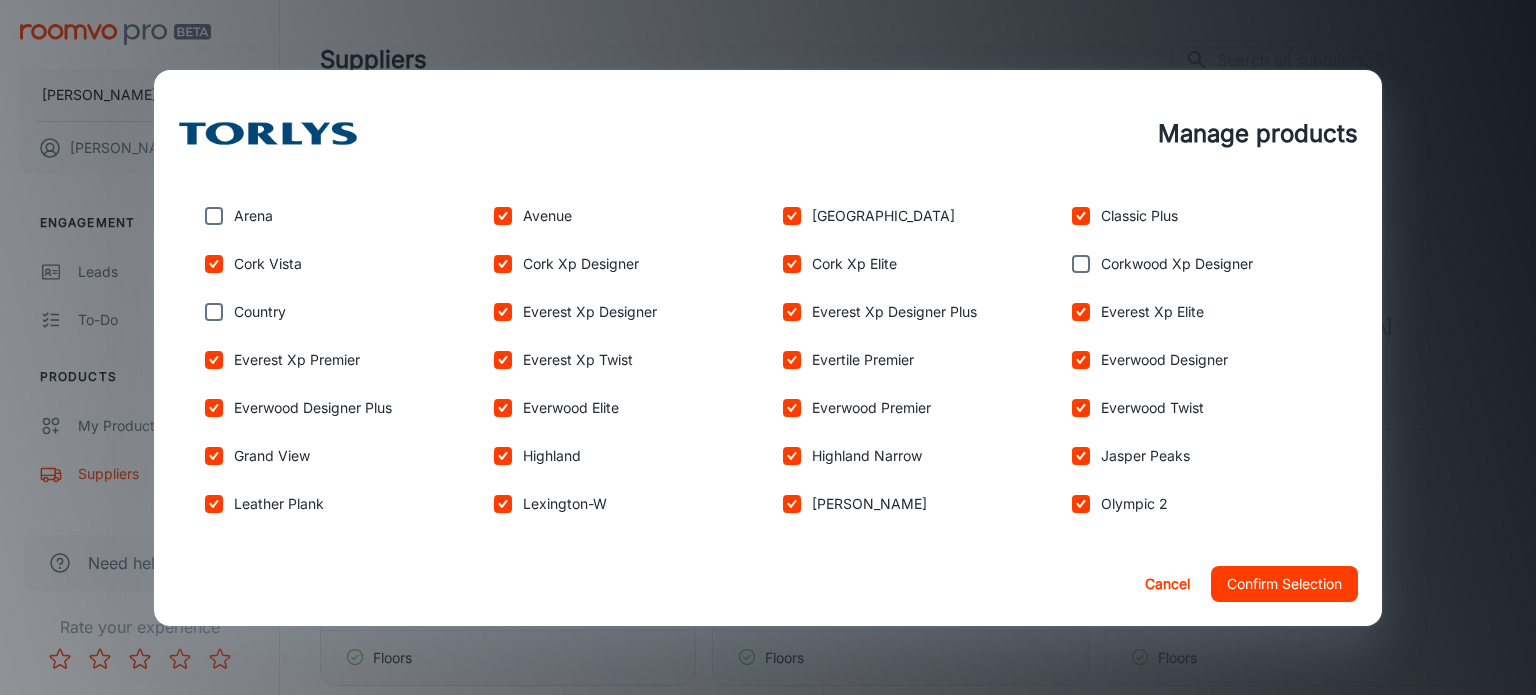 click on "Confirm Selection" at bounding box center (1284, 584) 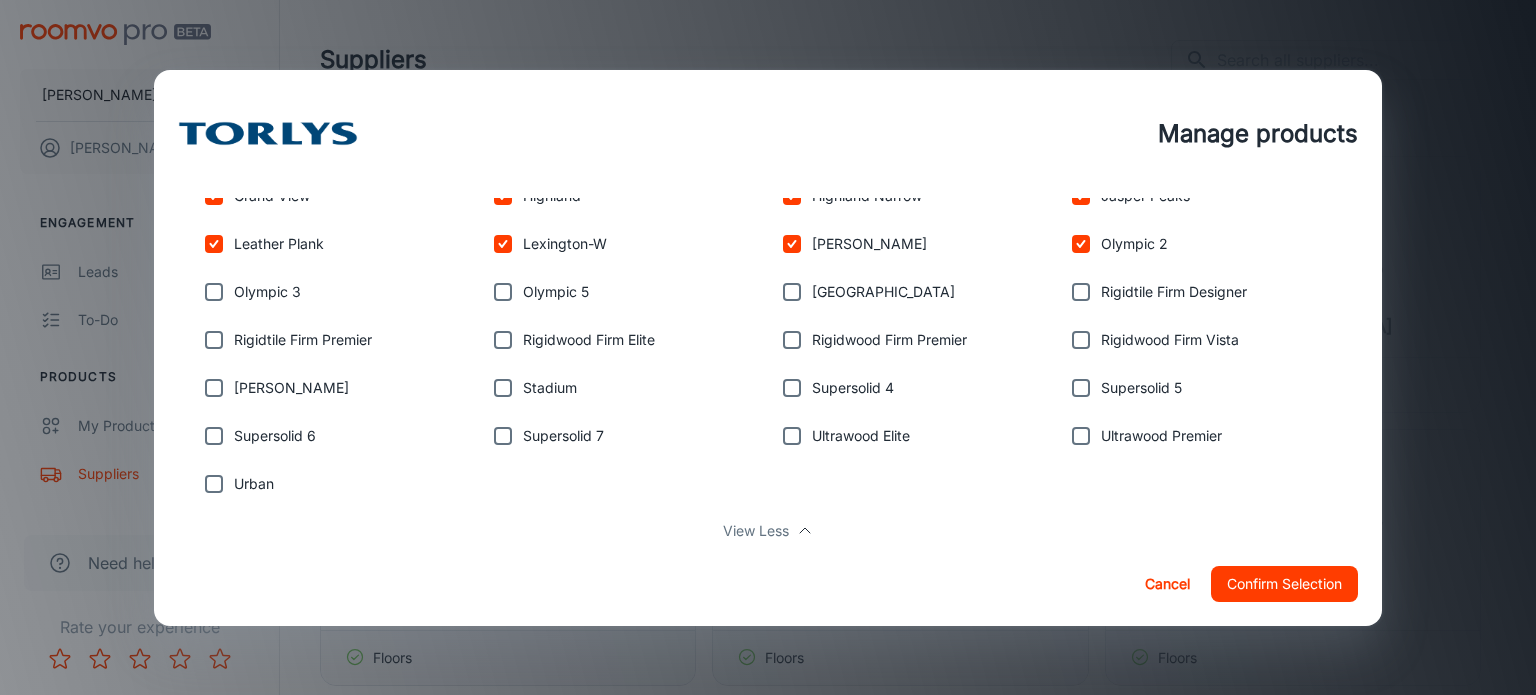 scroll, scrollTop: 936, scrollLeft: 0, axis: vertical 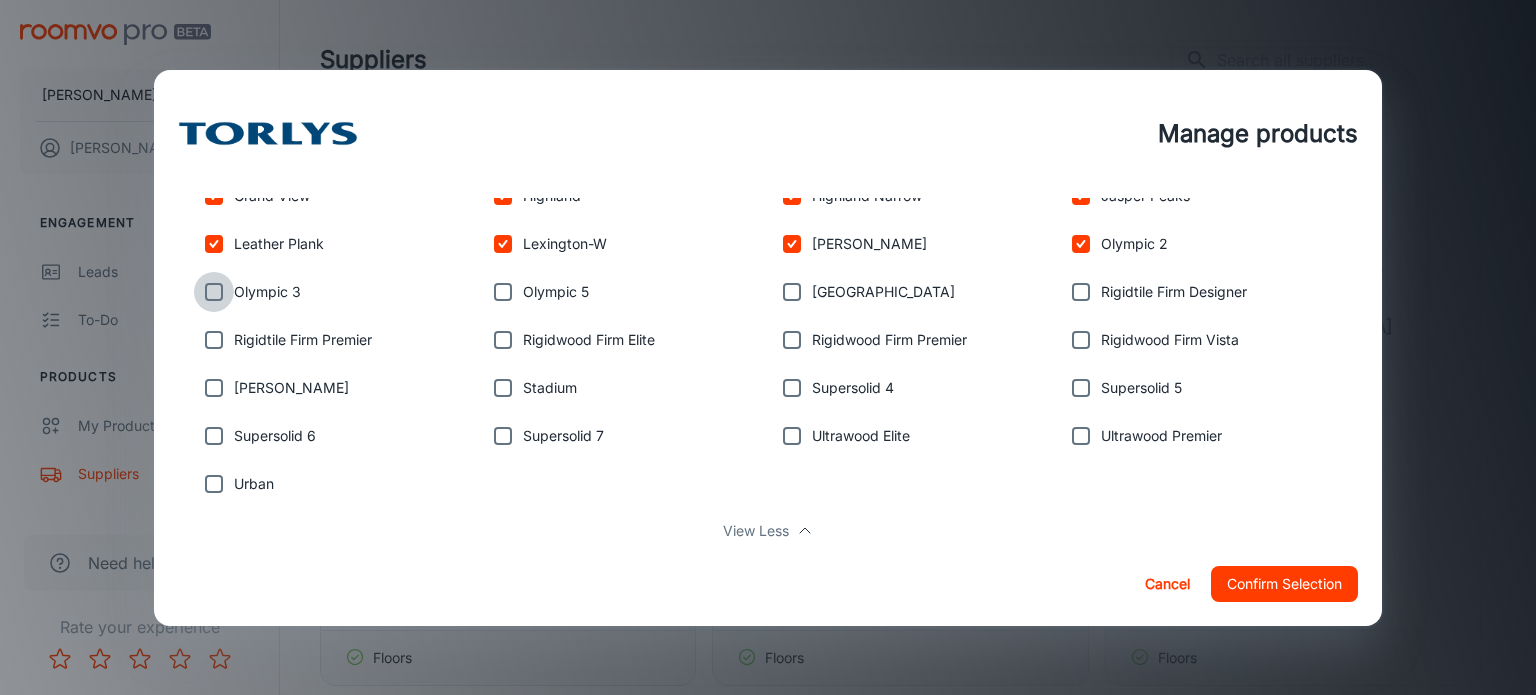 click at bounding box center [214, 292] 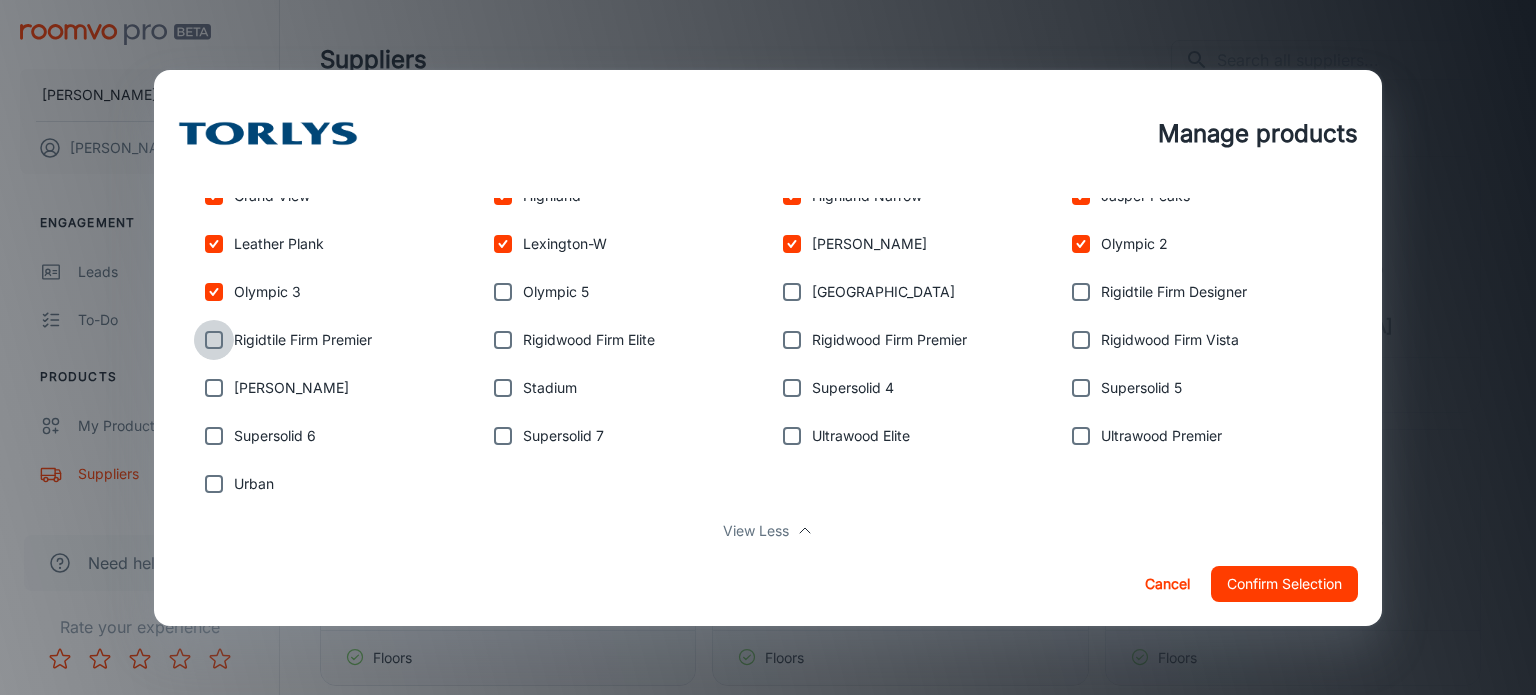 click at bounding box center (214, 340) 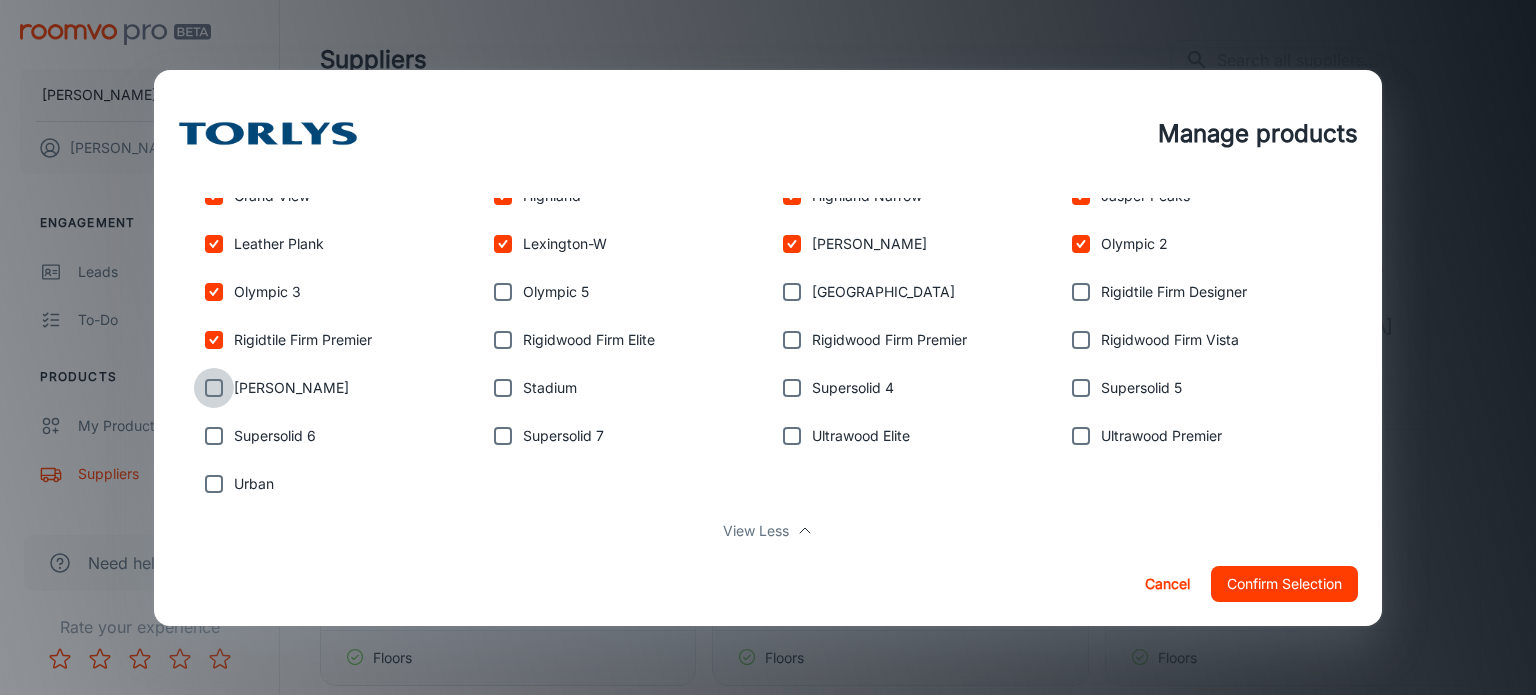 click at bounding box center [214, 388] 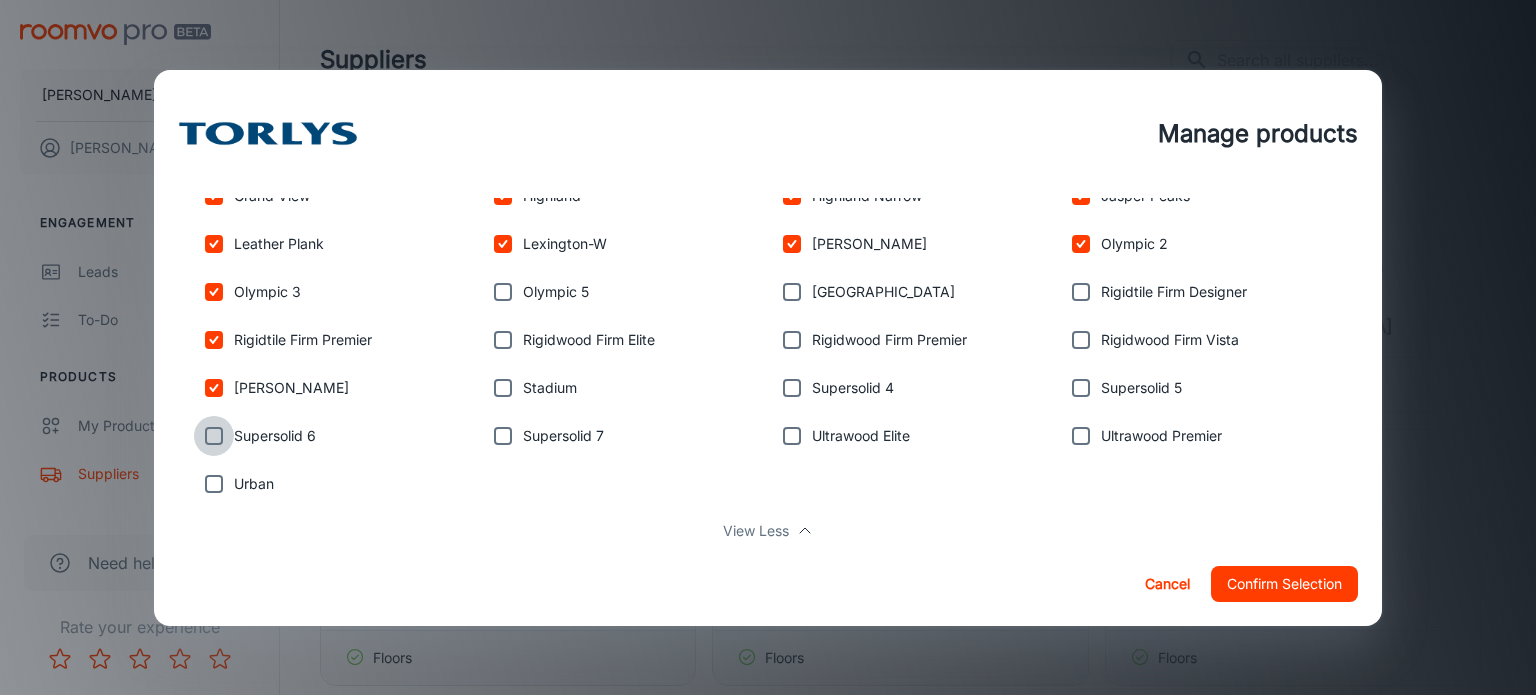 click at bounding box center [214, 436] 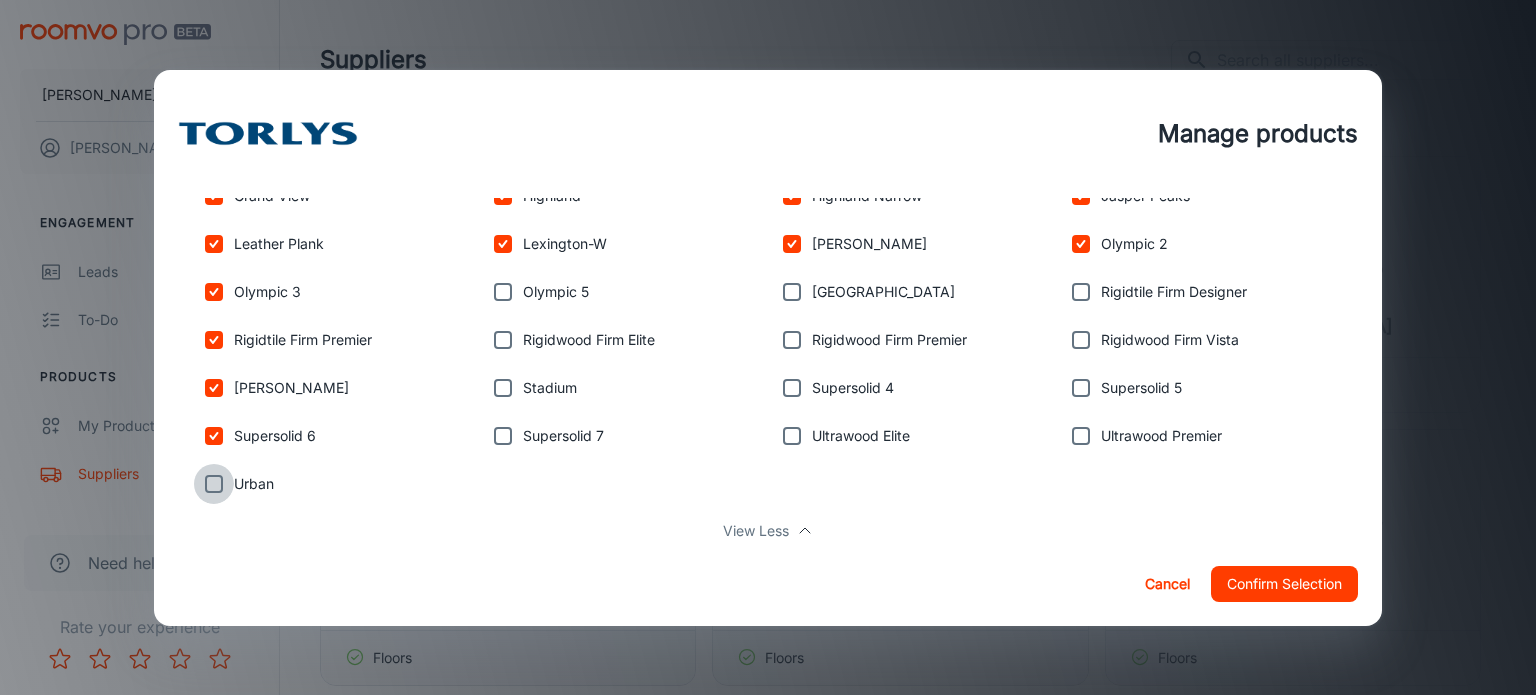 click at bounding box center (214, 484) 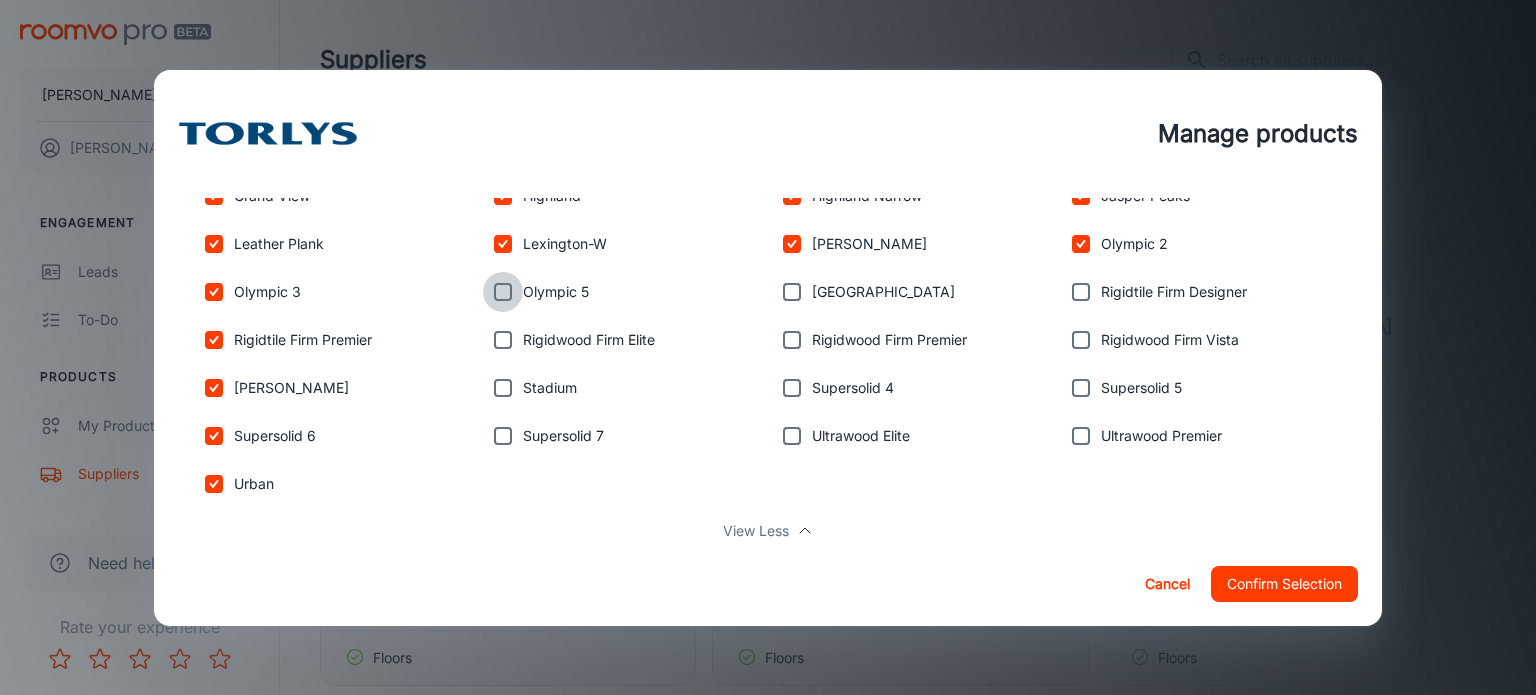 click at bounding box center [503, 292] 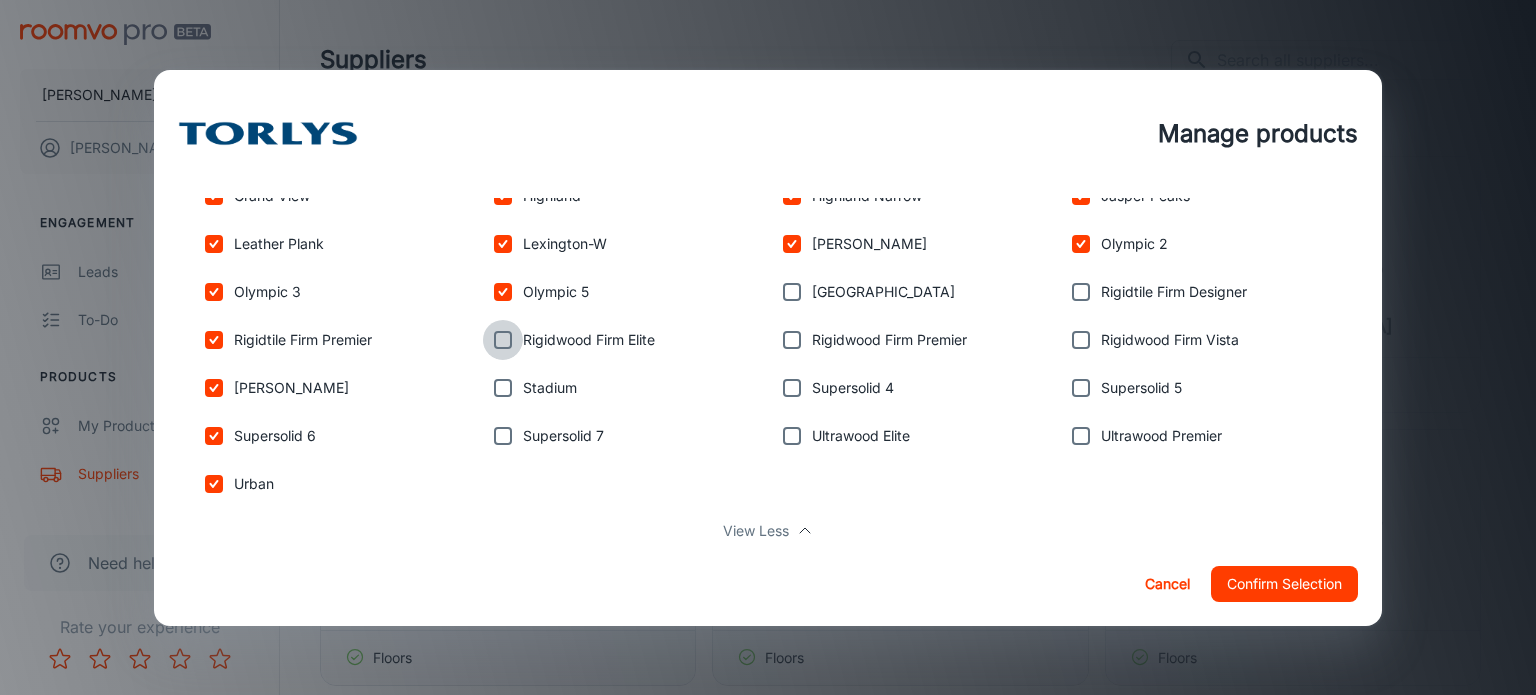 click at bounding box center (503, 340) 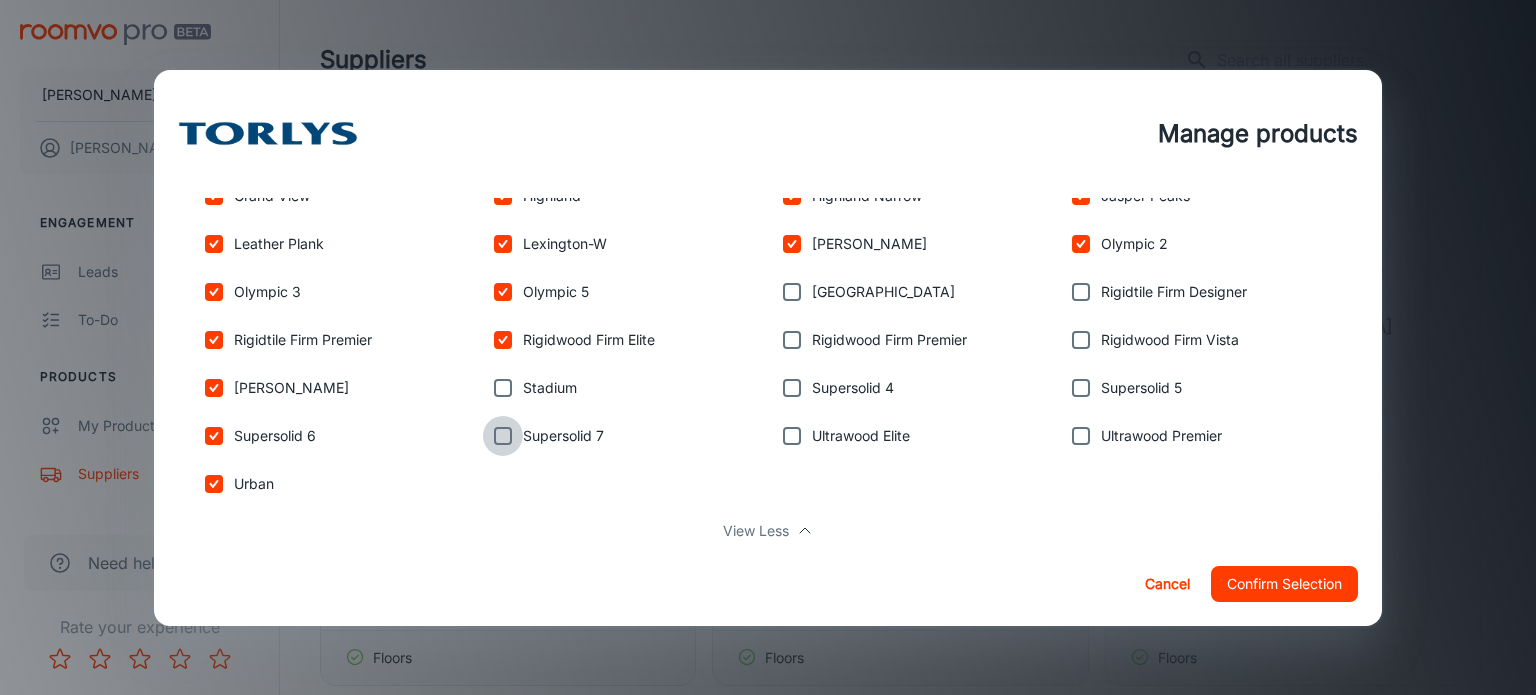 click at bounding box center (503, 436) 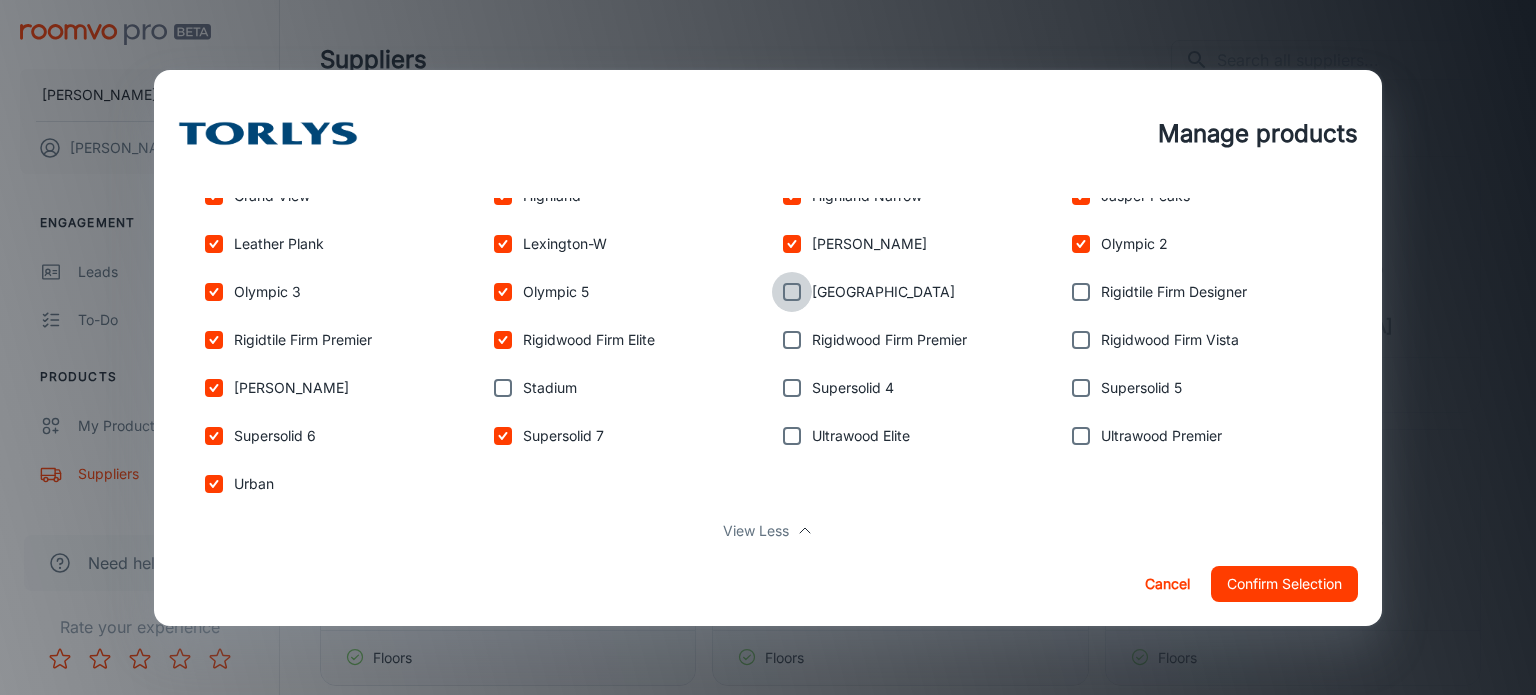 click at bounding box center [792, 292] 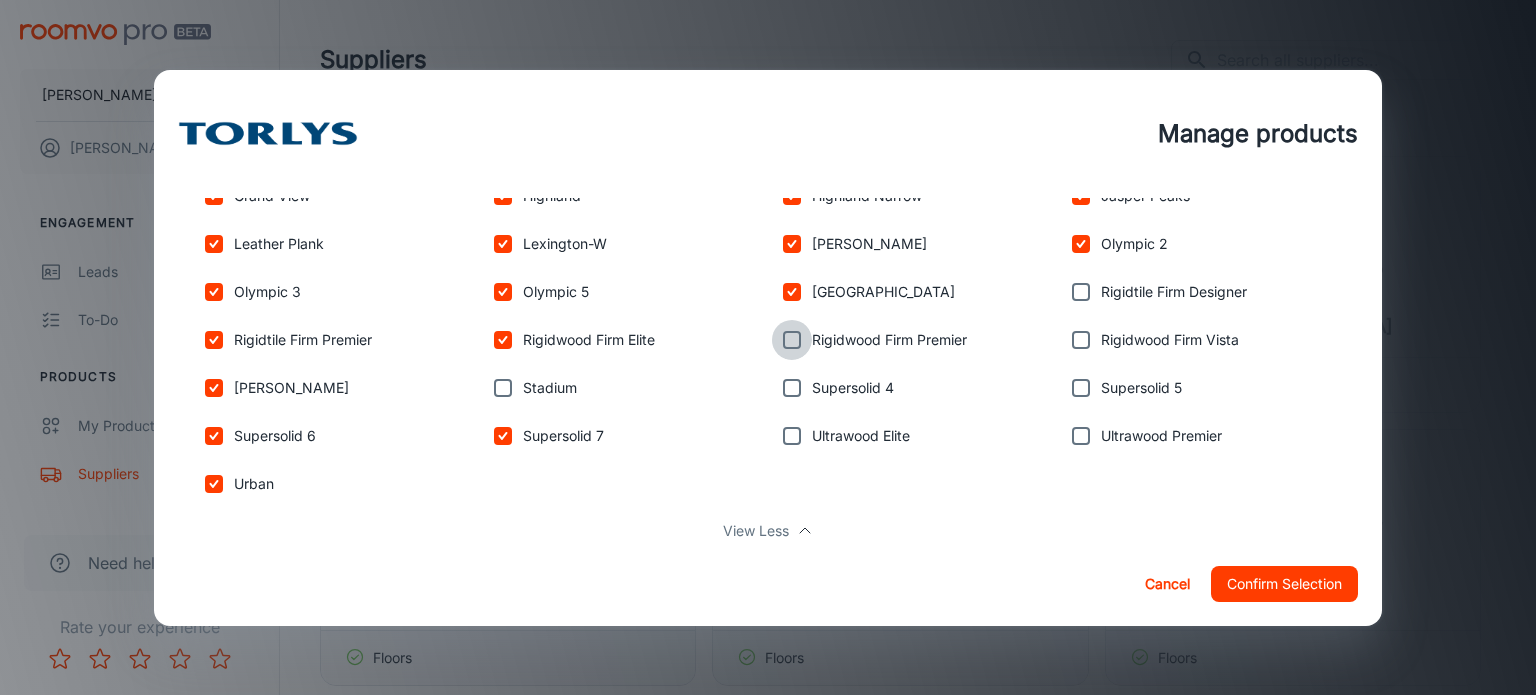 click at bounding box center (792, 340) 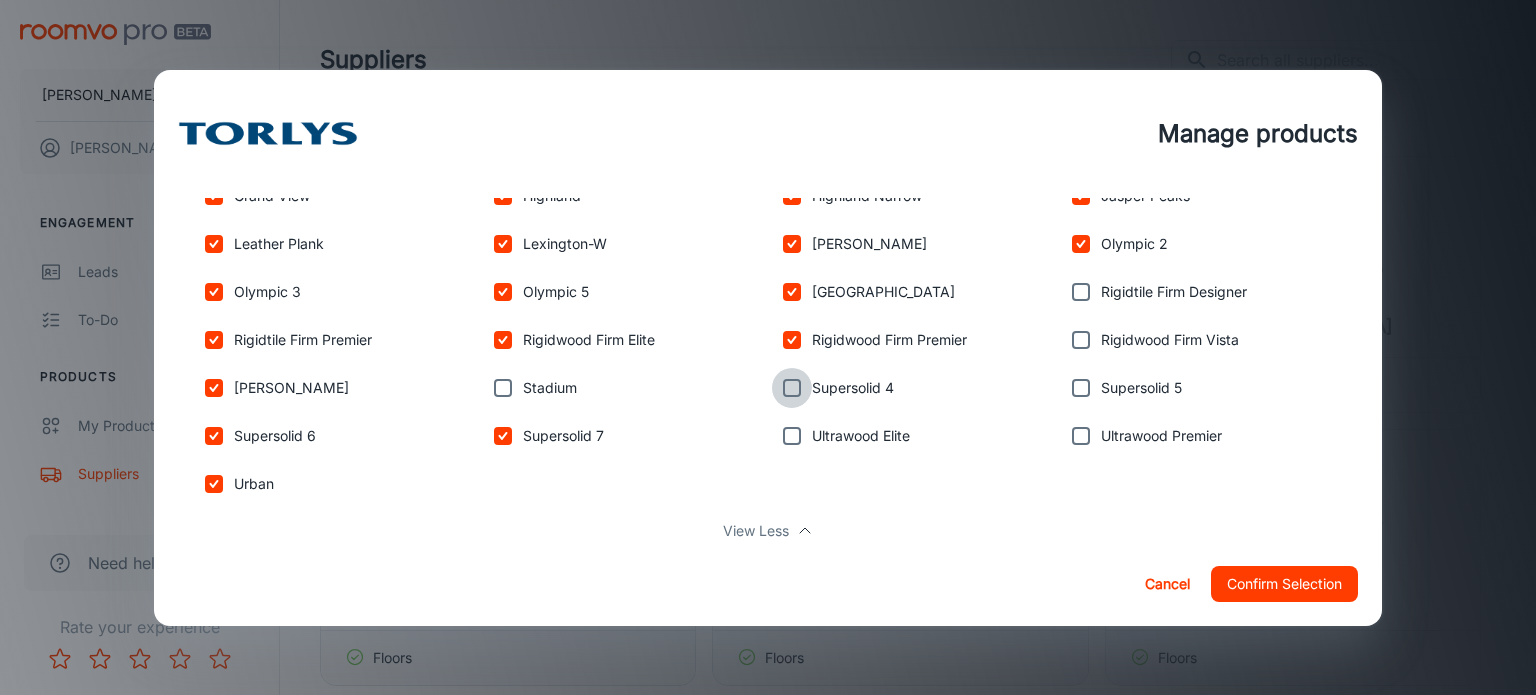 click at bounding box center [792, 388] 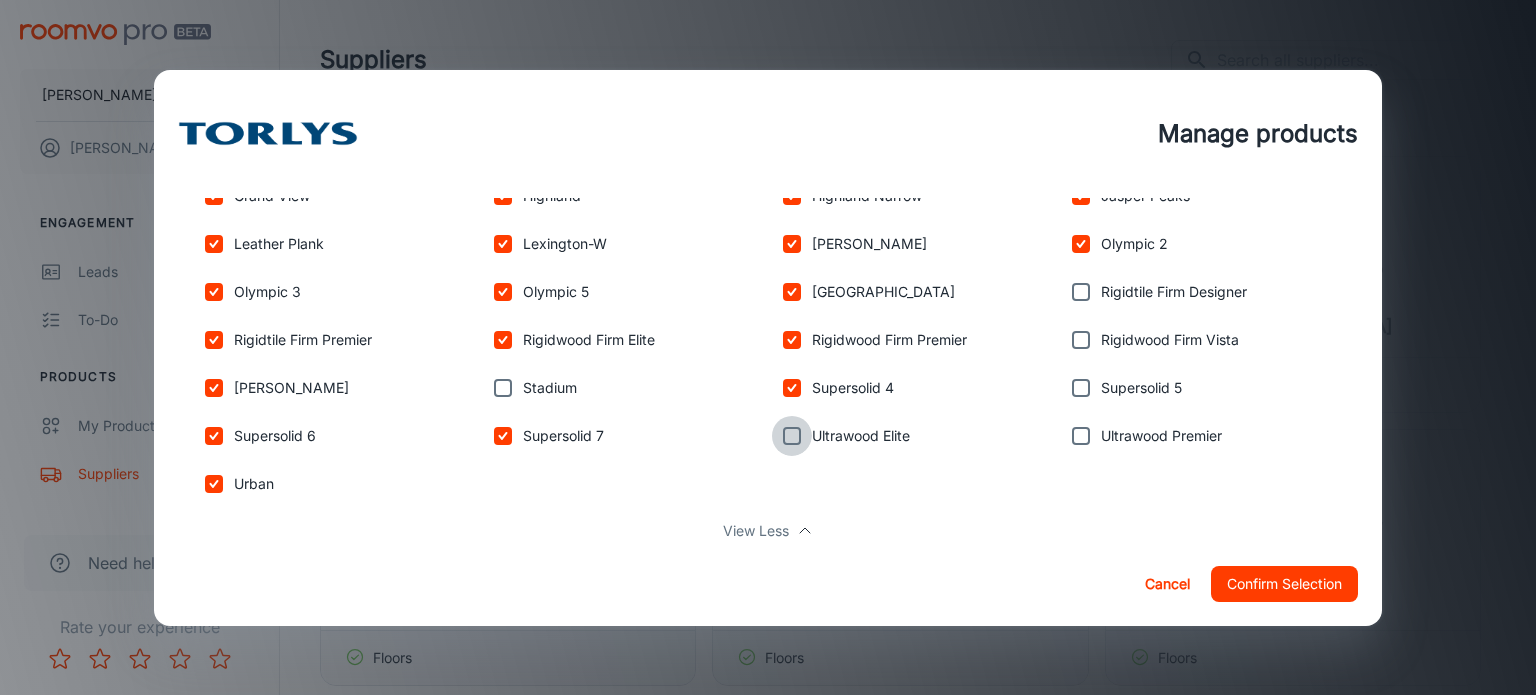 click at bounding box center (792, 436) 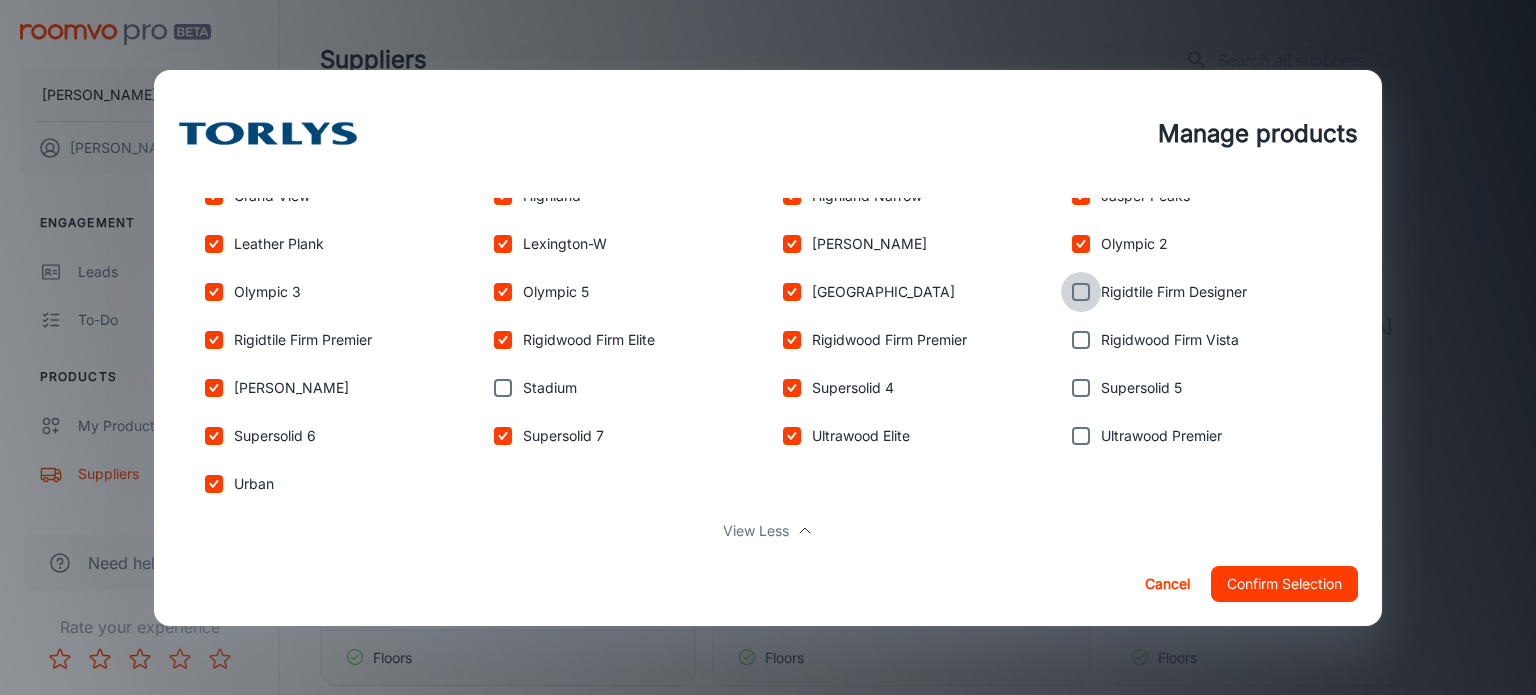 click at bounding box center (1081, 292) 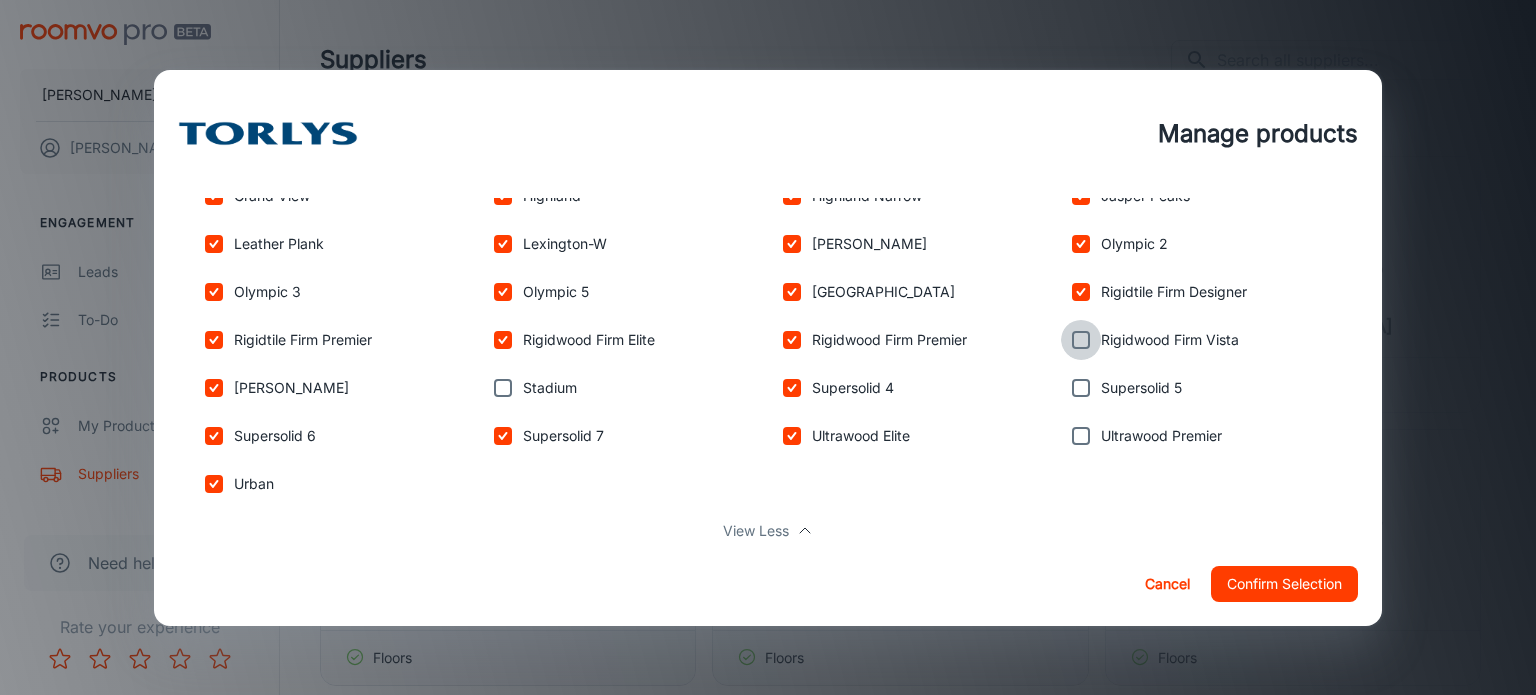 click at bounding box center (1081, 340) 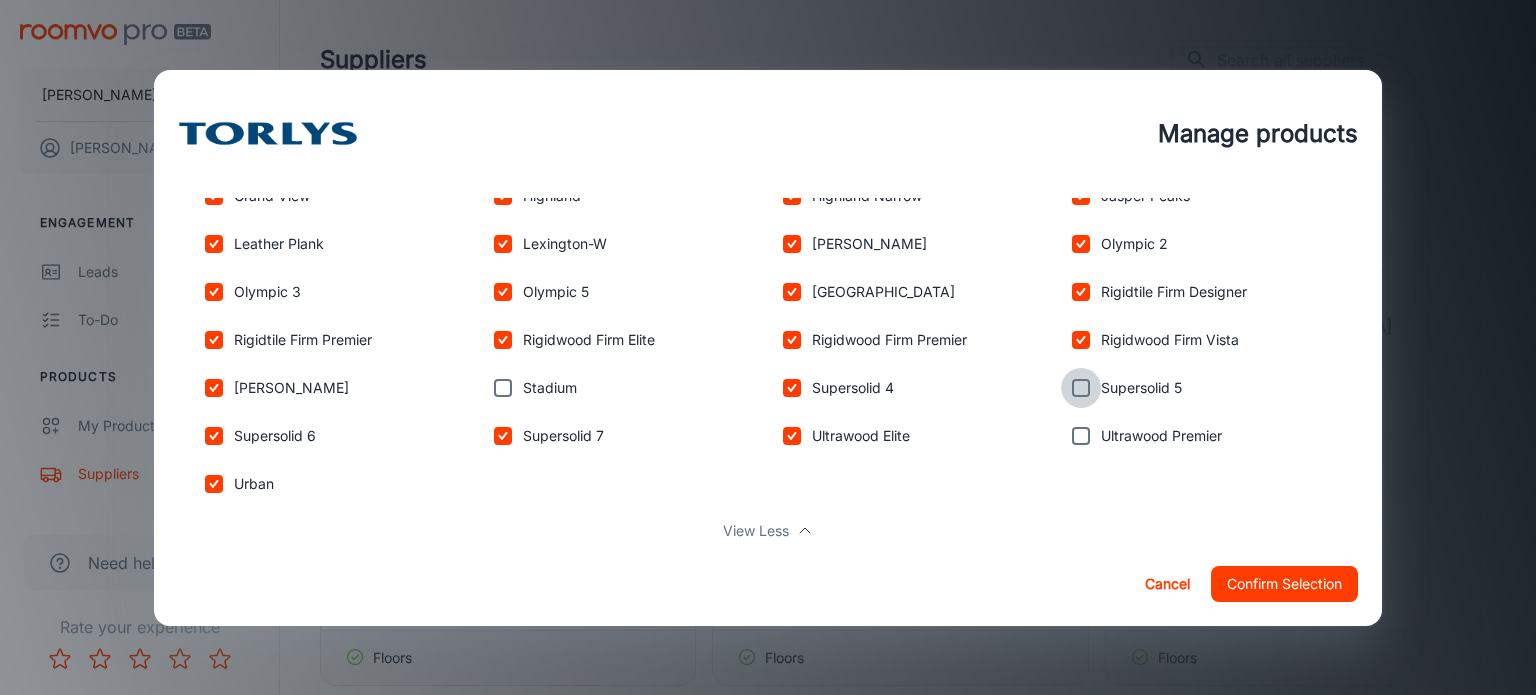 click at bounding box center (1081, 388) 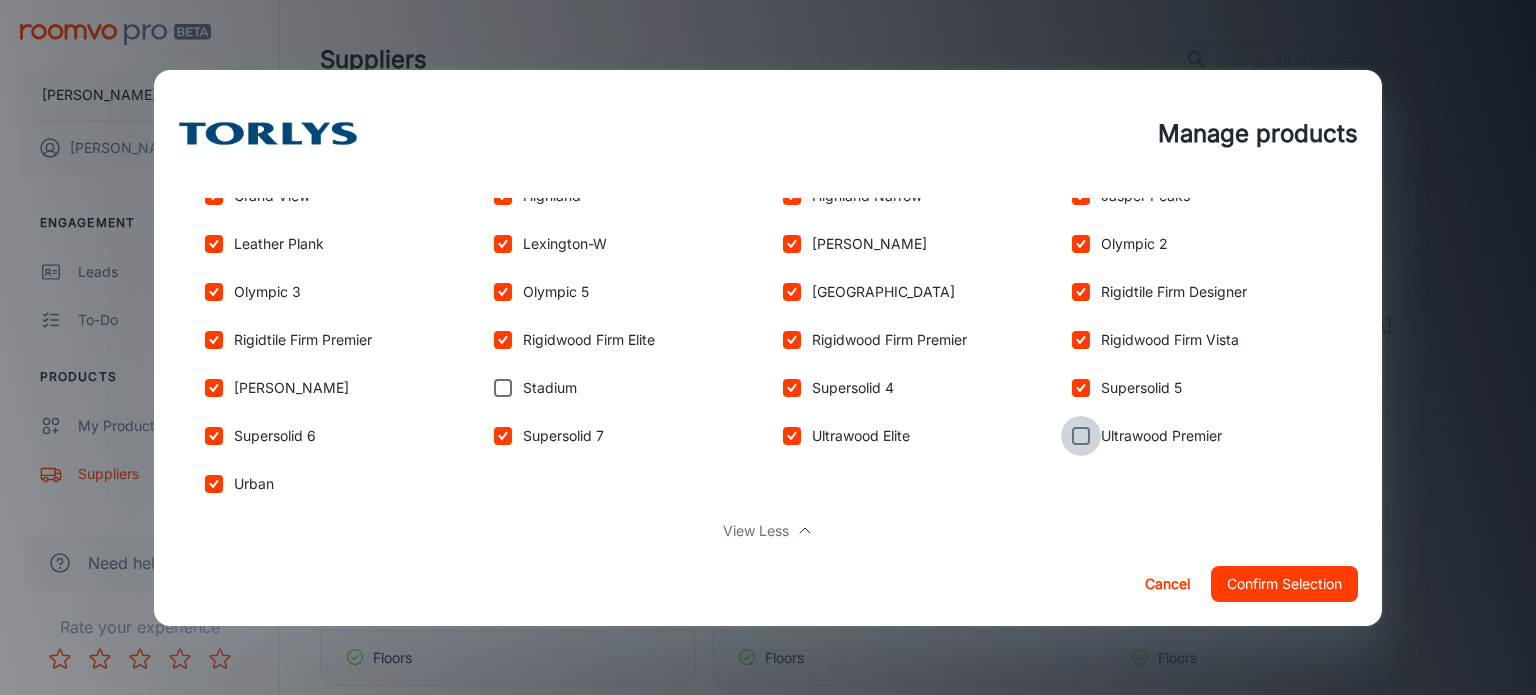 click at bounding box center (1081, 436) 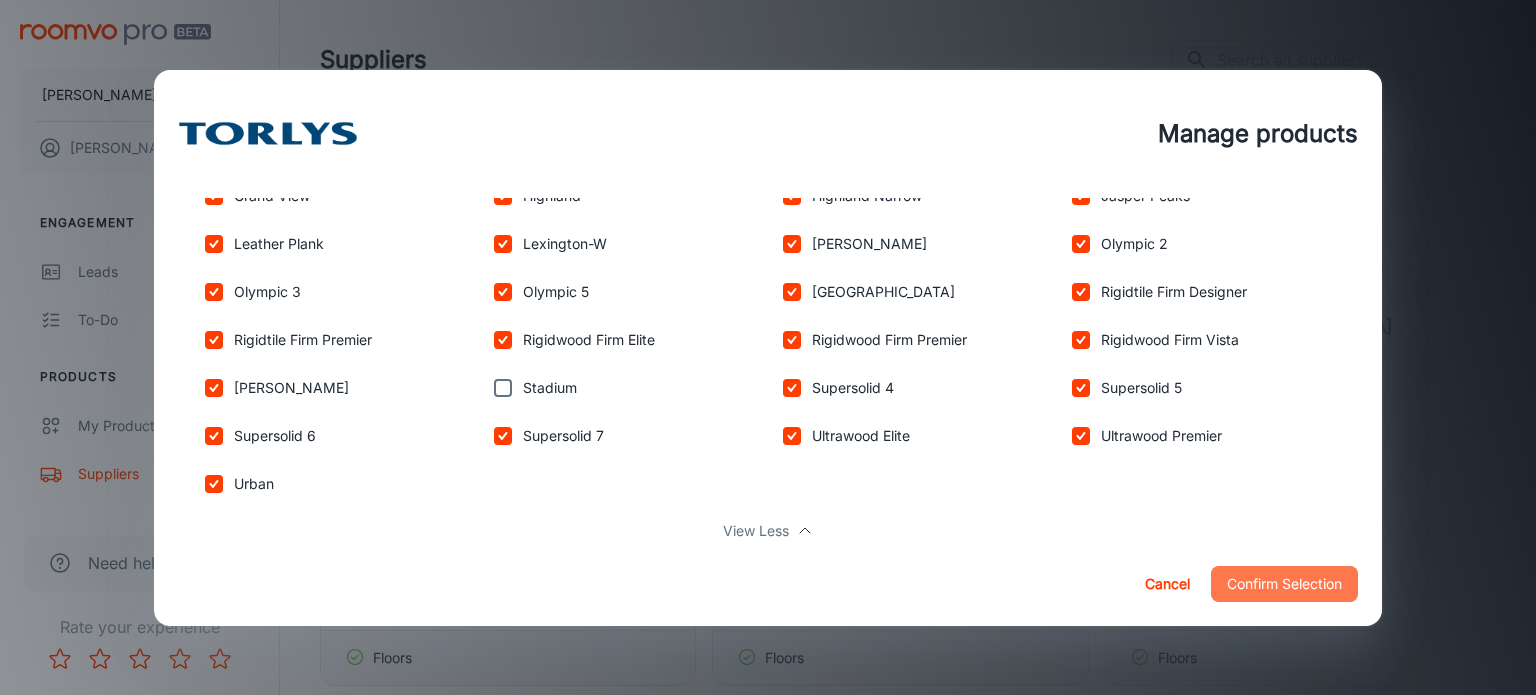click on "Confirm Selection" at bounding box center [1284, 584] 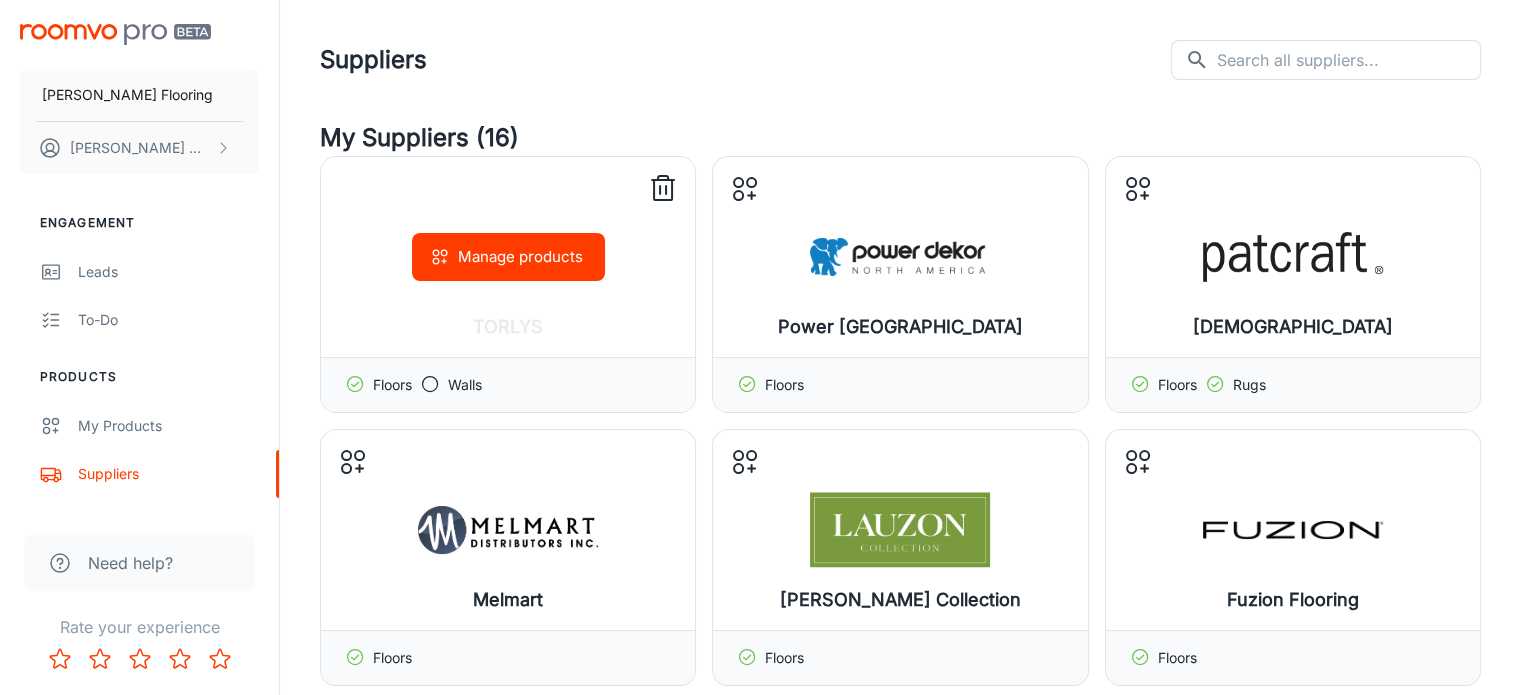 click on "Manage products" at bounding box center [508, 257] 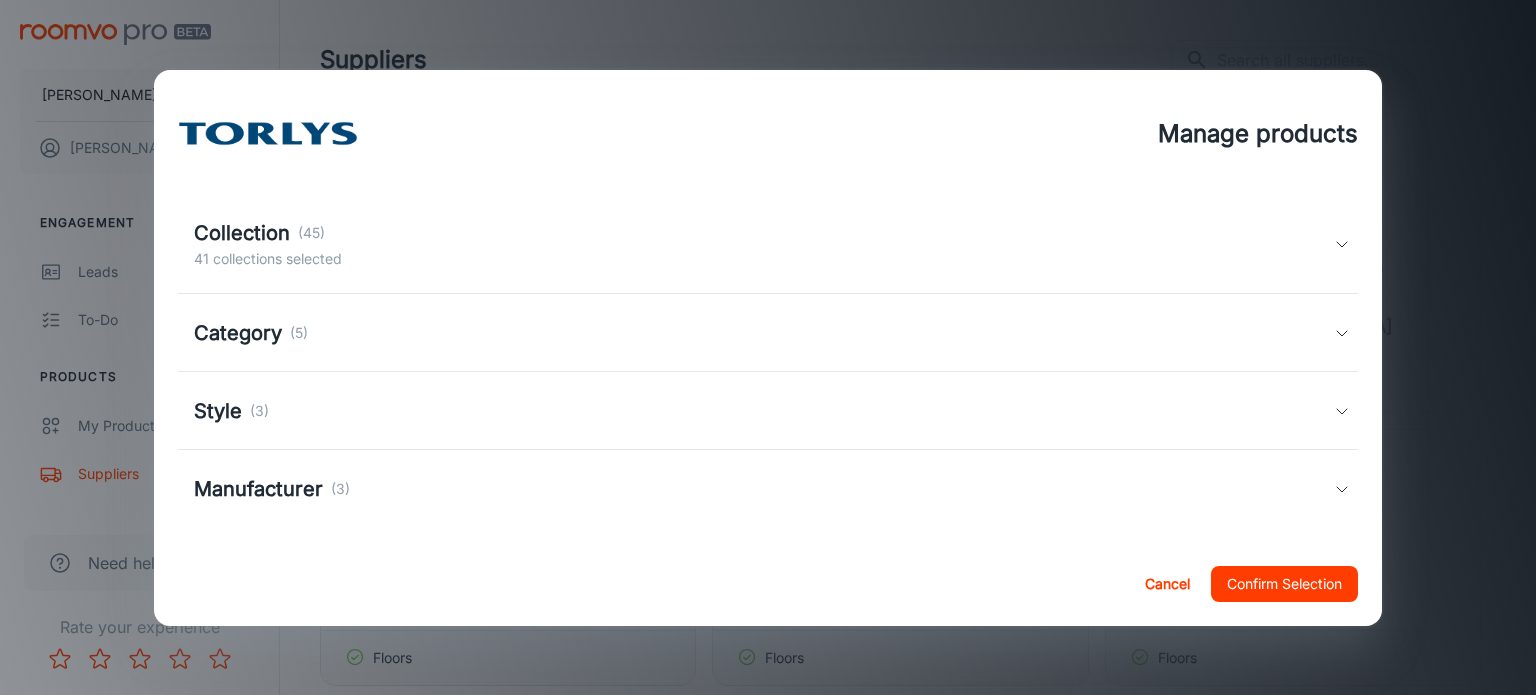scroll, scrollTop: 340, scrollLeft: 0, axis: vertical 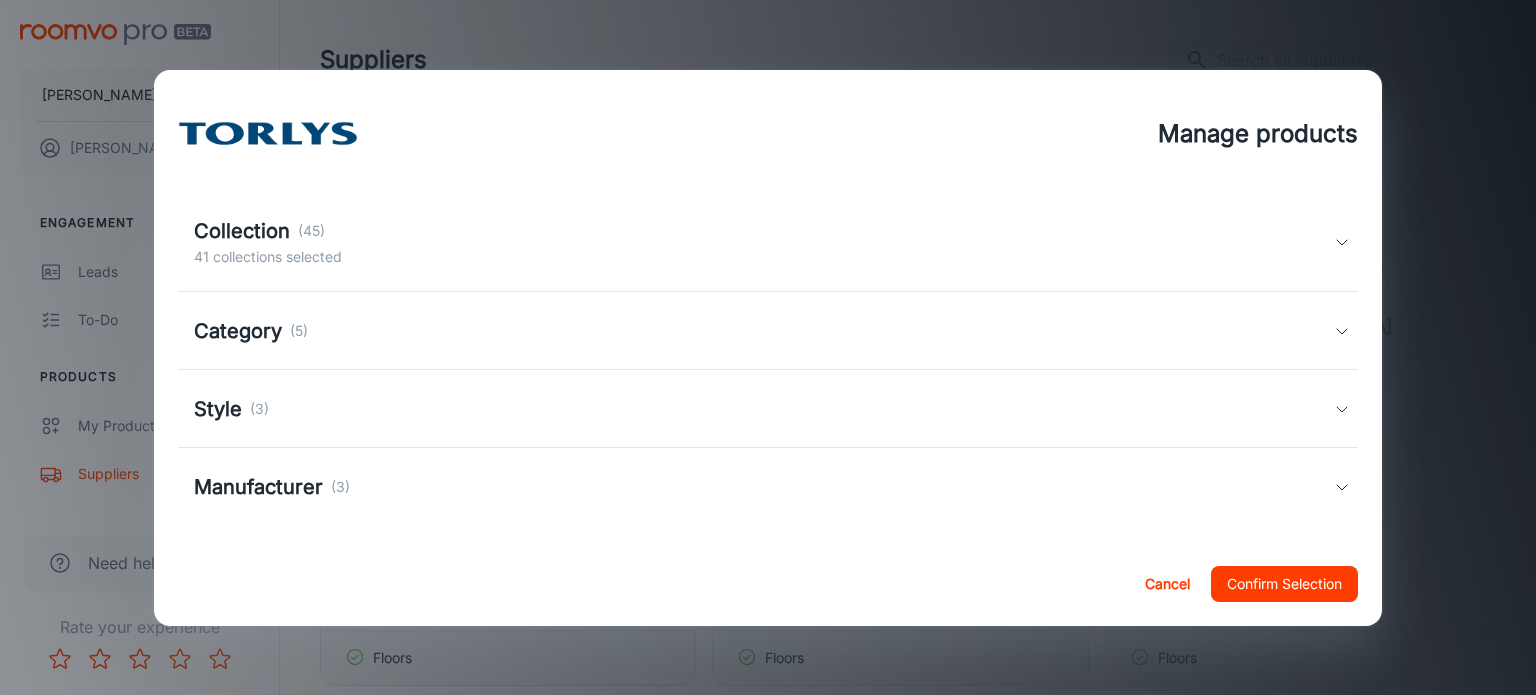 click 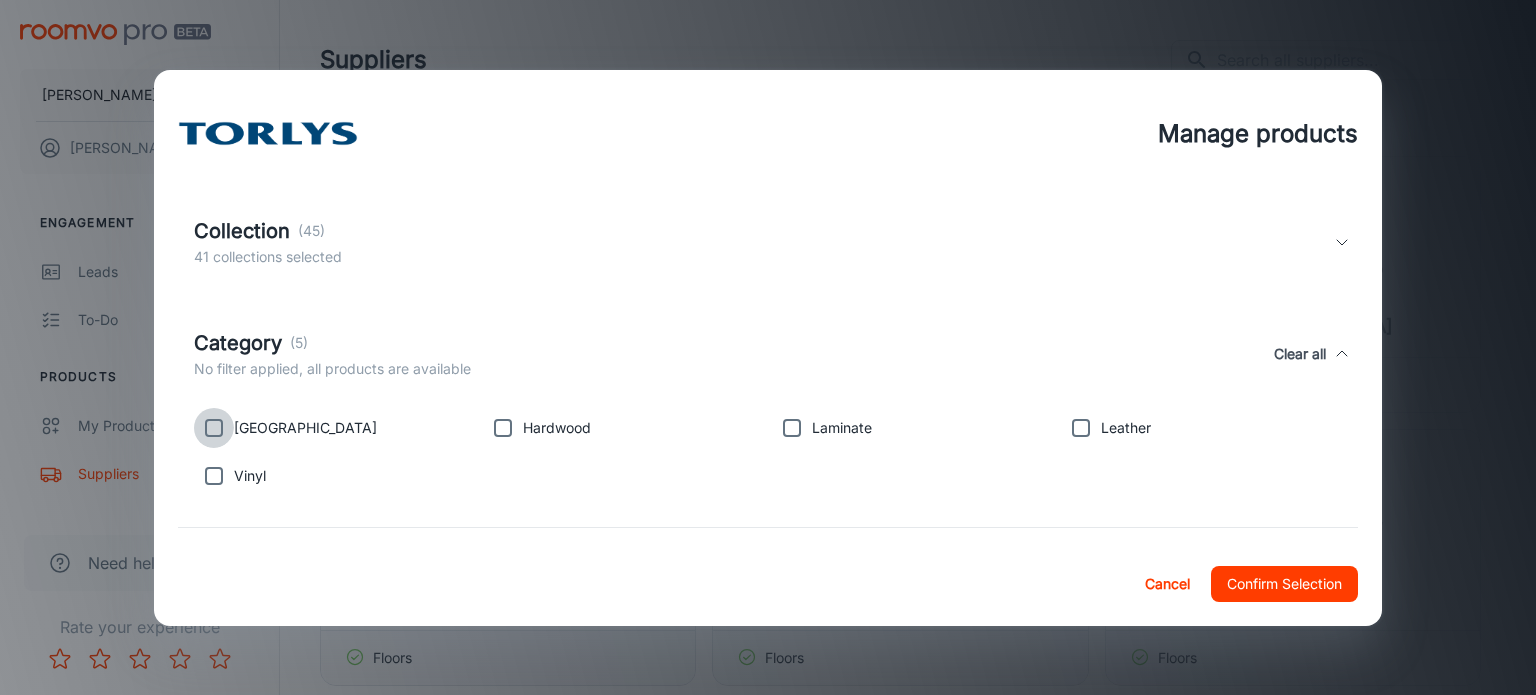 click at bounding box center (214, 428) 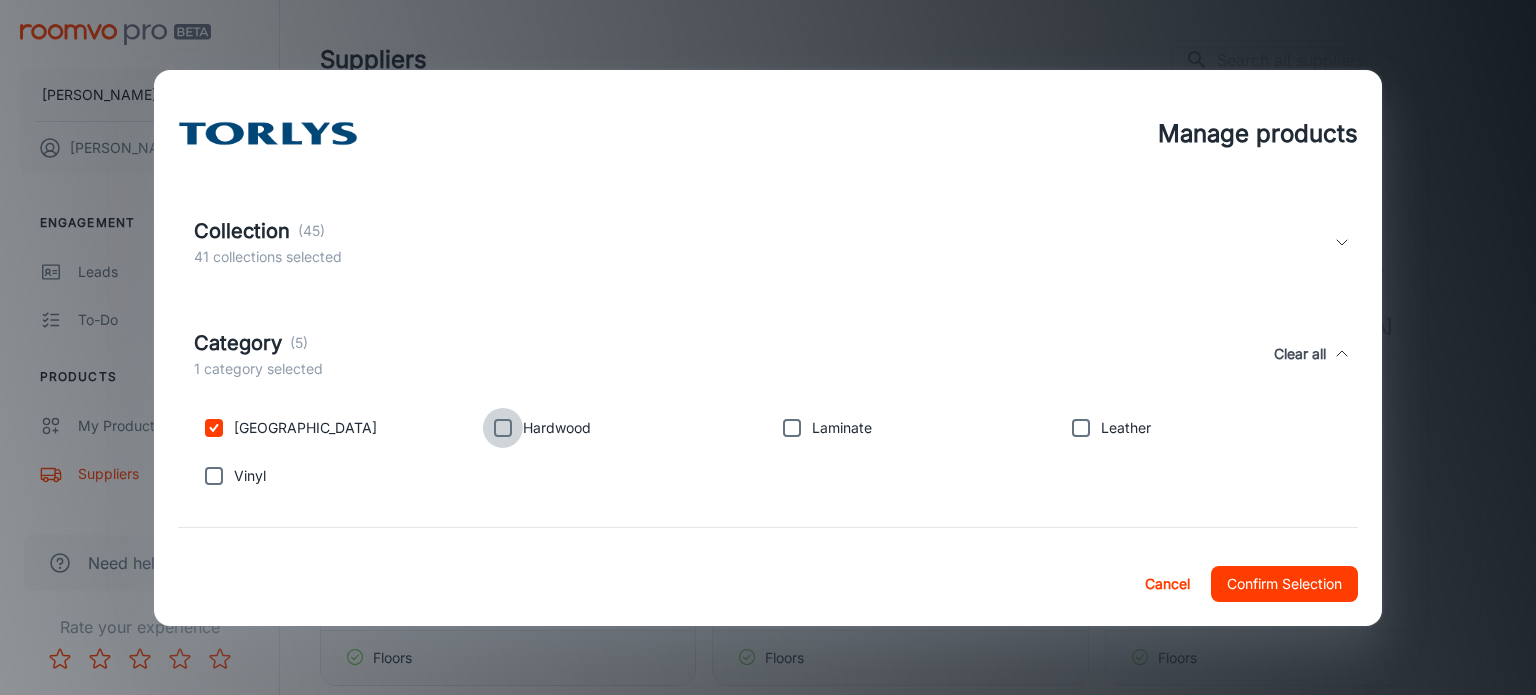 click at bounding box center (503, 428) 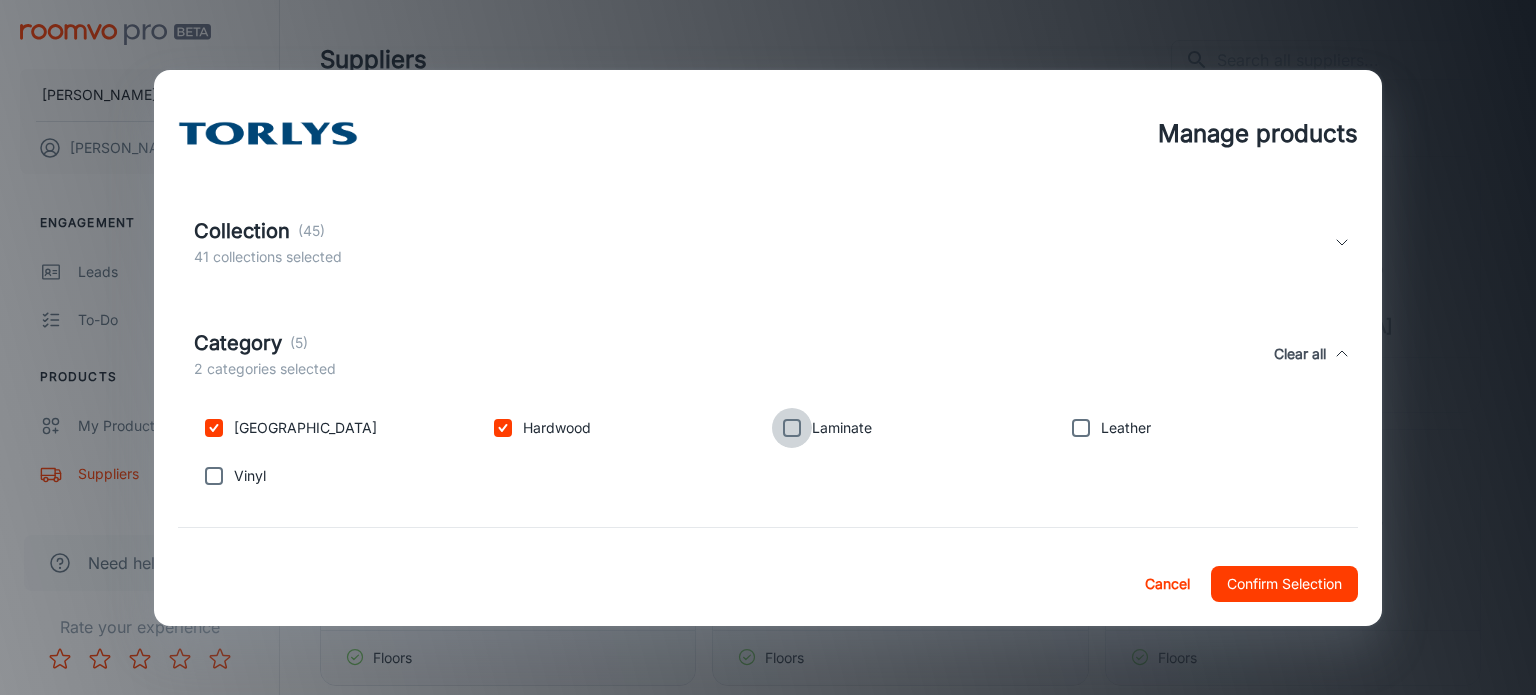 click at bounding box center [792, 428] 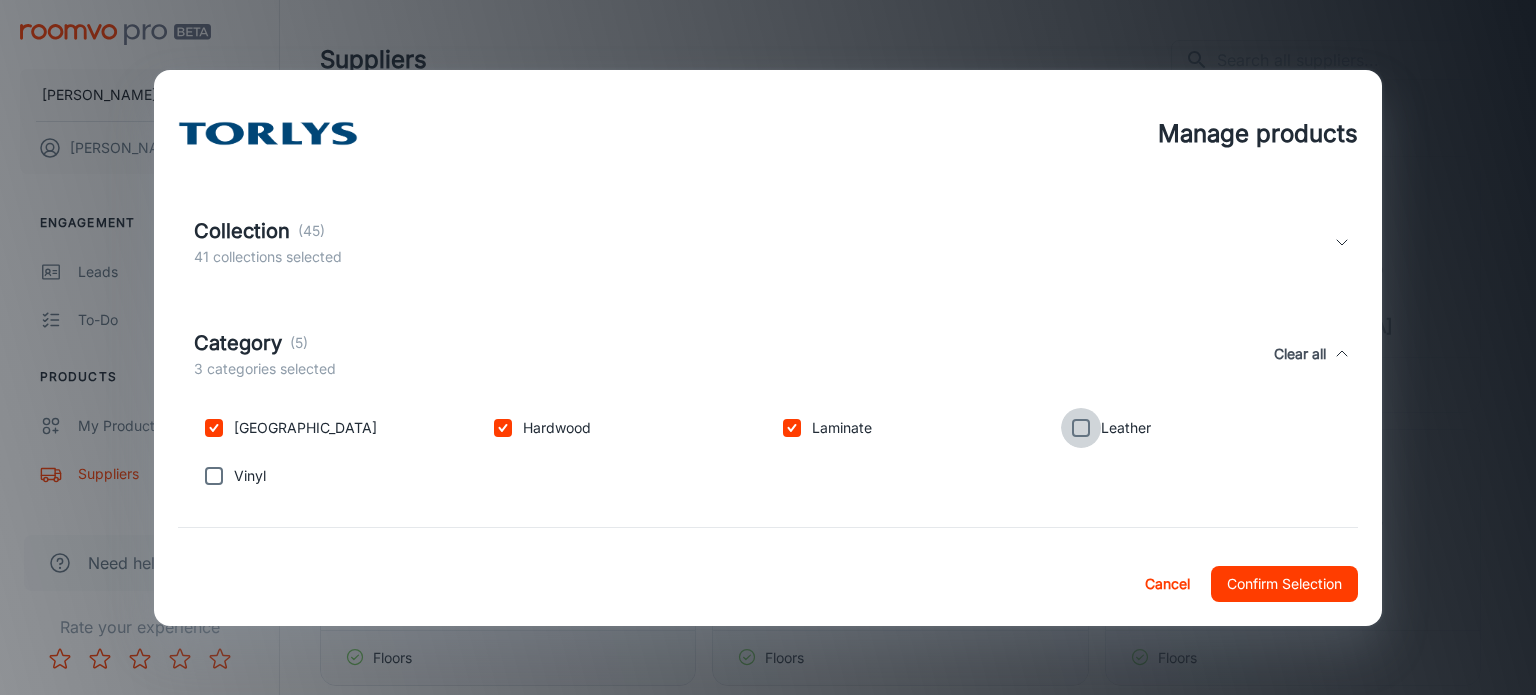 click at bounding box center (1081, 428) 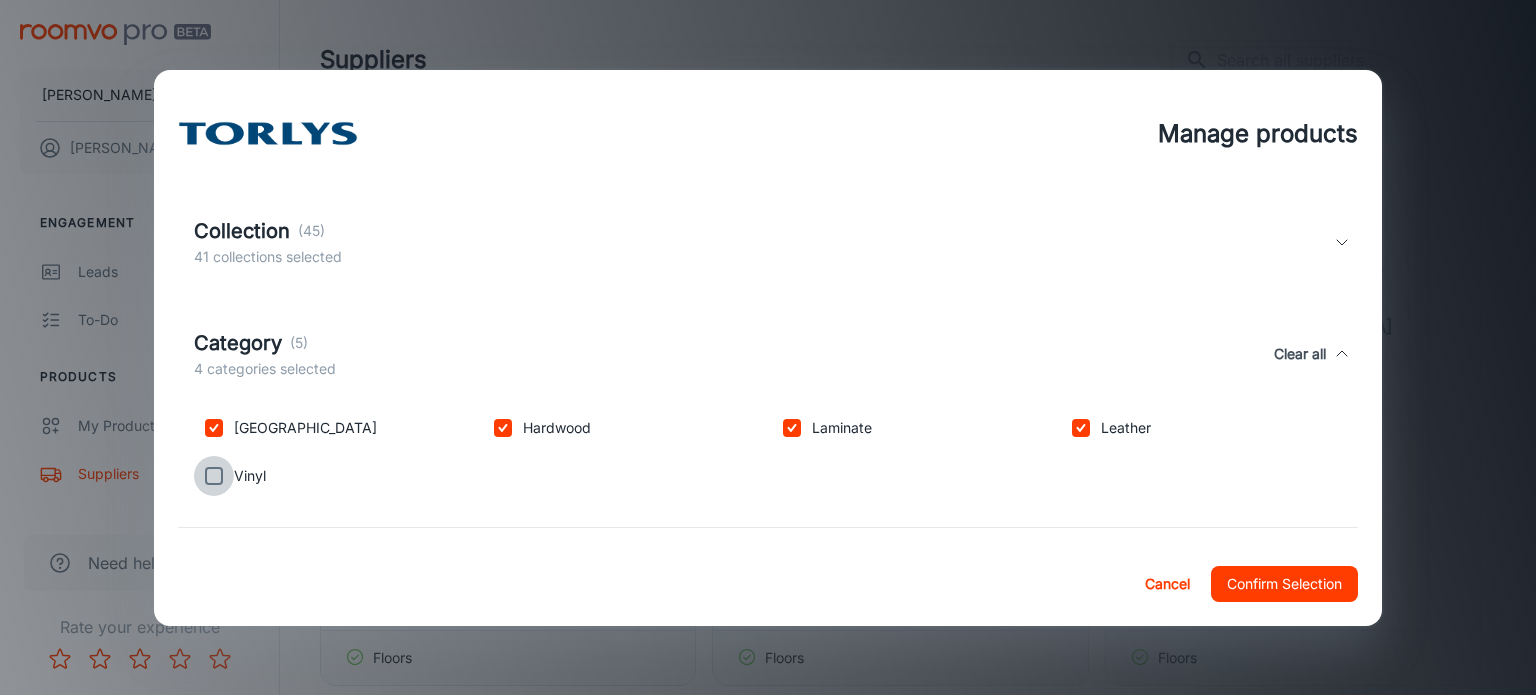 click at bounding box center (214, 476) 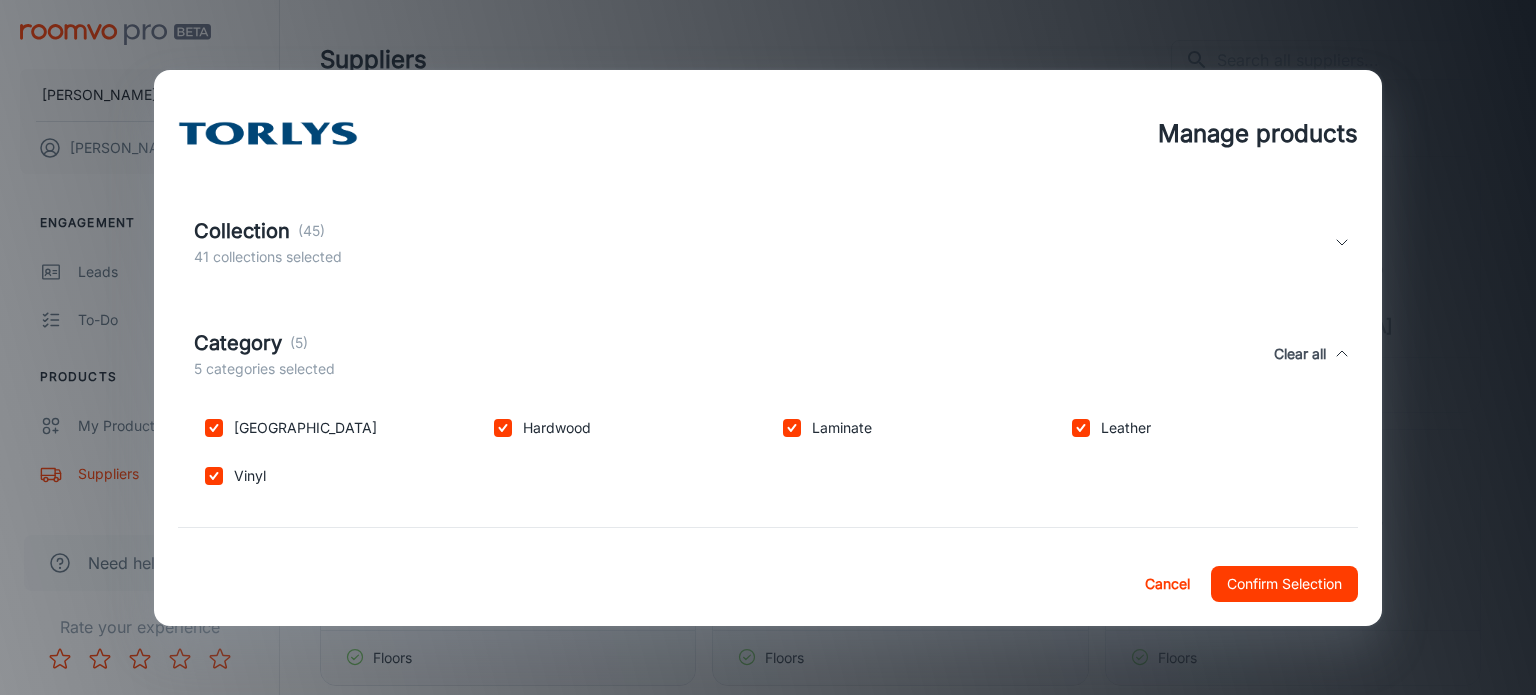 scroll, scrollTop: 505, scrollLeft: 0, axis: vertical 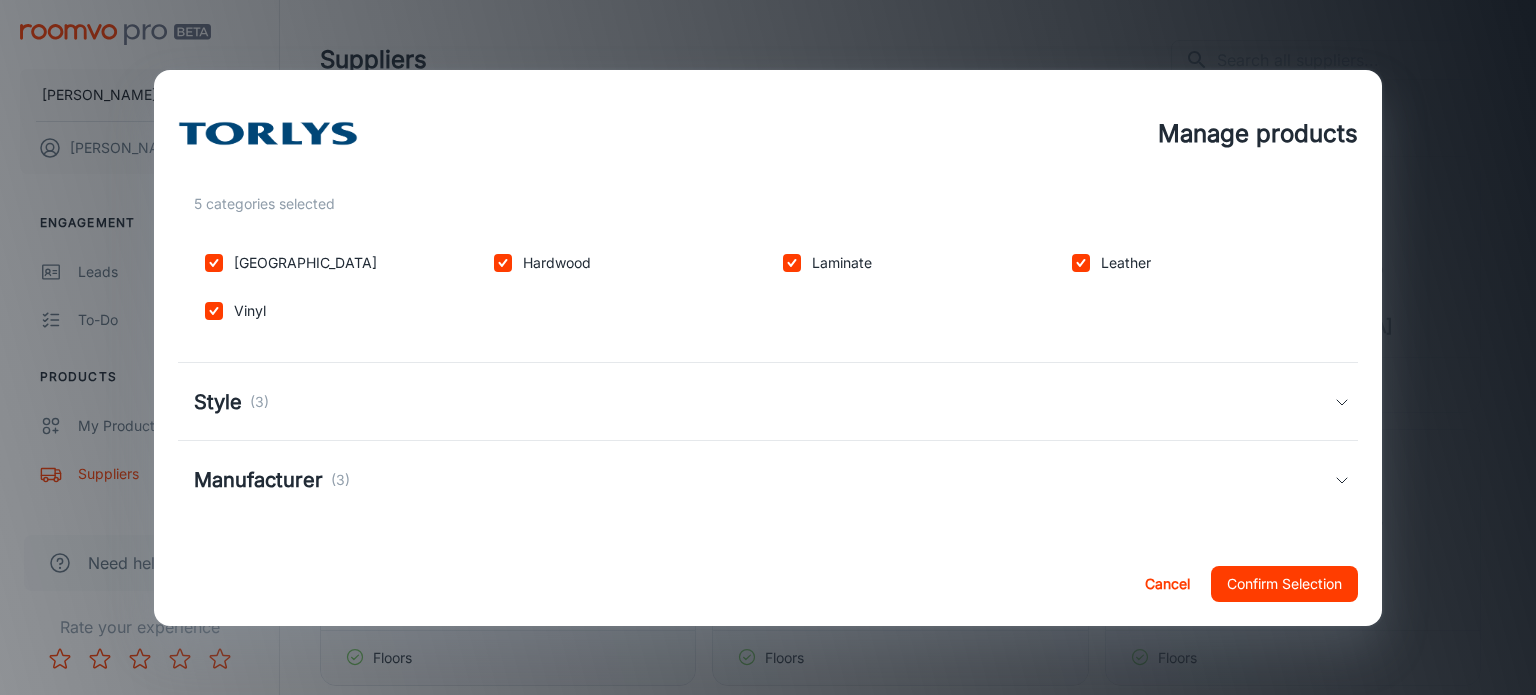 click on "Style (3)" at bounding box center [768, 402] 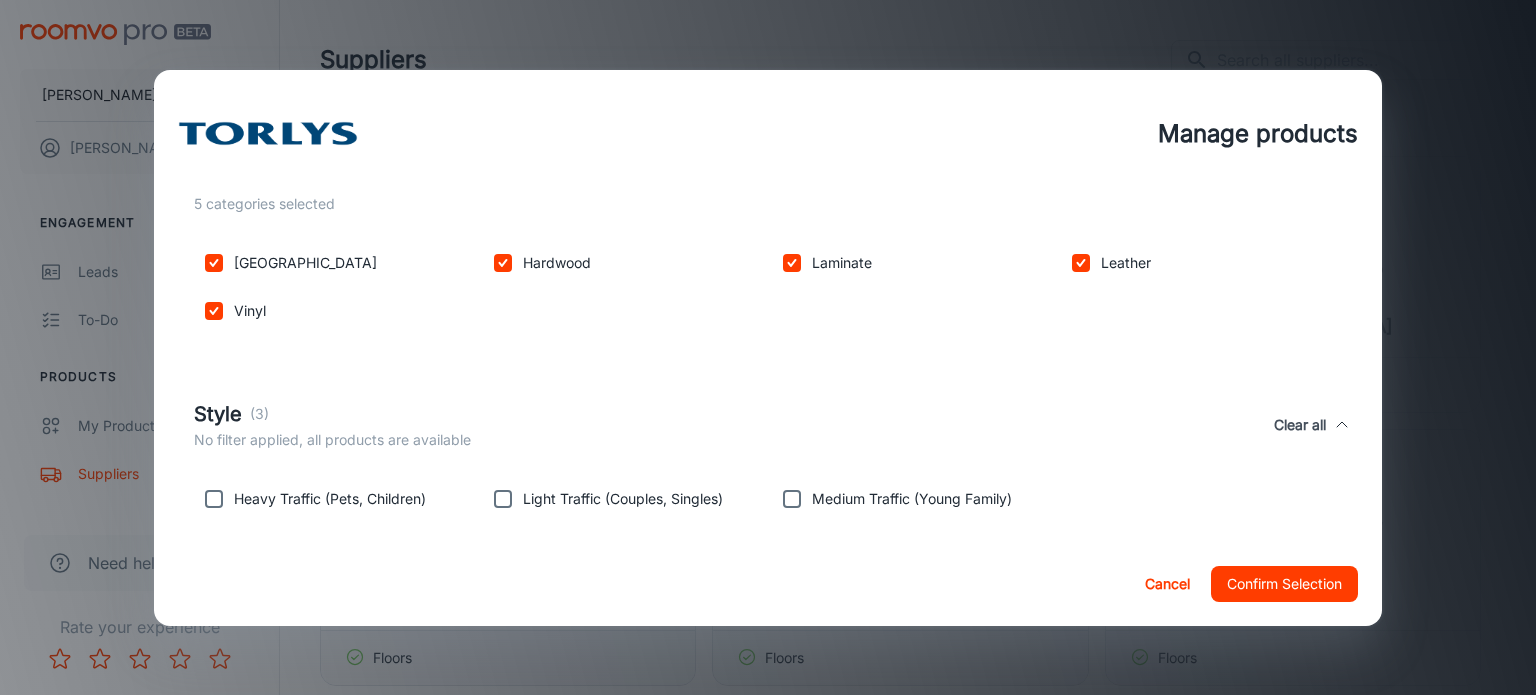 scroll, scrollTop: 616, scrollLeft: 0, axis: vertical 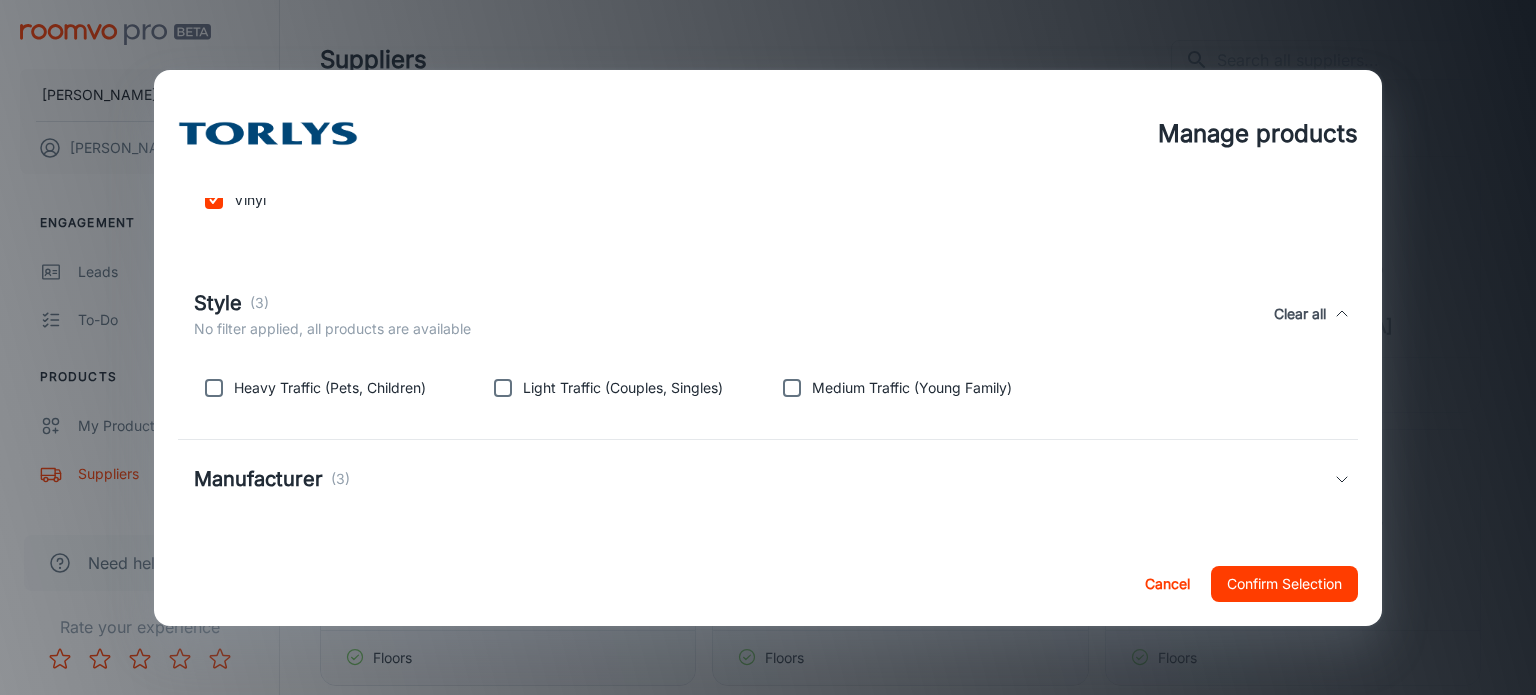 click on "Manufacturer" at bounding box center (258, 479) 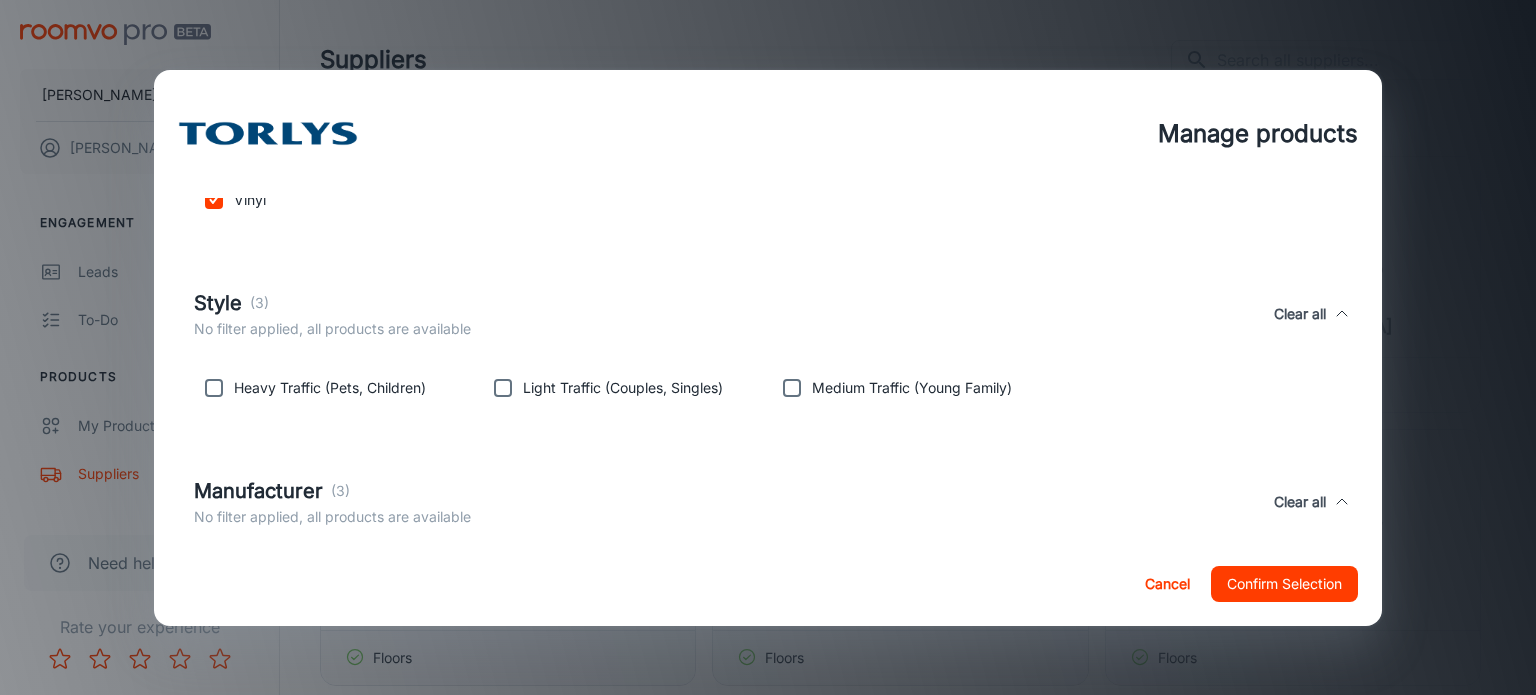 scroll, scrollTop: 709, scrollLeft: 0, axis: vertical 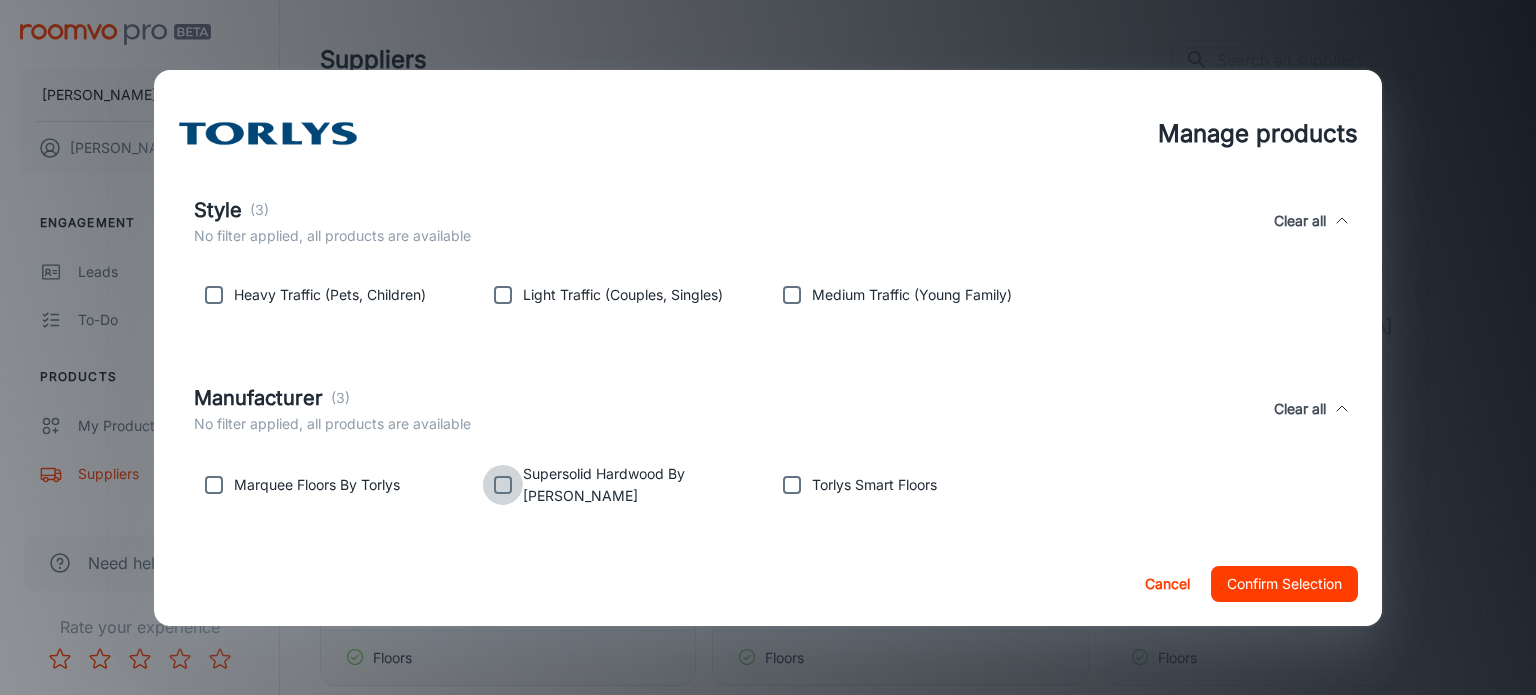 click at bounding box center (503, 485) 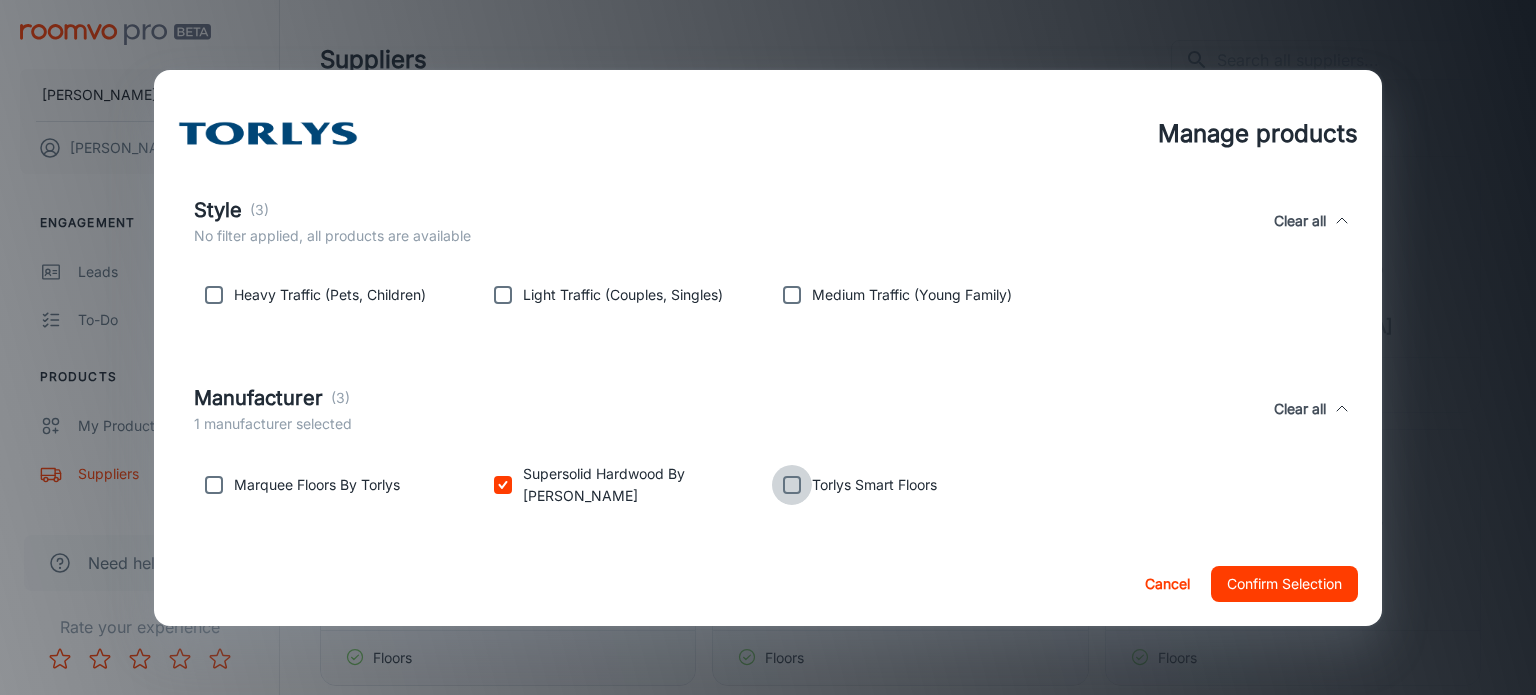 click at bounding box center [792, 485] 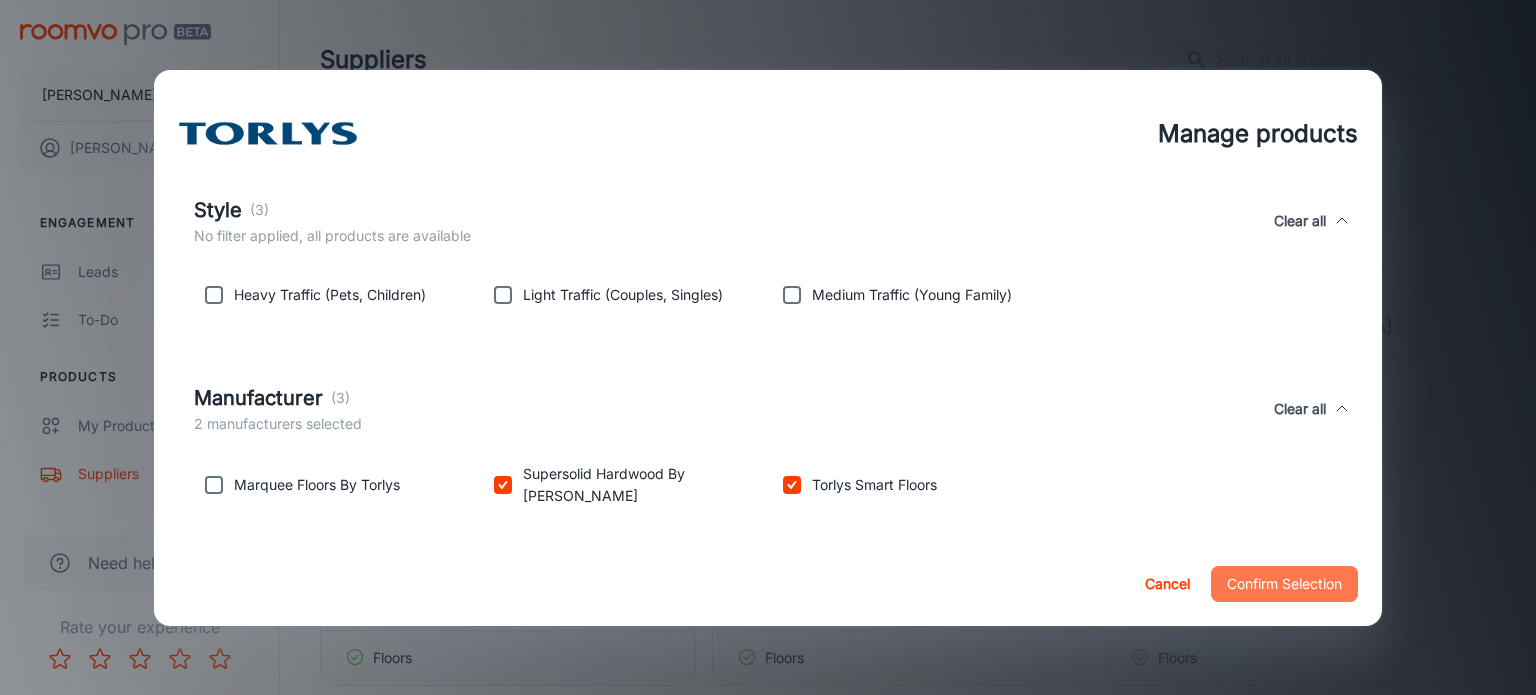 click on "Confirm Selection" at bounding box center [1284, 584] 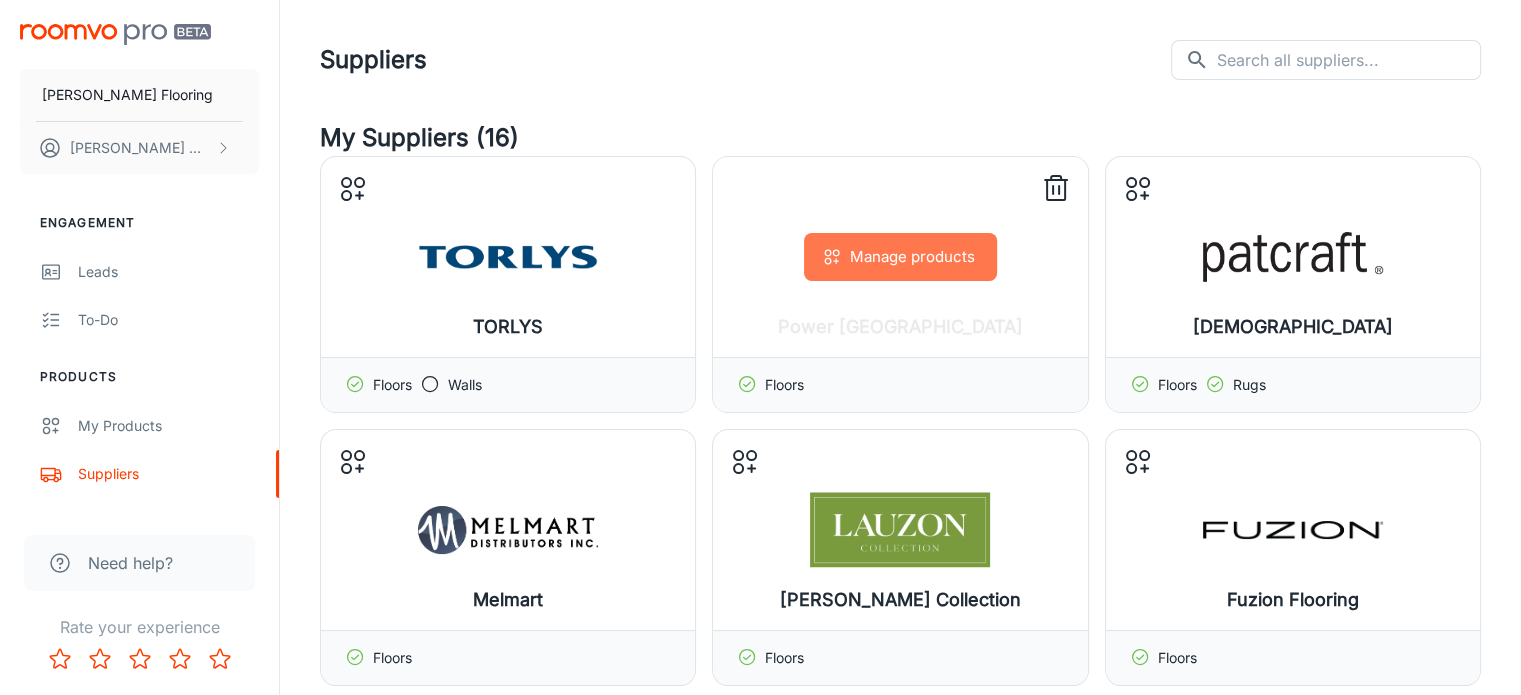 click on "Manage products" at bounding box center (900, 257) 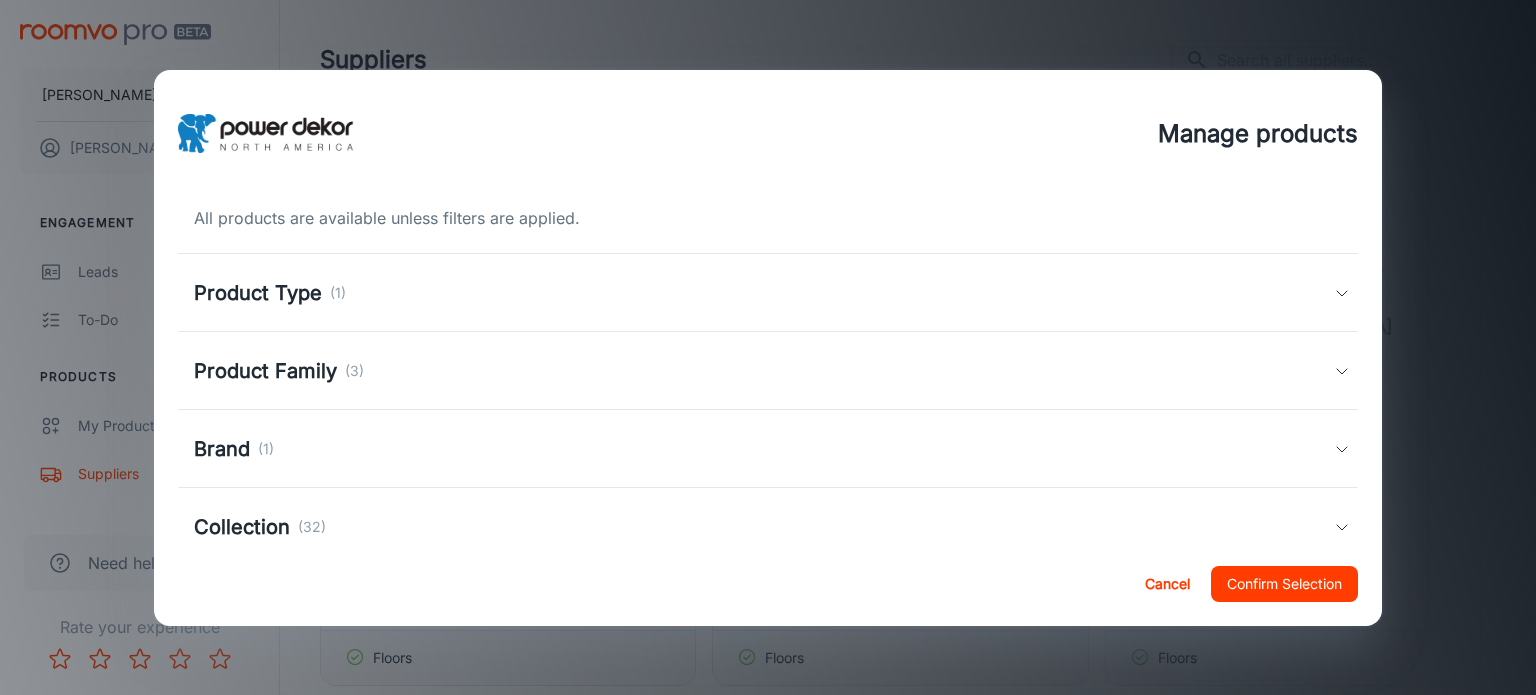 click 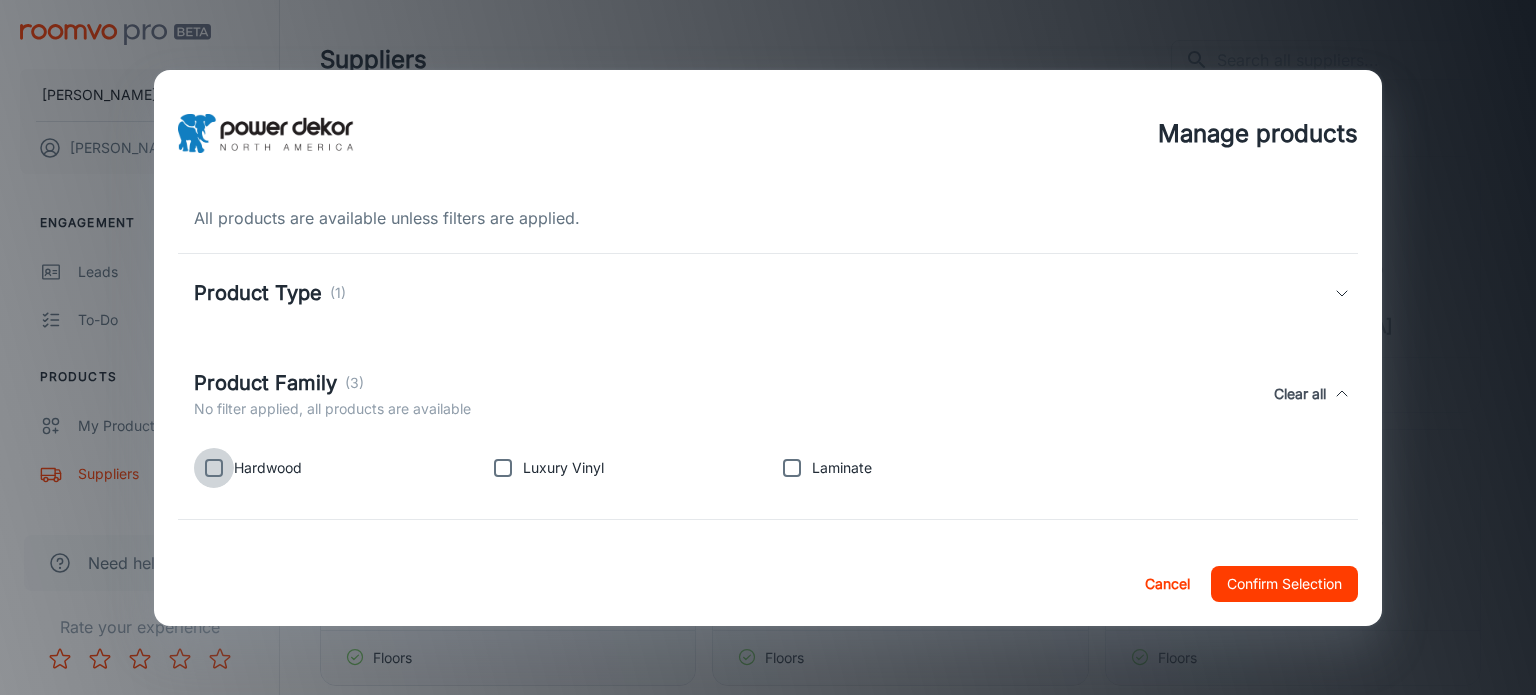 click at bounding box center (214, 468) 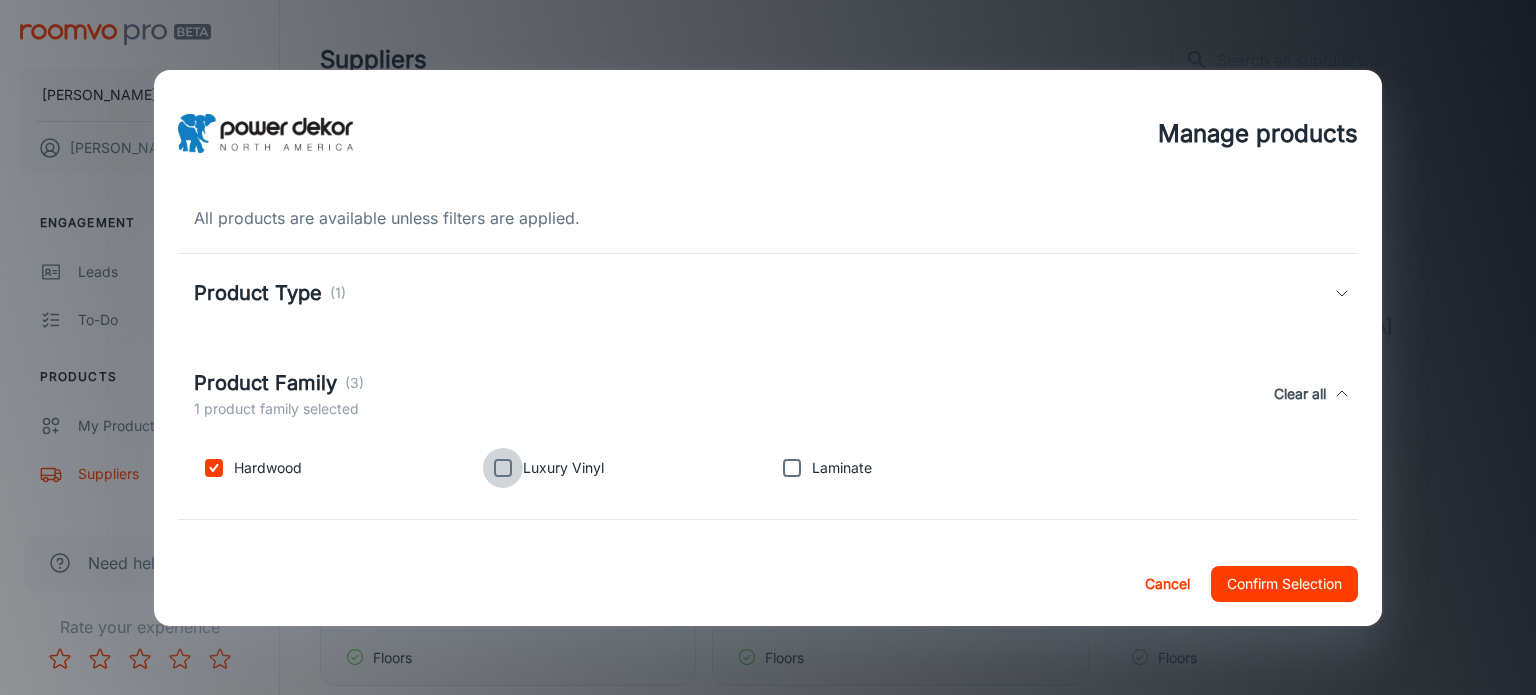 click at bounding box center [503, 468] 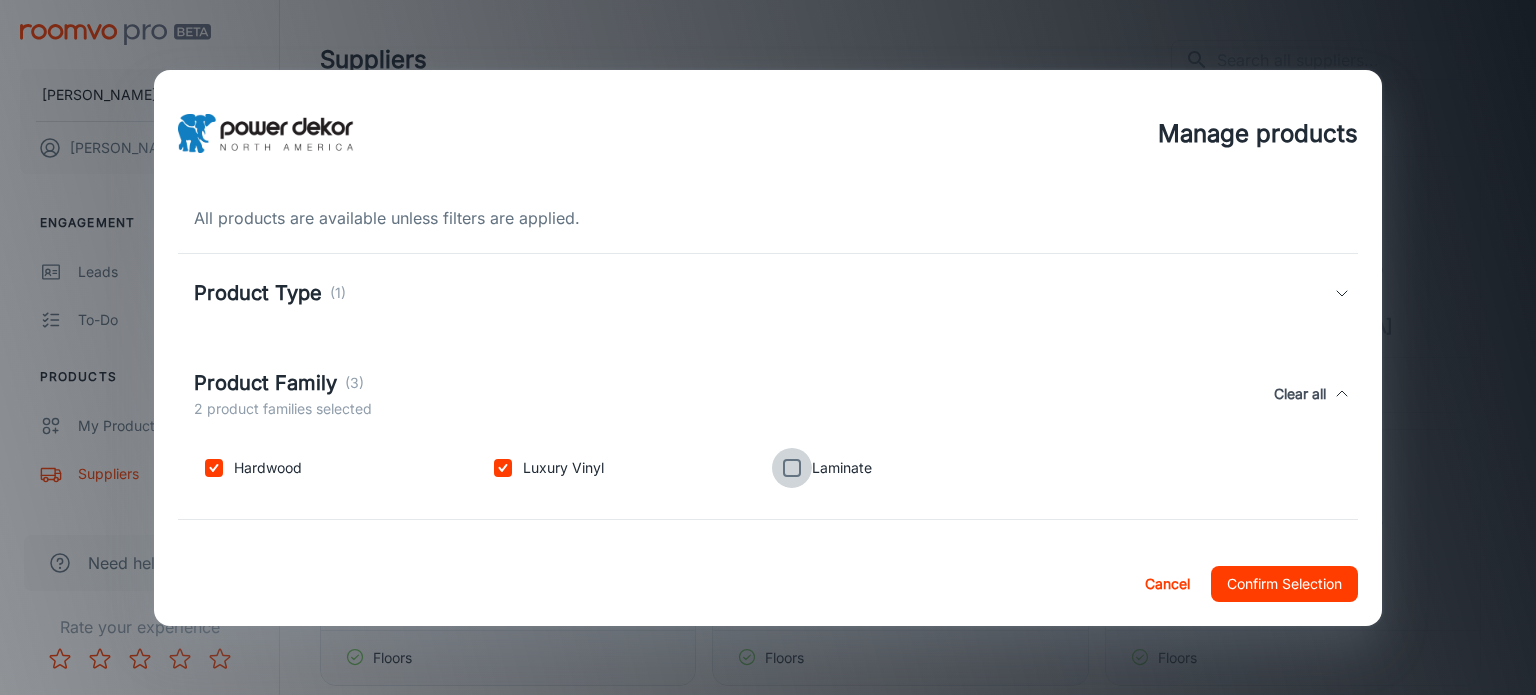 click at bounding box center (792, 468) 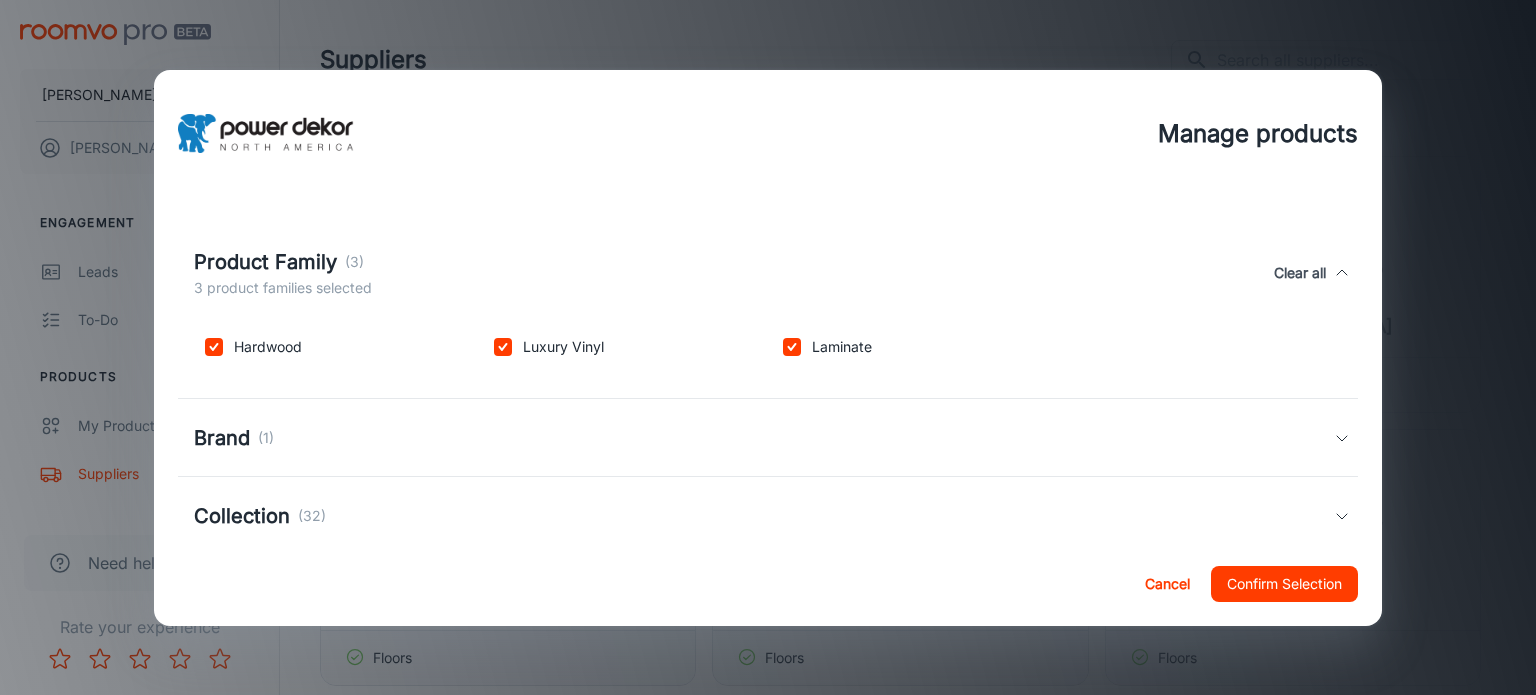 scroll, scrollTop: 157, scrollLeft: 0, axis: vertical 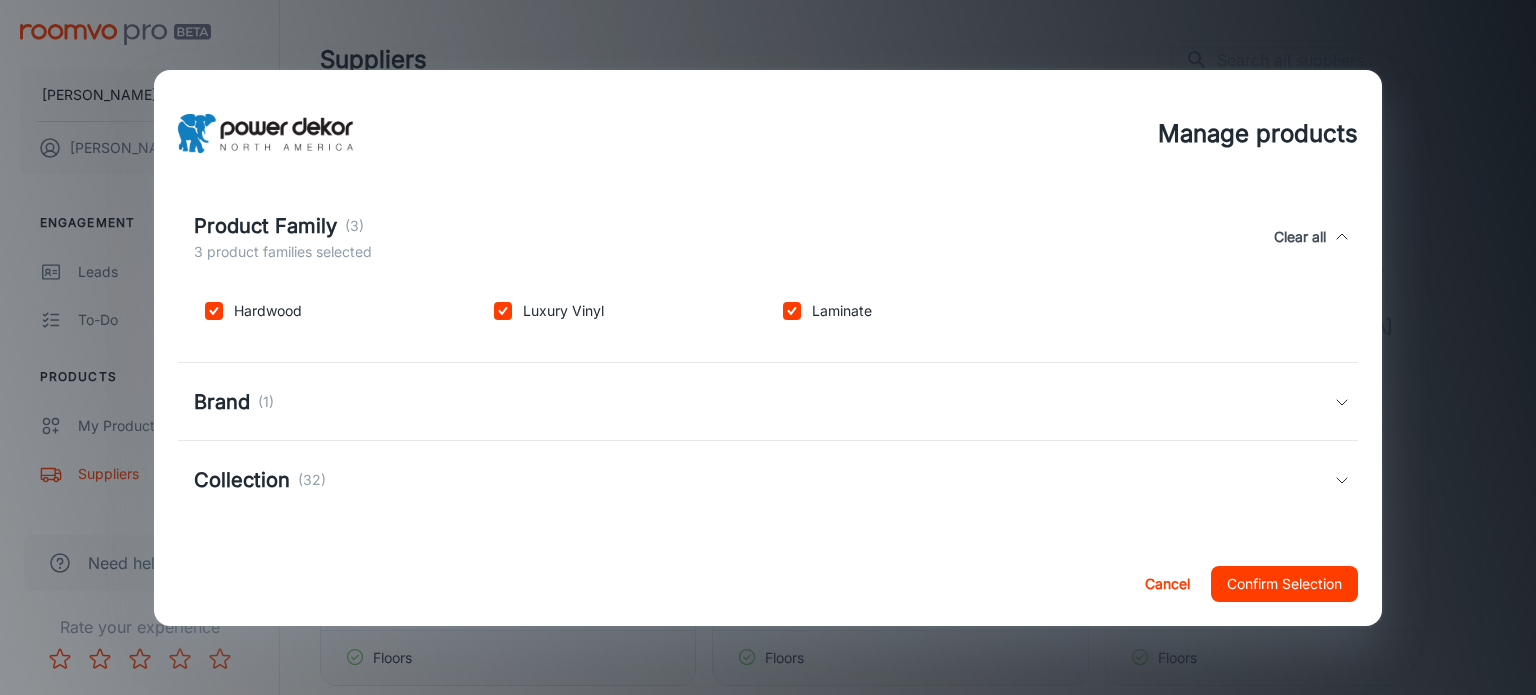click 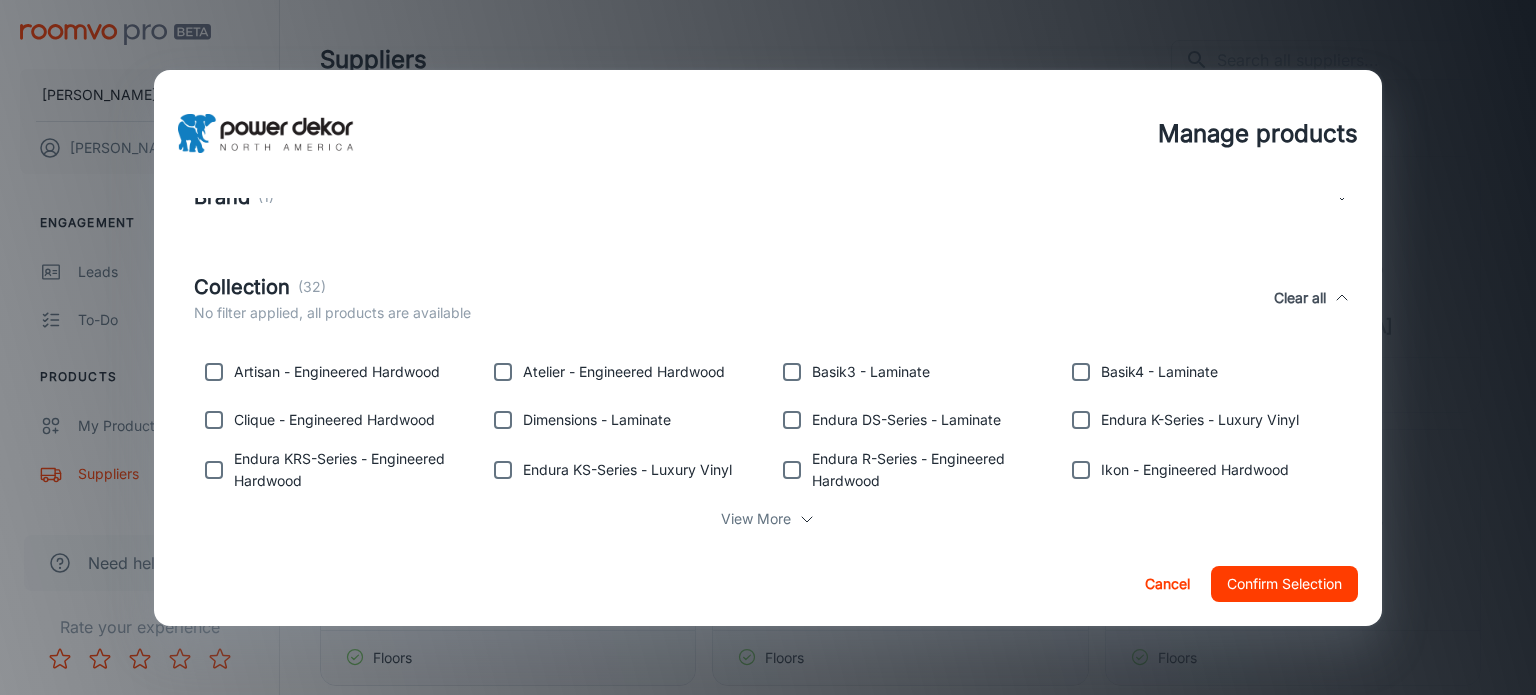 scroll, scrollTop: 397, scrollLeft: 0, axis: vertical 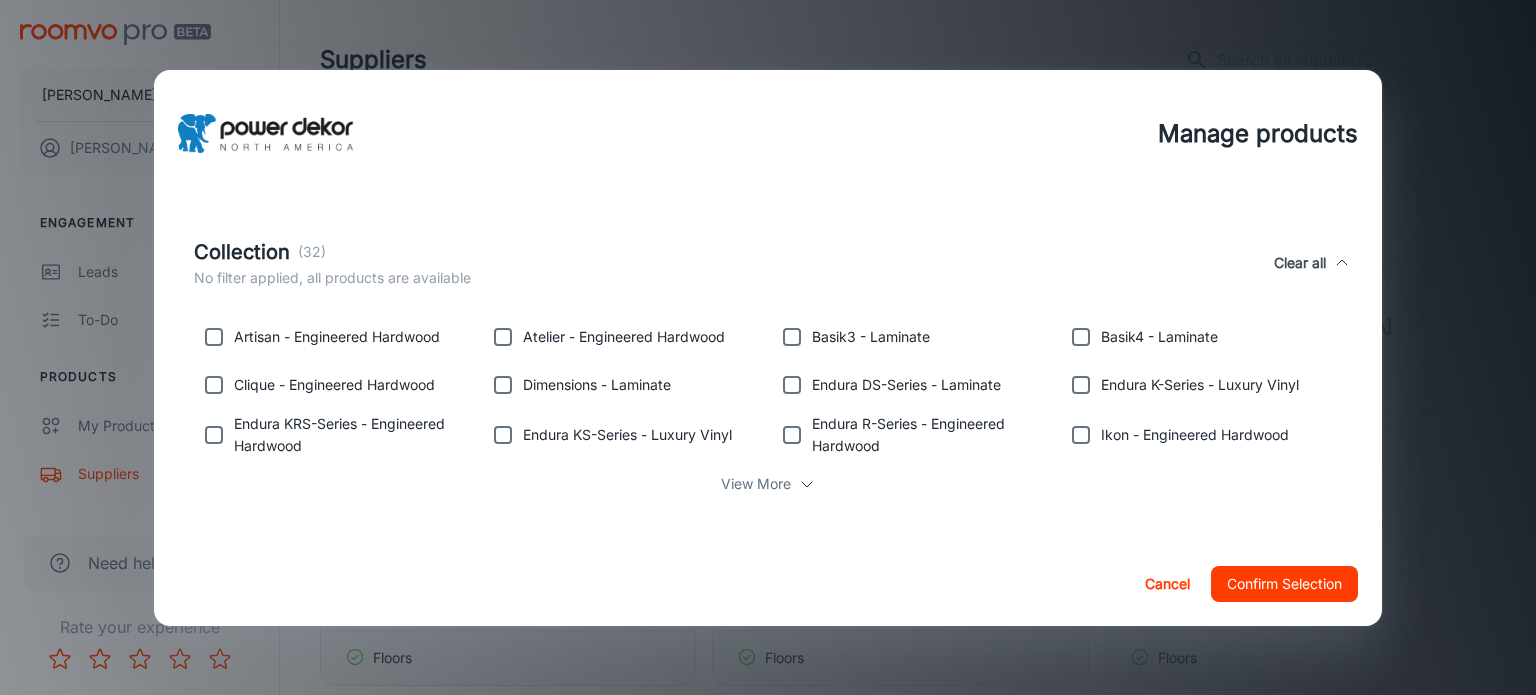 click on "View More" at bounding box center [768, 484] 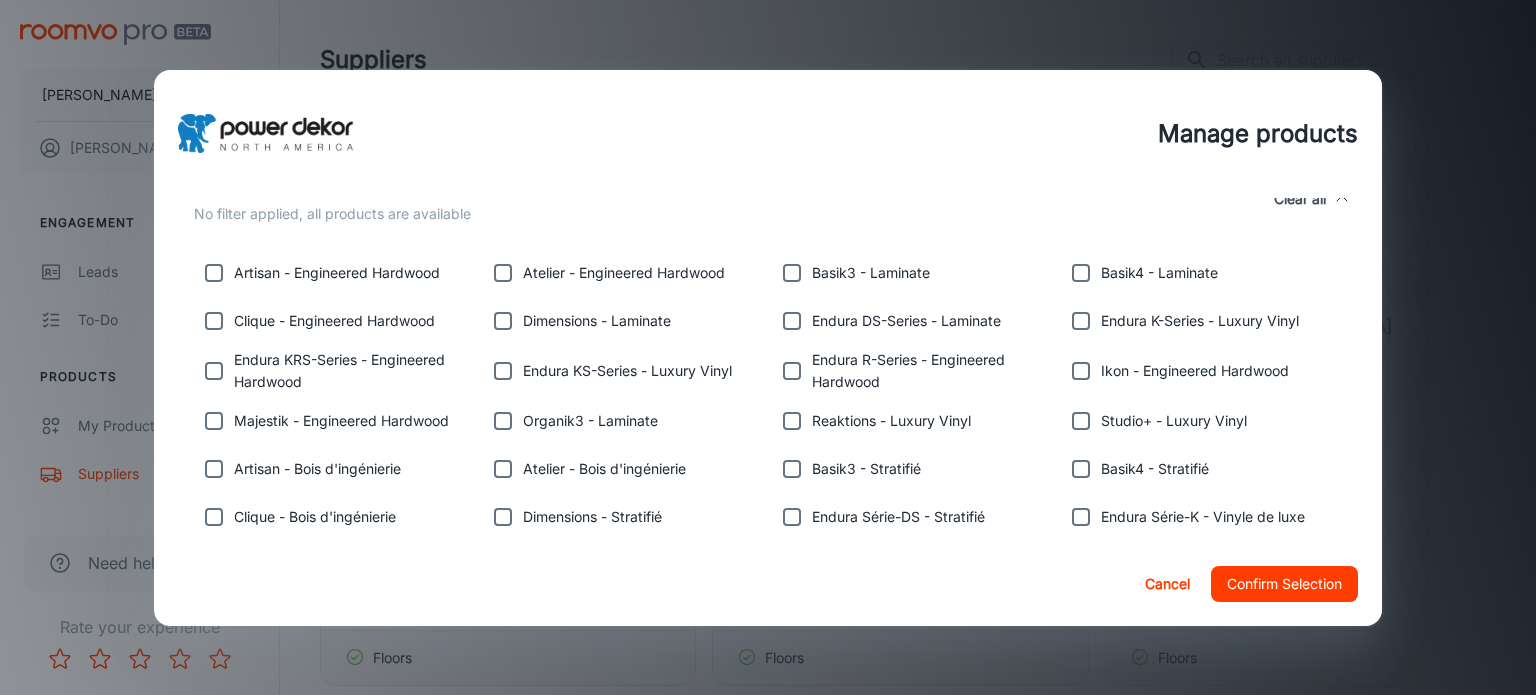 scroll, scrollTop: 460, scrollLeft: 0, axis: vertical 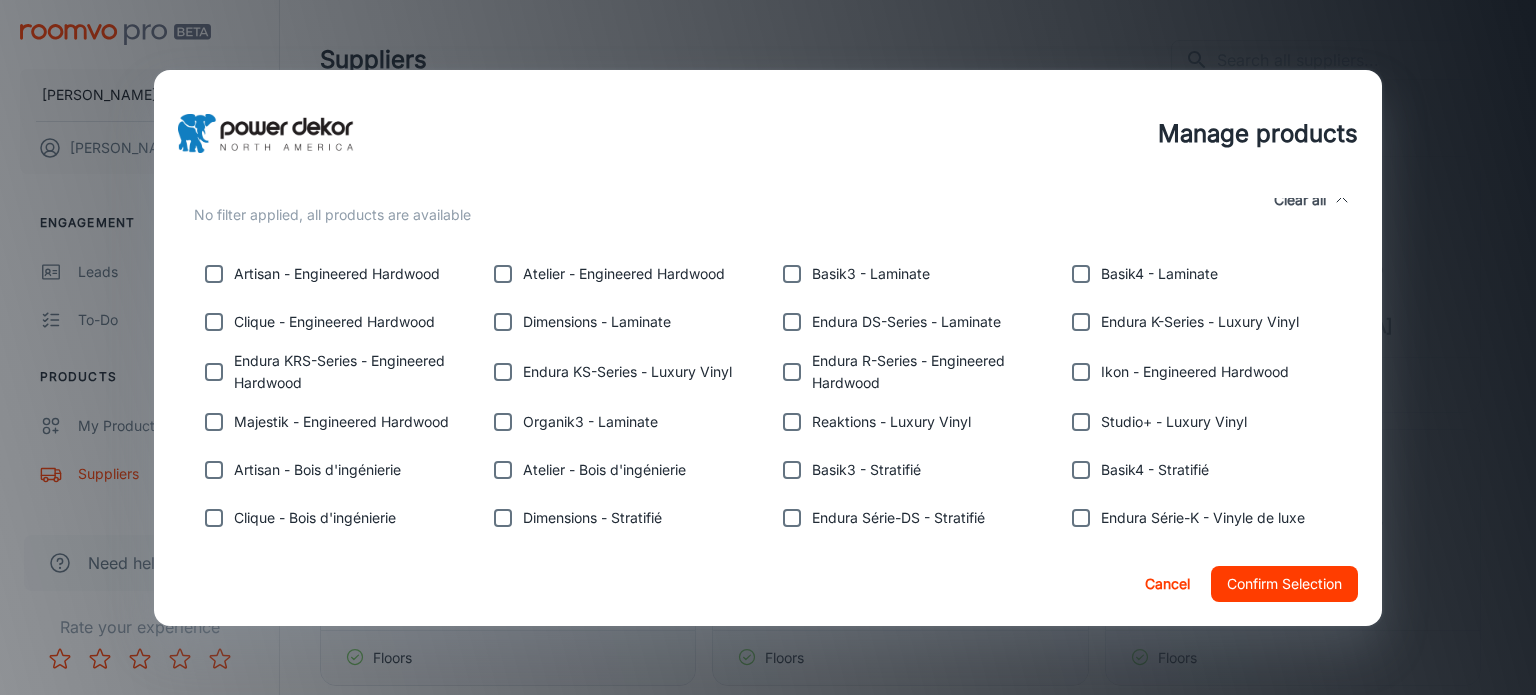 click at bounding box center [1081, 322] 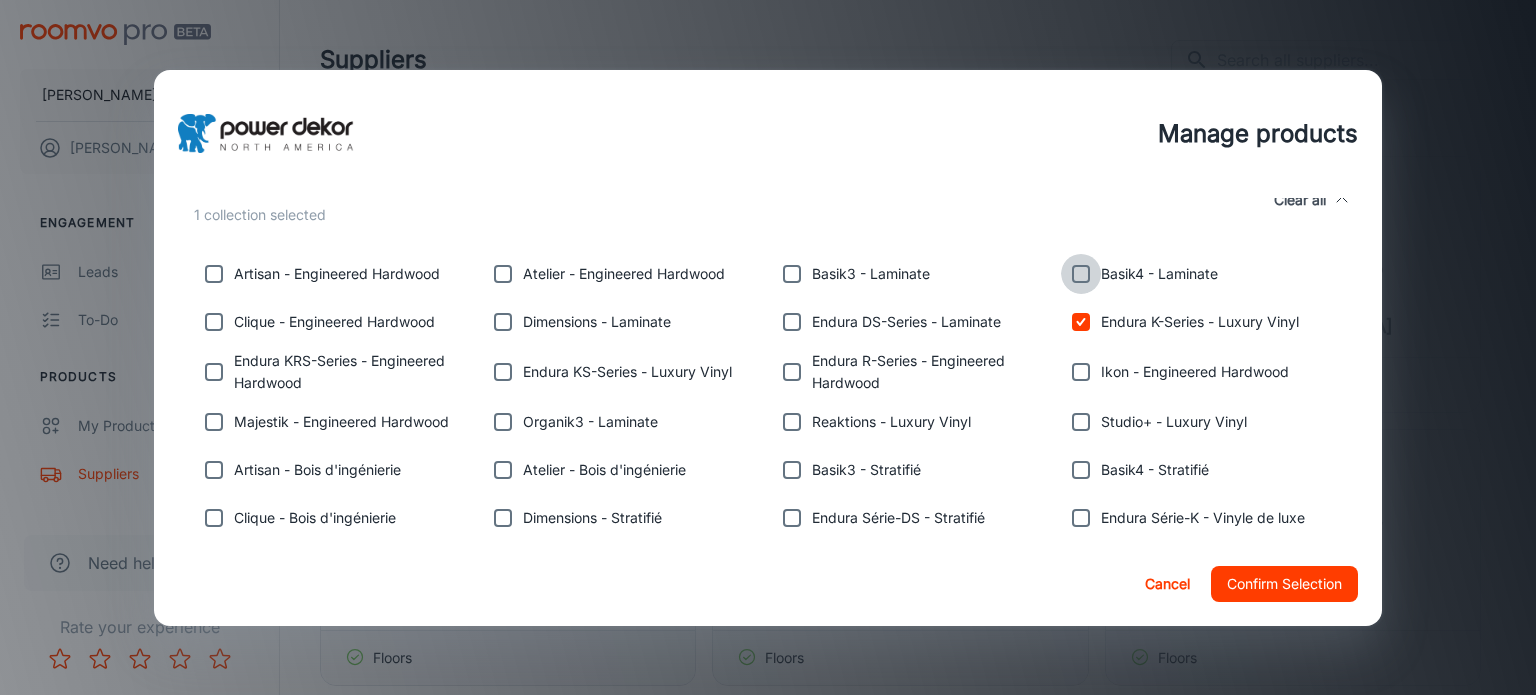 click at bounding box center (1081, 274) 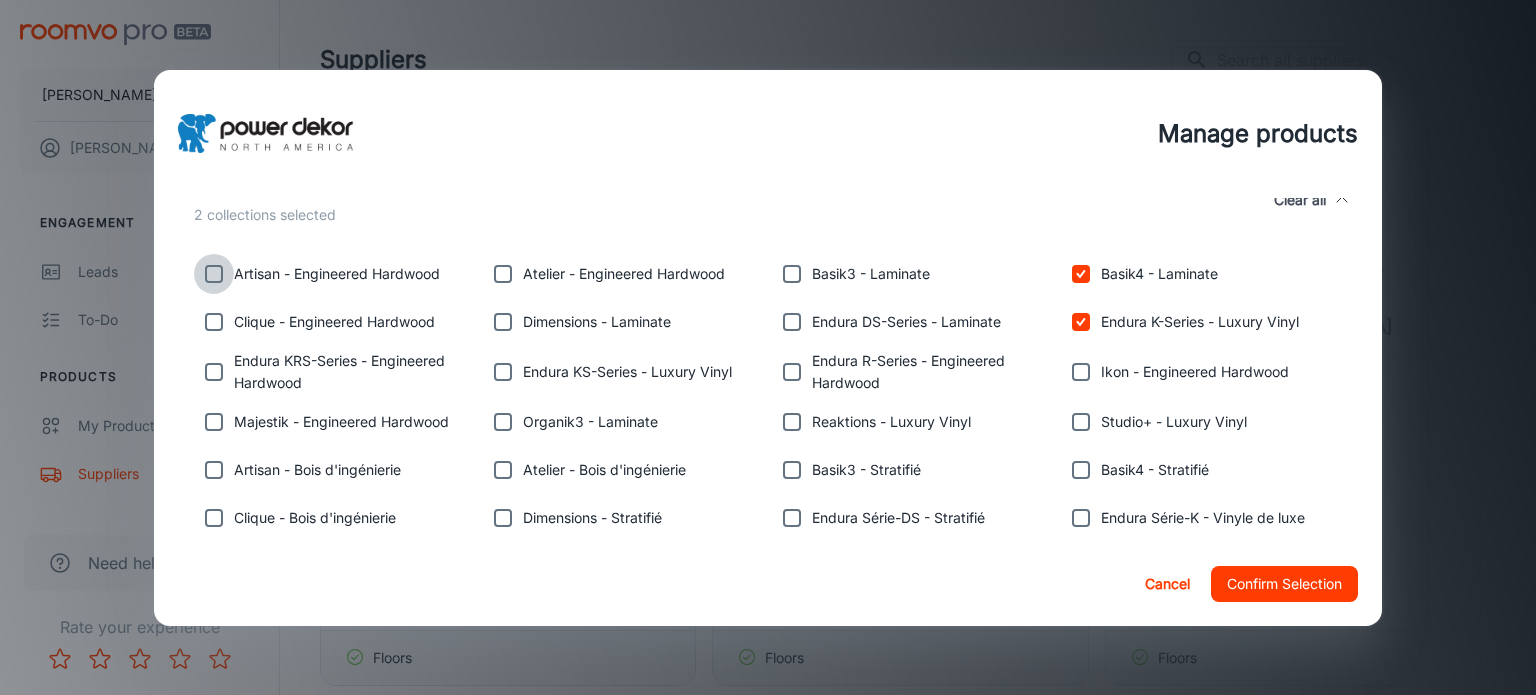 click at bounding box center (214, 274) 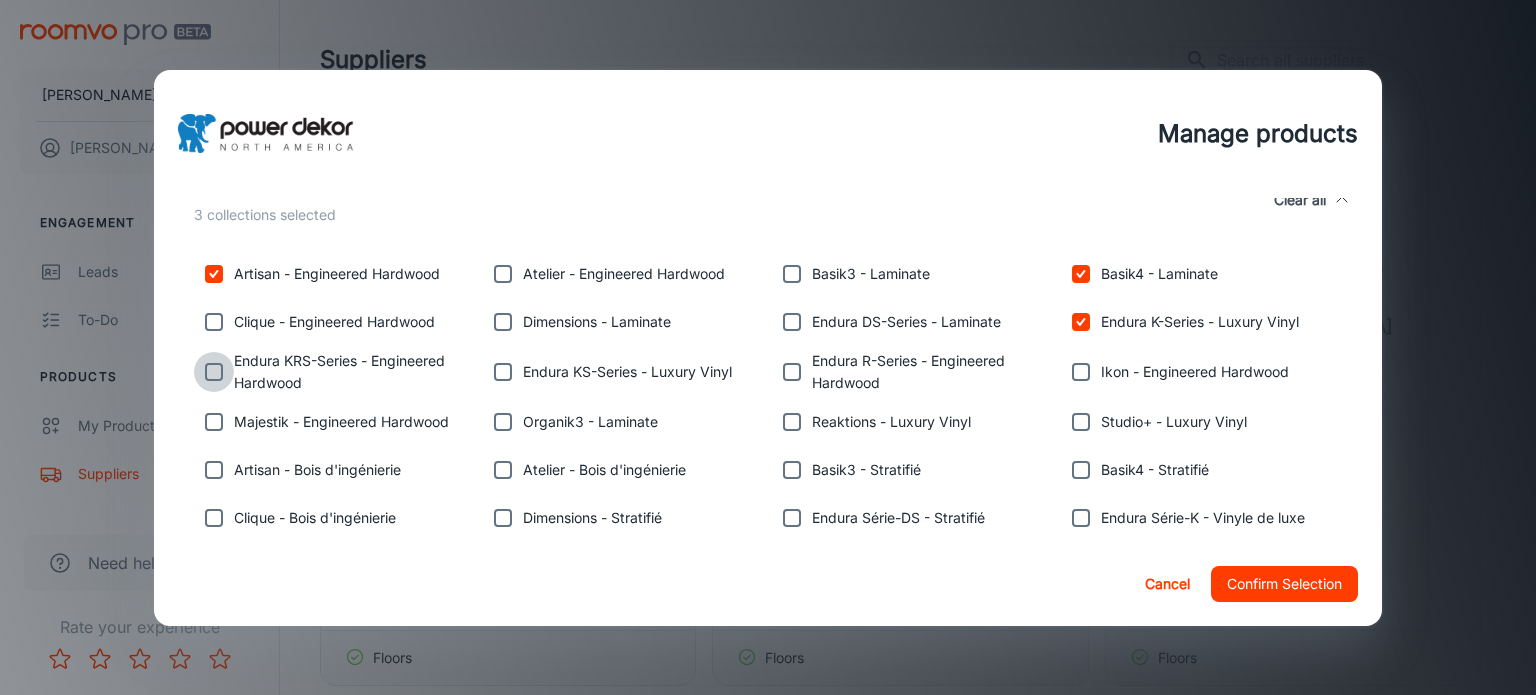 click at bounding box center (214, 372) 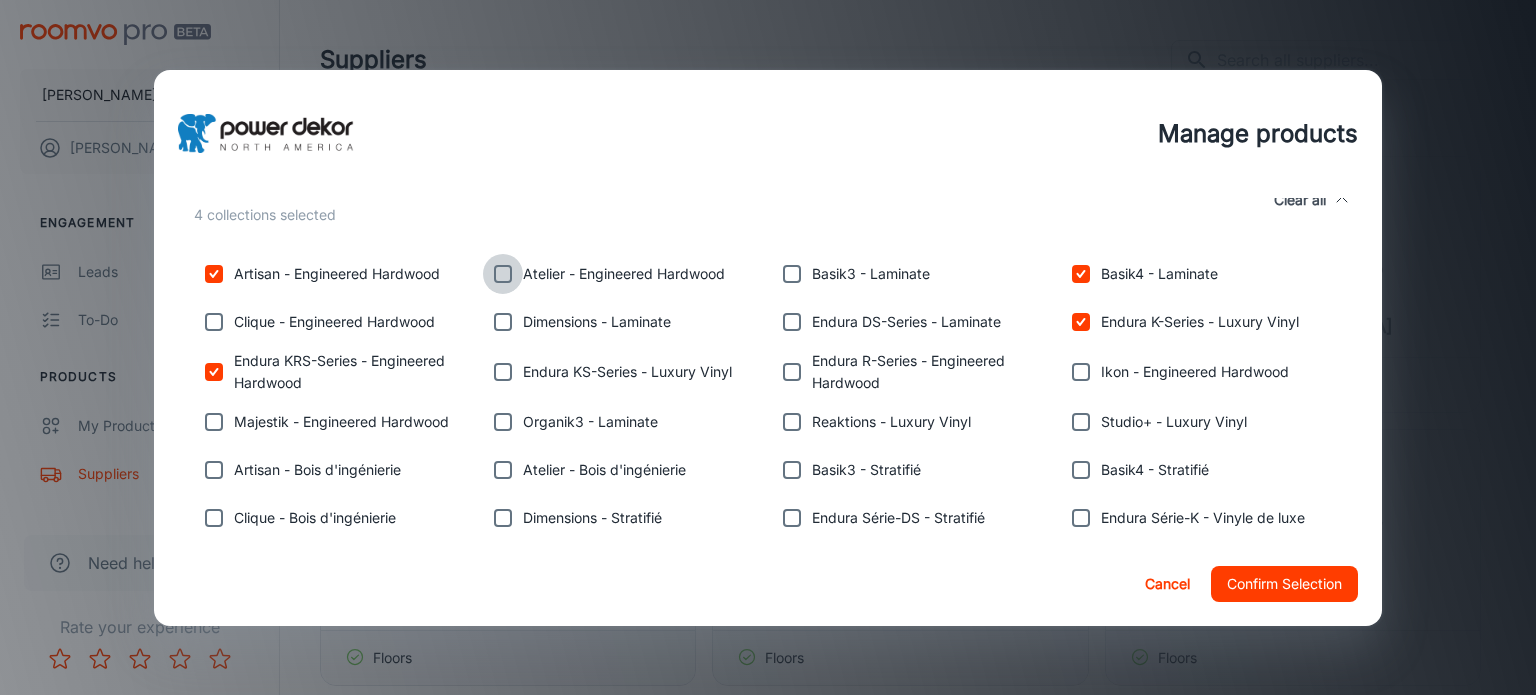 click at bounding box center (503, 274) 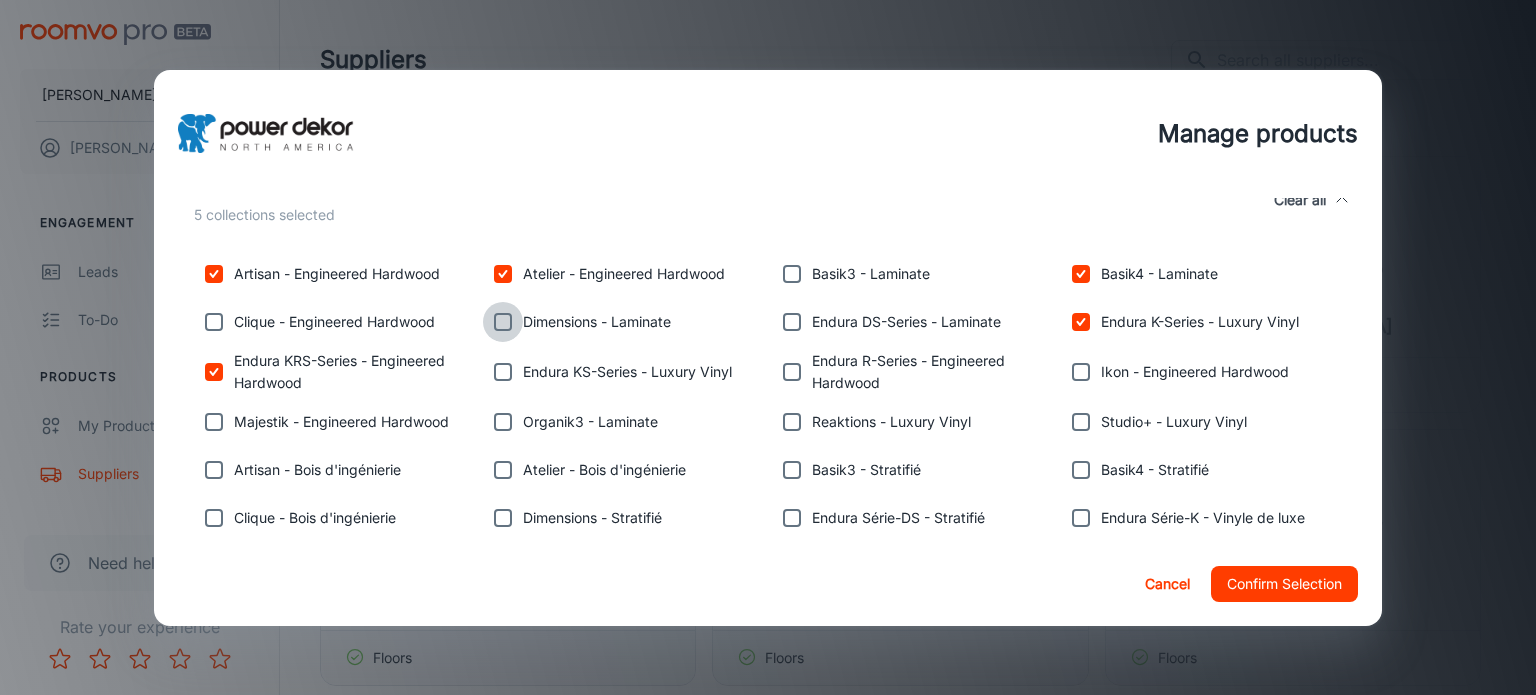 click at bounding box center [503, 322] 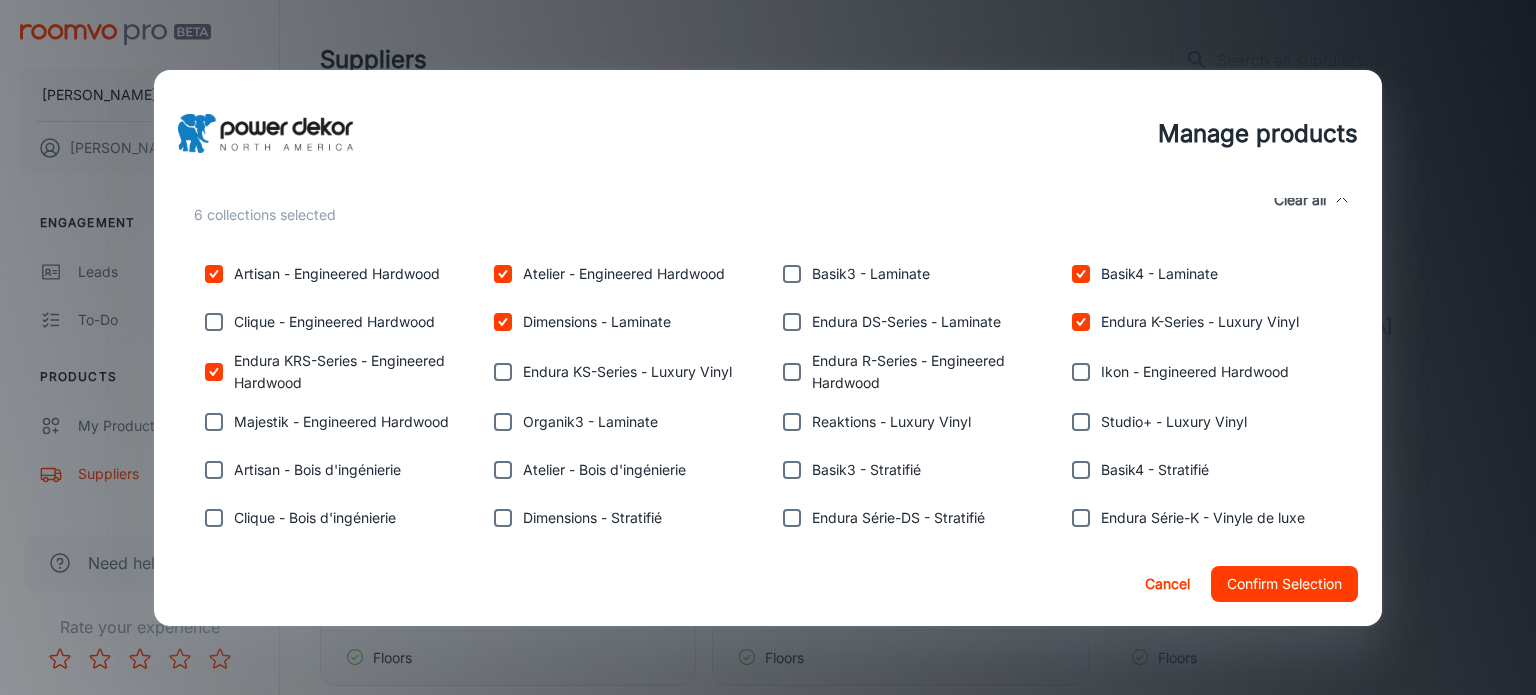 click at bounding box center [503, 372] 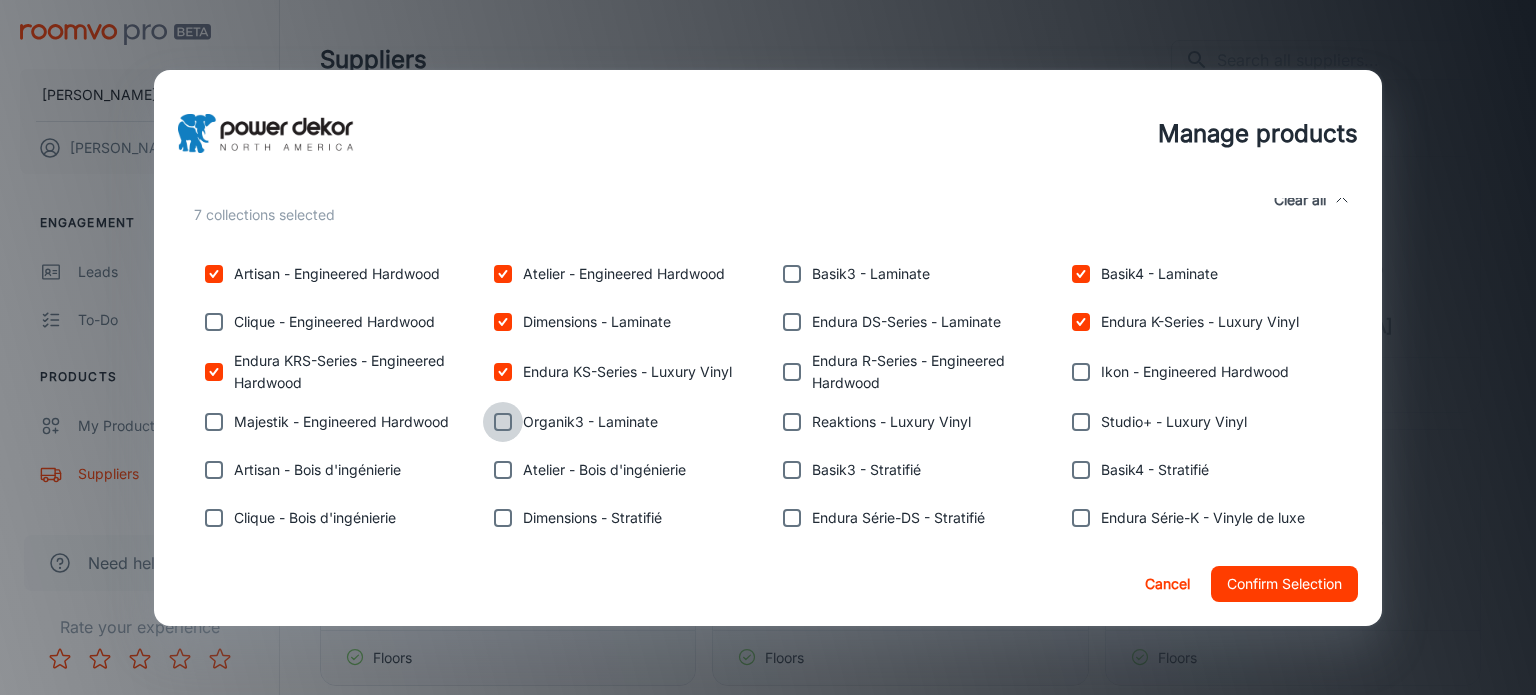 click at bounding box center (503, 422) 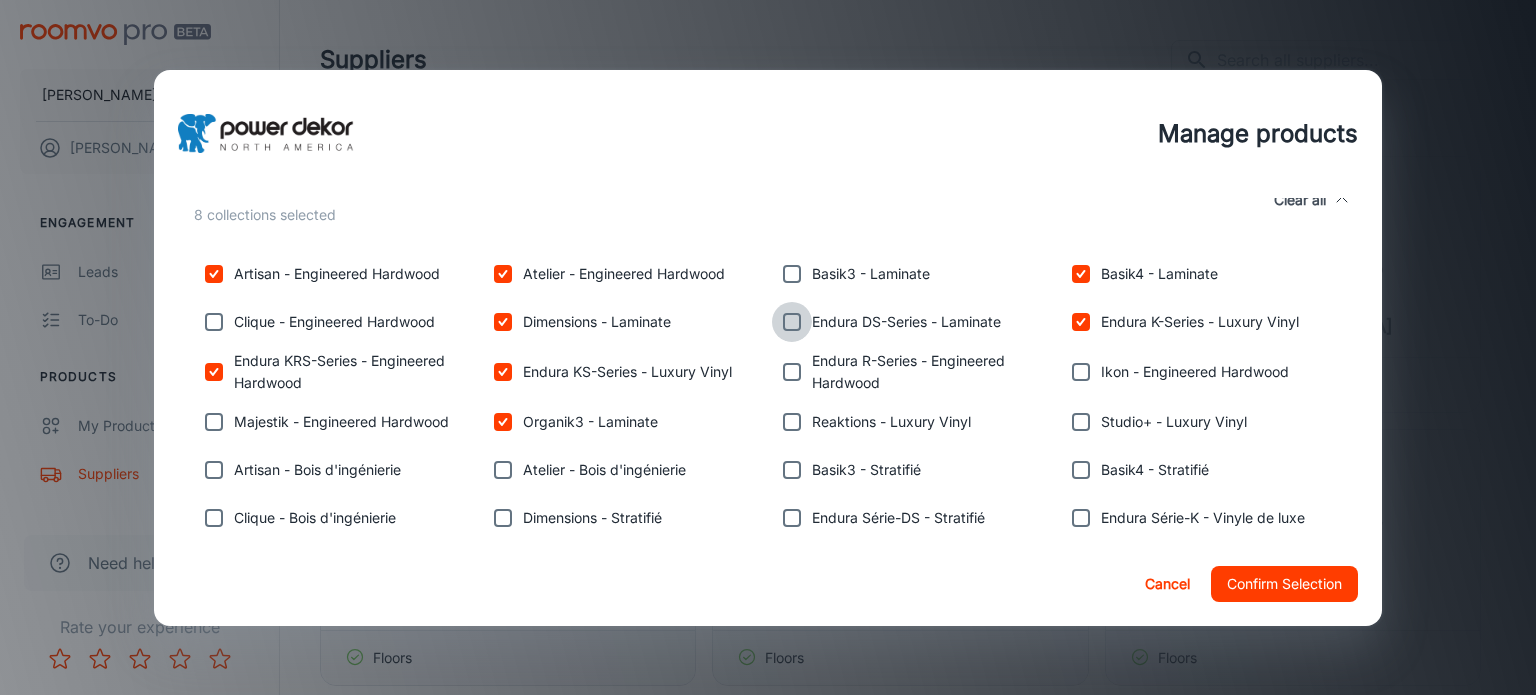 click at bounding box center (792, 322) 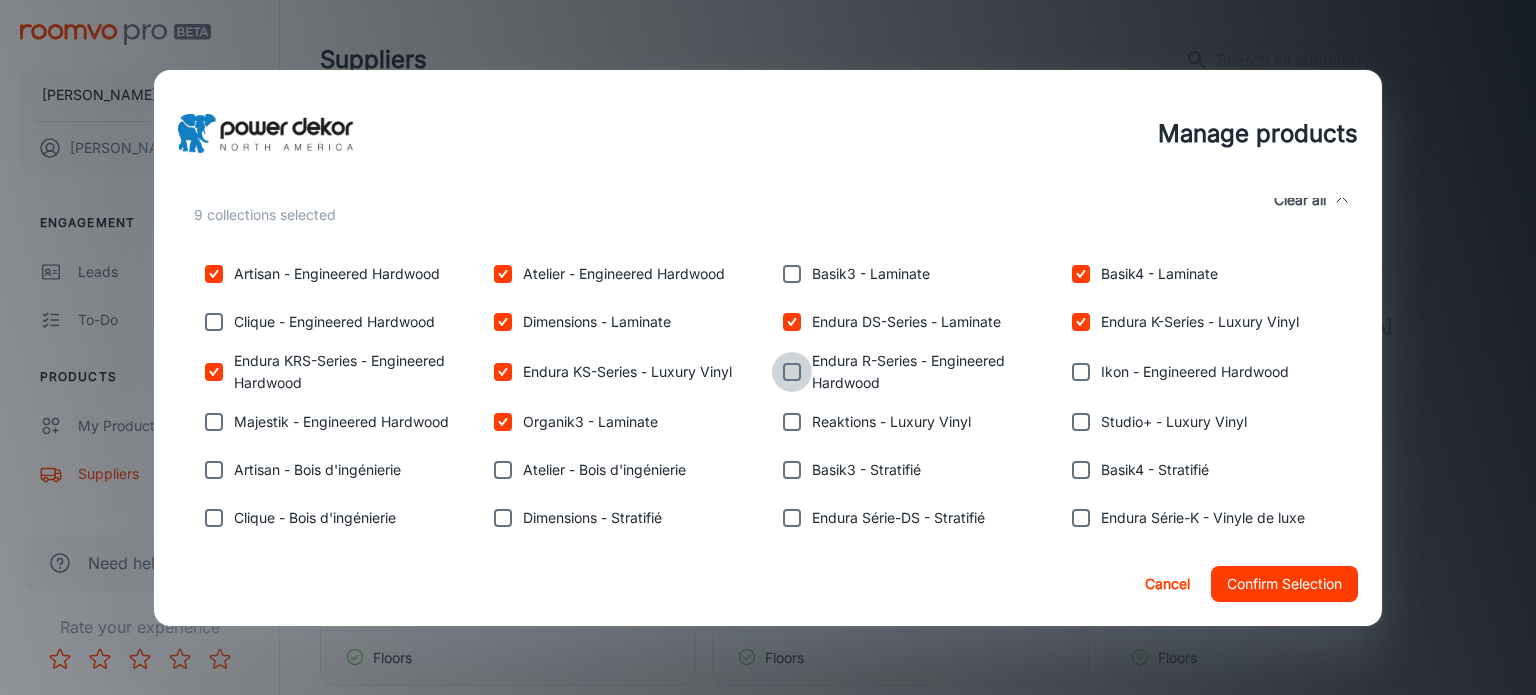 click at bounding box center [792, 372] 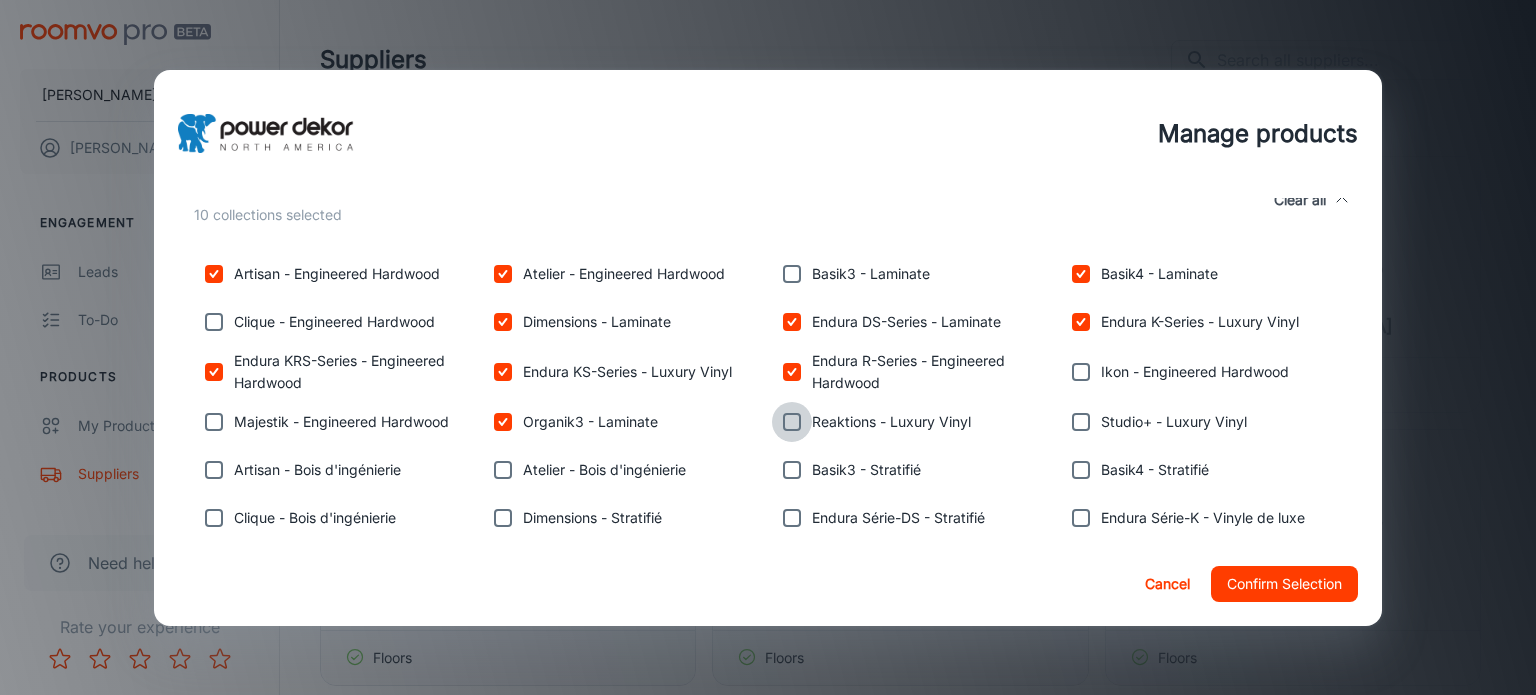 click at bounding box center [792, 422] 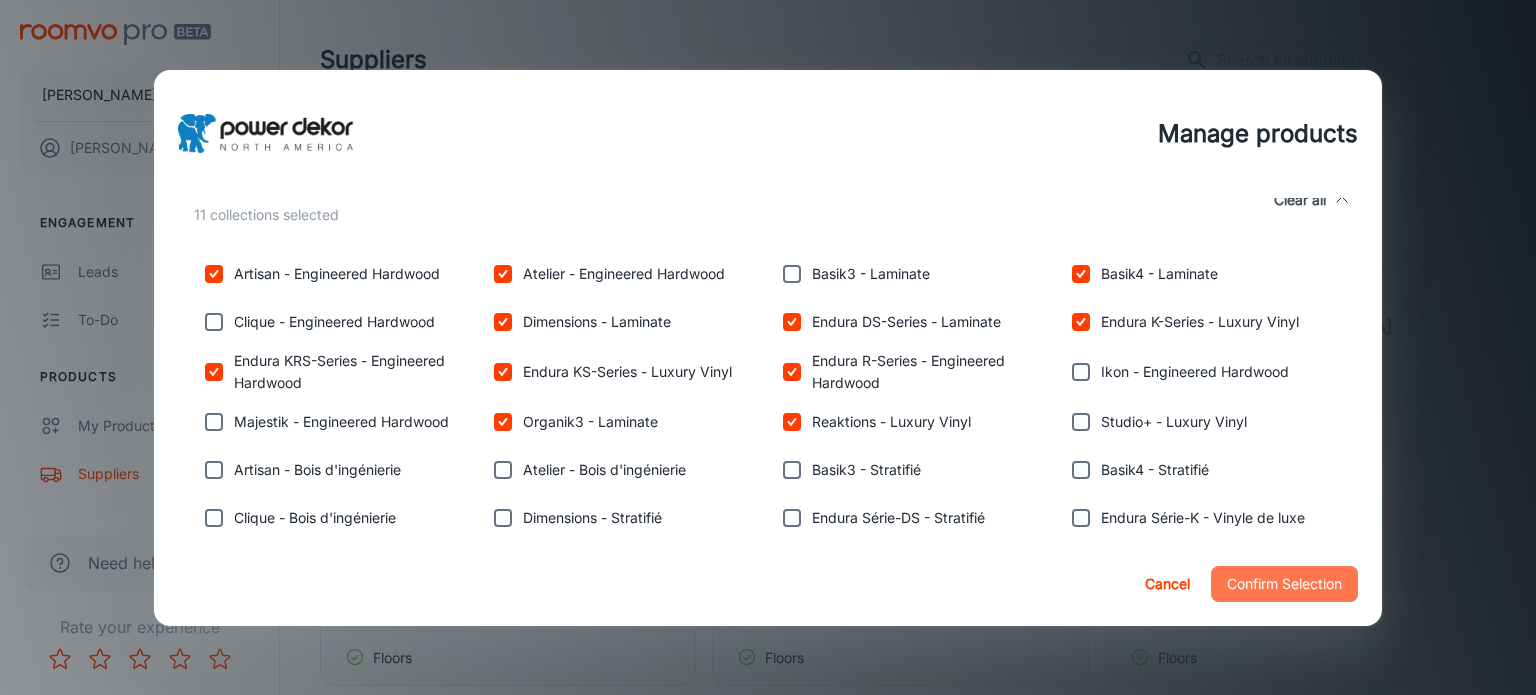 click on "Confirm Selection" at bounding box center [1284, 584] 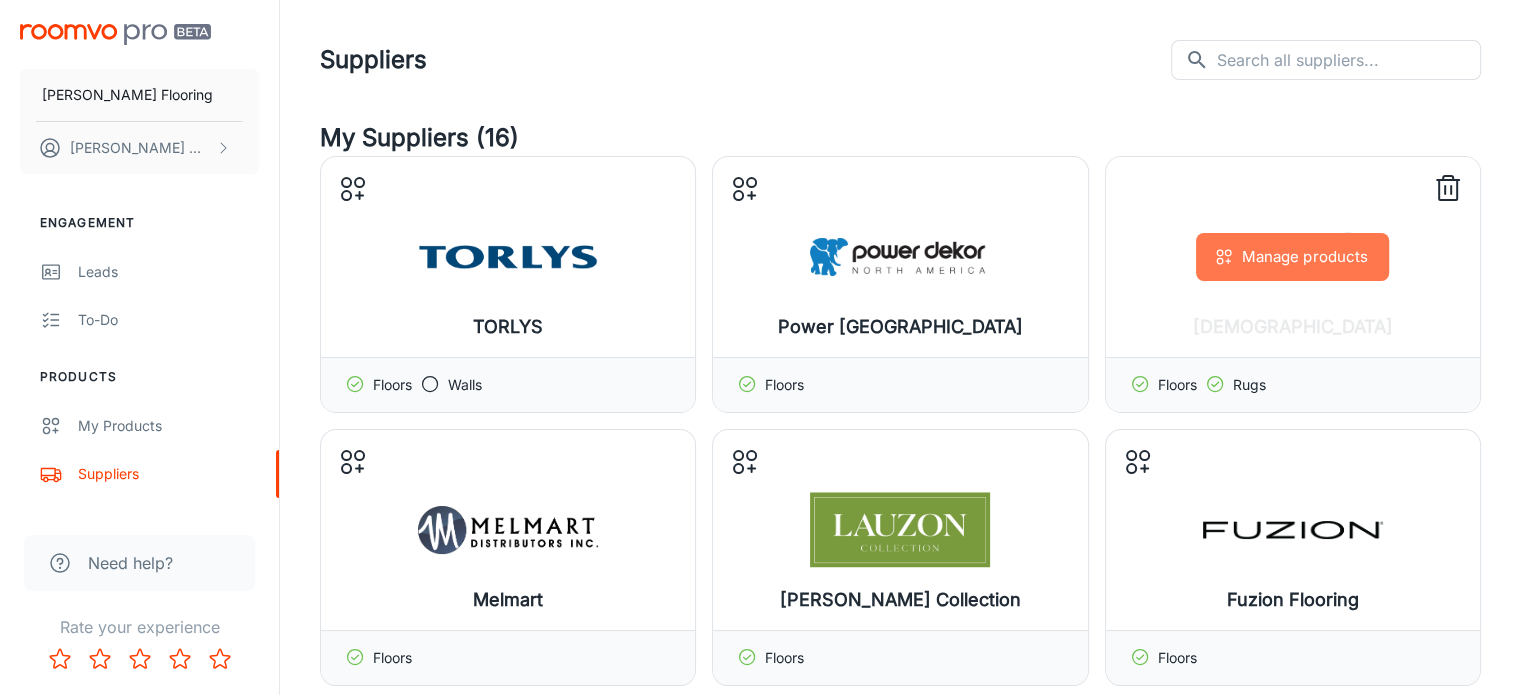 click on "Manage products" at bounding box center (1292, 257) 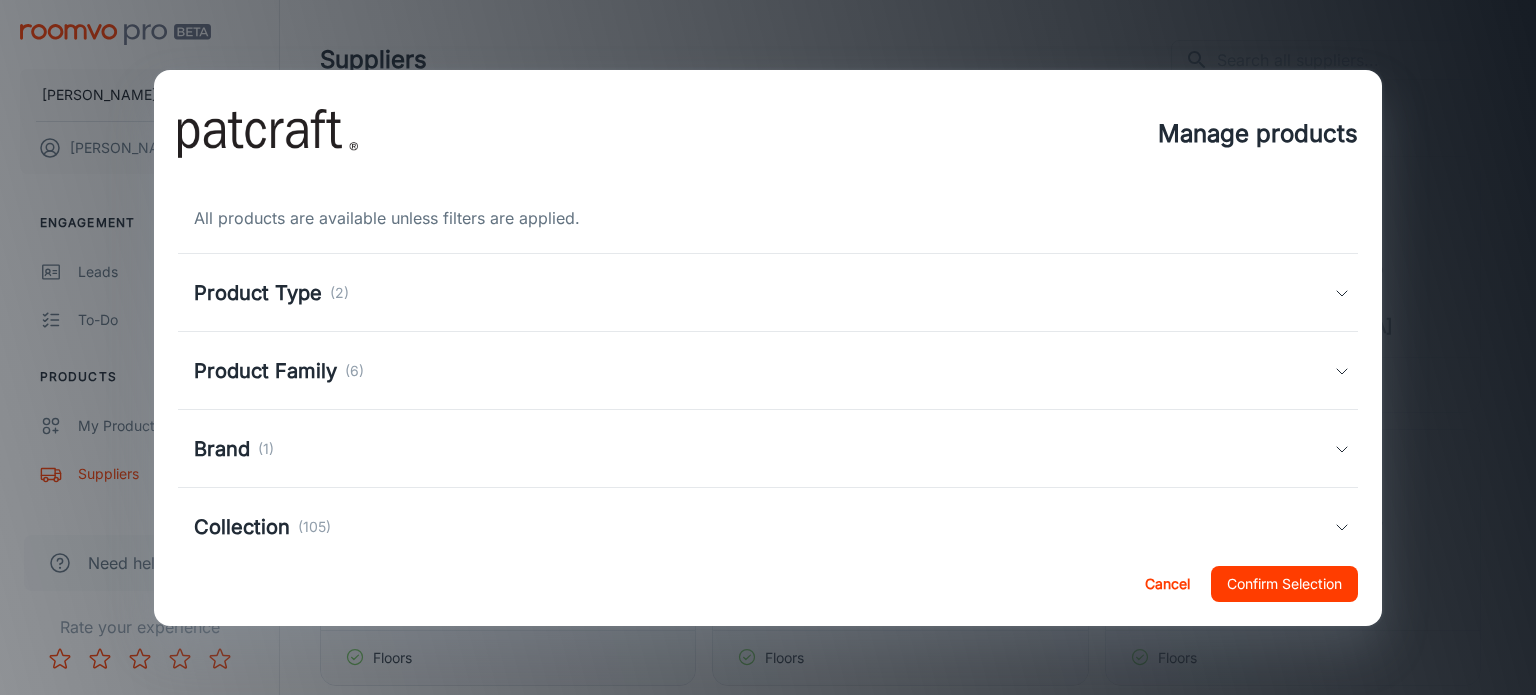click 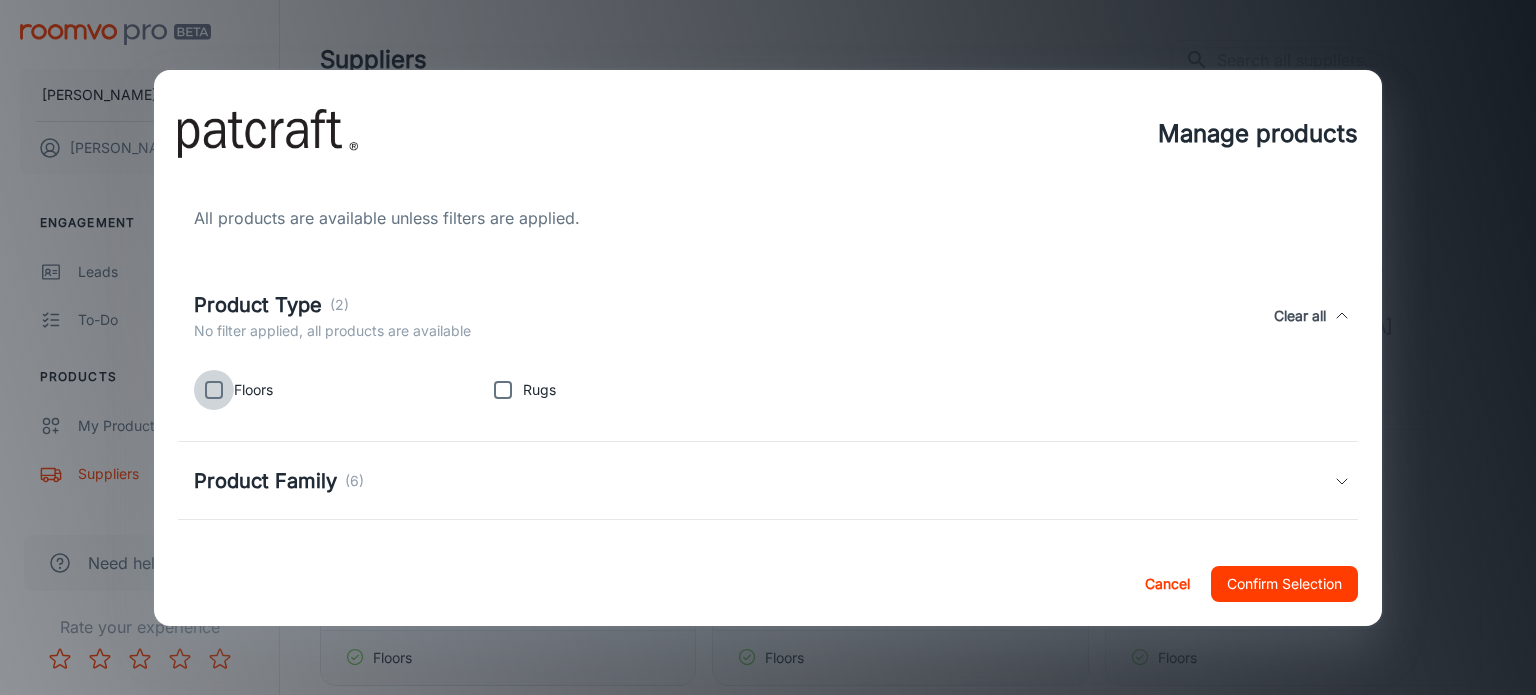 click at bounding box center [214, 390] 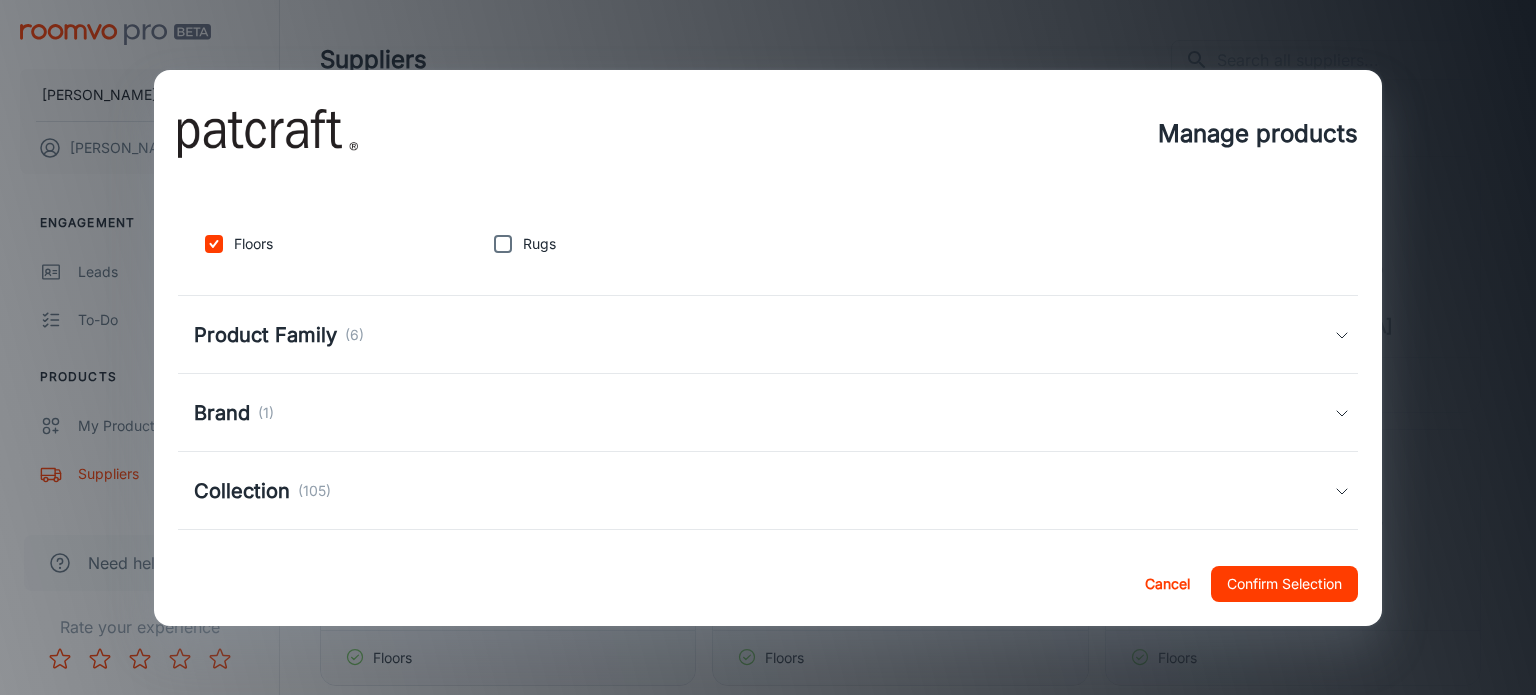 scroll, scrollTop: 152, scrollLeft: 0, axis: vertical 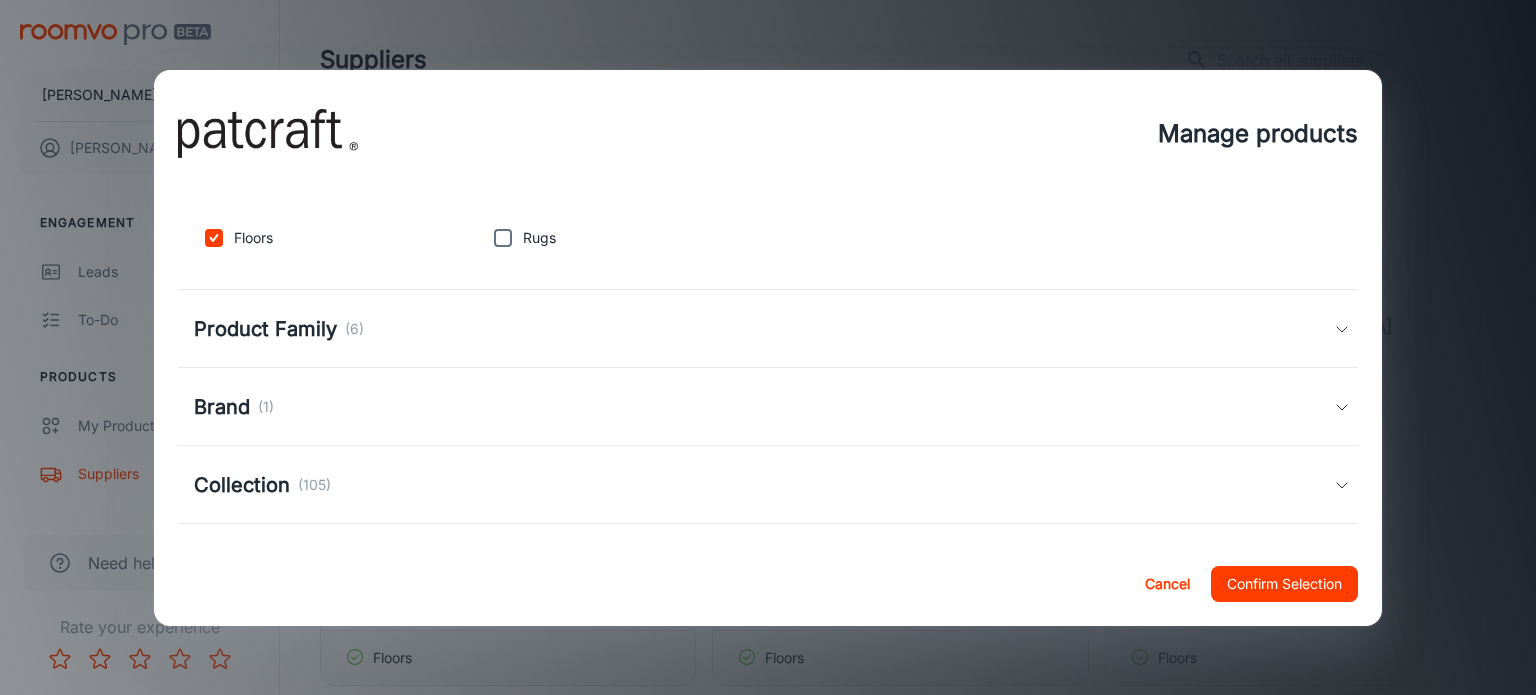click 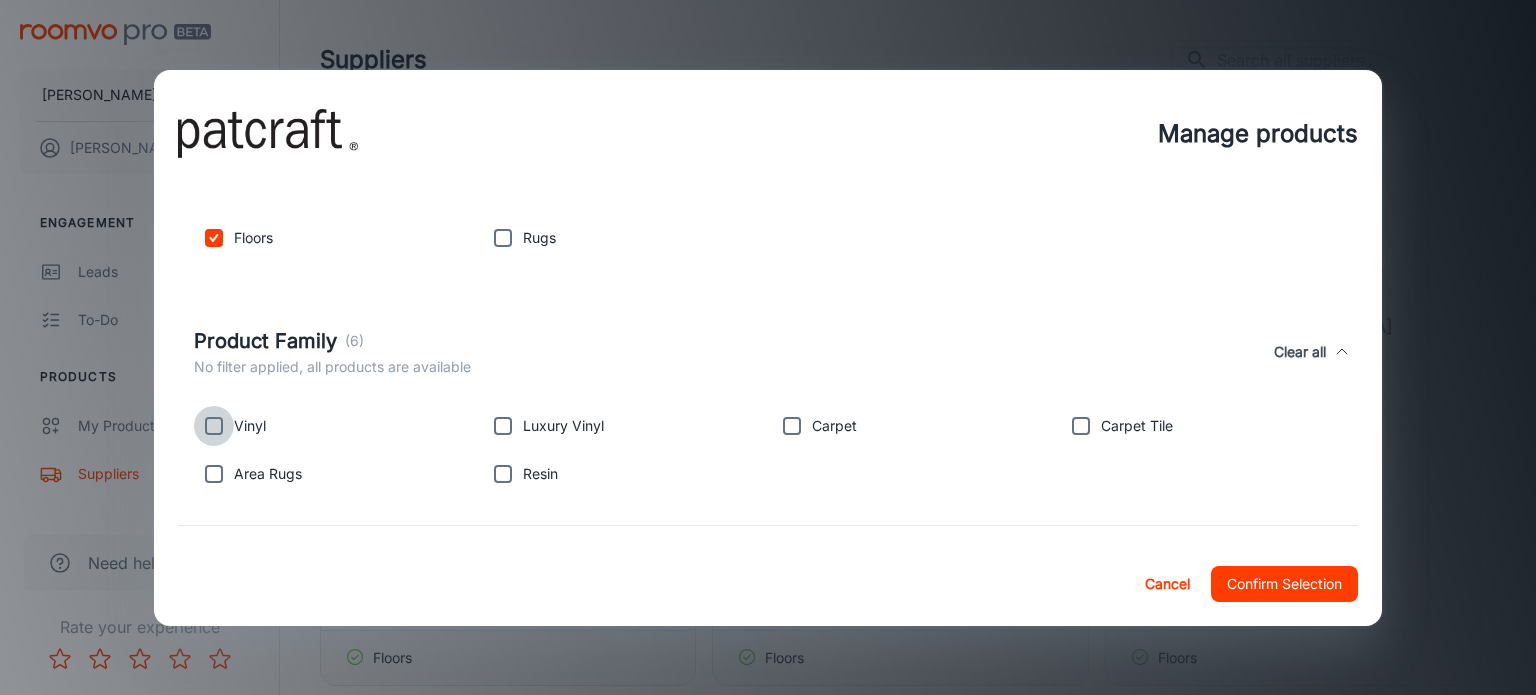 click at bounding box center [214, 426] 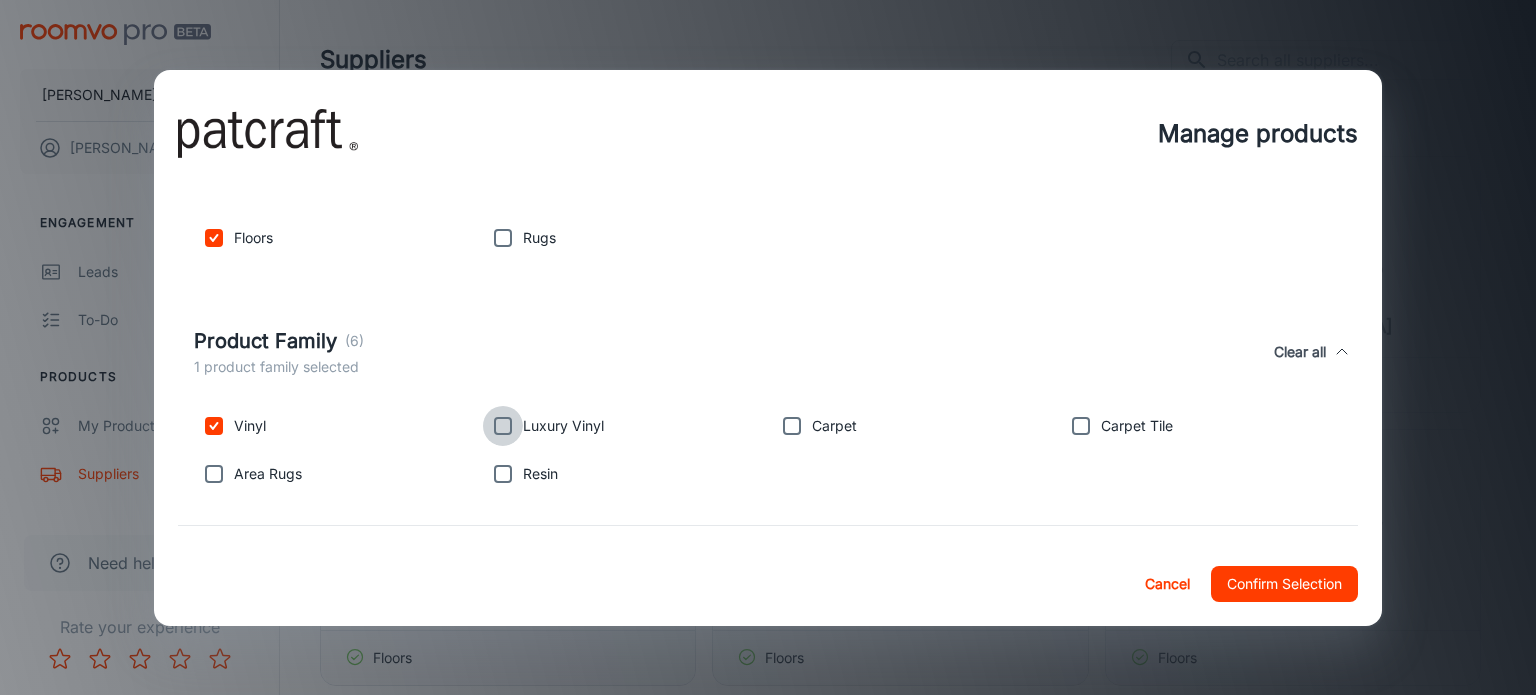 click at bounding box center (503, 426) 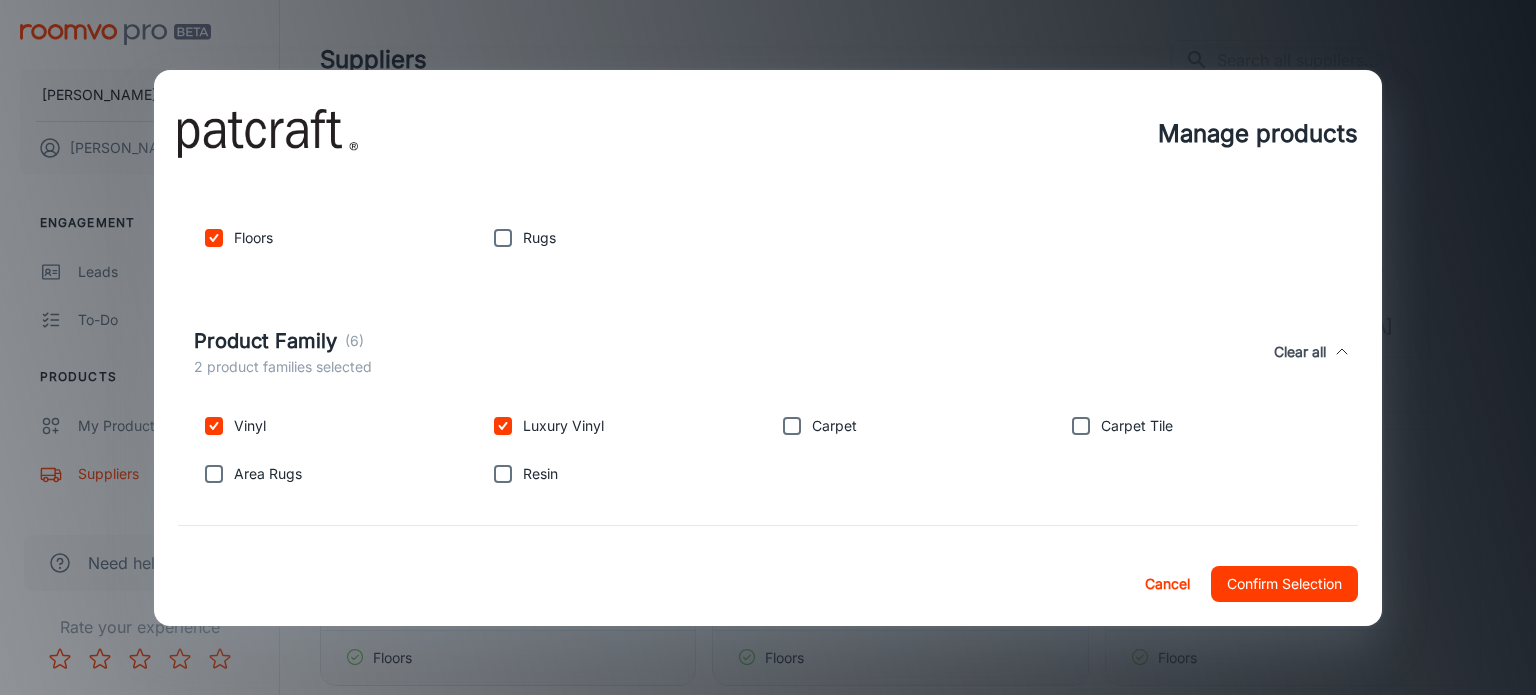 click at bounding box center [792, 426] 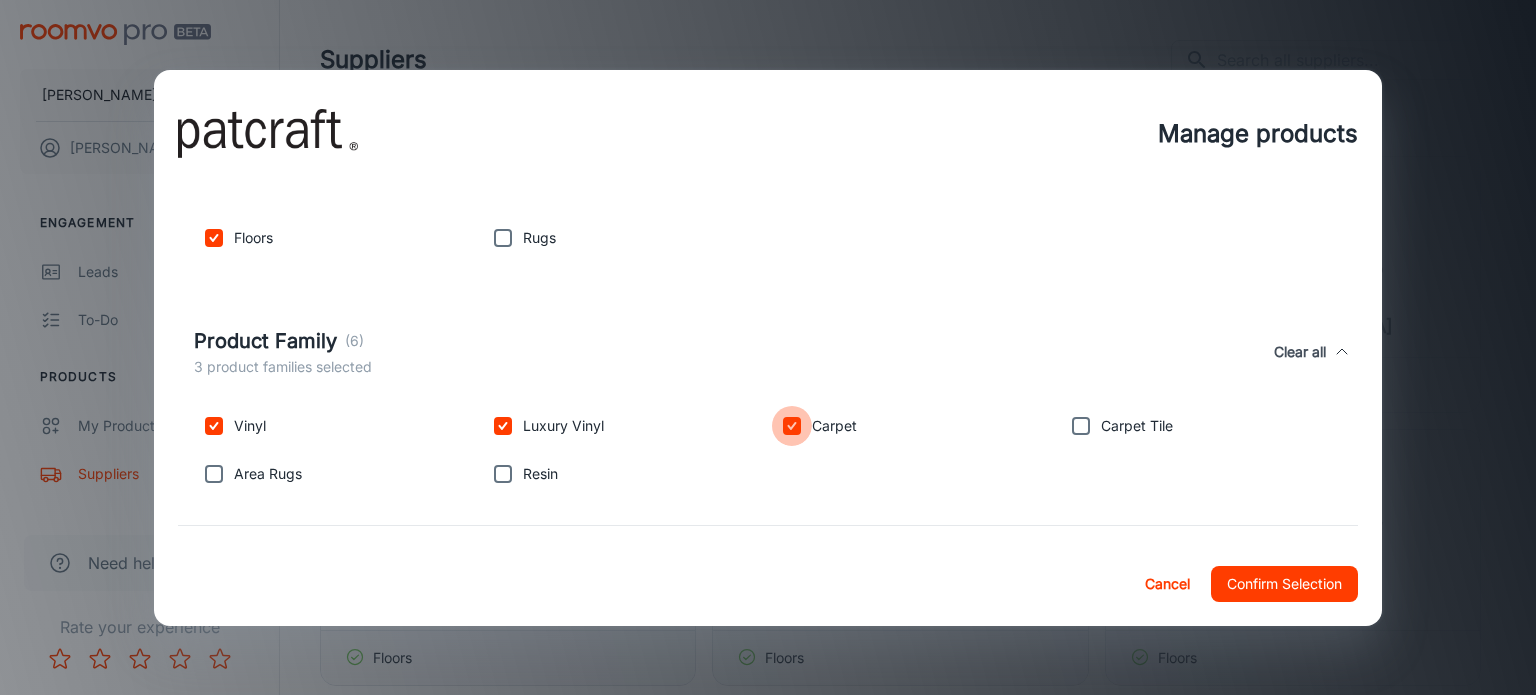 click at bounding box center [792, 426] 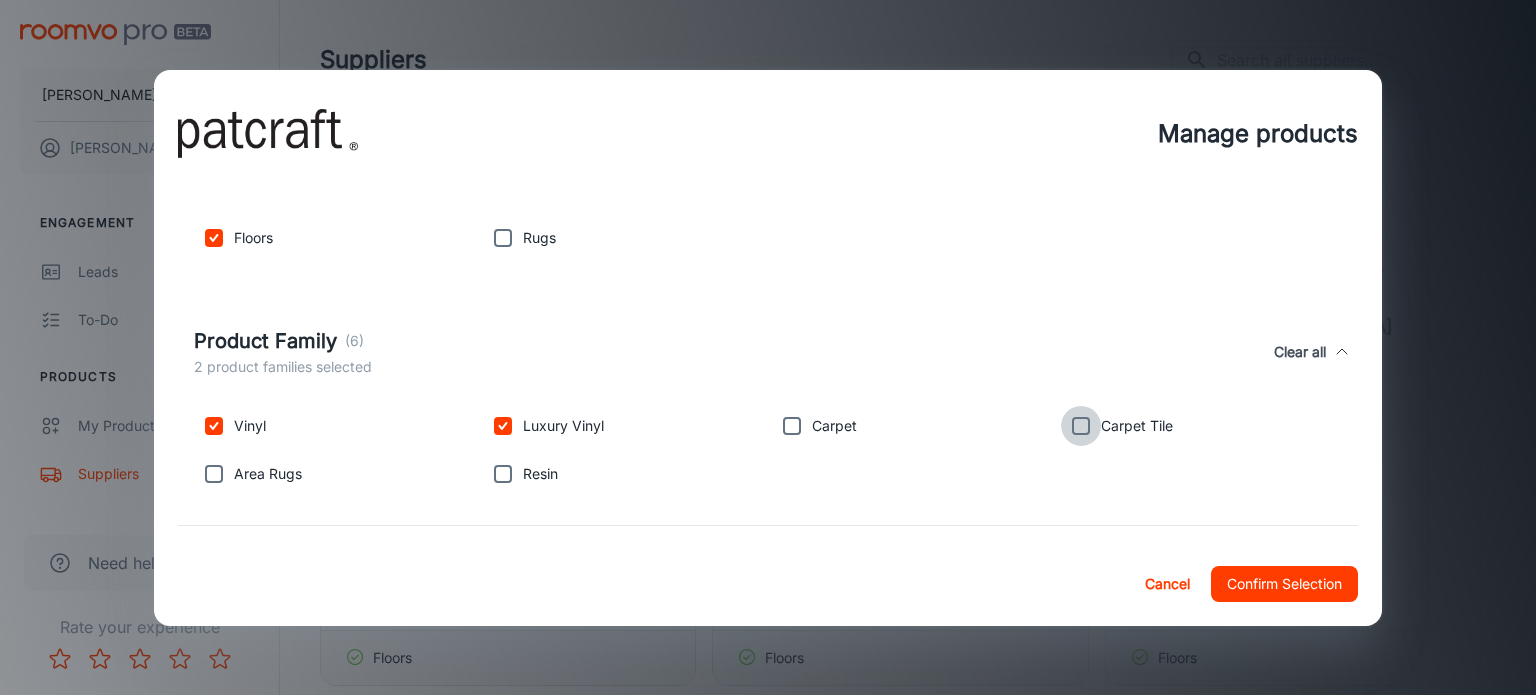 click at bounding box center [1081, 426] 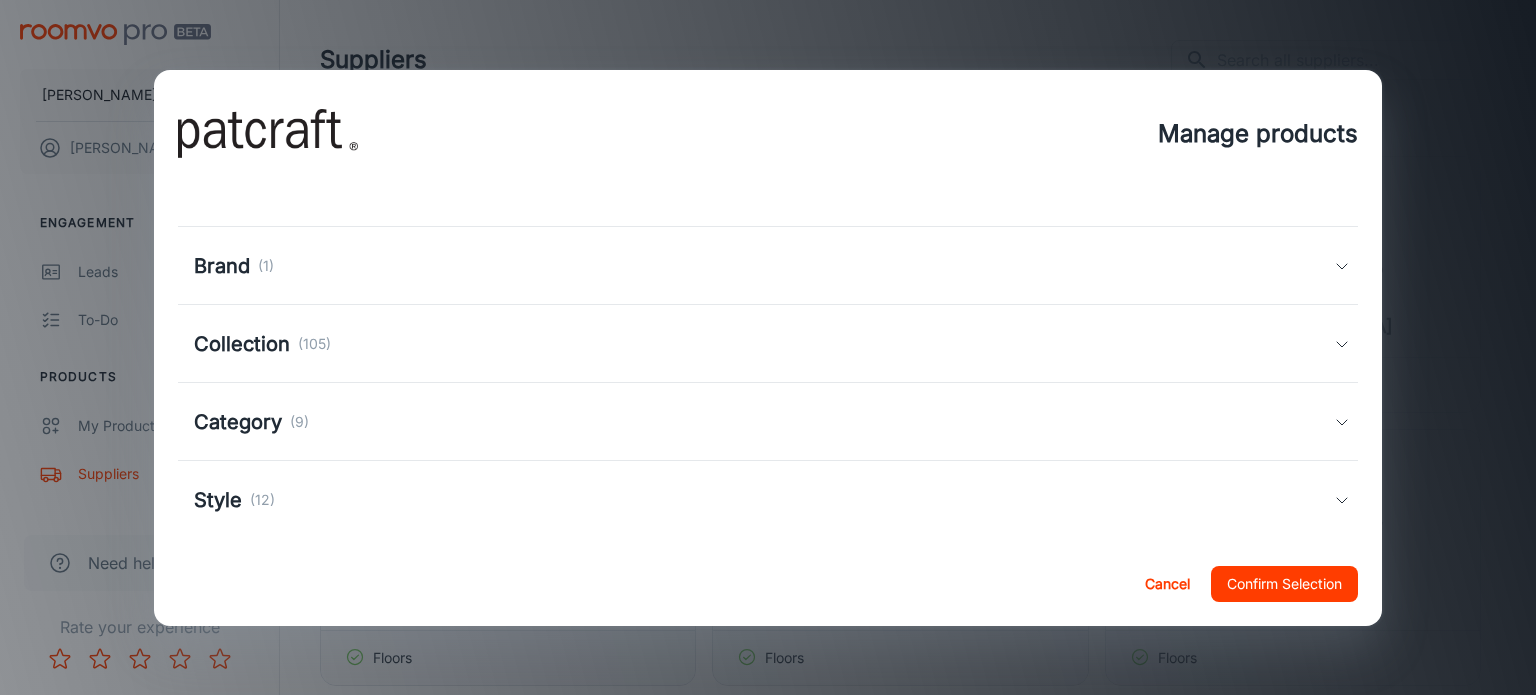 scroll, scrollTop: 452, scrollLeft: 0, axis: vertical 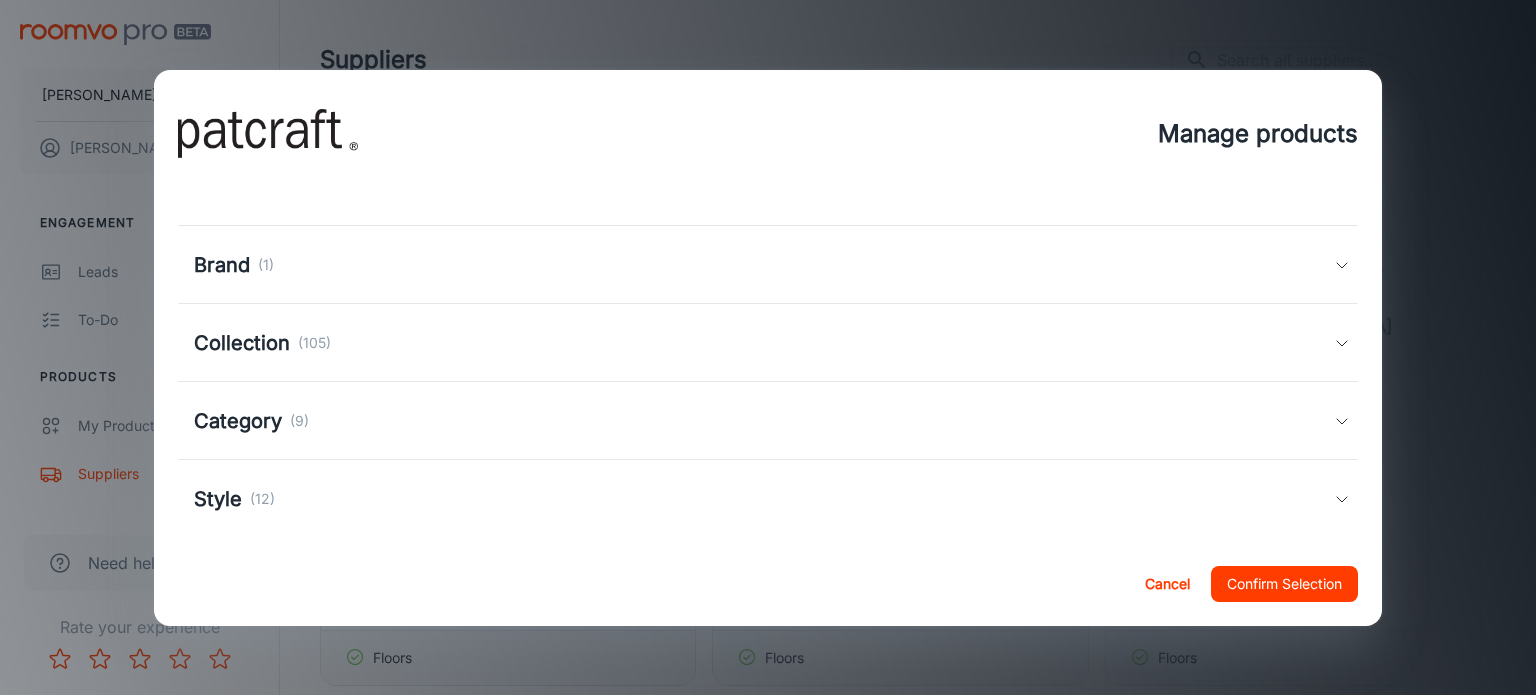 click 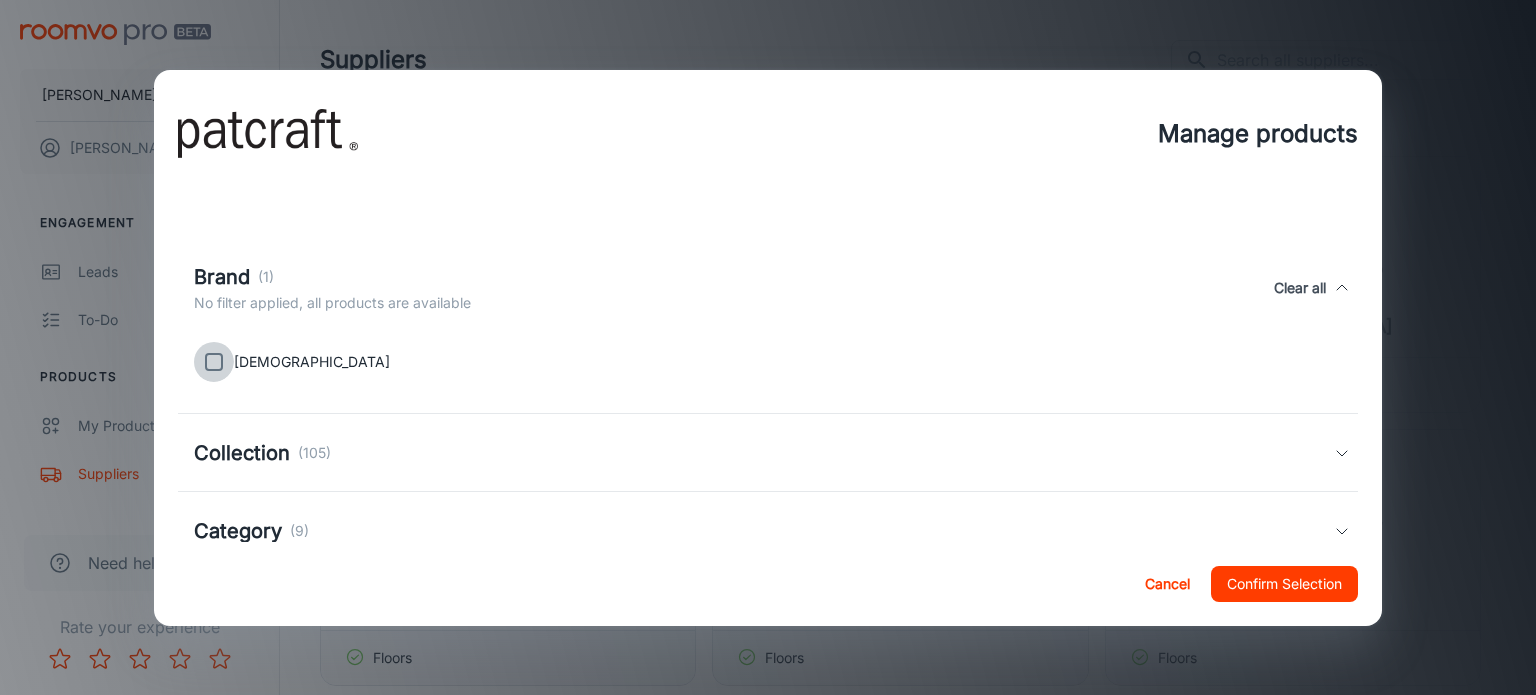 click at bounding box center [214, 362] 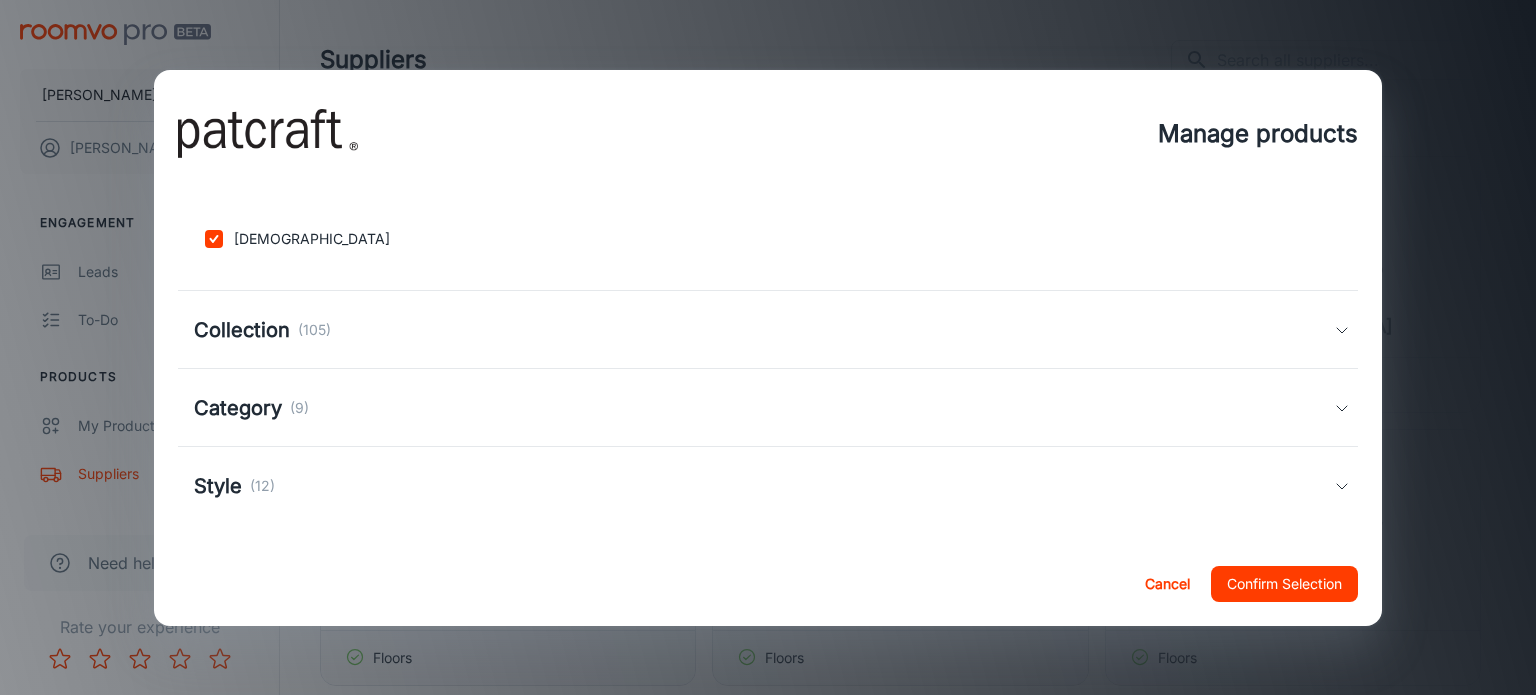 scroll, scrollTop: 576, scrollLeft: 0, axis: vertical 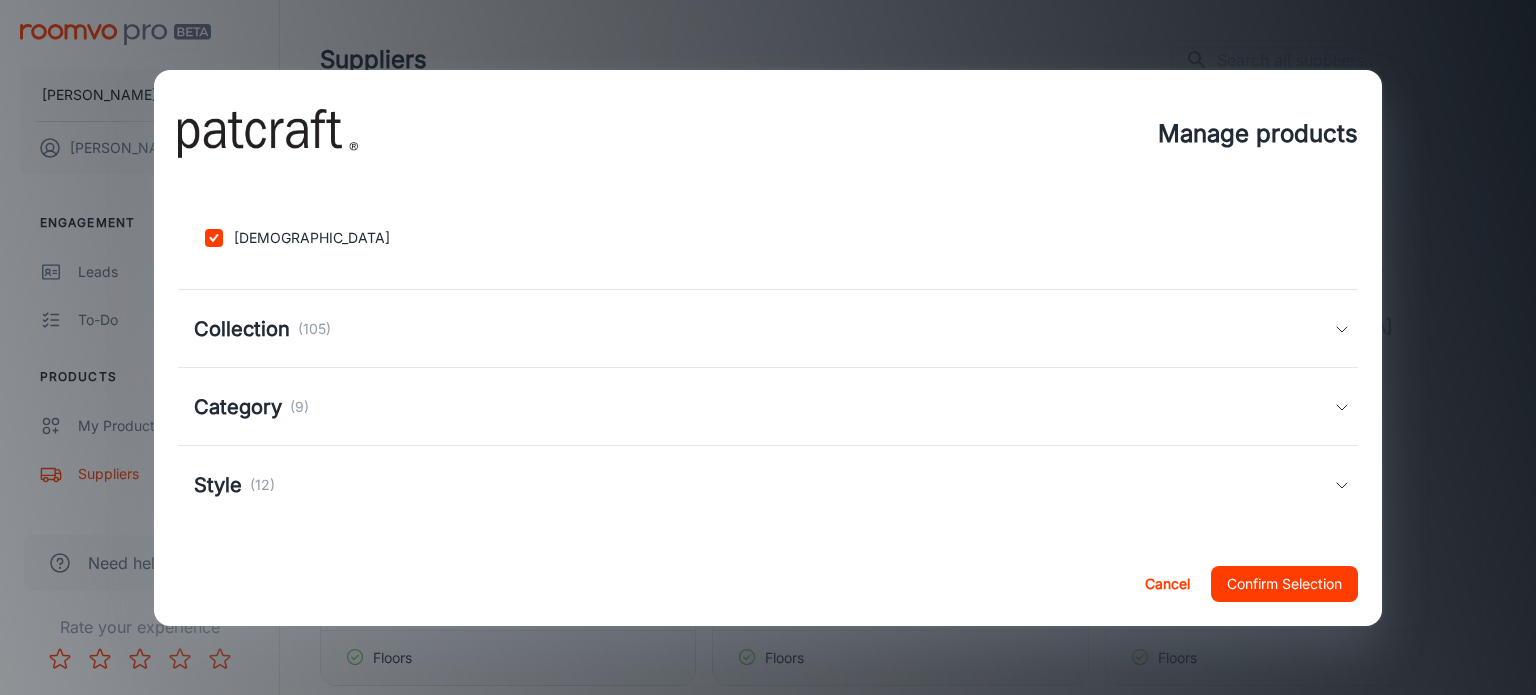 click 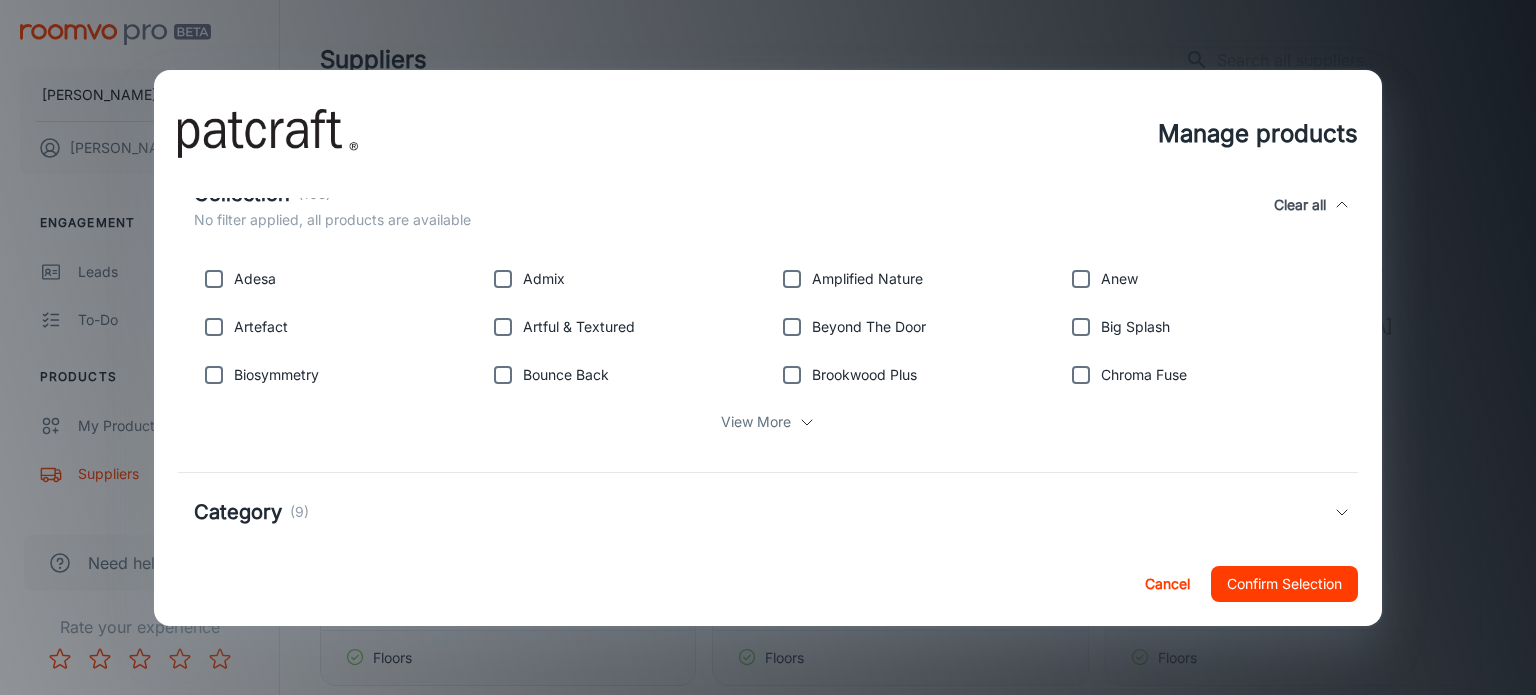 scroll, scrollTop: 724, scrollLeft: 0, axis: vertical 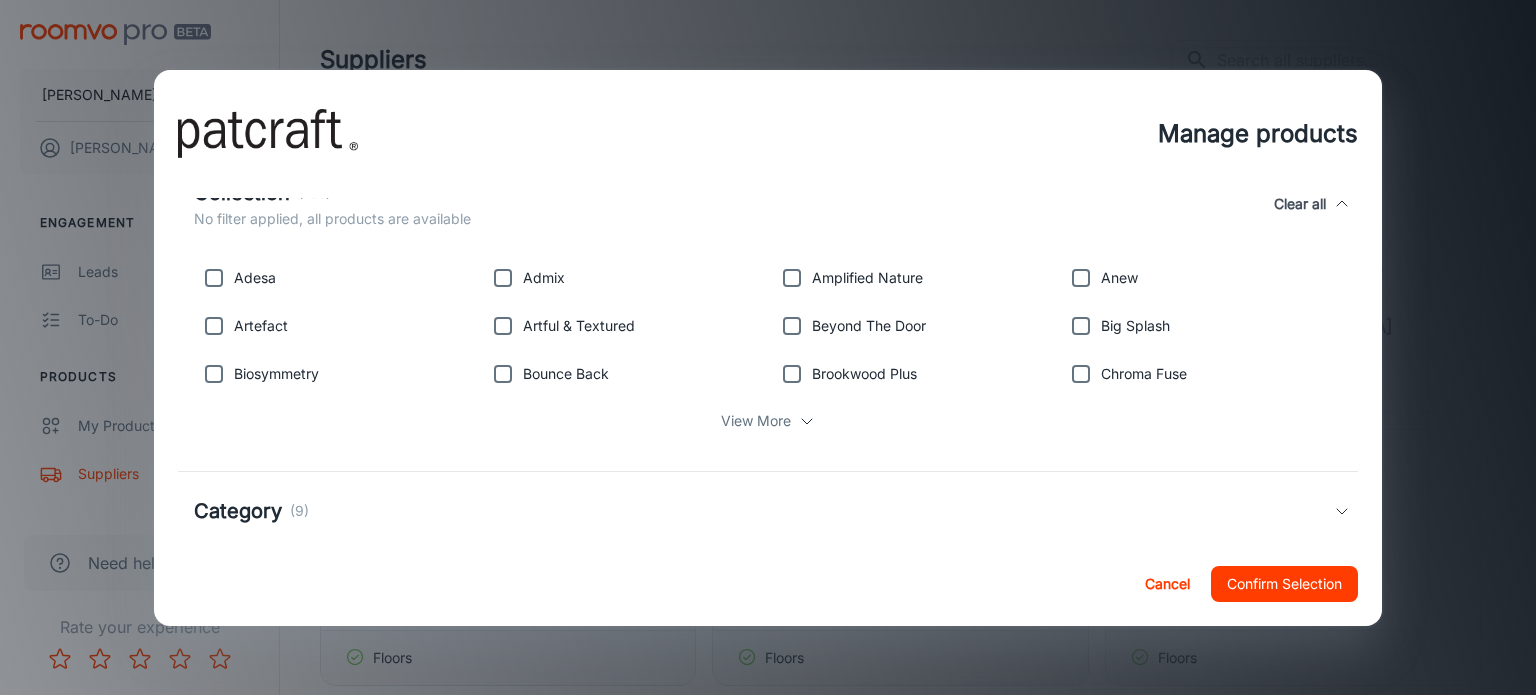 click on "View More" at bounding box center [756, 421] 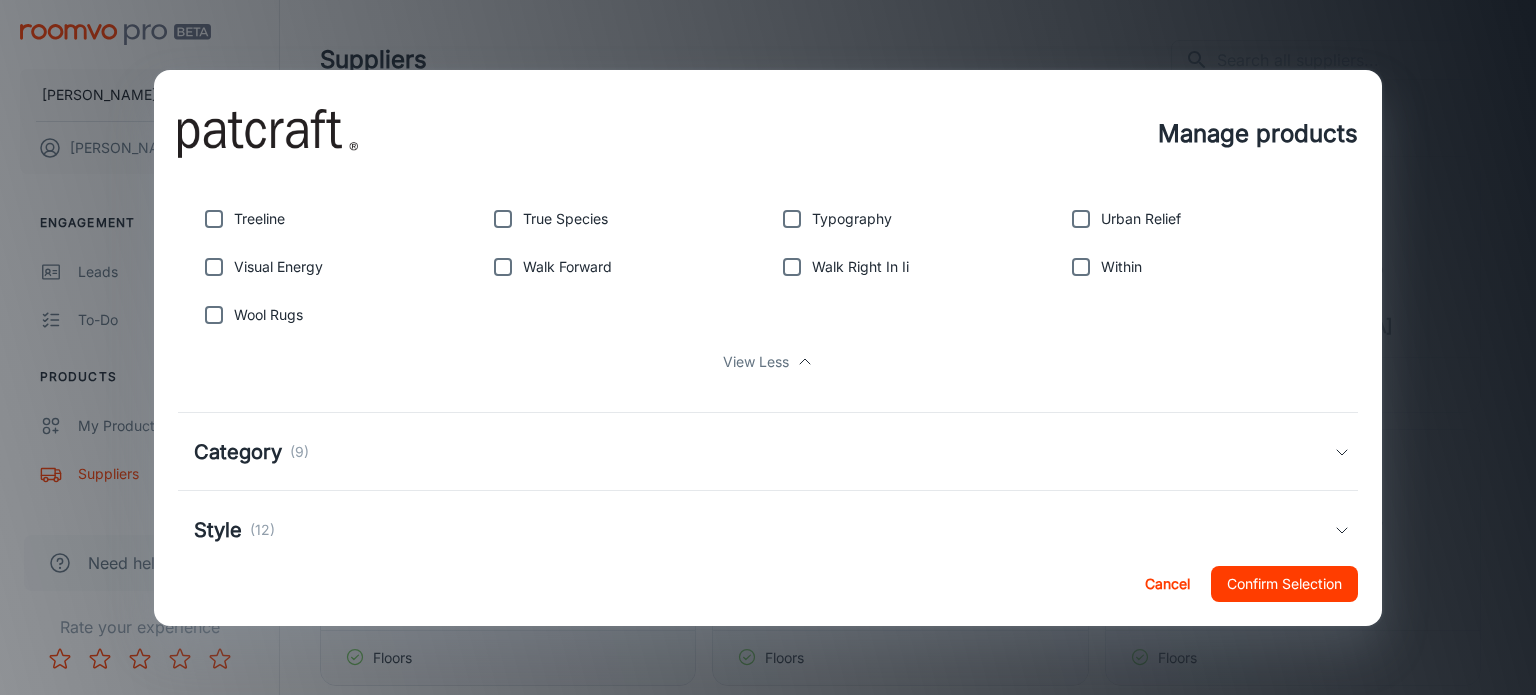 scroll, scrollTop: 1985, scrollLeft: 0, axis: vertical 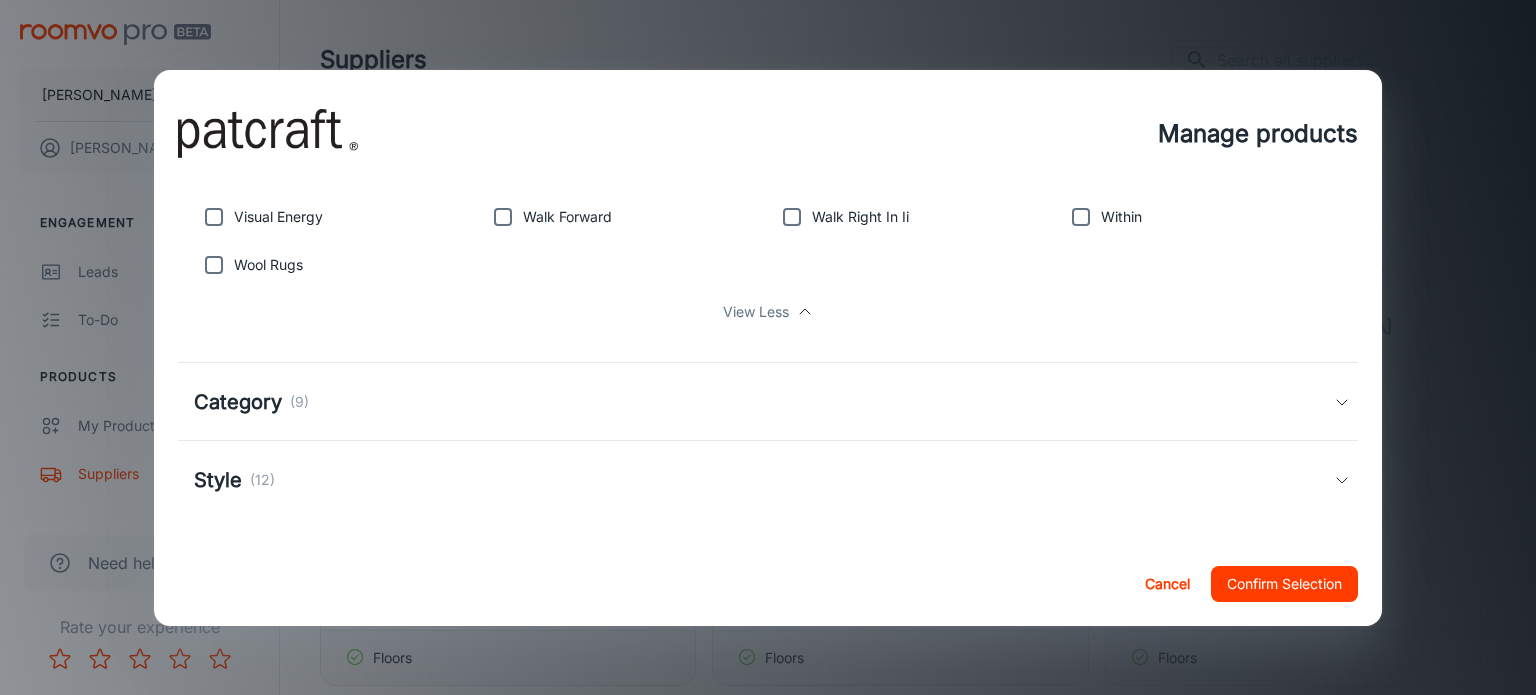 click 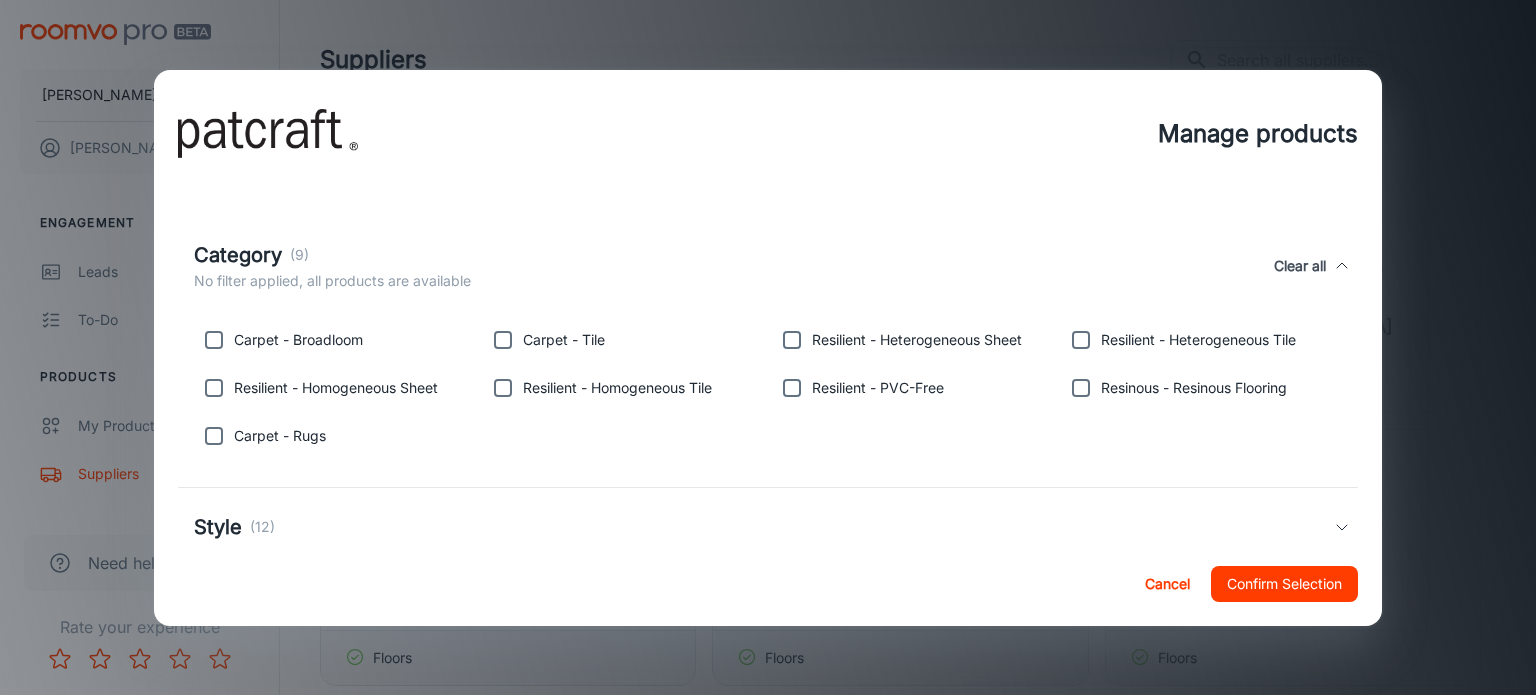 scroll, scrollTop: 2170, scrollLeft: 0, axis: vertical 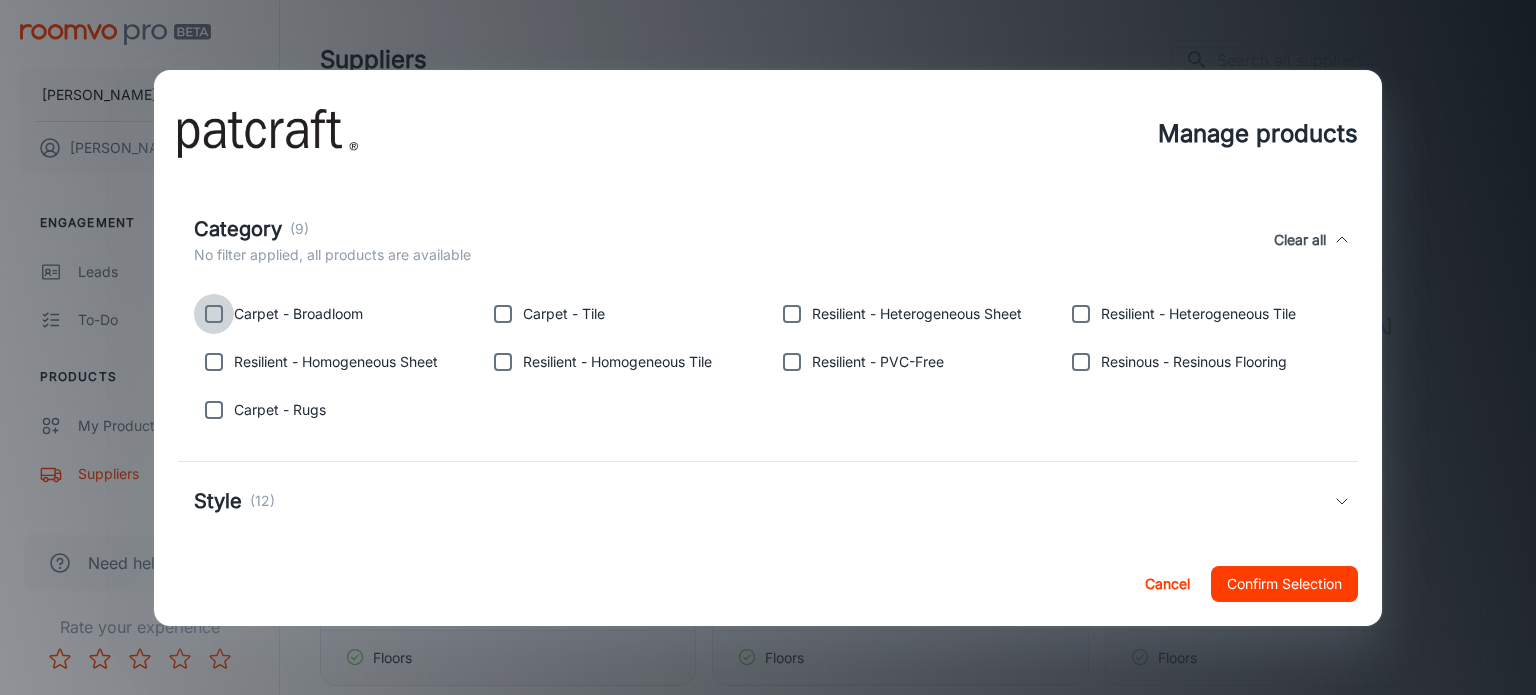 click at bounding box center [214, 314] 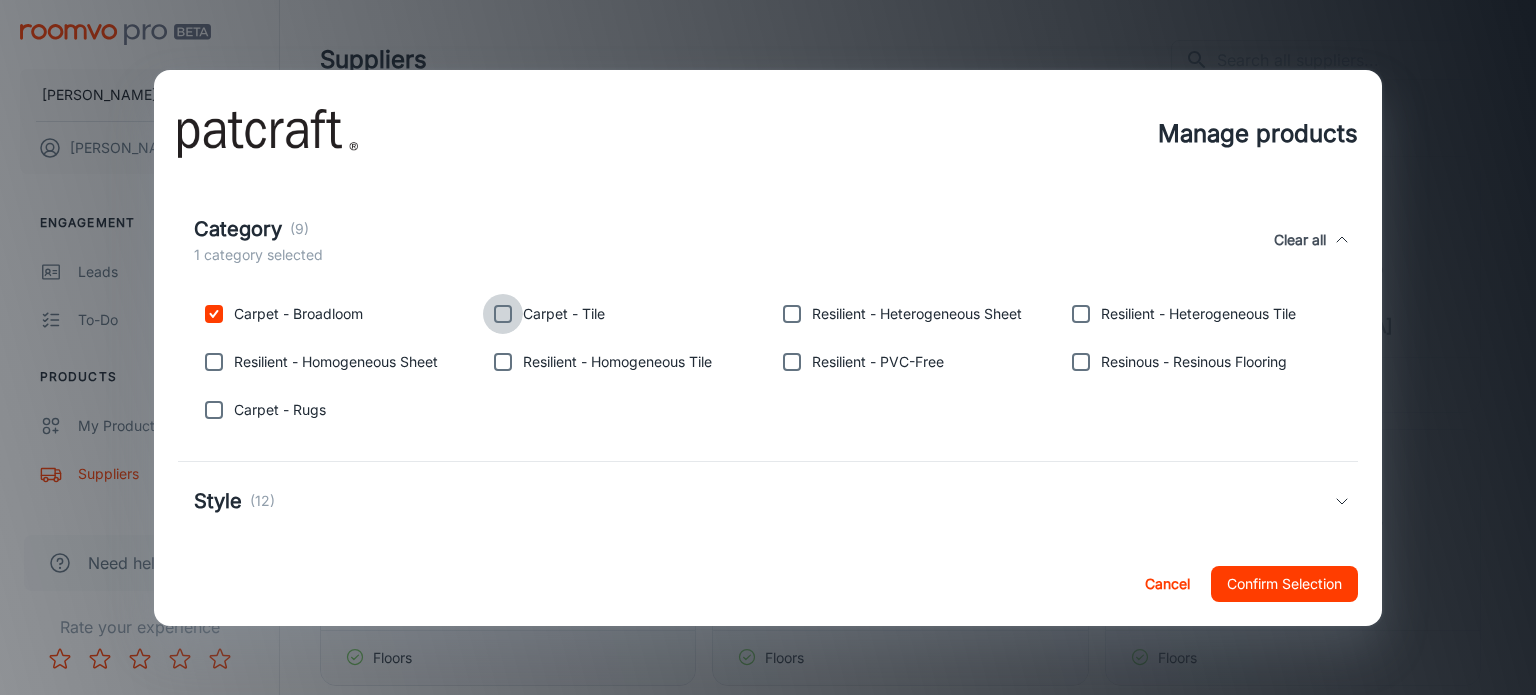 click at bounding box center (503, 314) 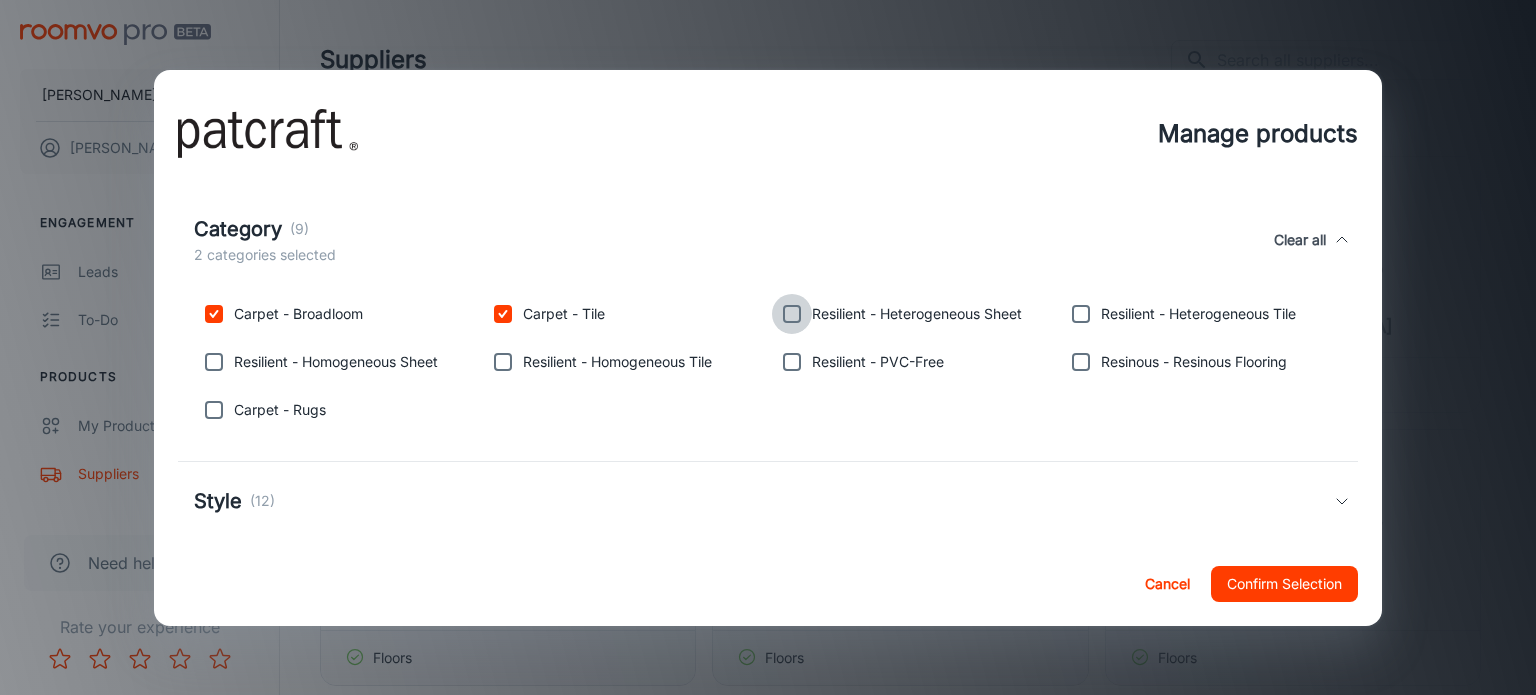 click at bounding box center [792, 314] 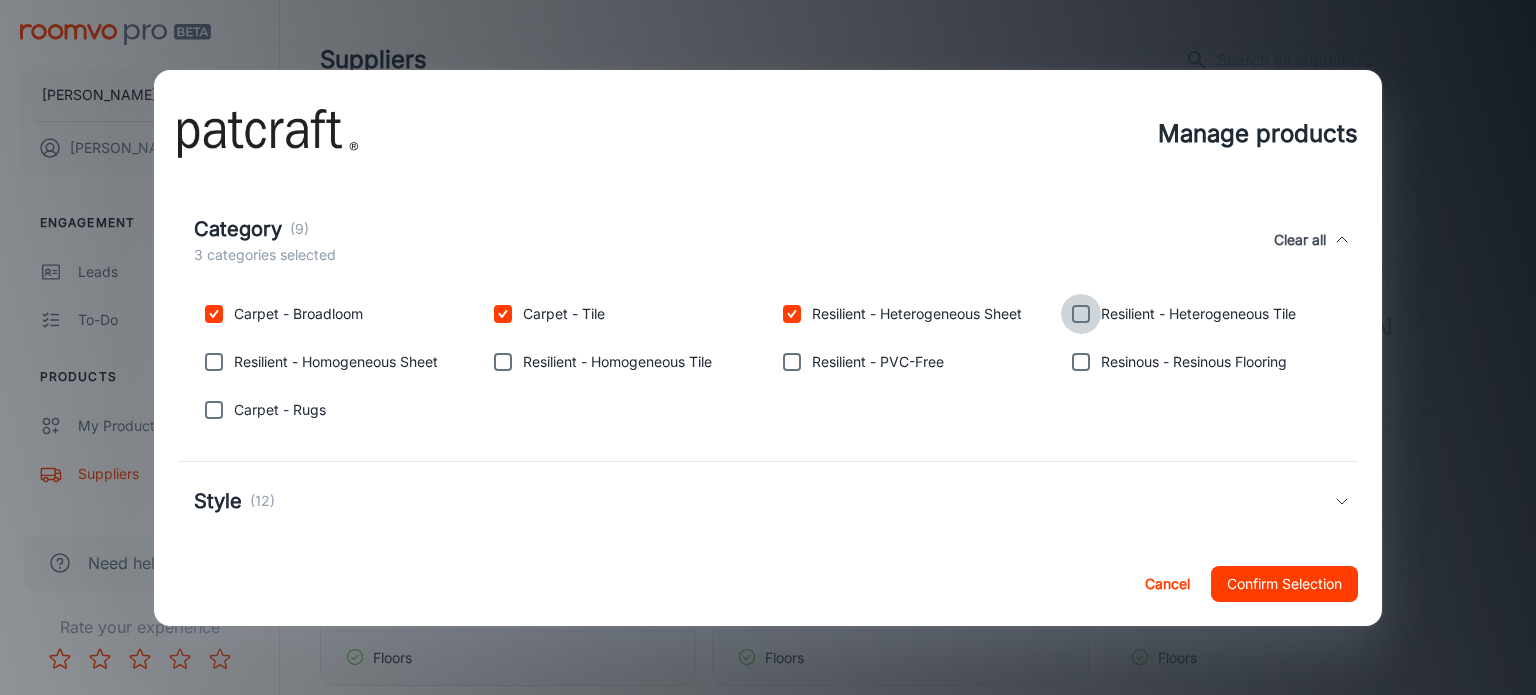 click at bounding box center [1081, 314] 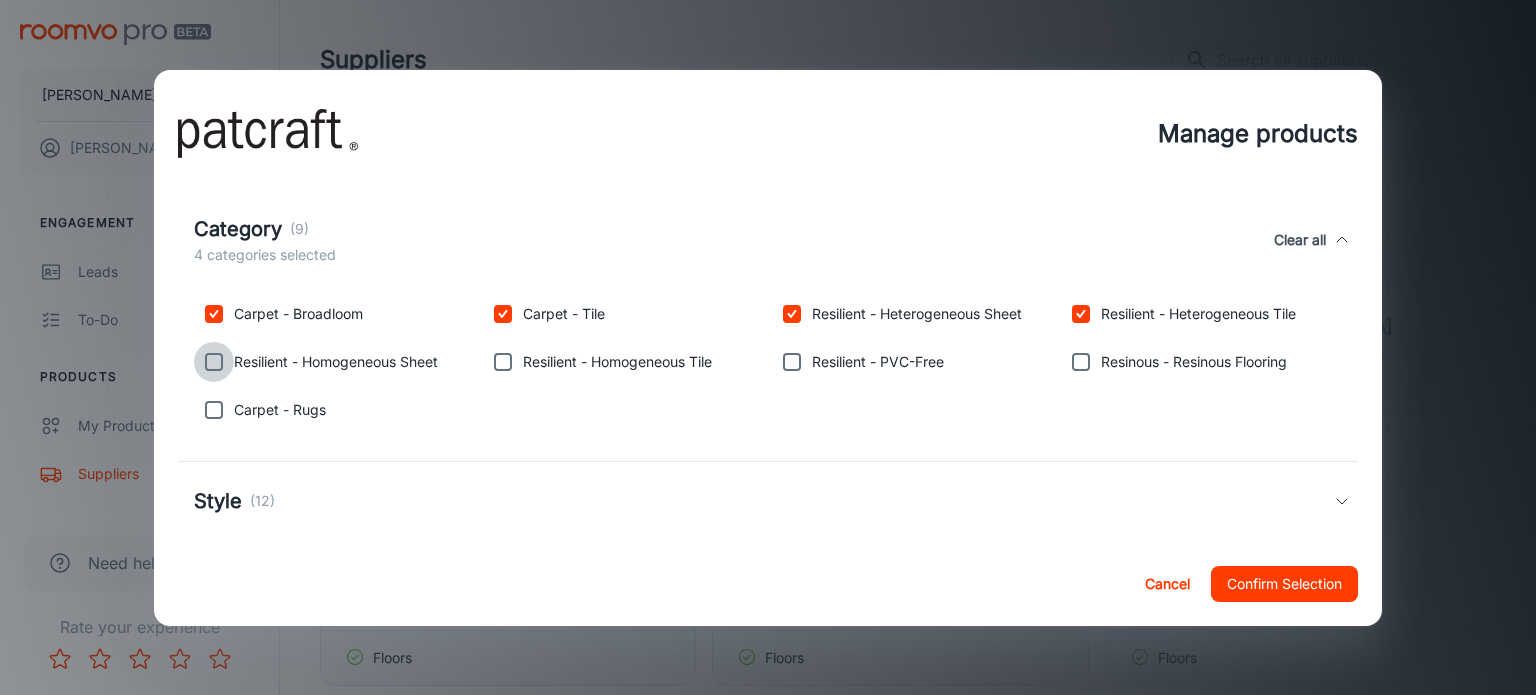 click at bounding box center [214, 362] 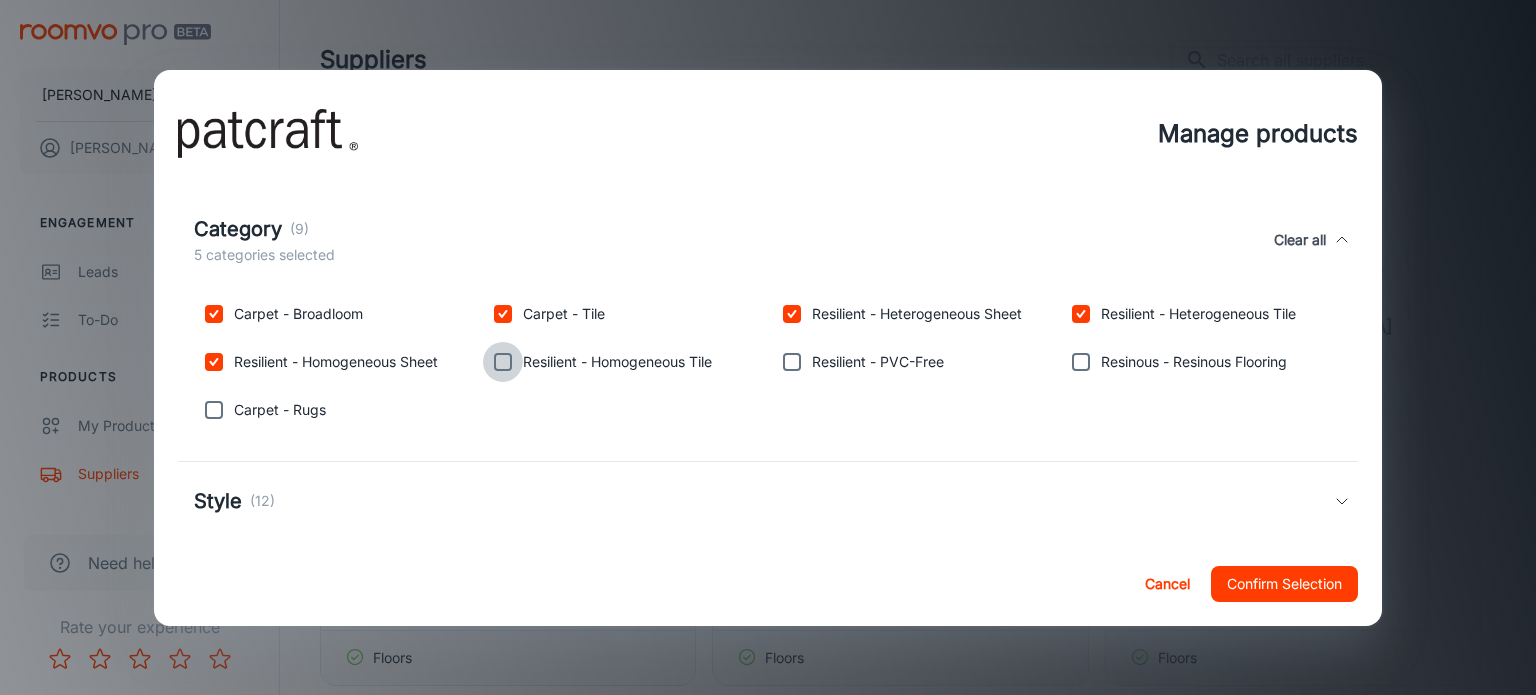 click at bounding box center (503, 362) 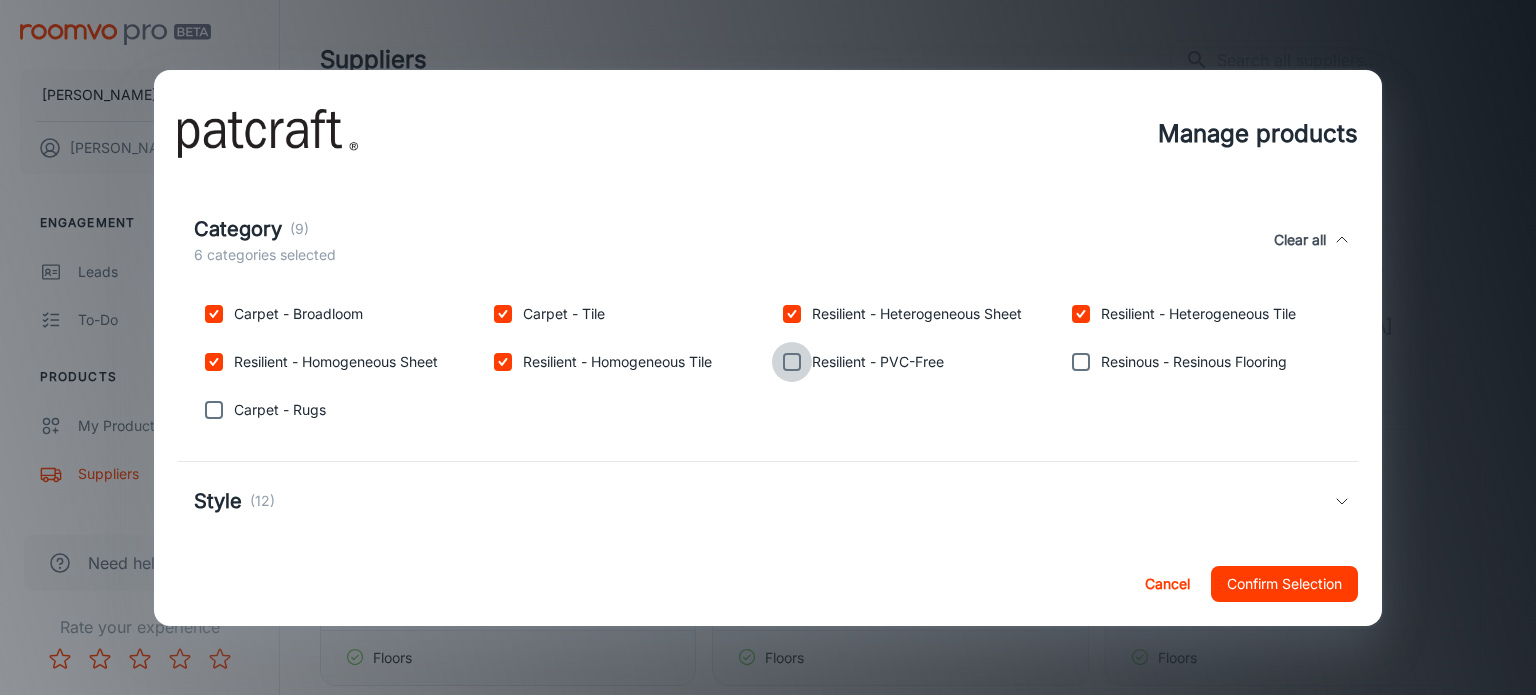 click at bounding box center (792, 362) 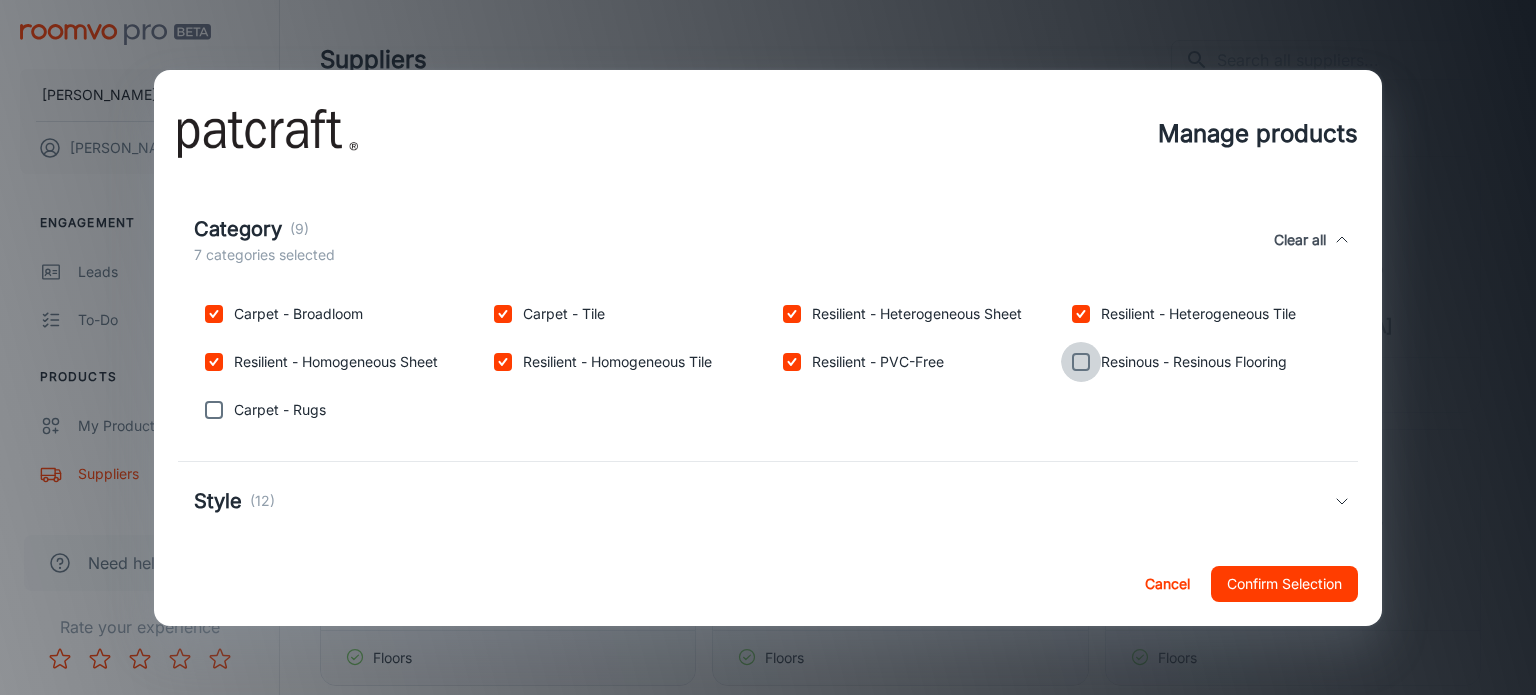 click at bounding box center [1081, 362] 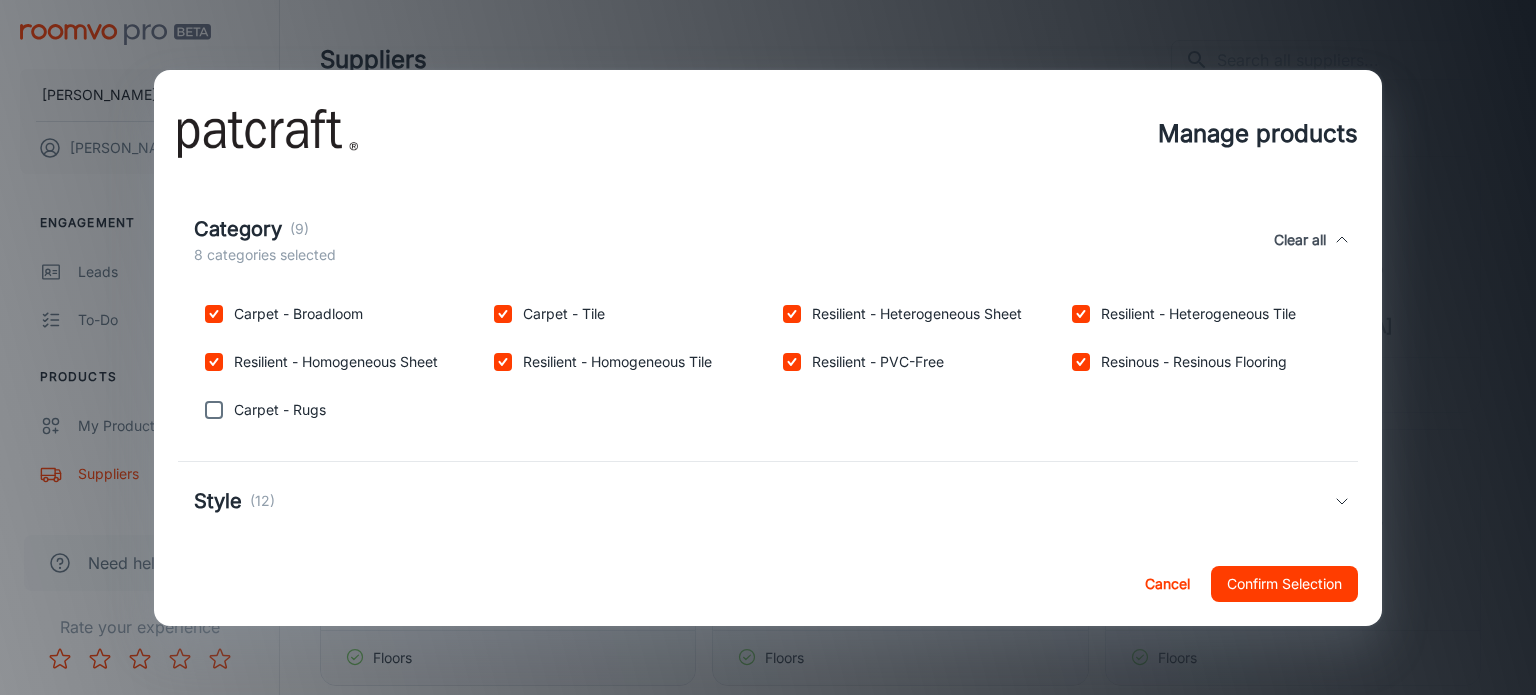 scroll, scrollTop: 2192, scrollLeft: 0, axis: vertical 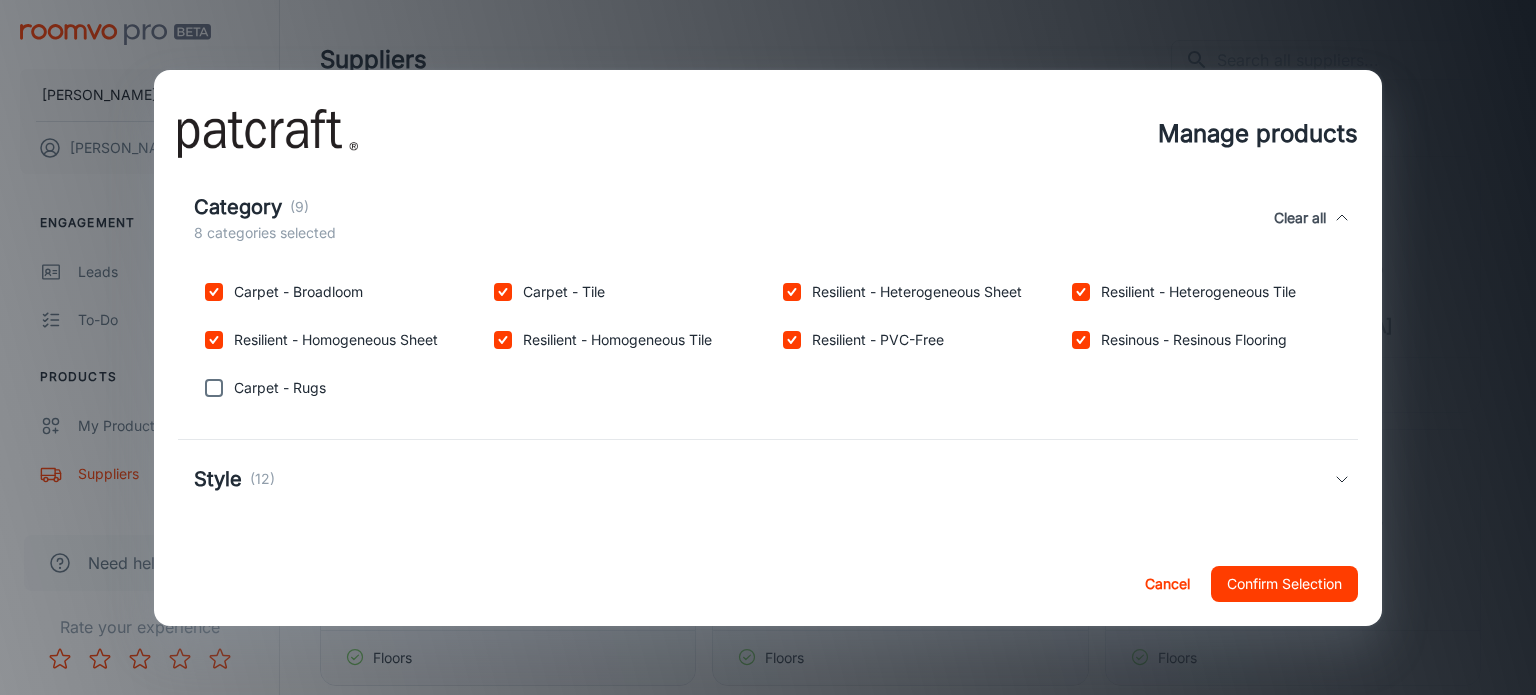 click 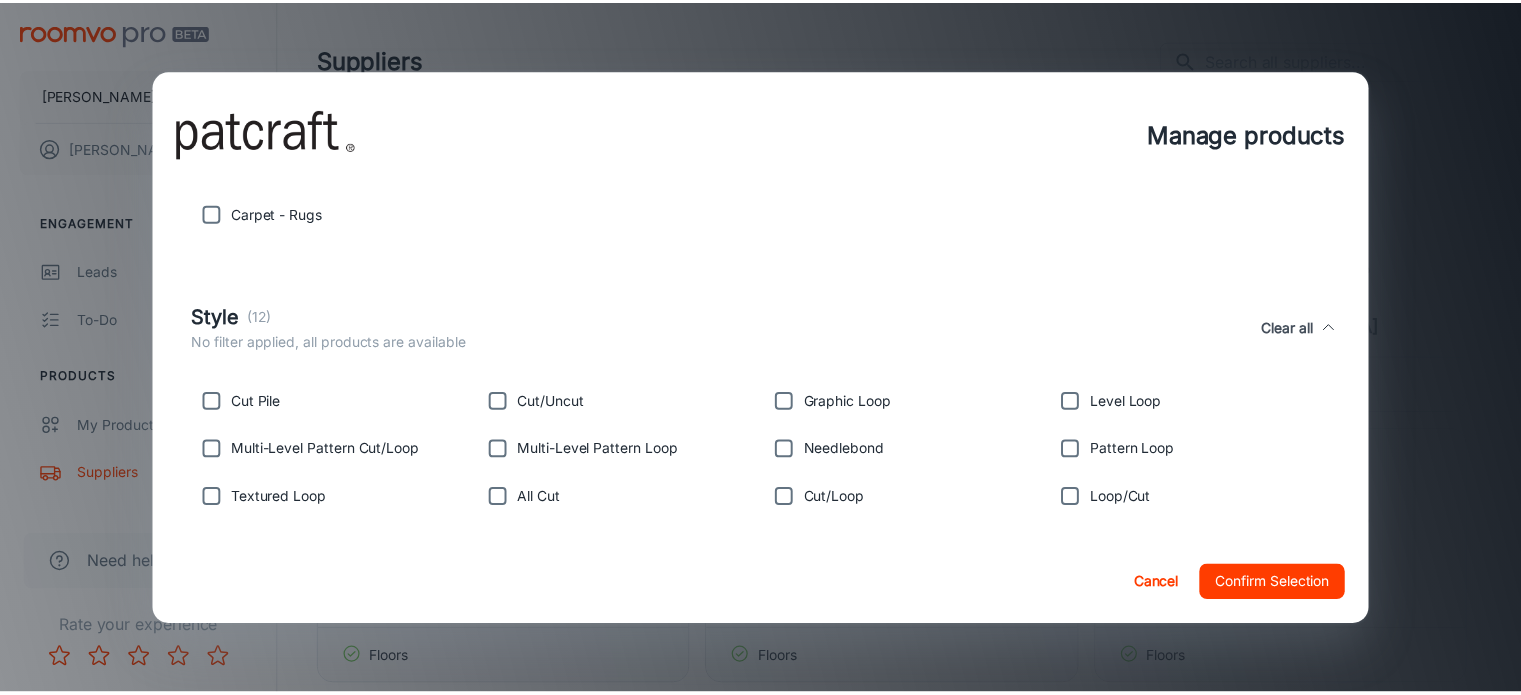 scroll, scrollTop: 2381, scrollLeft: 0, axis: vertical 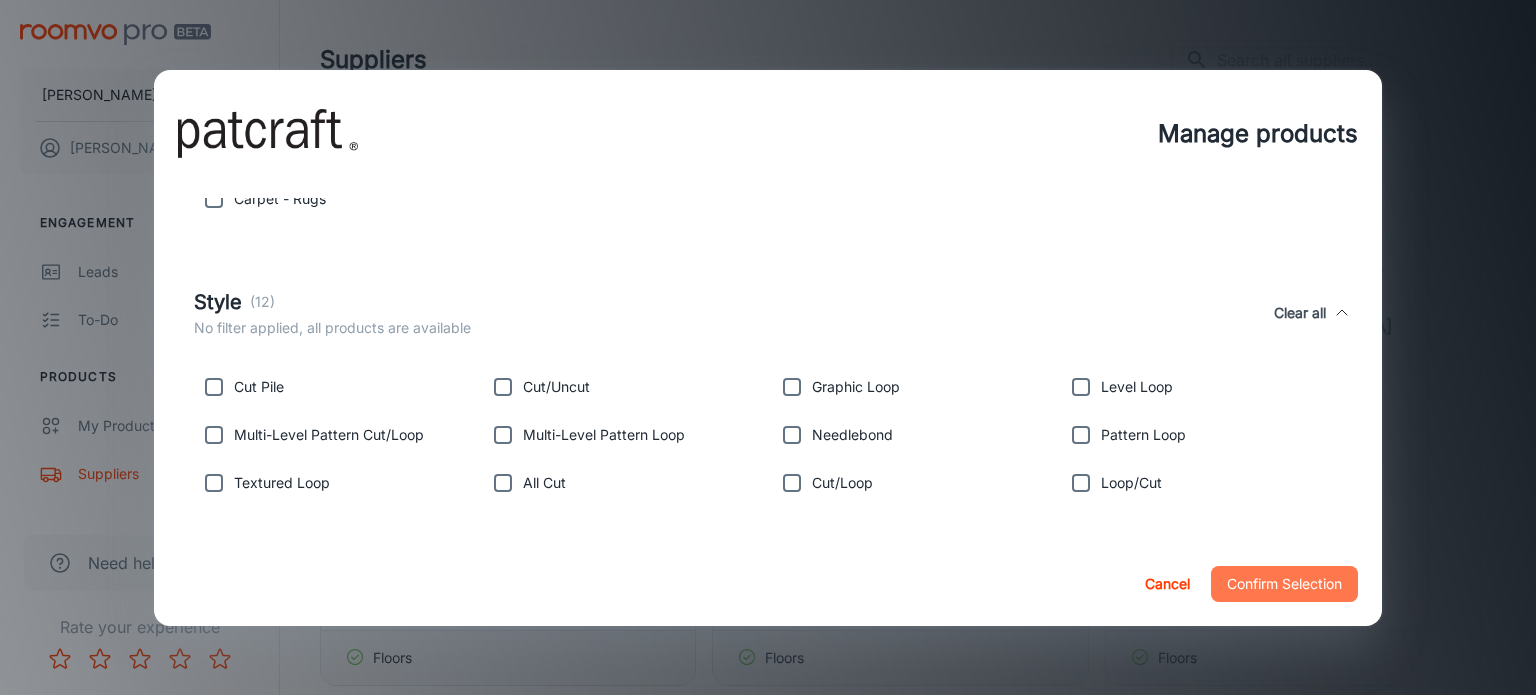 click on "Confirm Selection" at bounding box center [1284, 584] 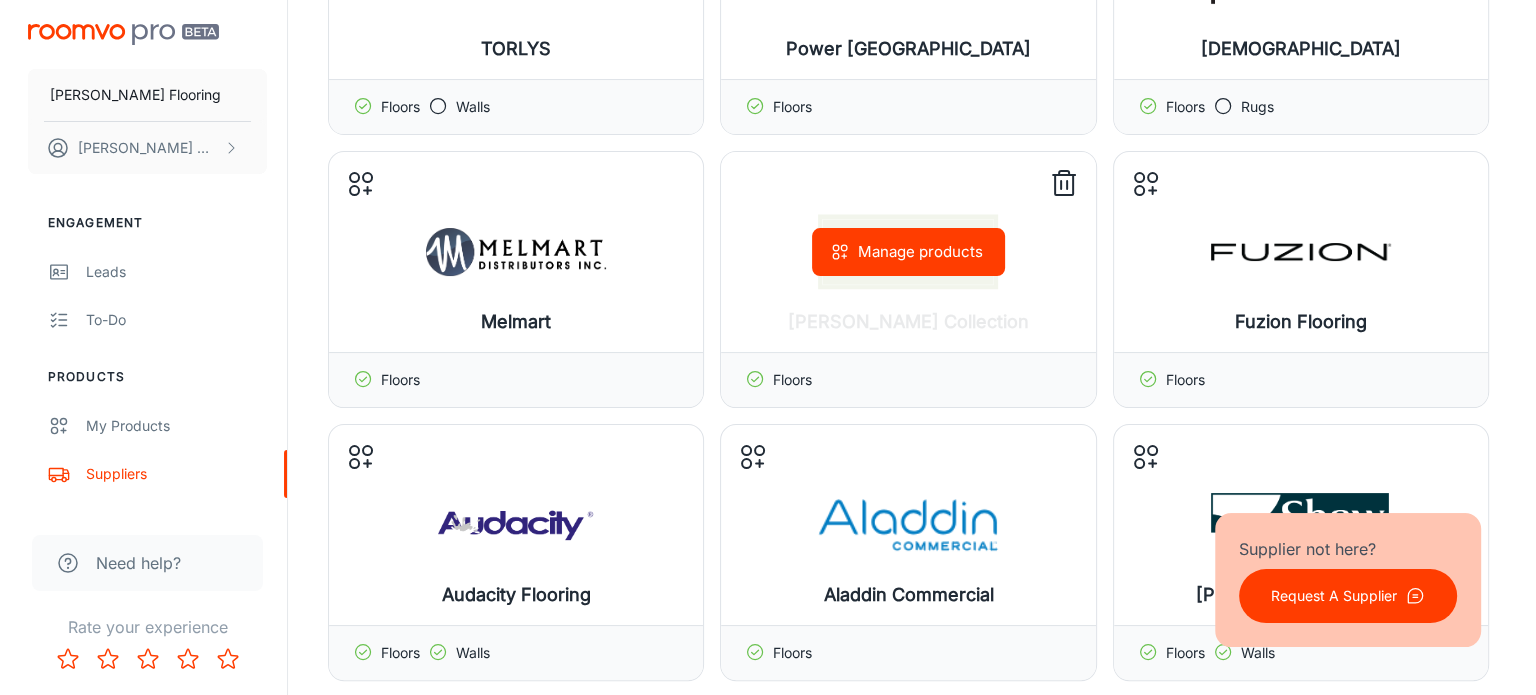 scroll, scrollTop: 279, scrollLeft: 0, axis: vertical 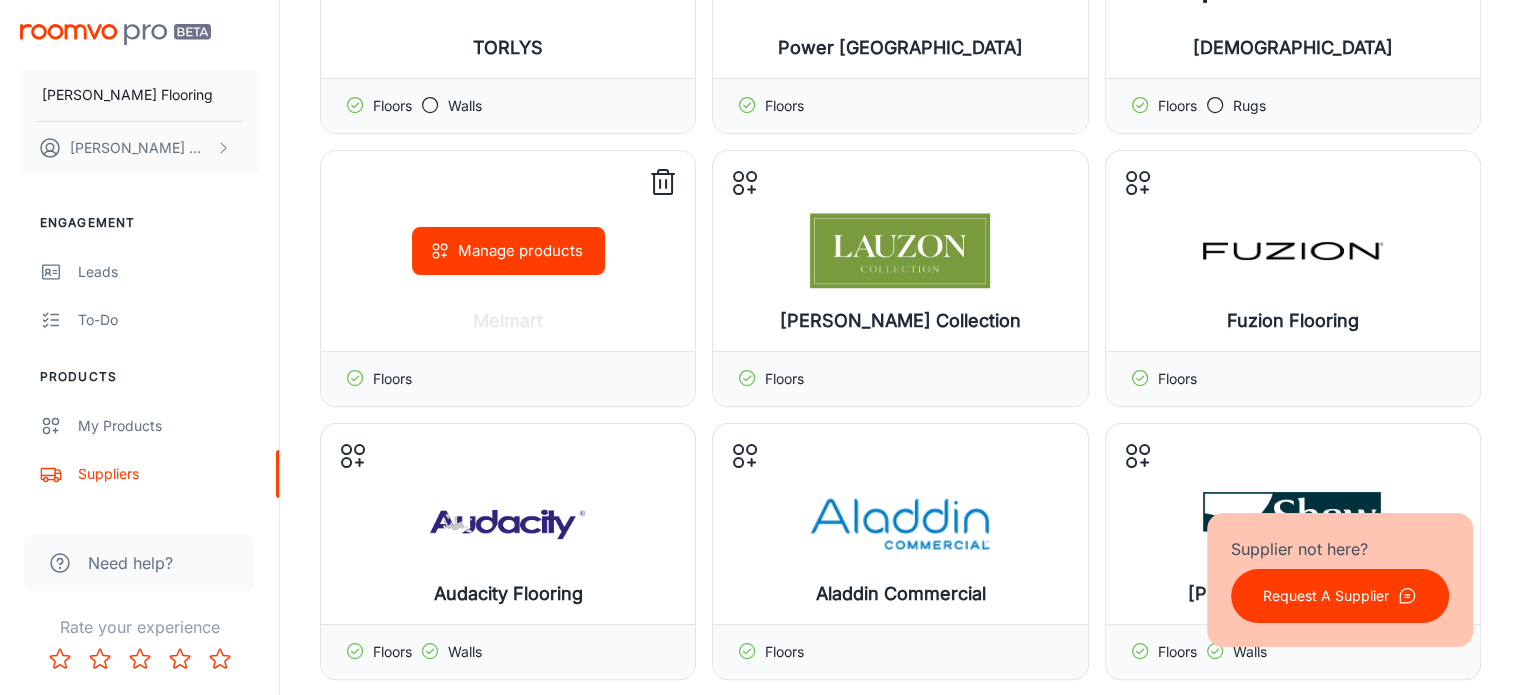 click on "Manage products" at bounding box center (508, 251) 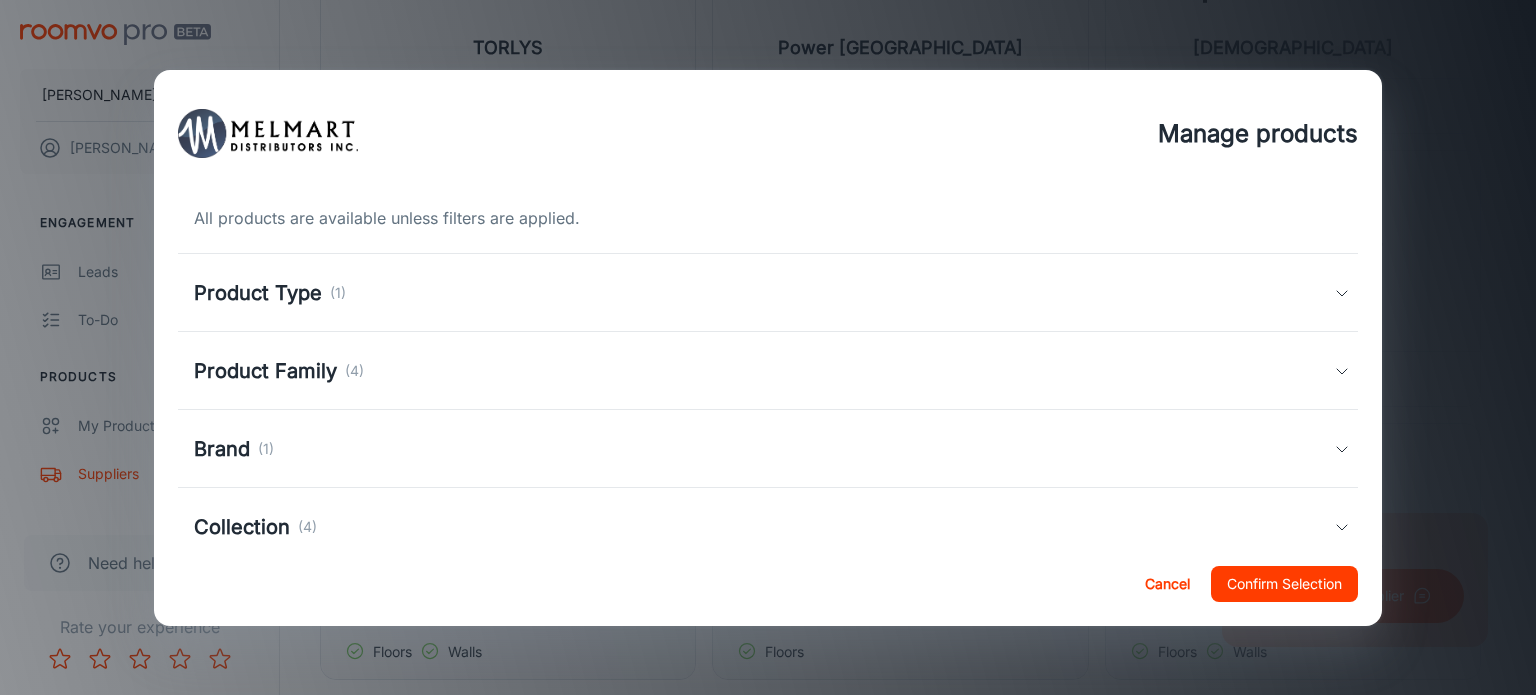 click 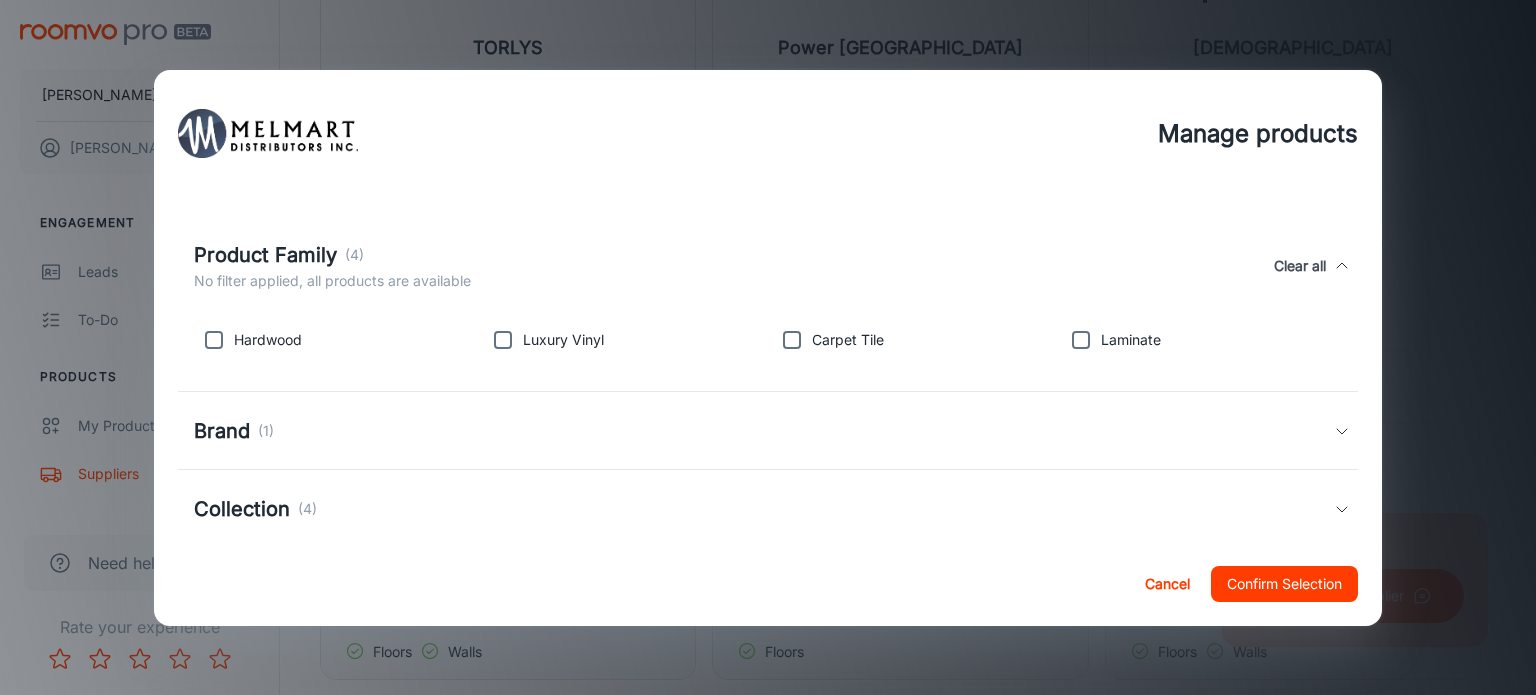 scroll, scrollTop: 128, scrollLeft: 0, axis: vertical 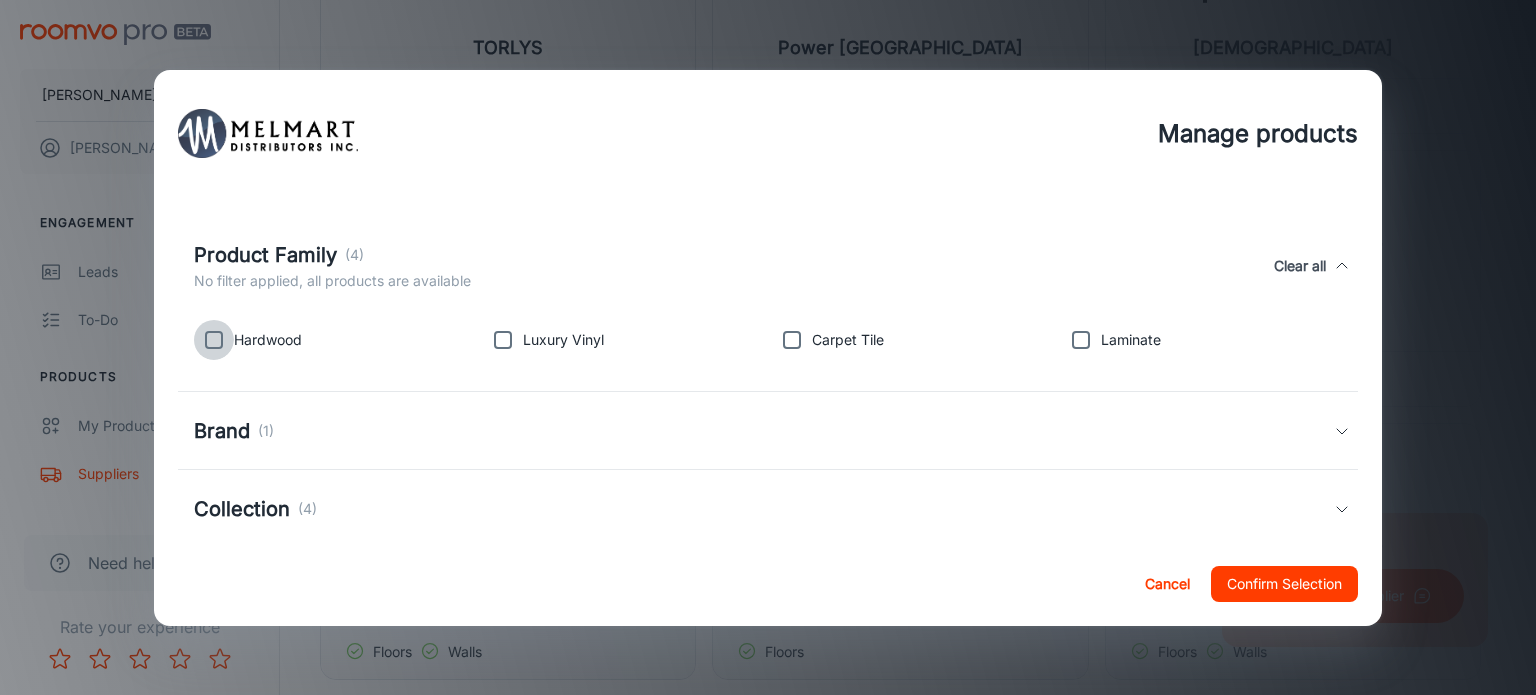 click at bounding box center (214, 340) 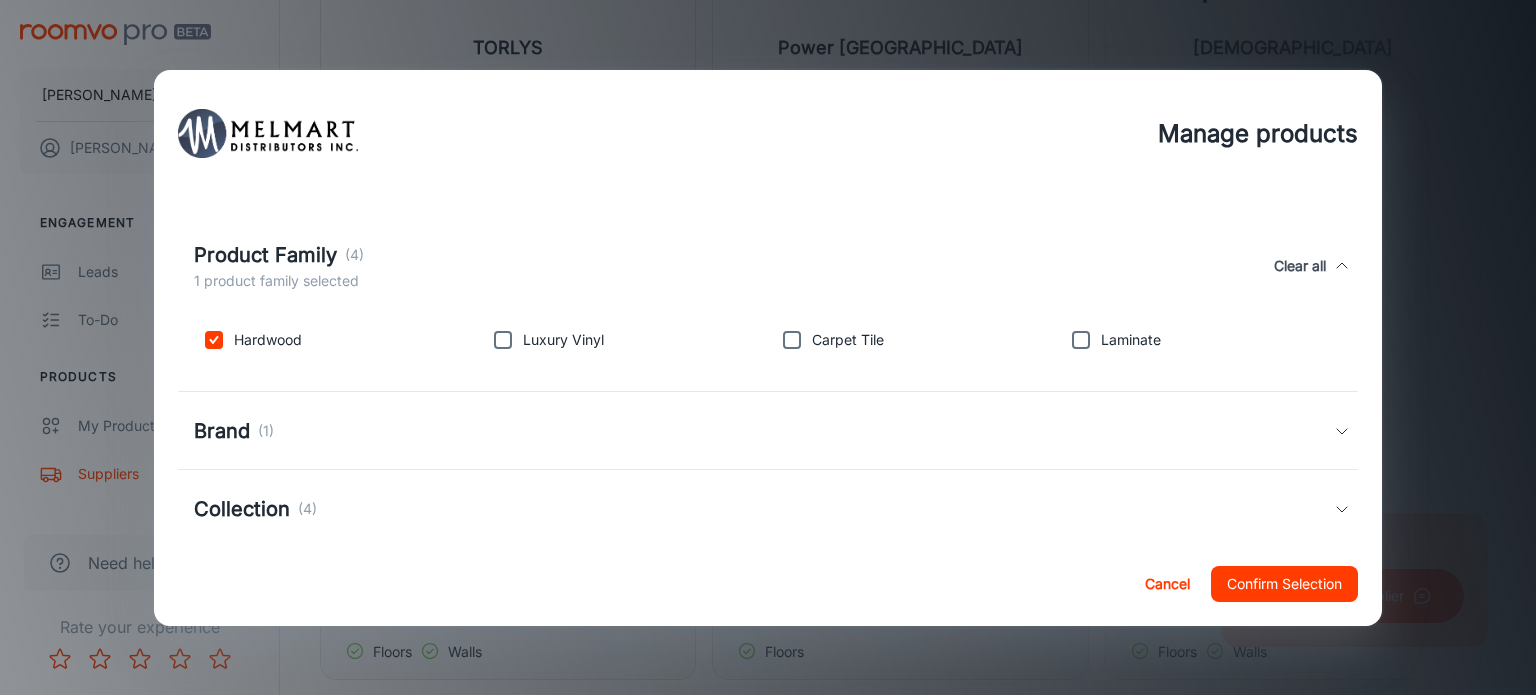 click at bounding box center [503, 340] 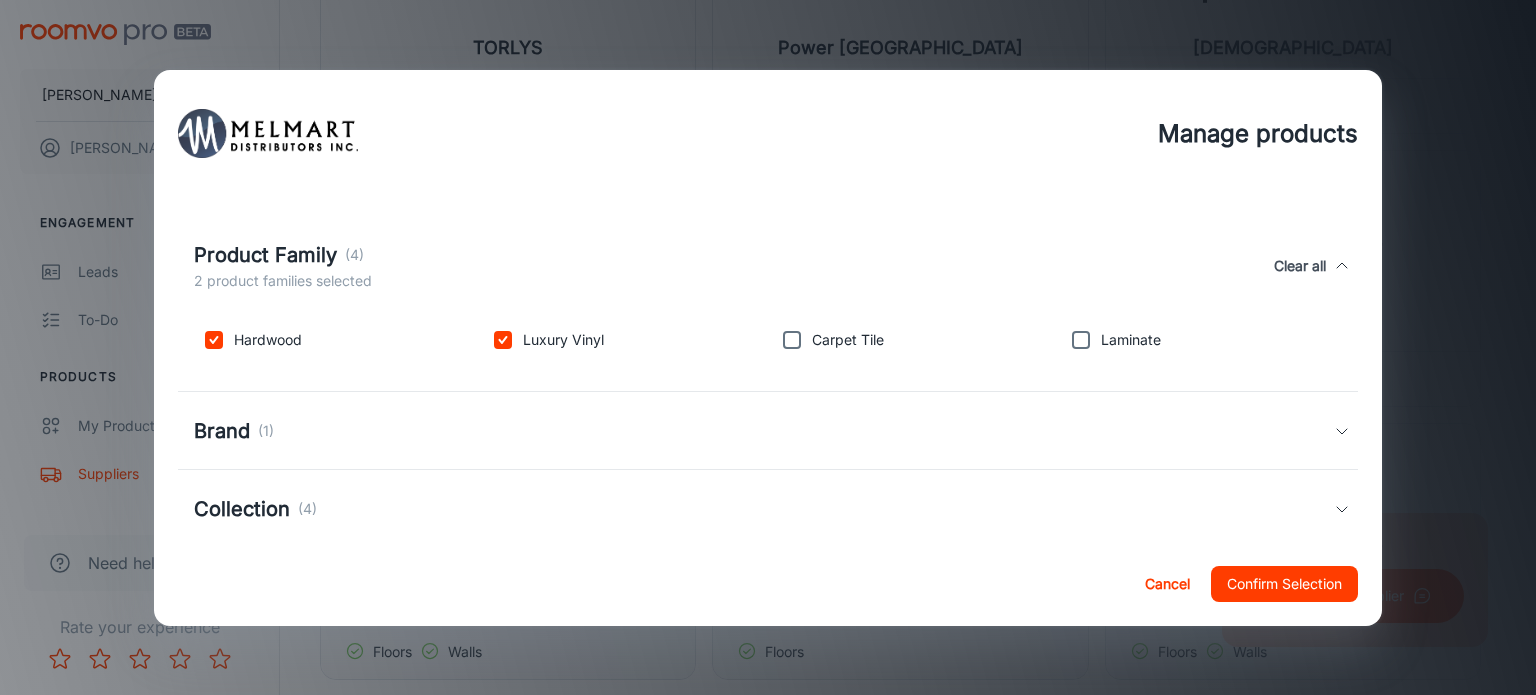 click at bounding box center (1081, 340) 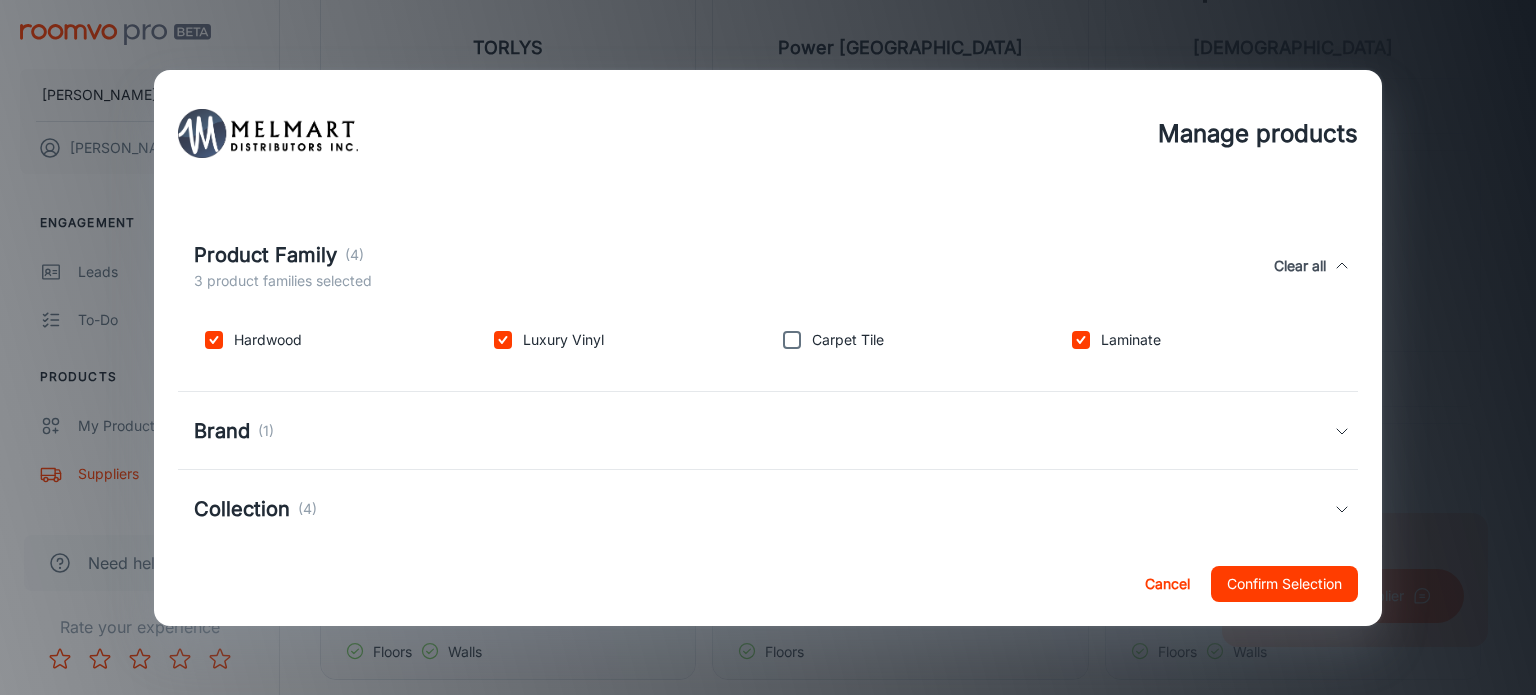 click 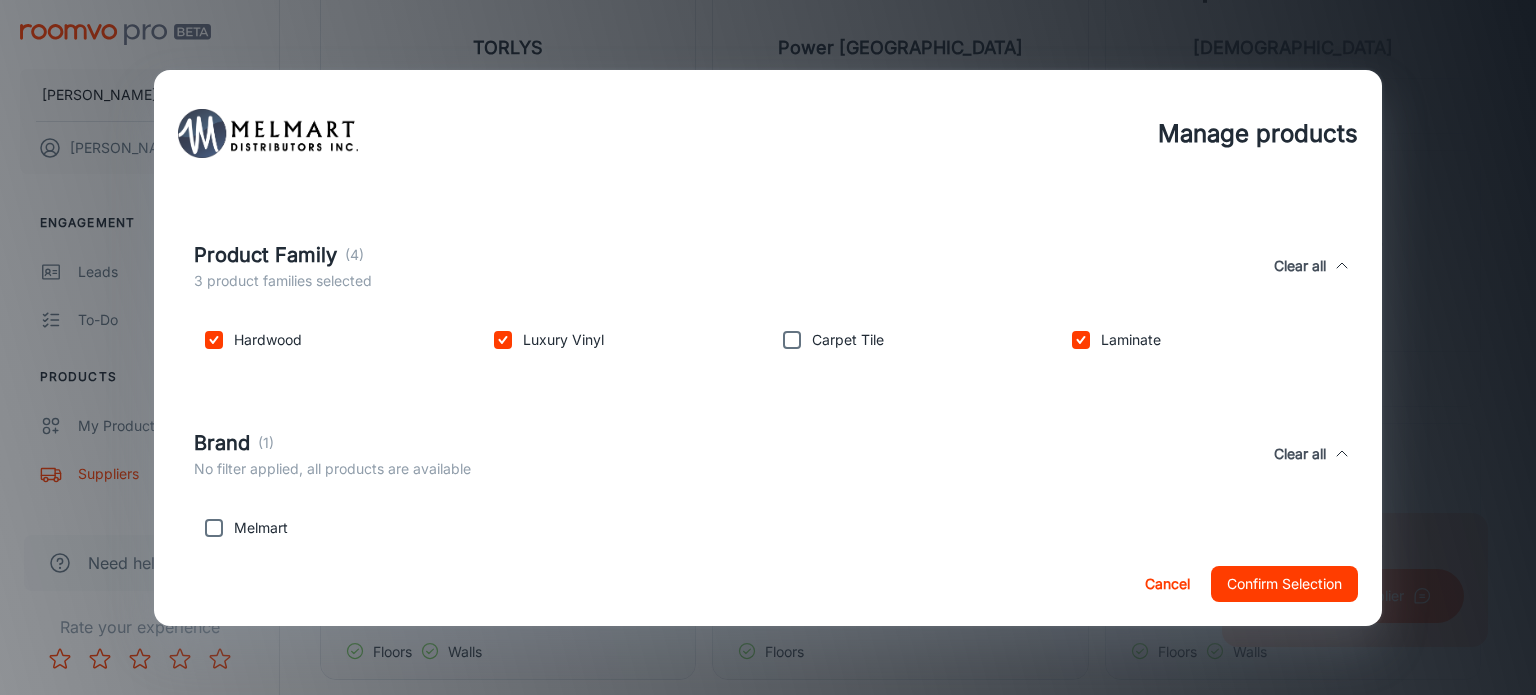 scroll, scrollTop: 345, scrollLeft: 0, axis: vertical 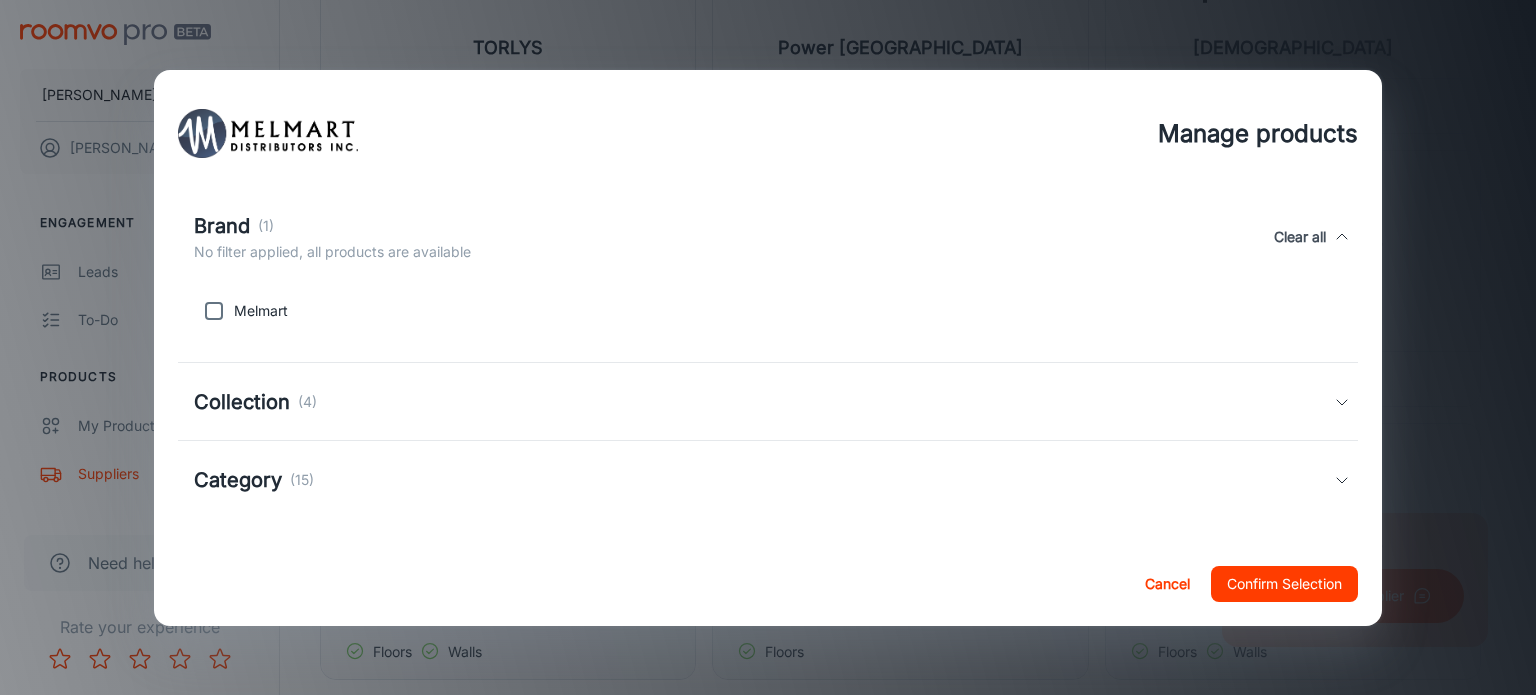 click 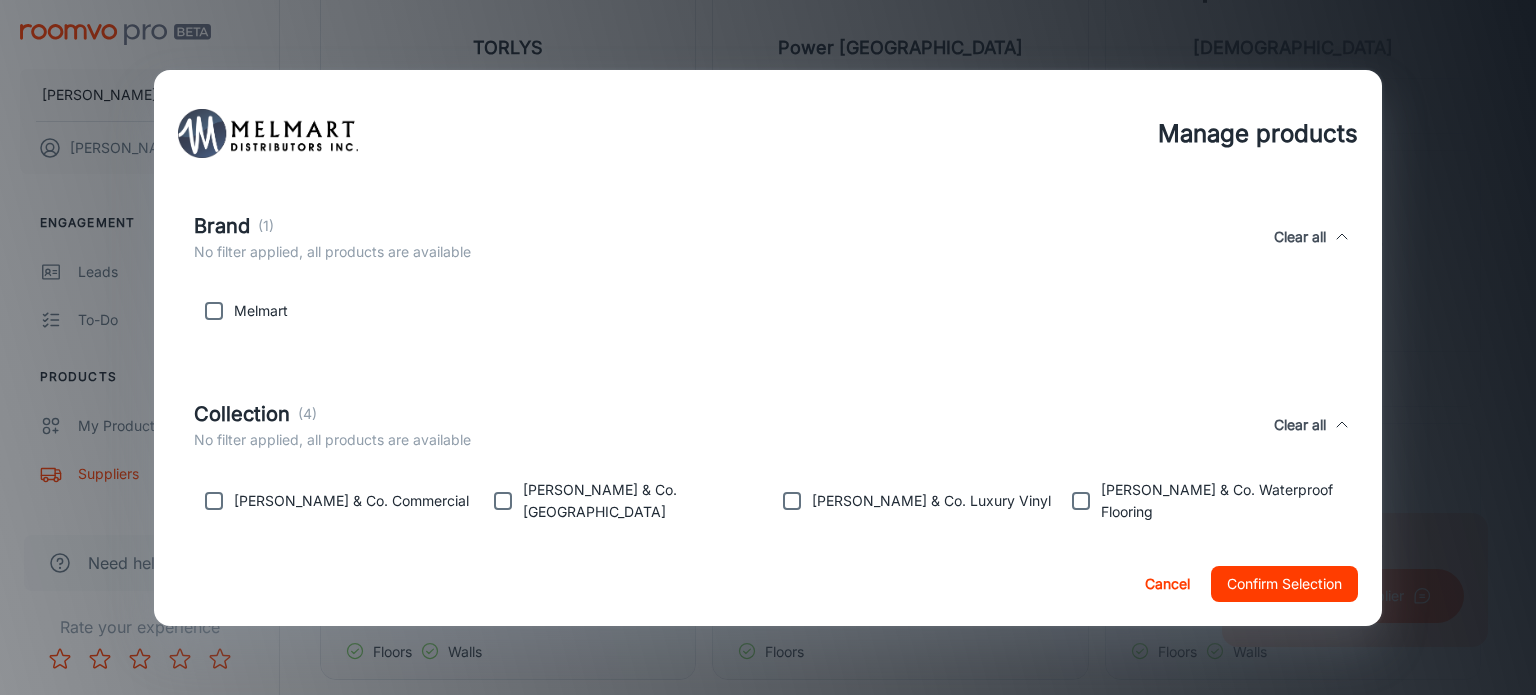 scroll, scrollTop: 456, scrollLeft: 0, axis: vertical 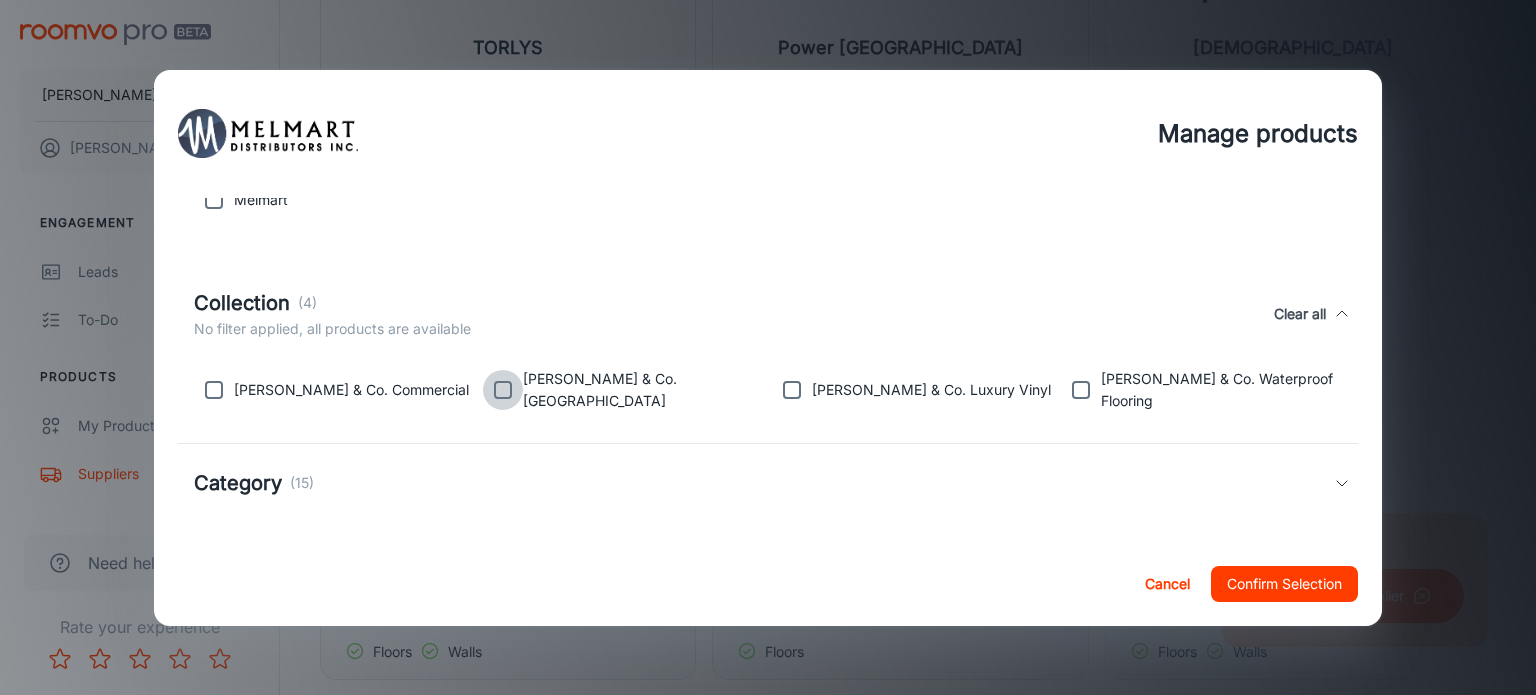 click at bounding box center [503, 390] 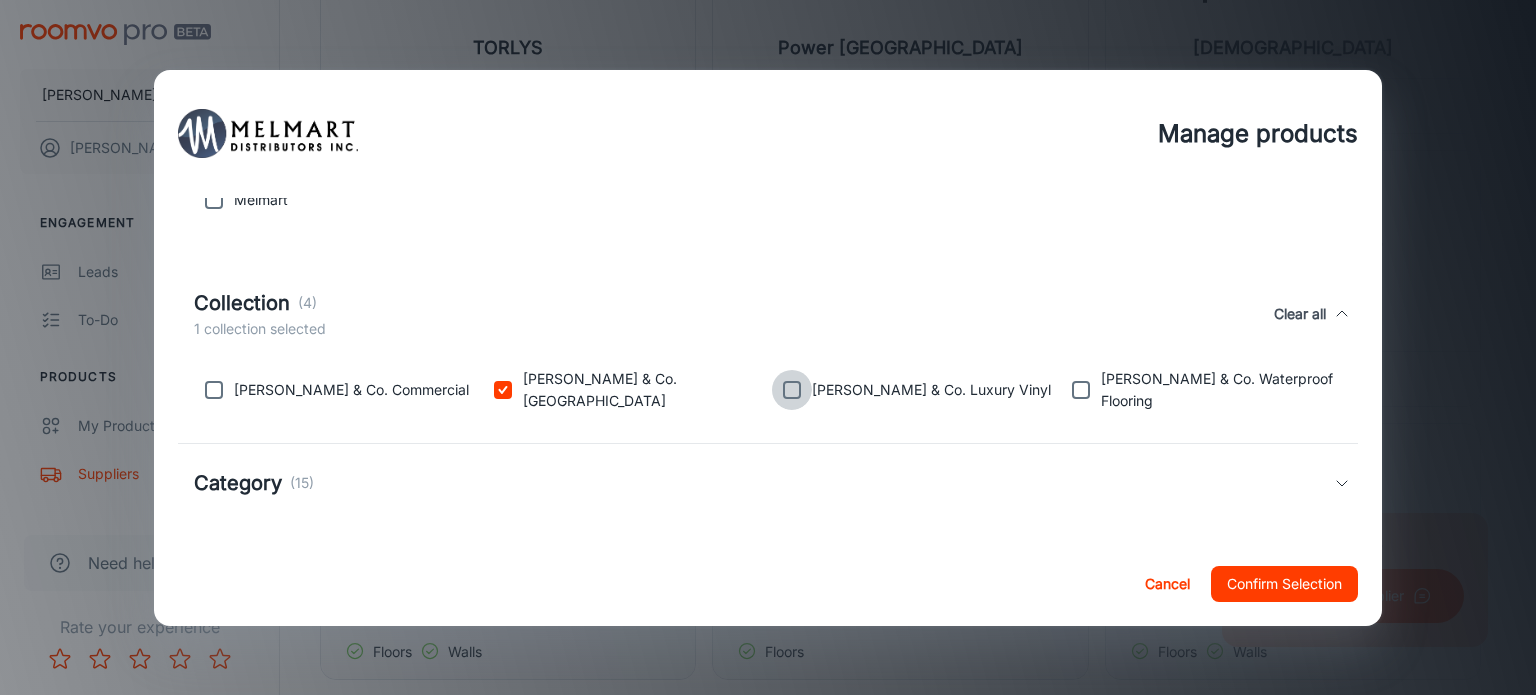 click at bounding box center (792, 390) 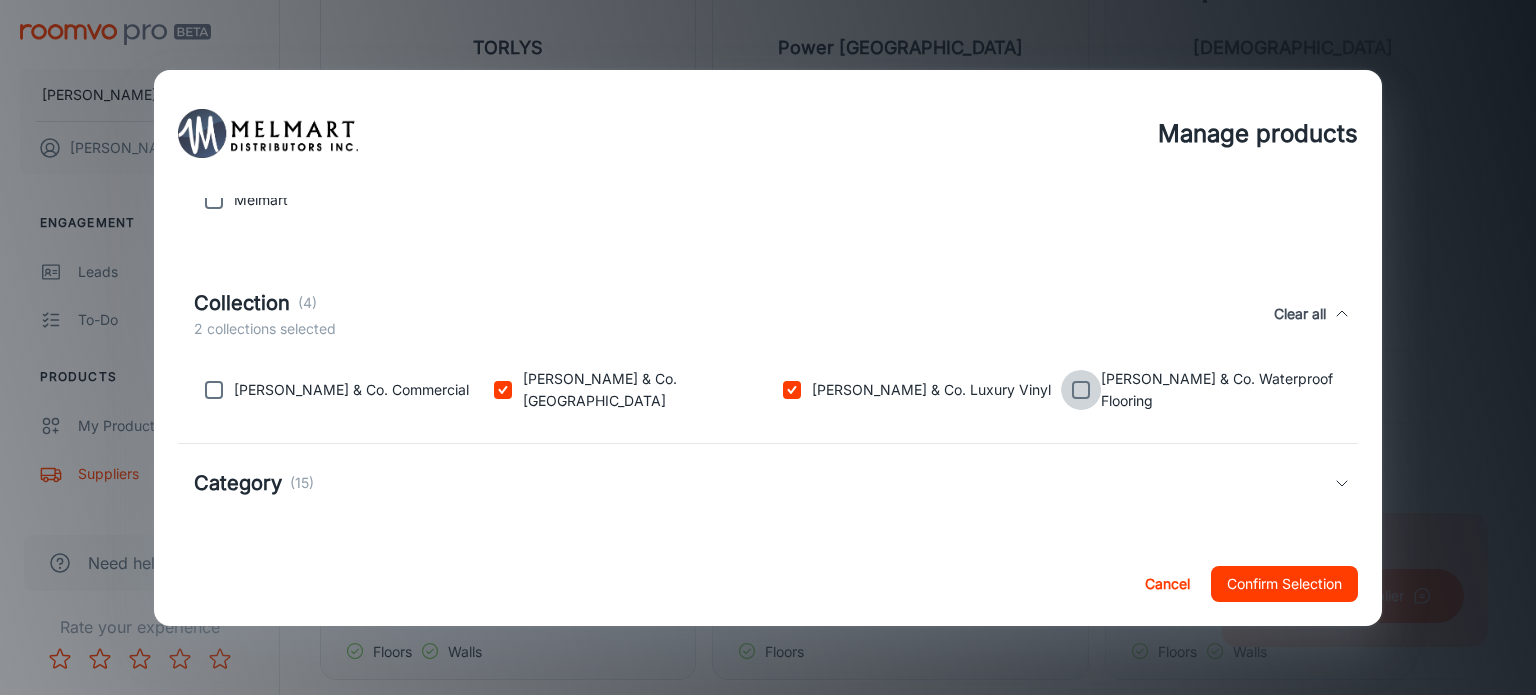 click at bounding box center [1081, 390] 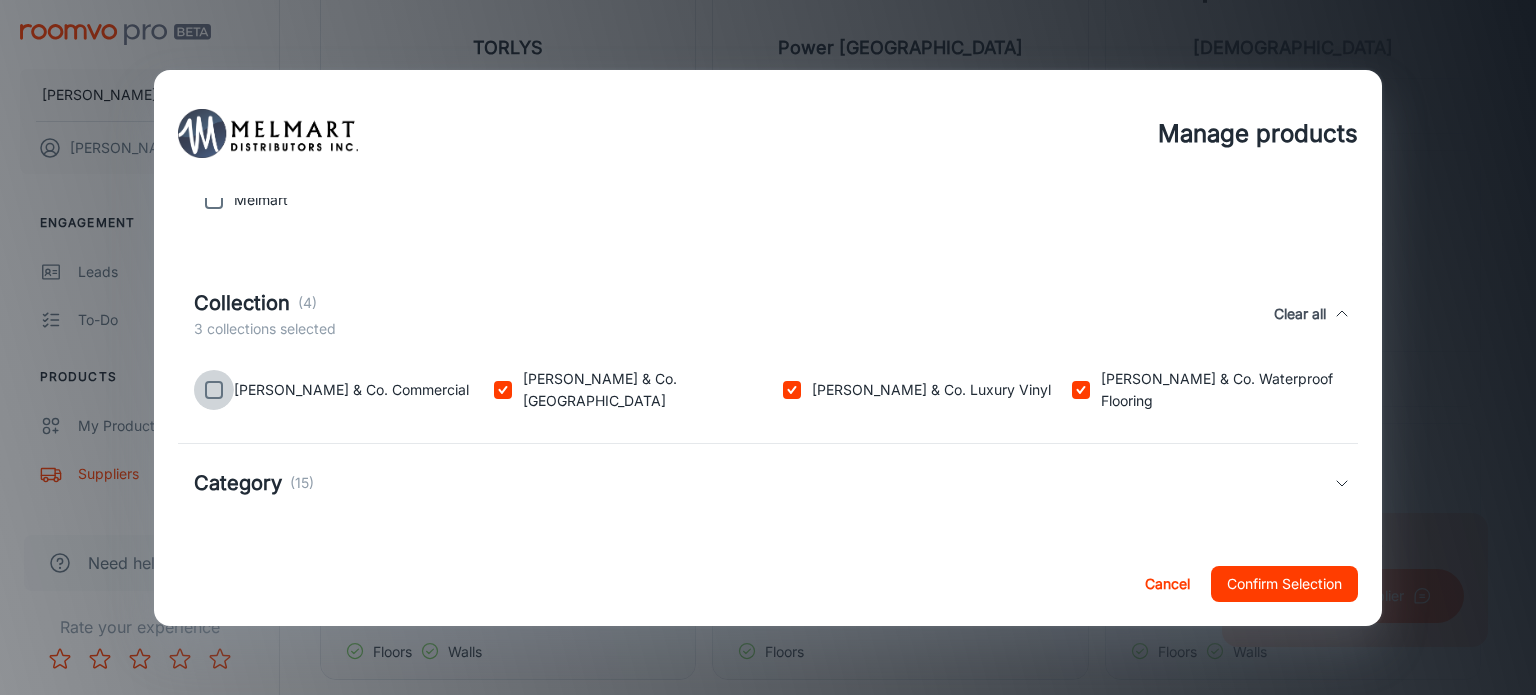 click at bounding box center (214, 390) 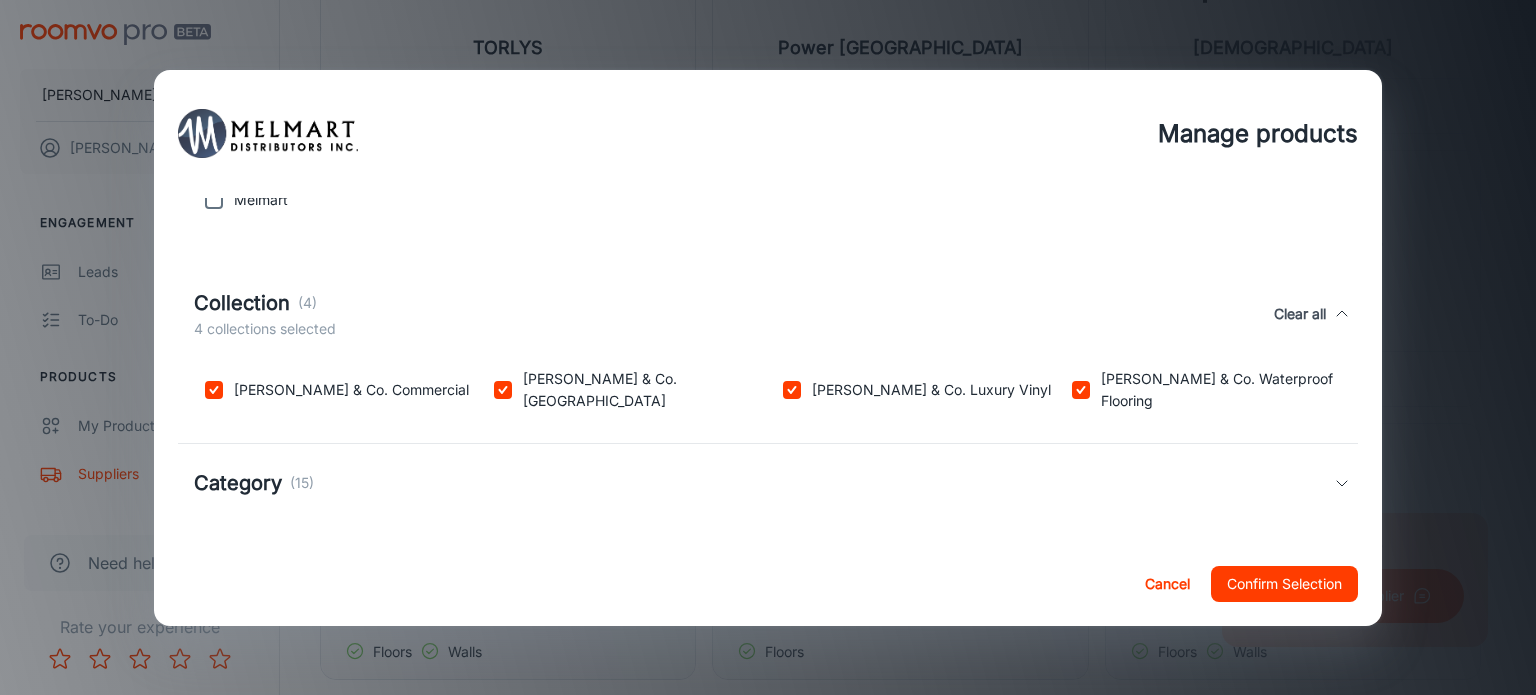 click 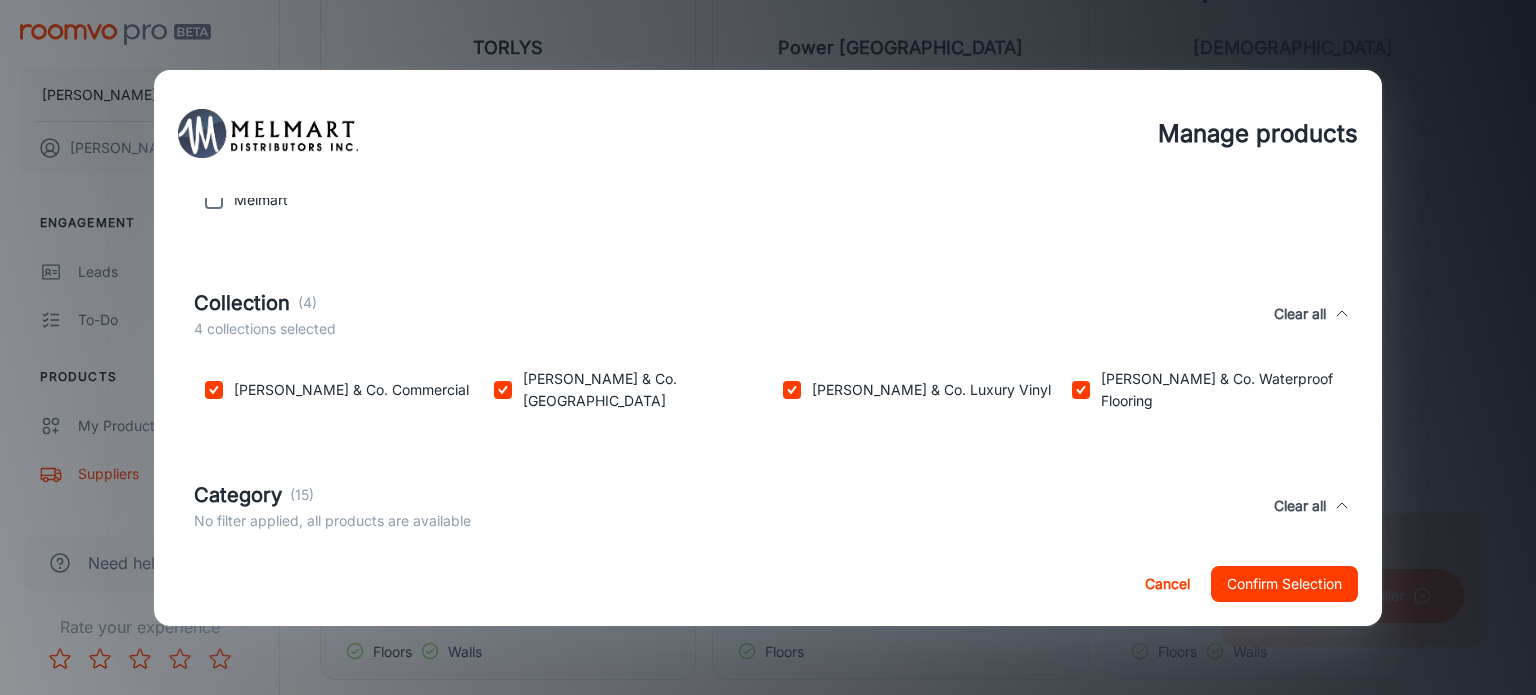 scroll, scrollTop: 692, scrollLeft: 0, axis: vertical 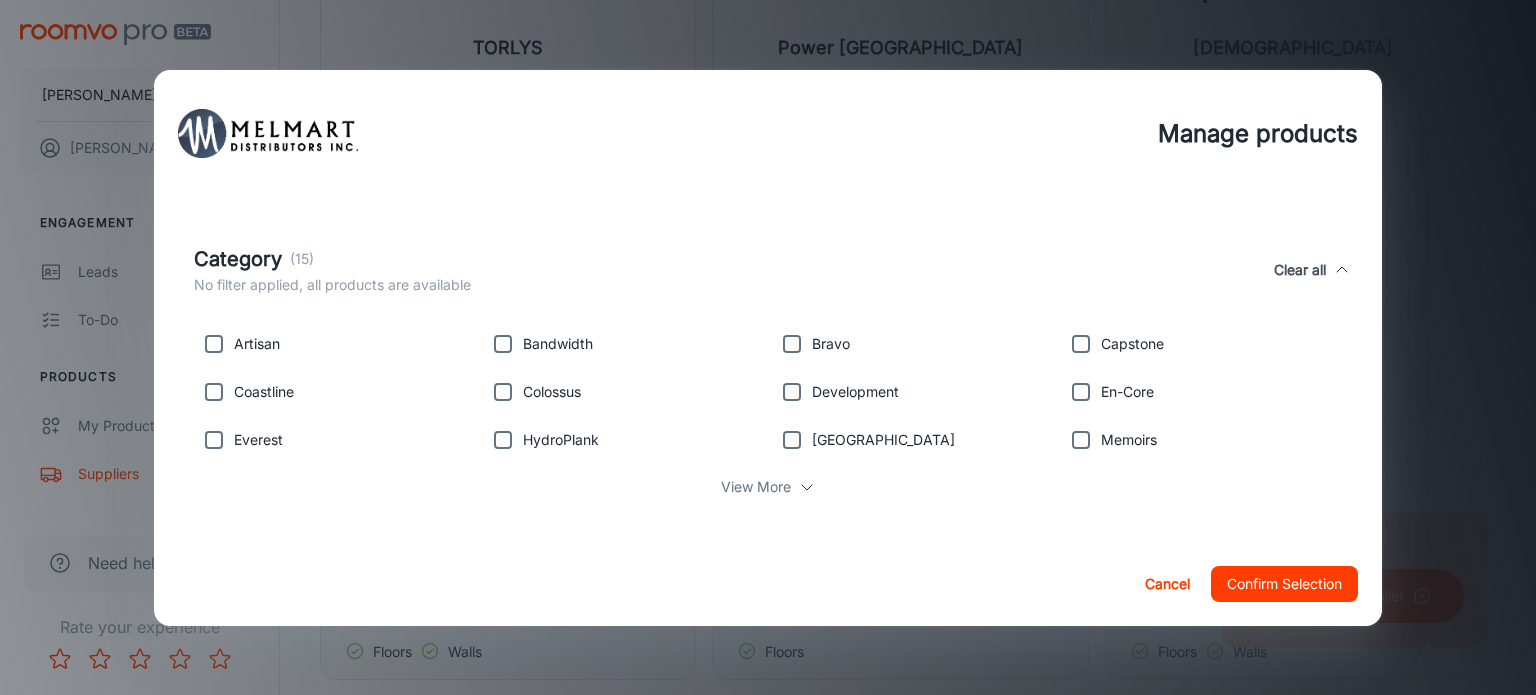 click on "View More" at bounding box center (756, 487) 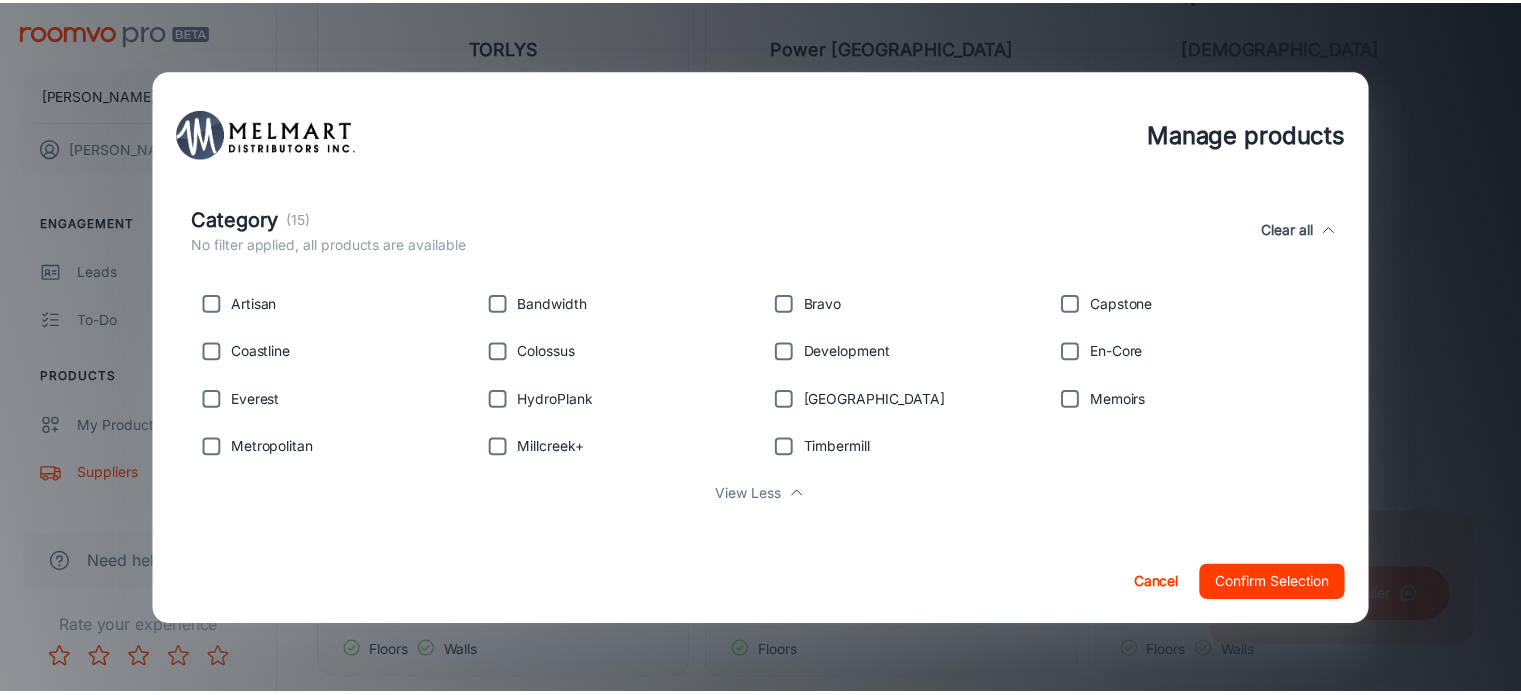 scroll, scrollTop: 740, scrollLeft: 0, axis: vertical 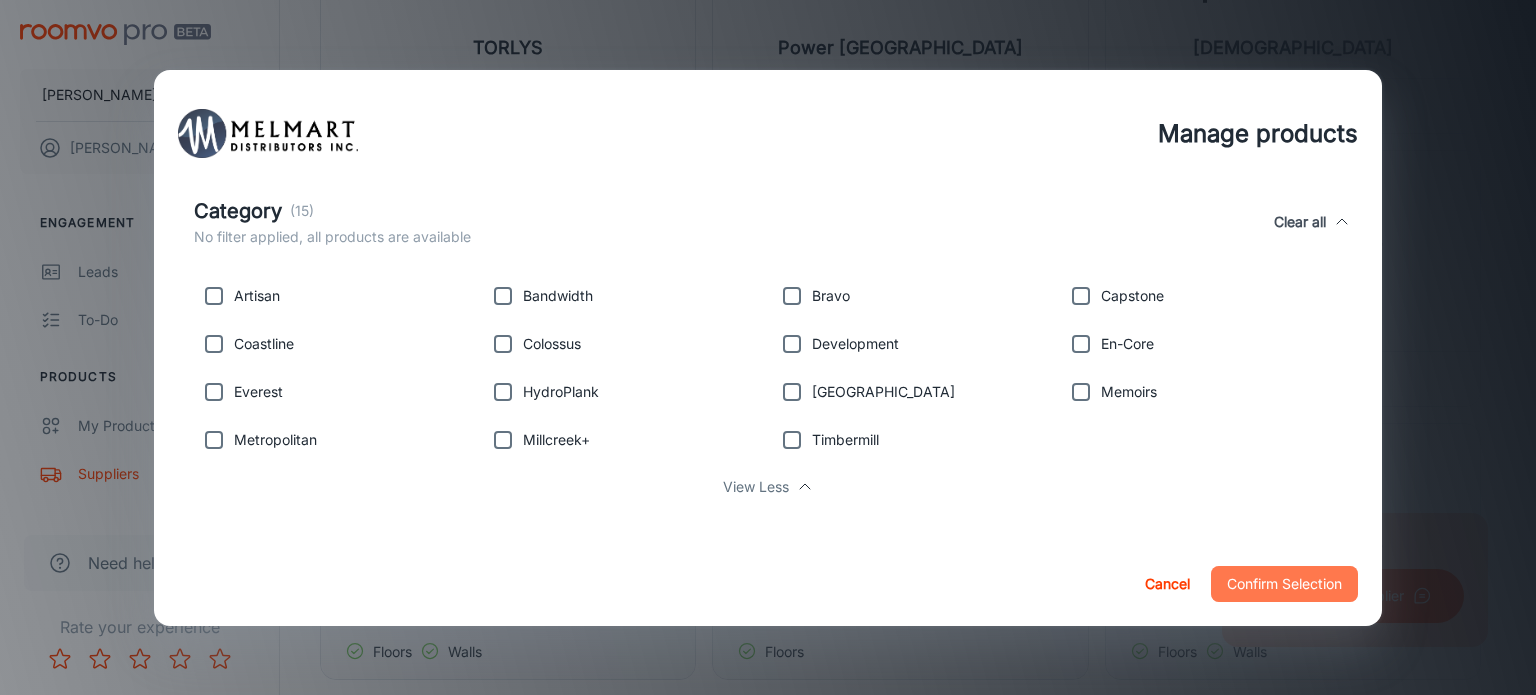click on "Confirm Selection" at bounding box center (1284, 584) 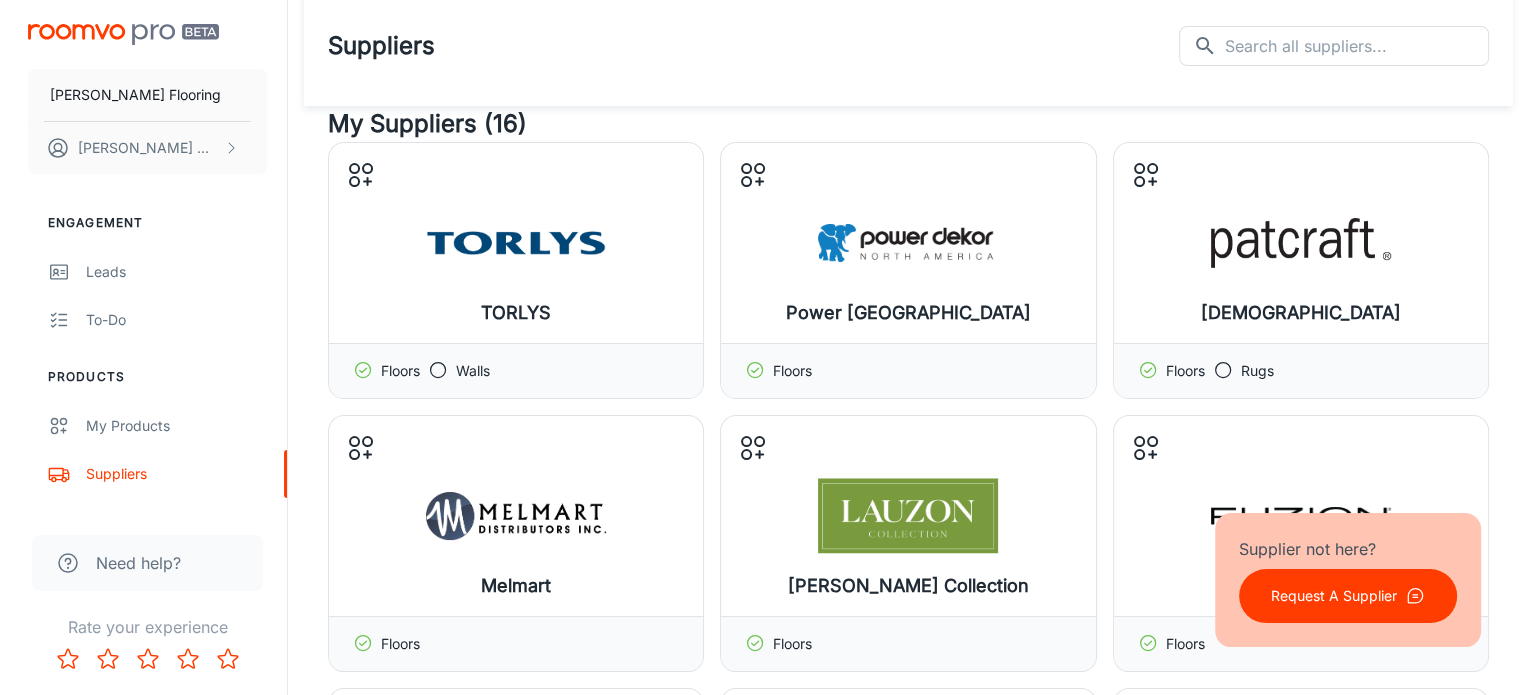 scroll, scrollTop: 0, scrollLeft: 0, axis: both 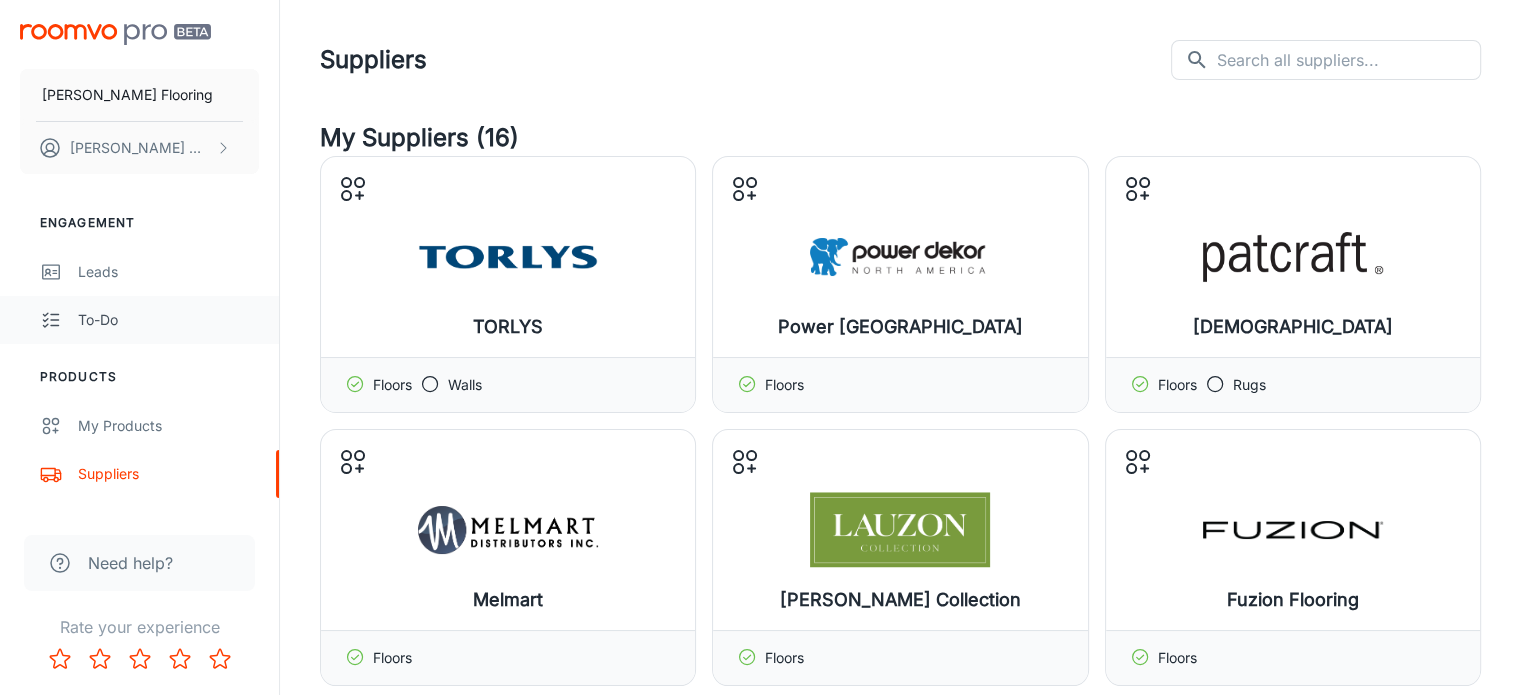click on "To-do" at bounding box center (168, 320) 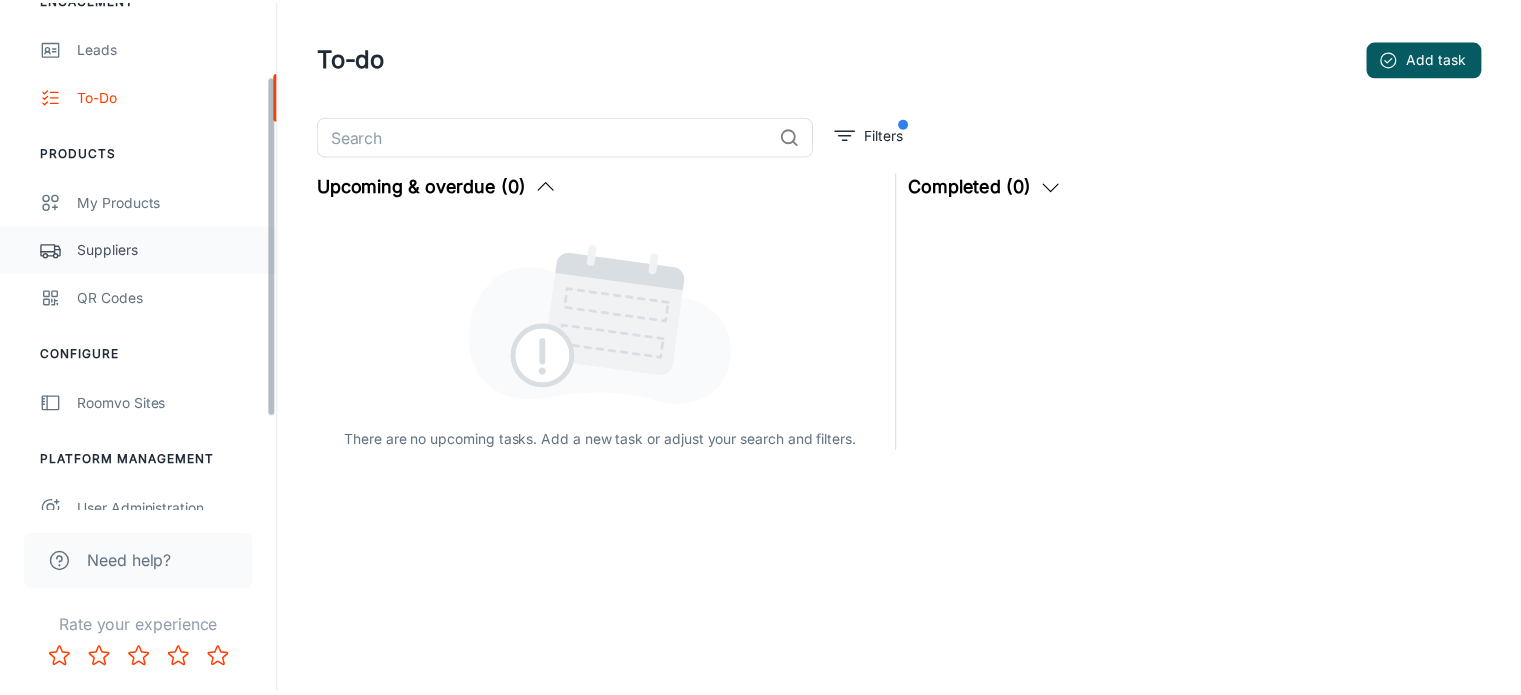 scroll, scrollTop: 246, scrollLeft: 0, axis: vertical 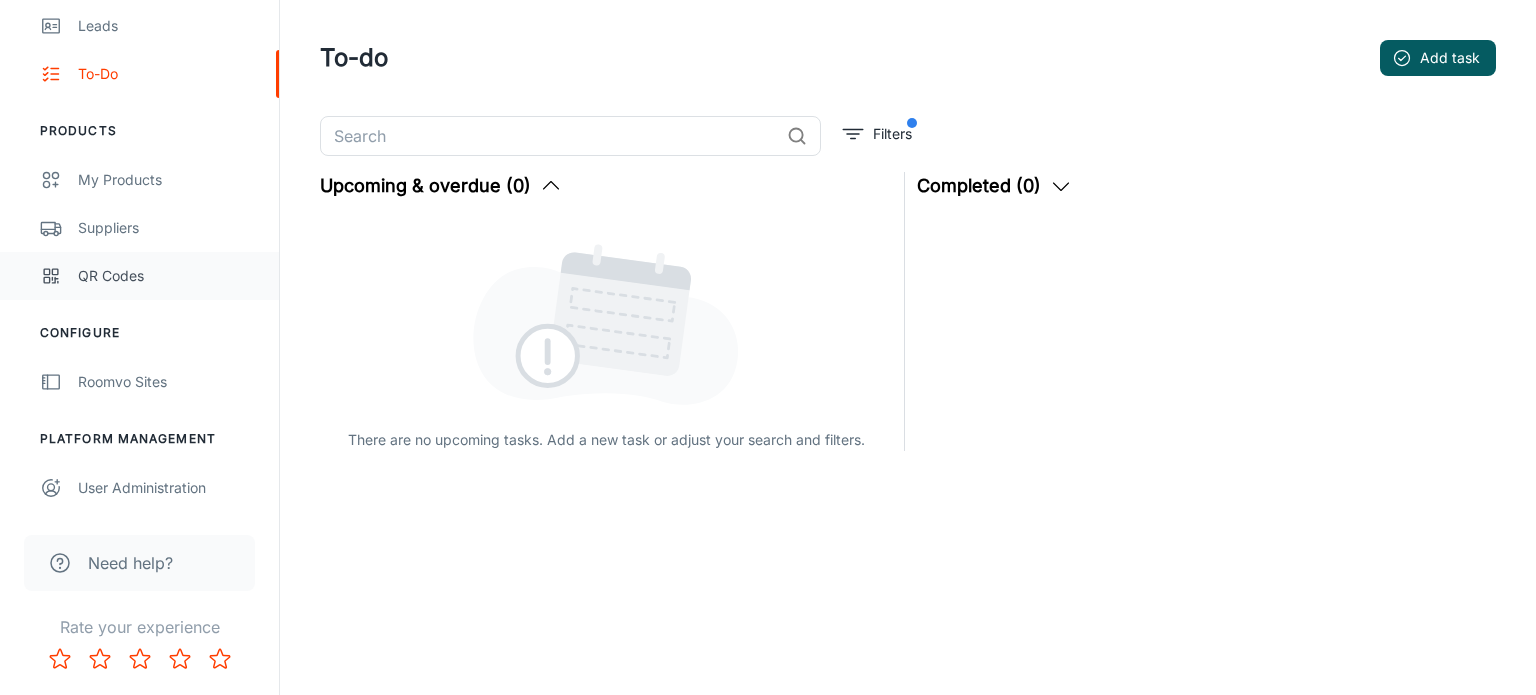 click on "QR Codes" at bounding box center (168, 276) 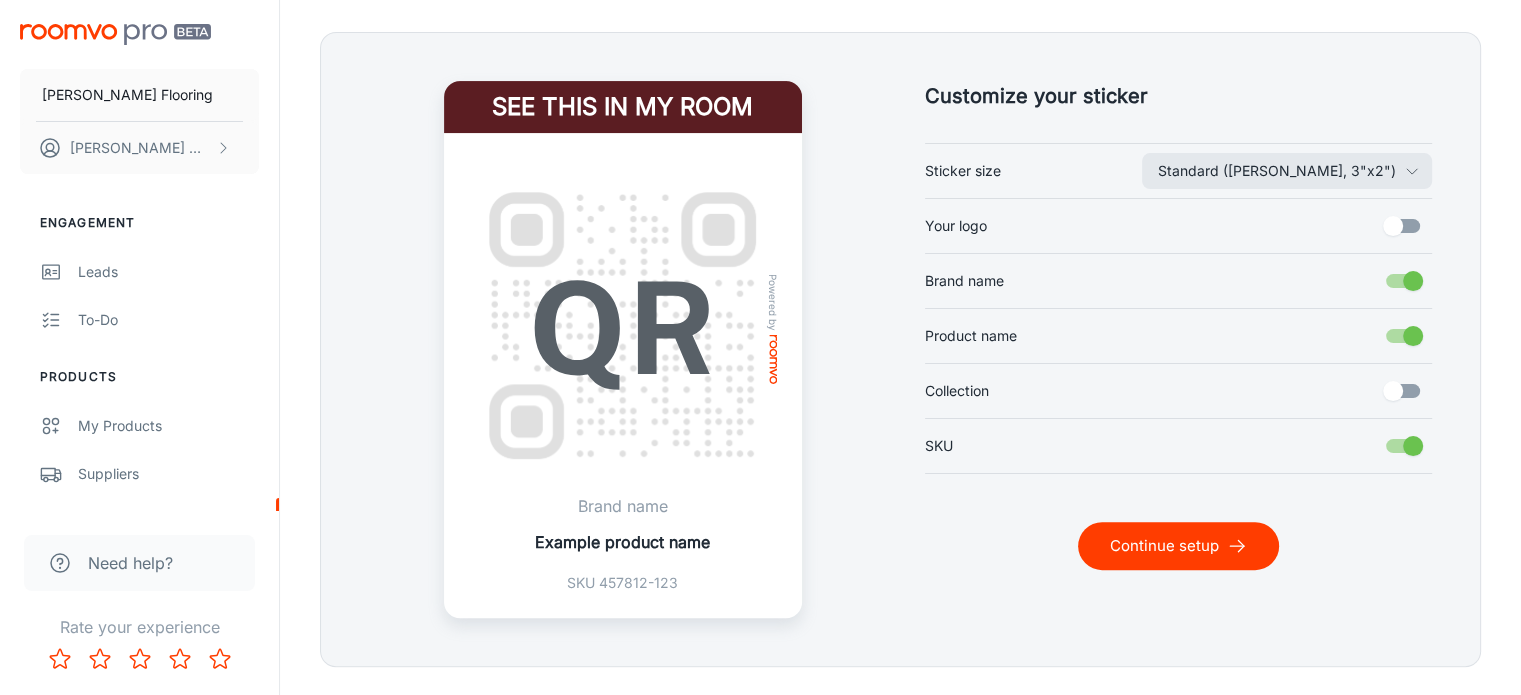scroll, scrollTop: 471, scrollLeft: 0, axis: vertical 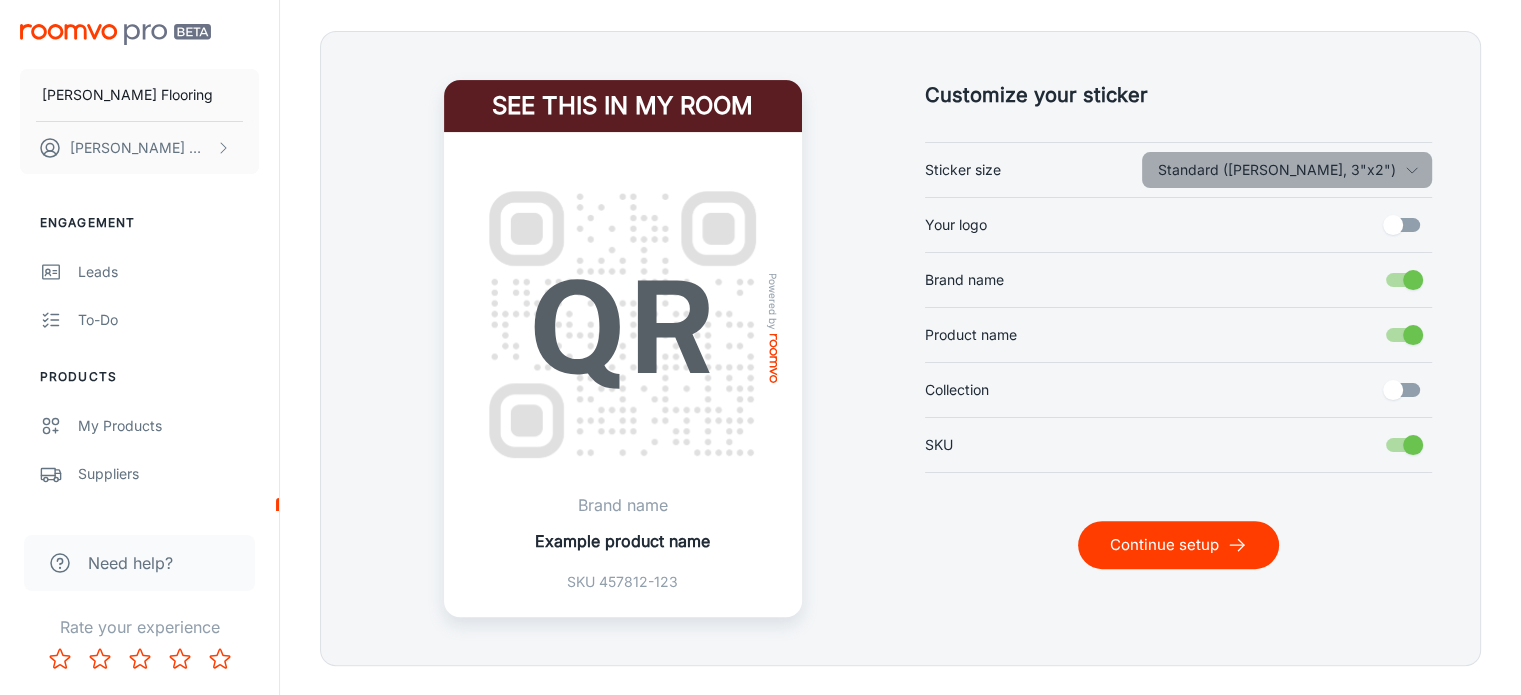 click 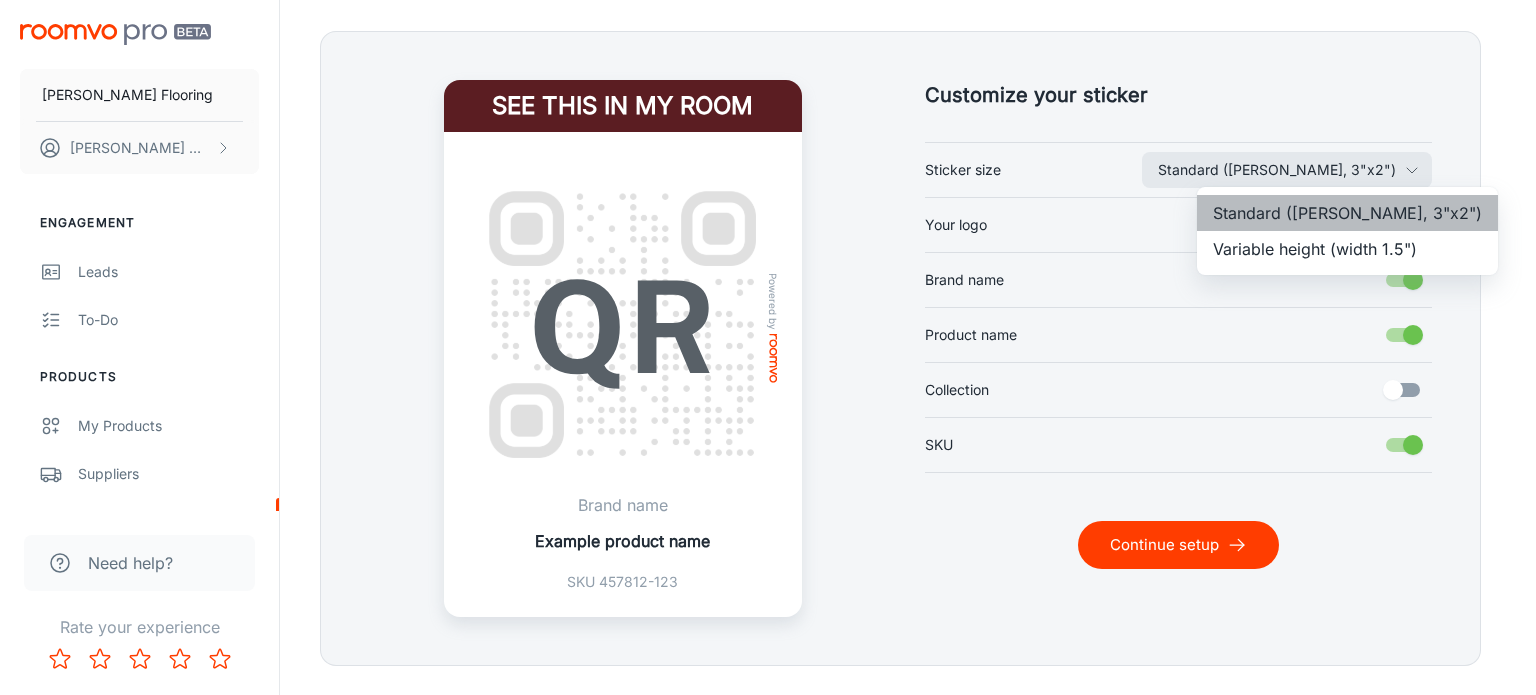 click on "Standard ([PERSON_NAME], 3"x2")" at bounding box center (1347, 213) 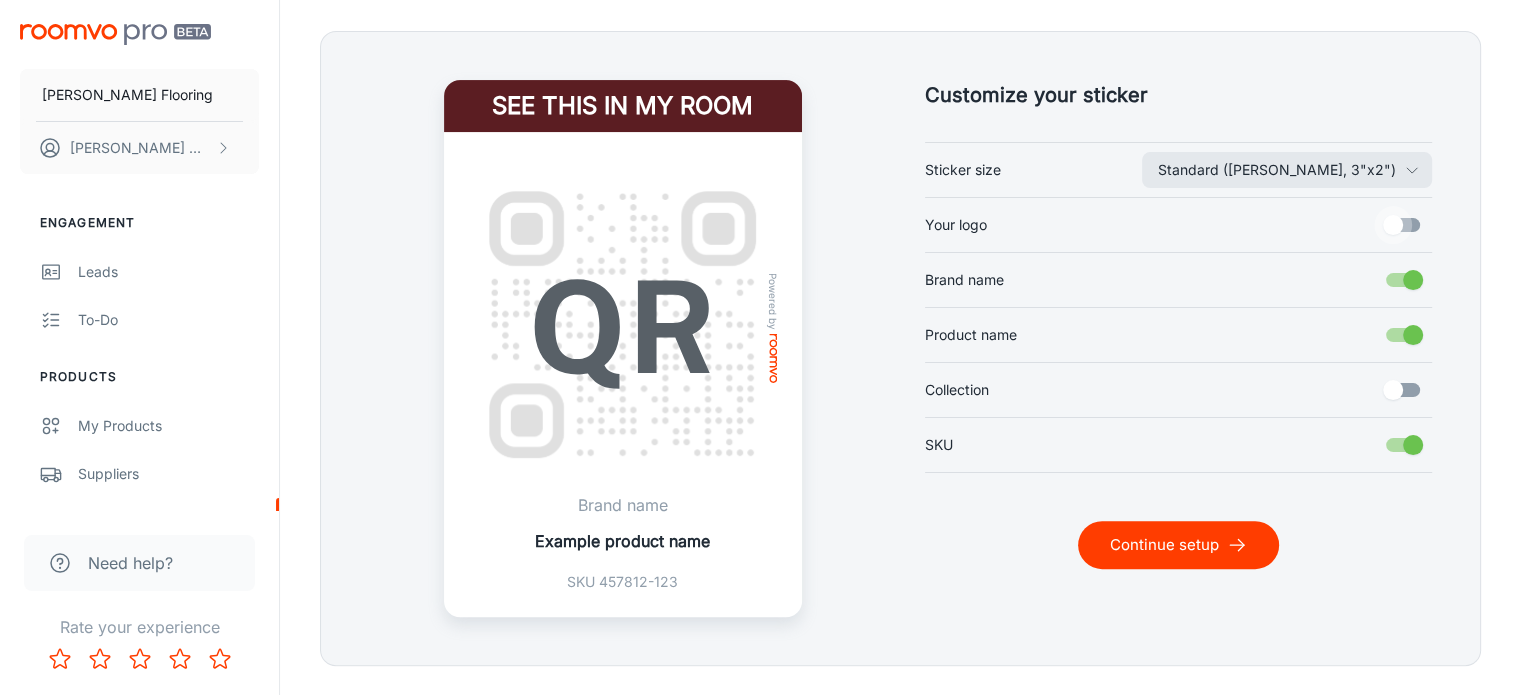 click on "Your logo" at bounding box center (1393, 225) 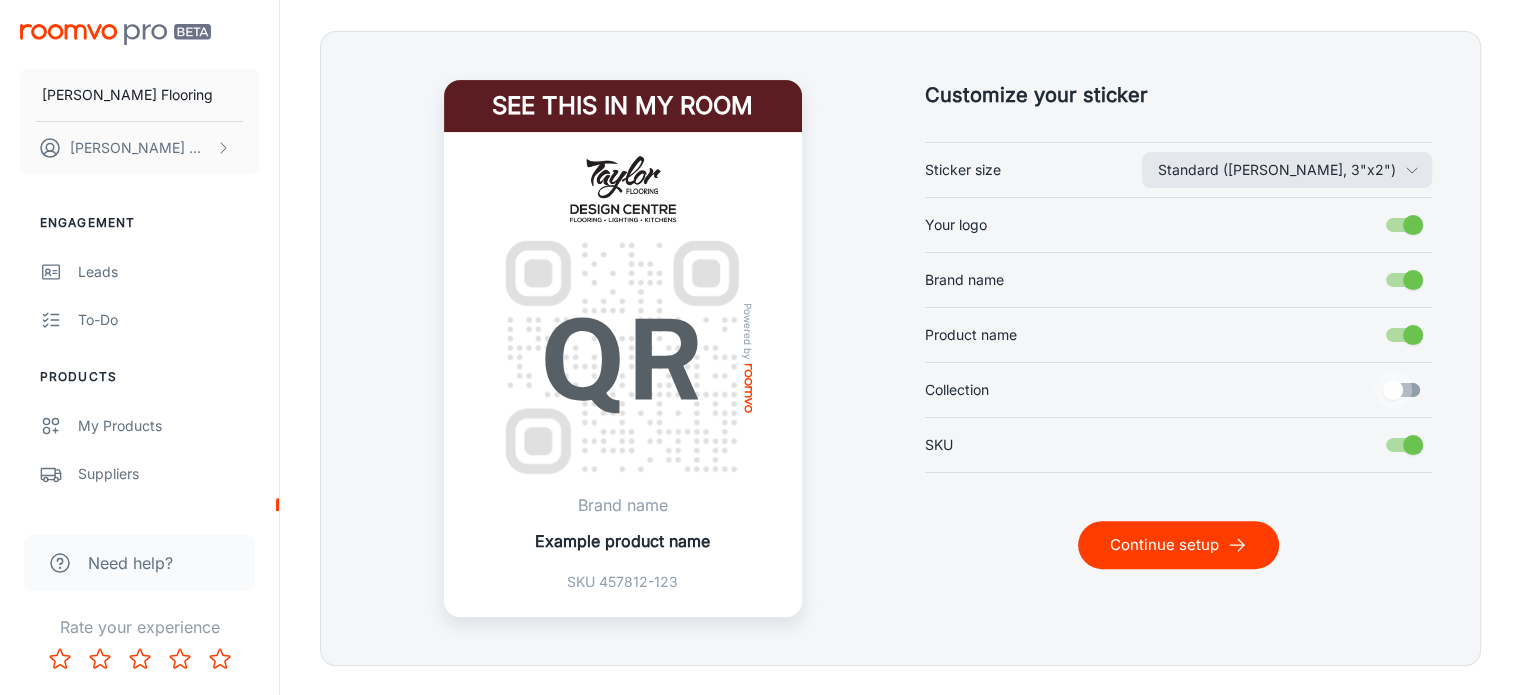 click on "Collection" at bounding box center [1393, 390] 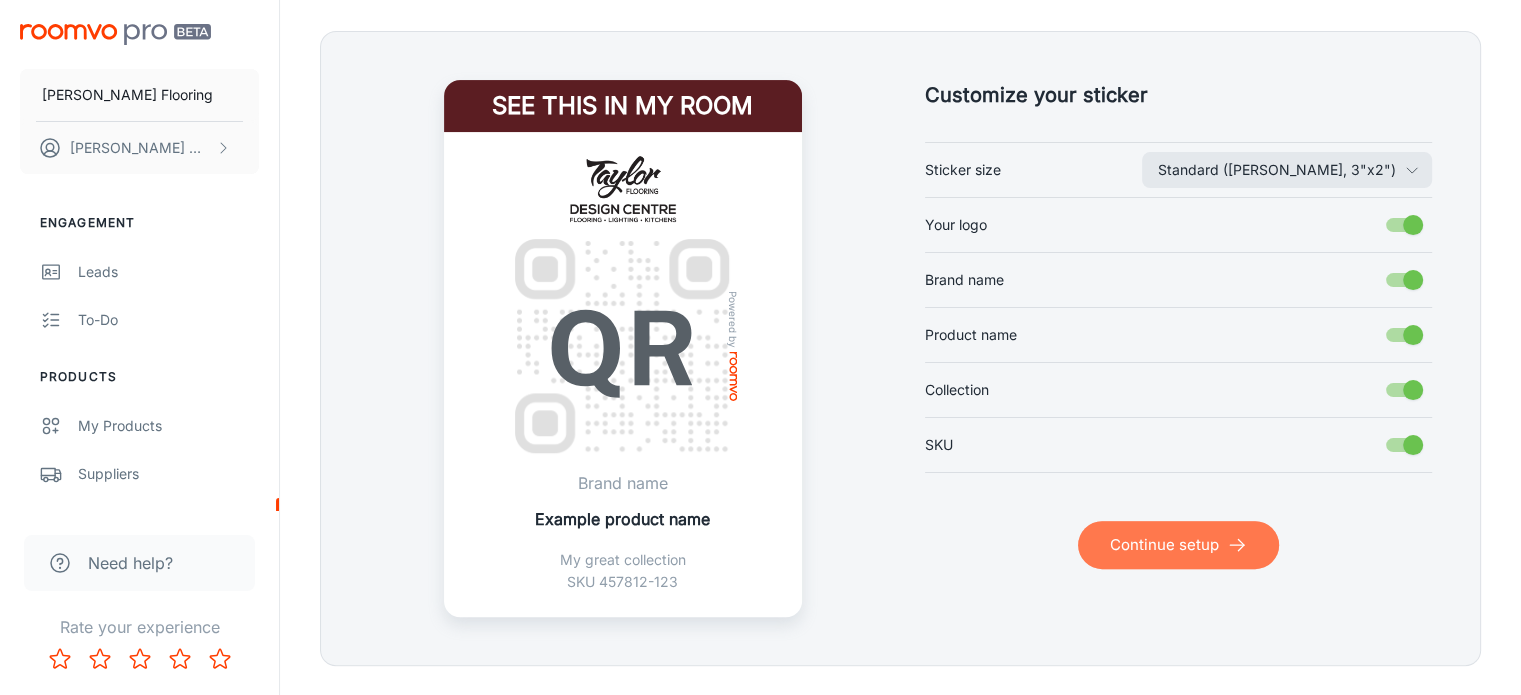 click on "Continue setup" at bounding box center [1178, 545] 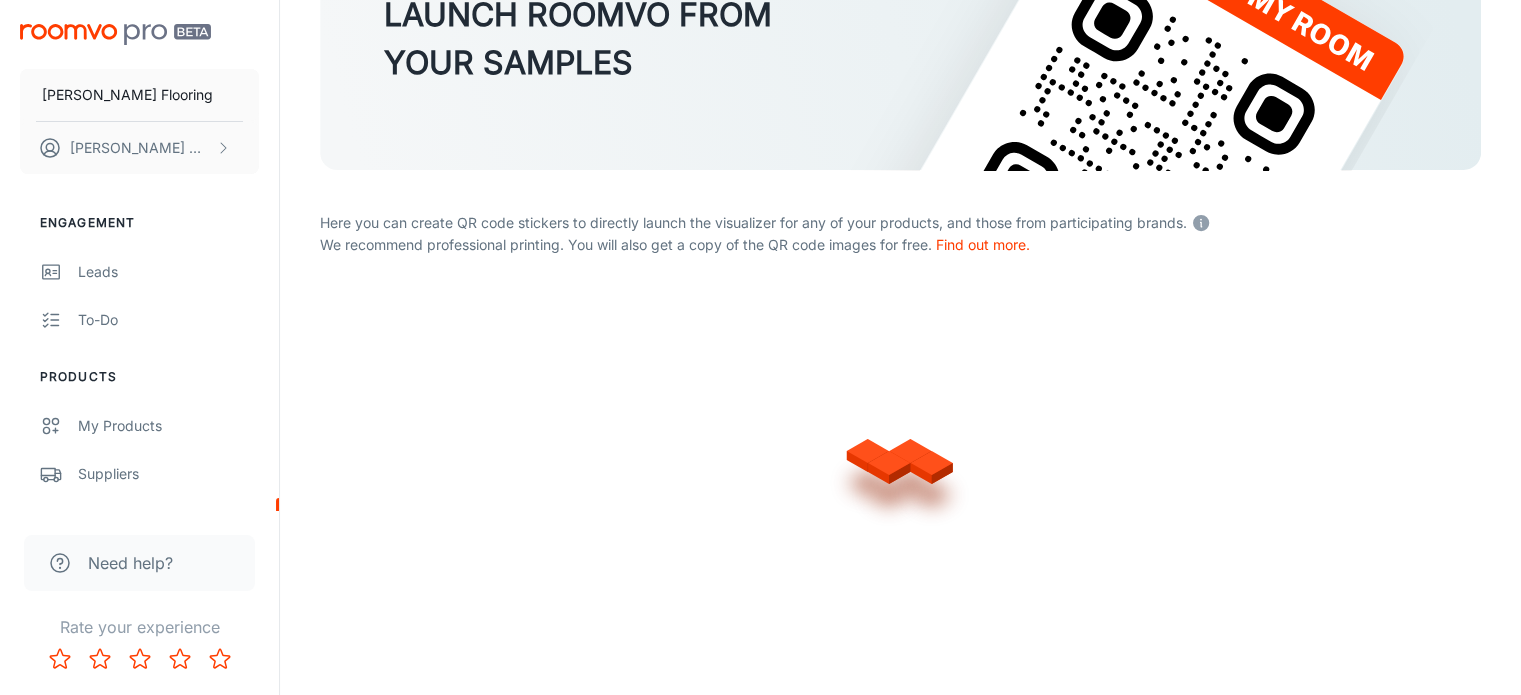 scroll, scrollTop: 471, scrollLeft: 0, axis: vertical 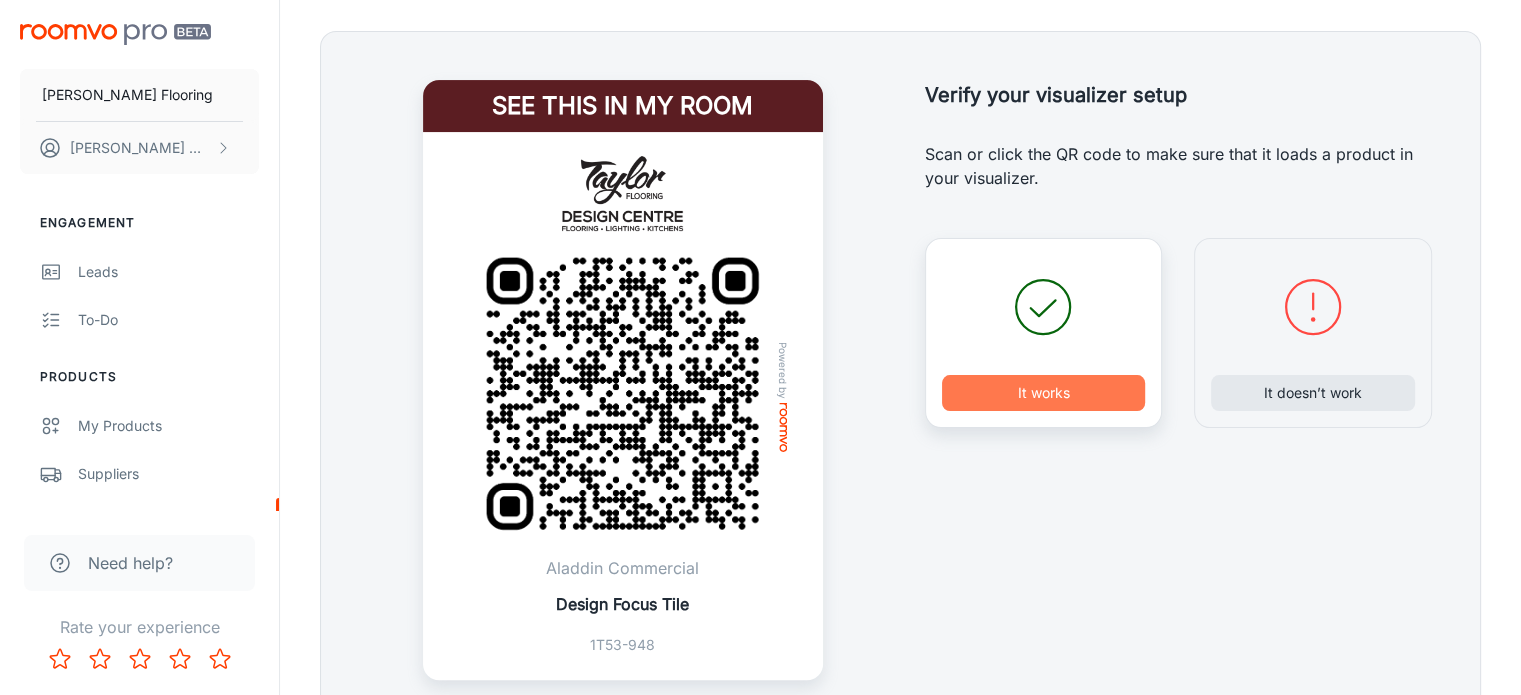 click on "It works" at bounding box center [1044, 393] 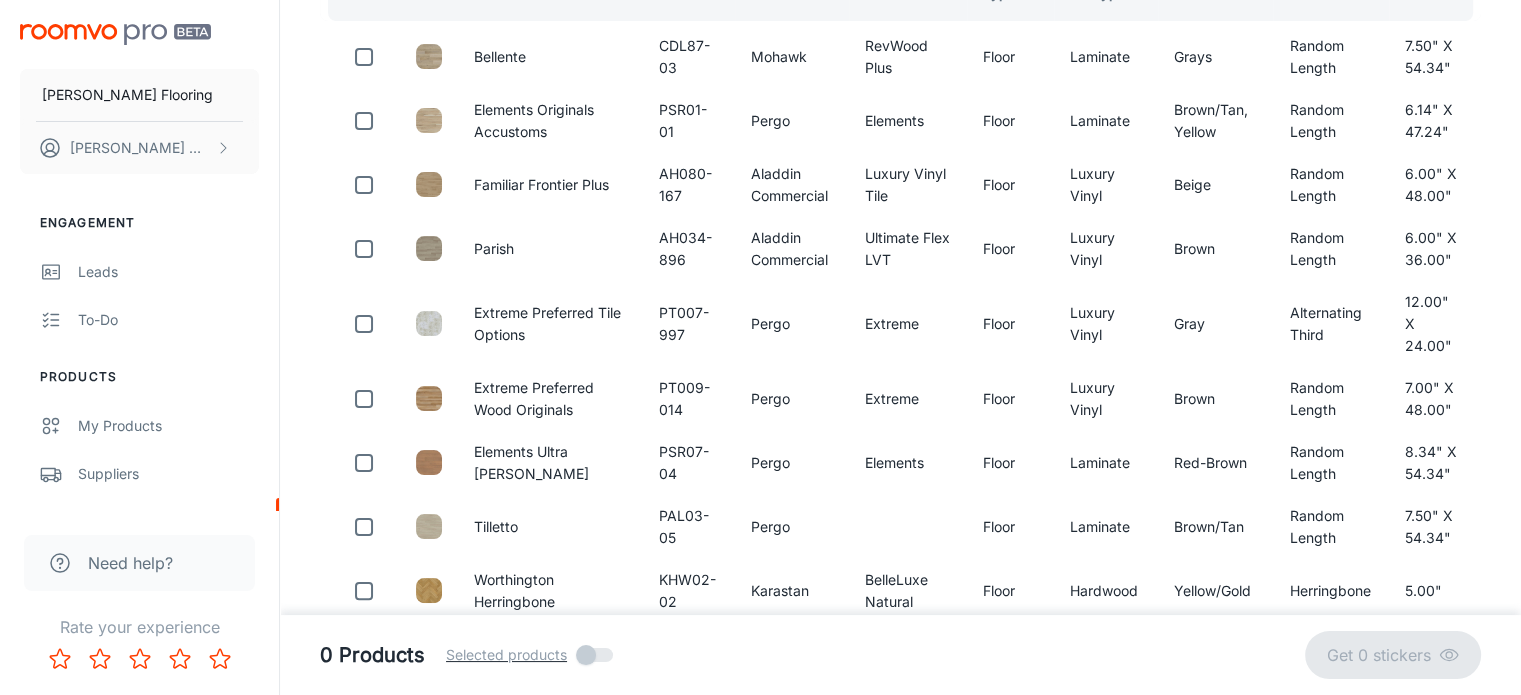 scroll, scrollTop: 0, scrollLeft: 0, axis: both 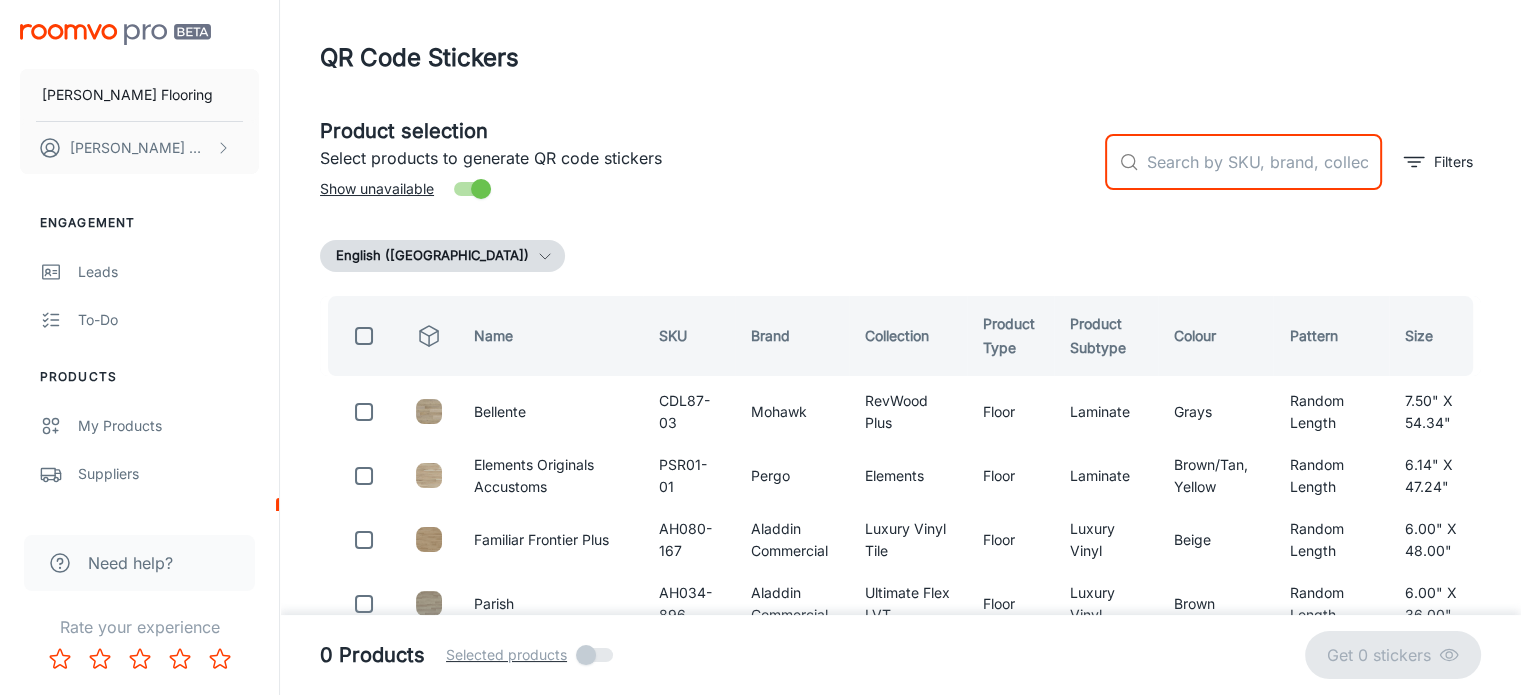 click at bounding box center [1264, 162] 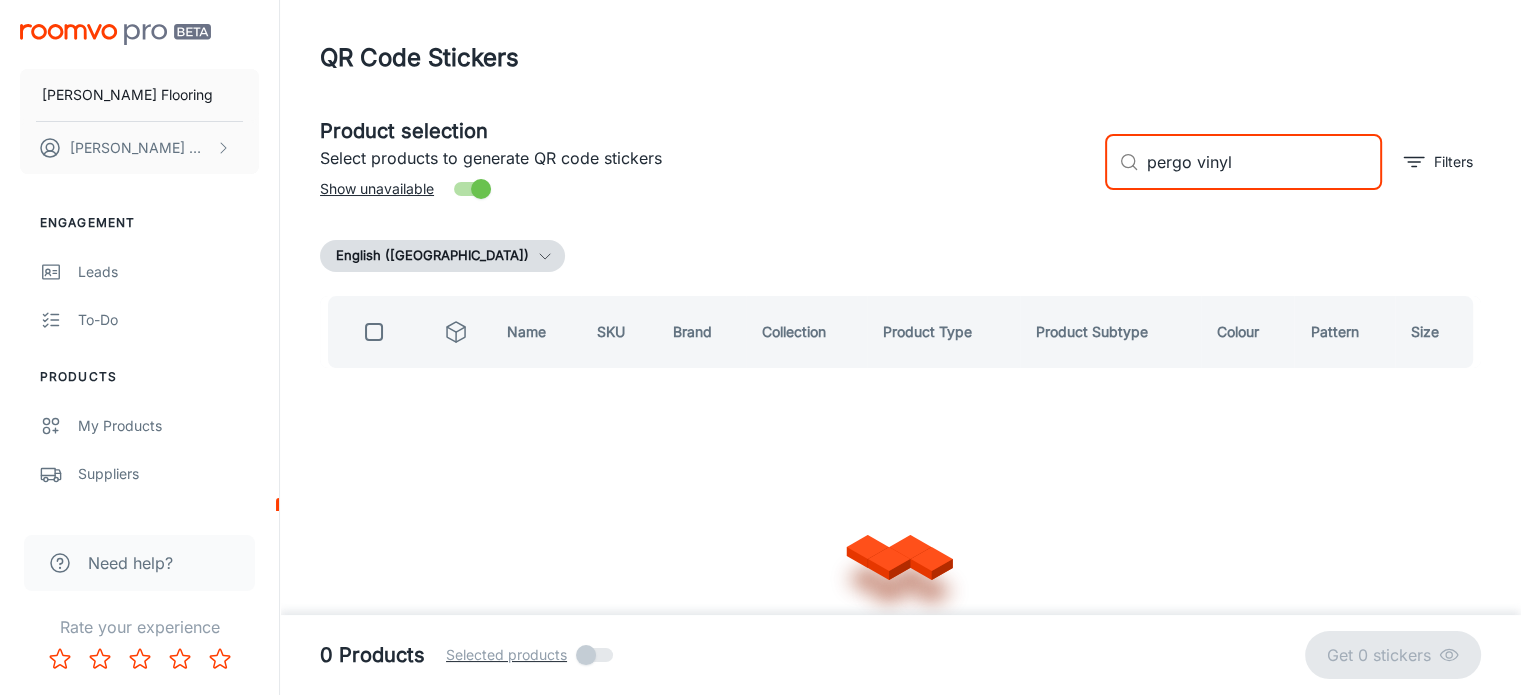 type on "pergo vinyl" 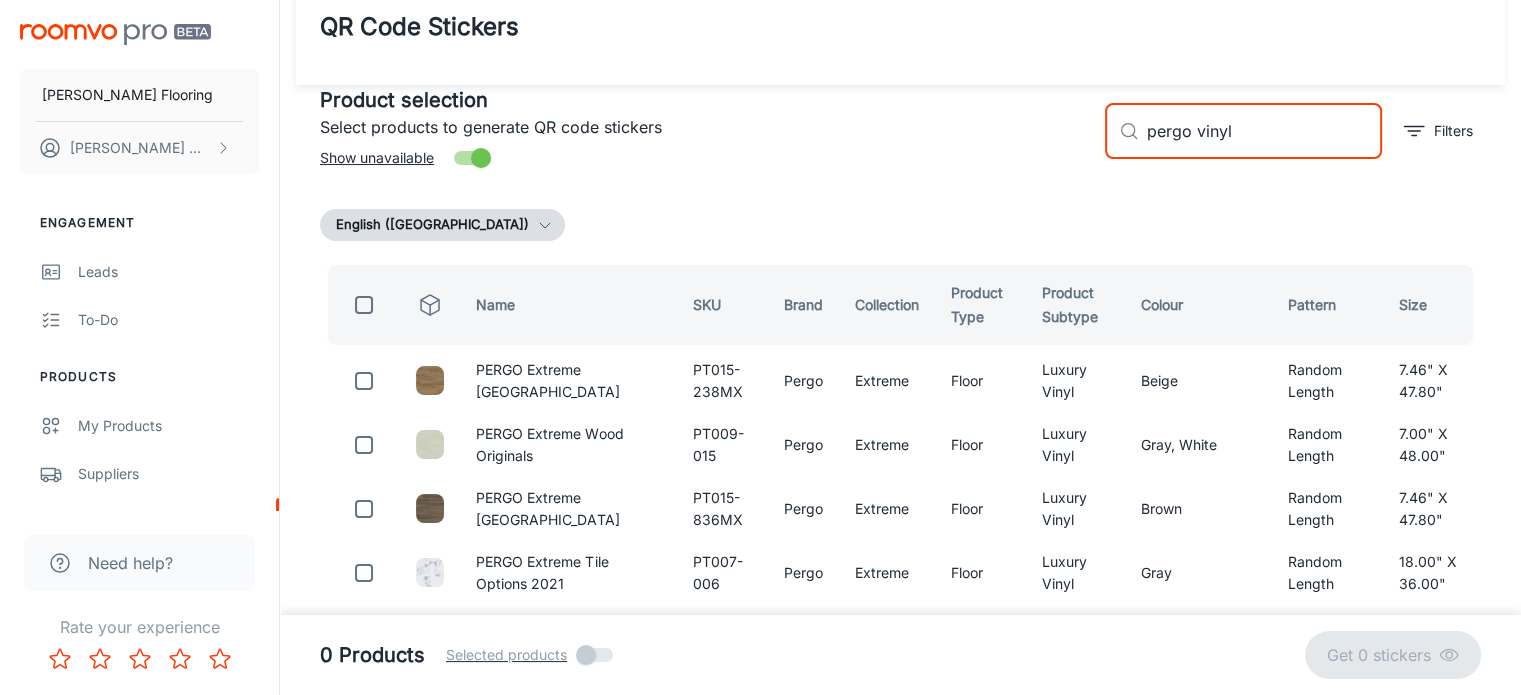scroll, scrollTop: 0, scrollLeft: 0, axis: both 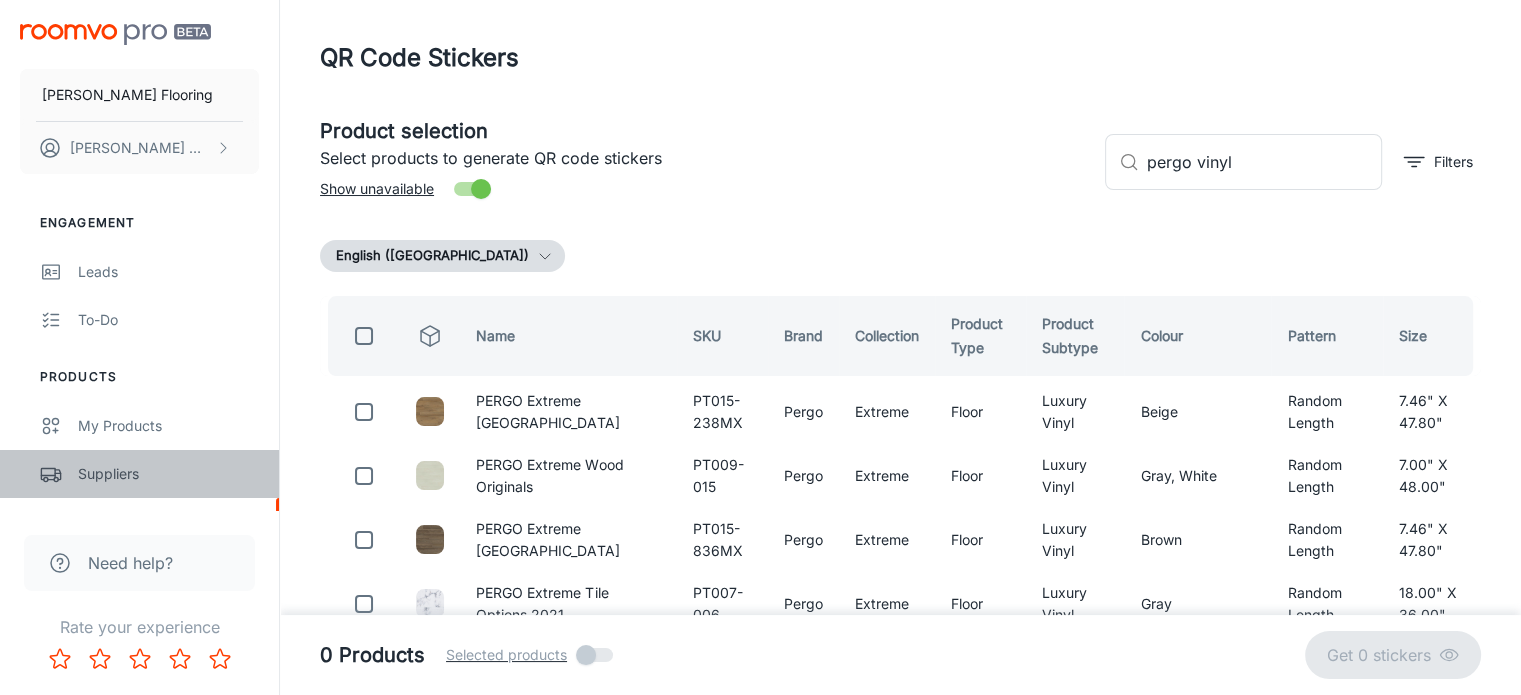 click on "Suppliers" at bounding box center (168, 474) 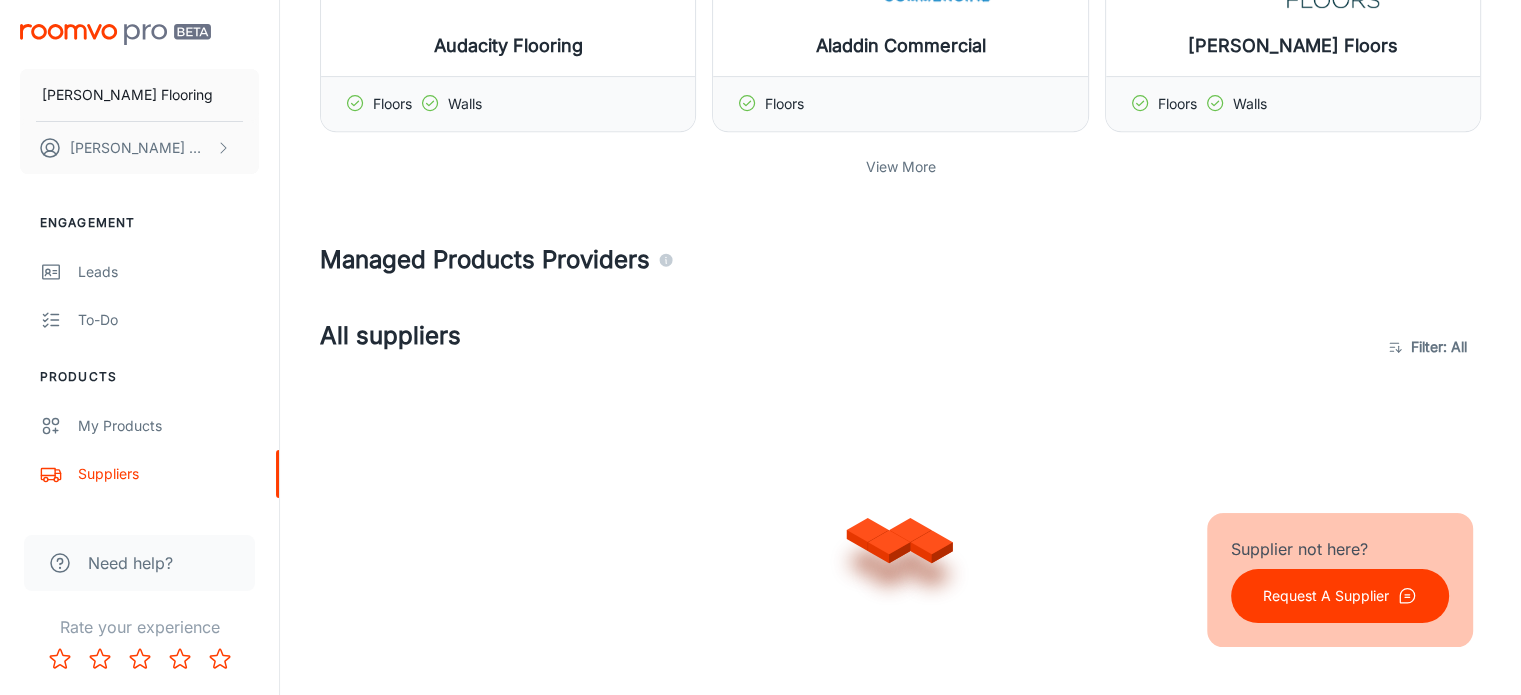 scroll, scrollTop: 832, scrollLeft: 0, axis: vertical 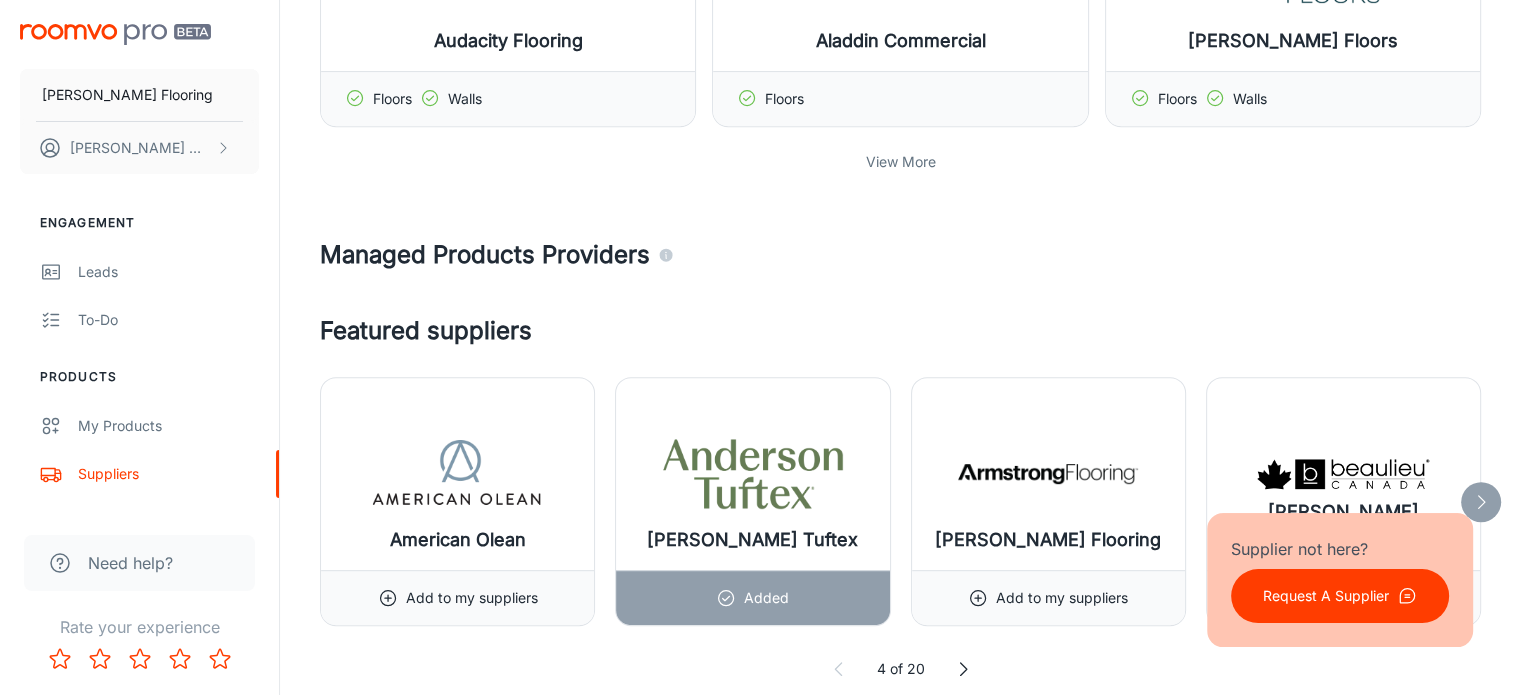click on "View More" at bounding box center [901, 162] 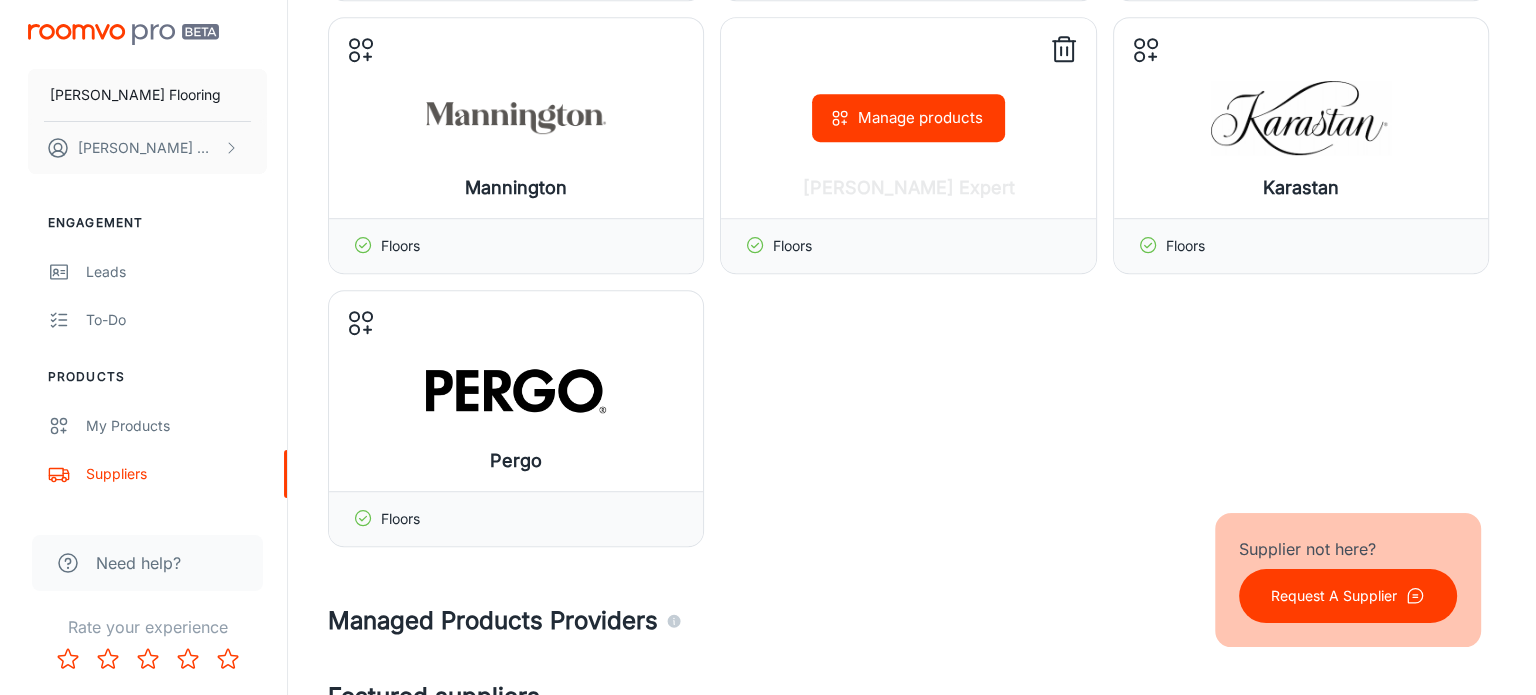 scroll, scrollTop: 1328, scrollLeft: 0, axis: vertical 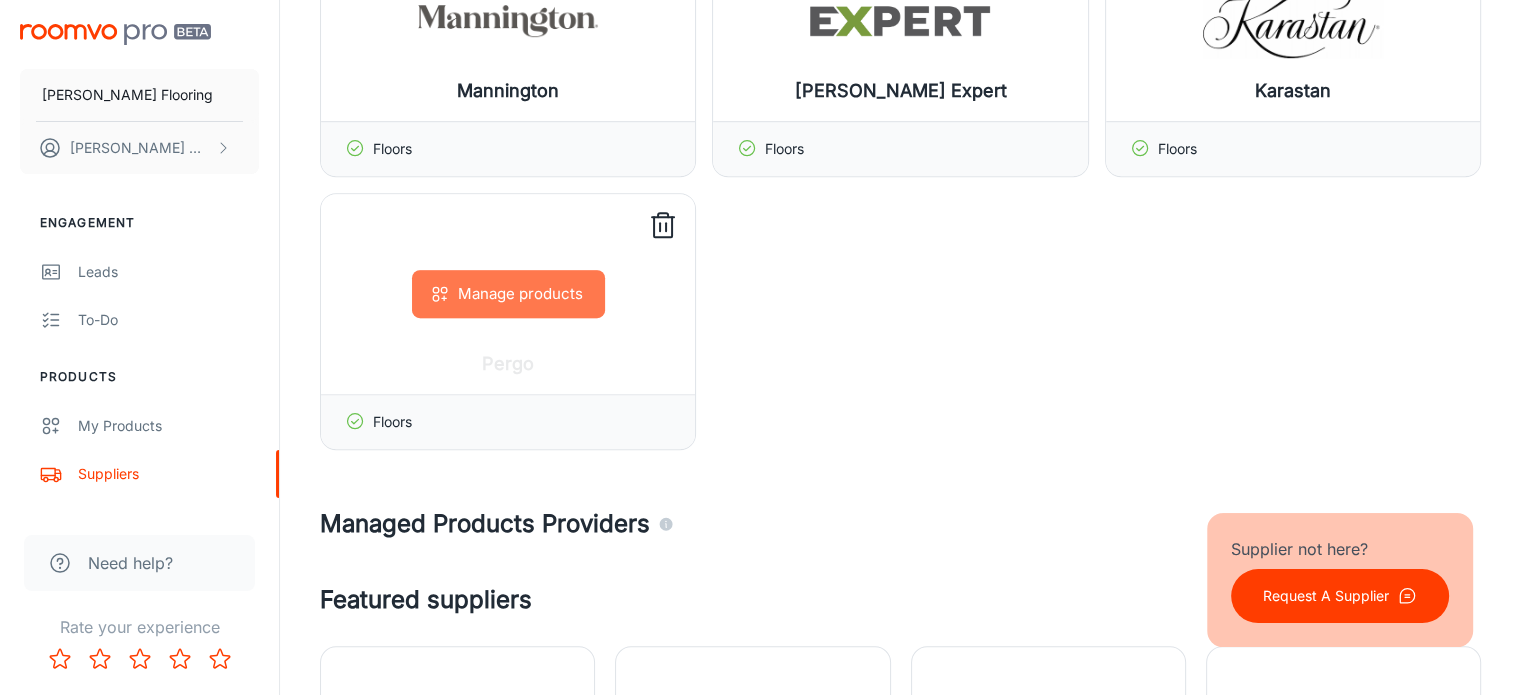 click on "Manage products" at bounding box center (508, 294) 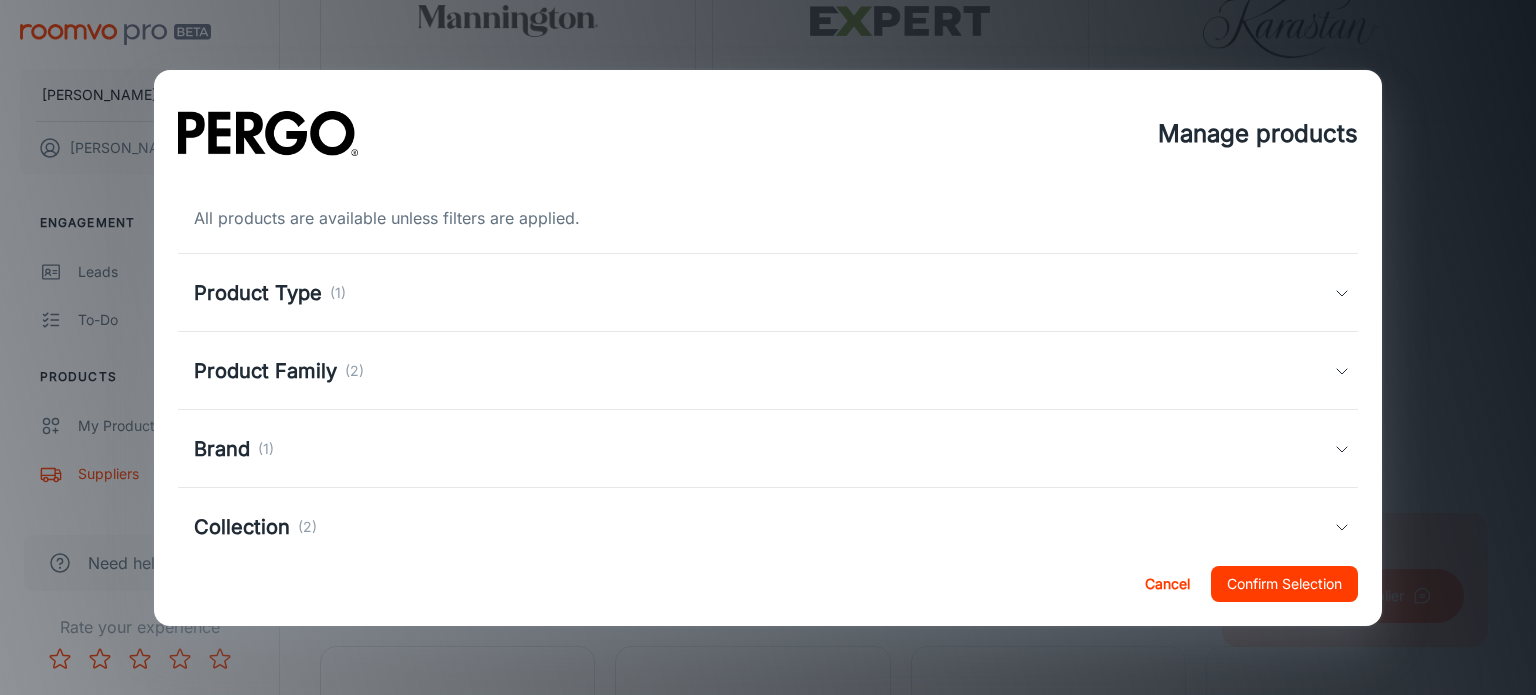 click on "Product Family (2)" at bounding box center (768, 371) 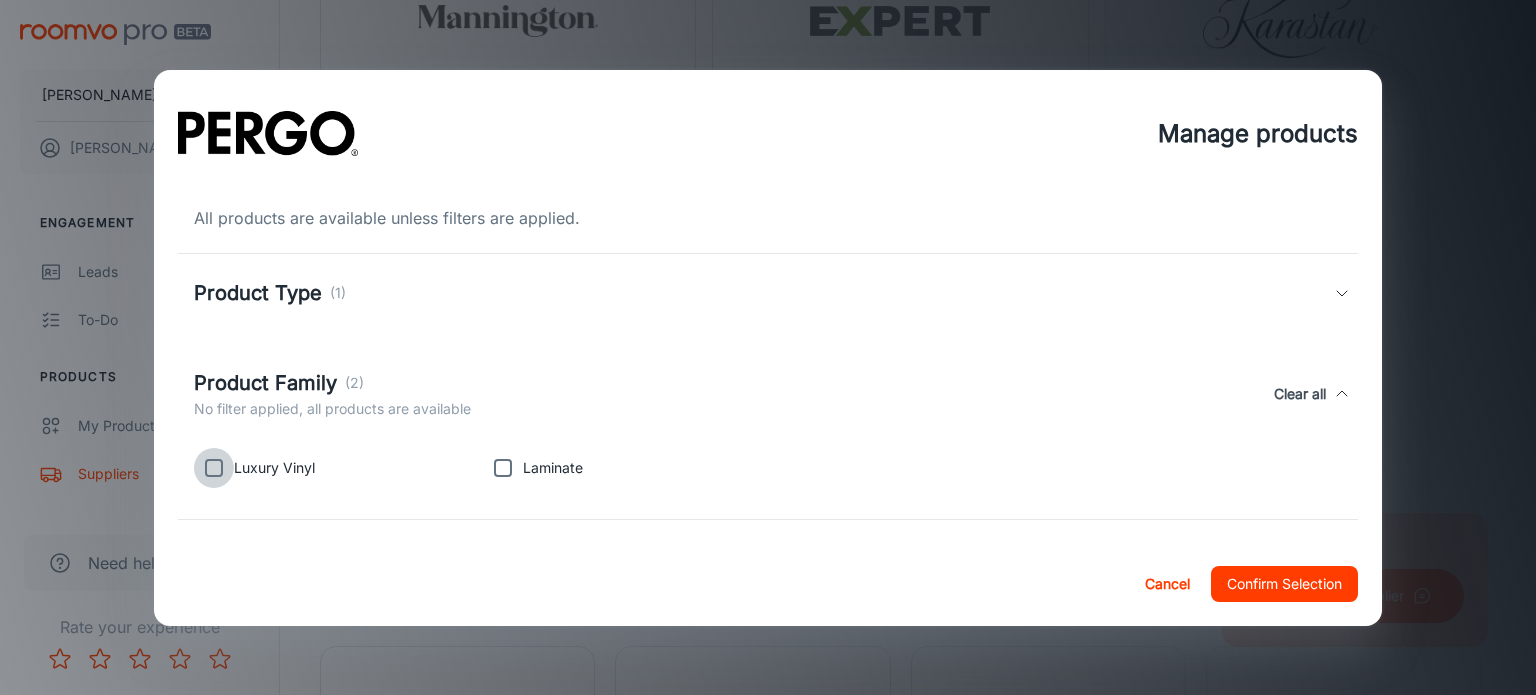 click at bounding box center [214, 468] 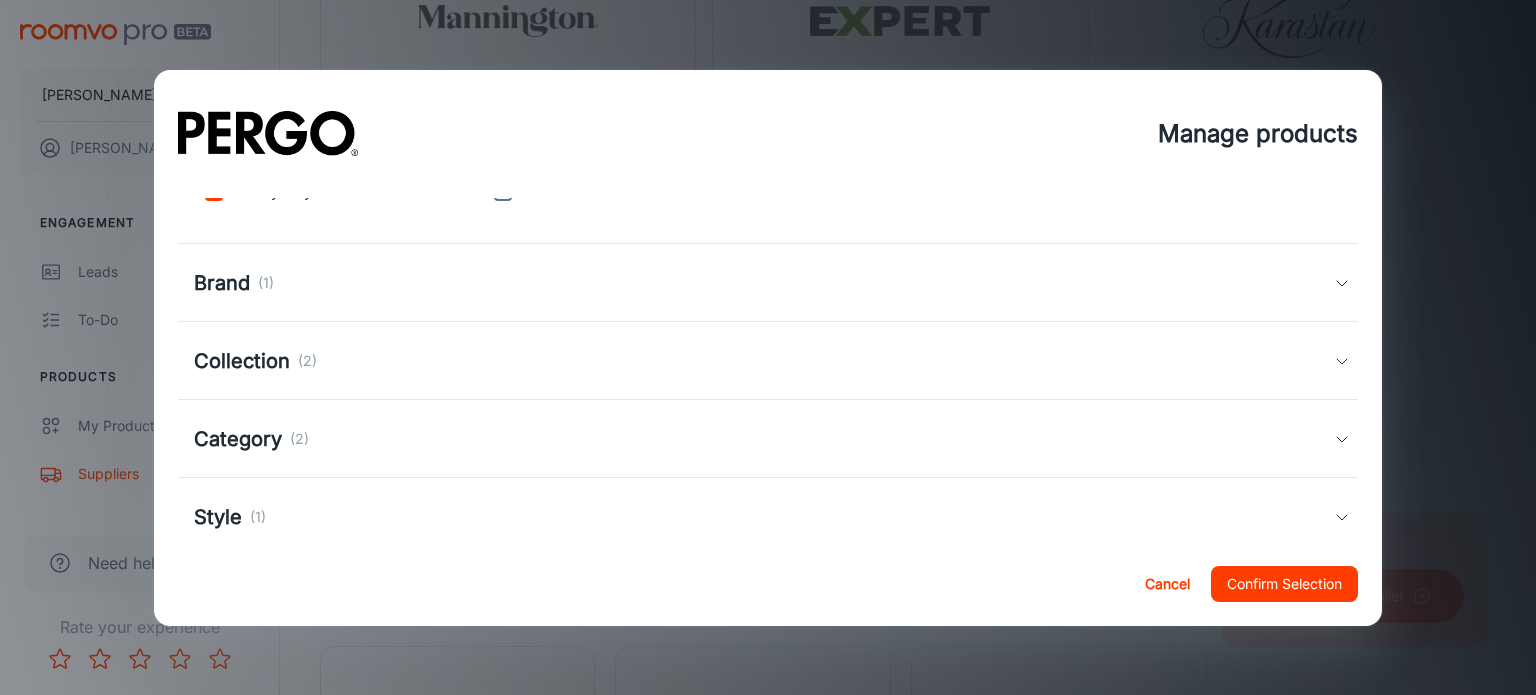 scroll, scrollTop: 313, scrollLeft: 0, axis: vertical 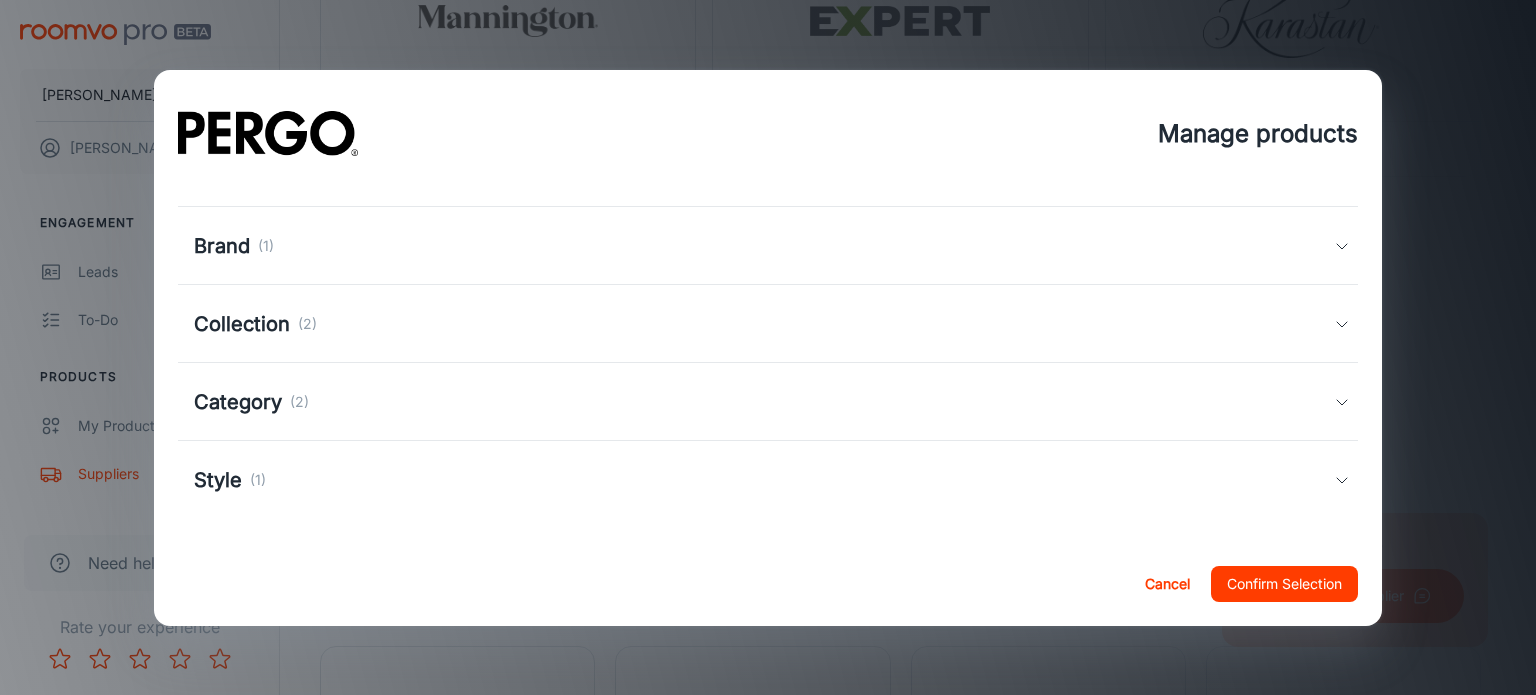 click 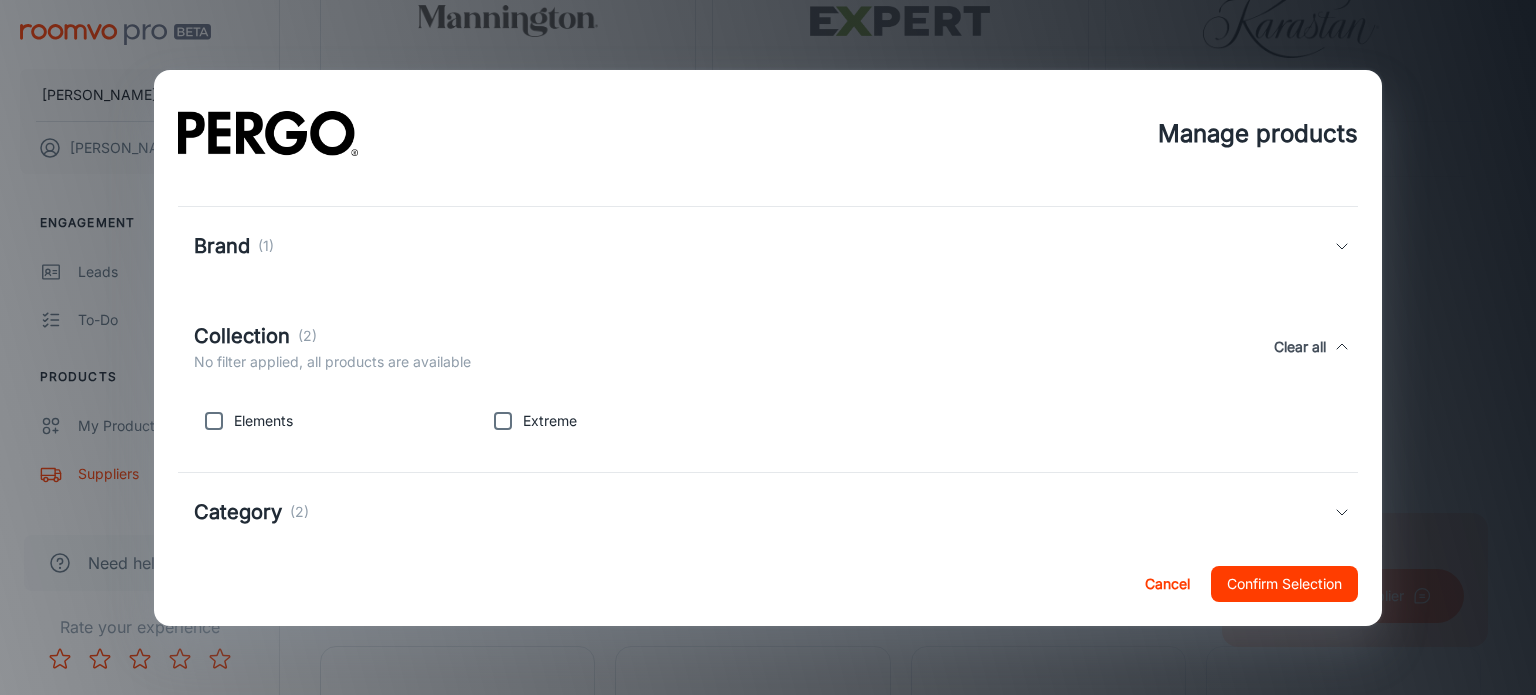 scroll, scrollTop: 424, scrollLeft: 0, axis: vertical 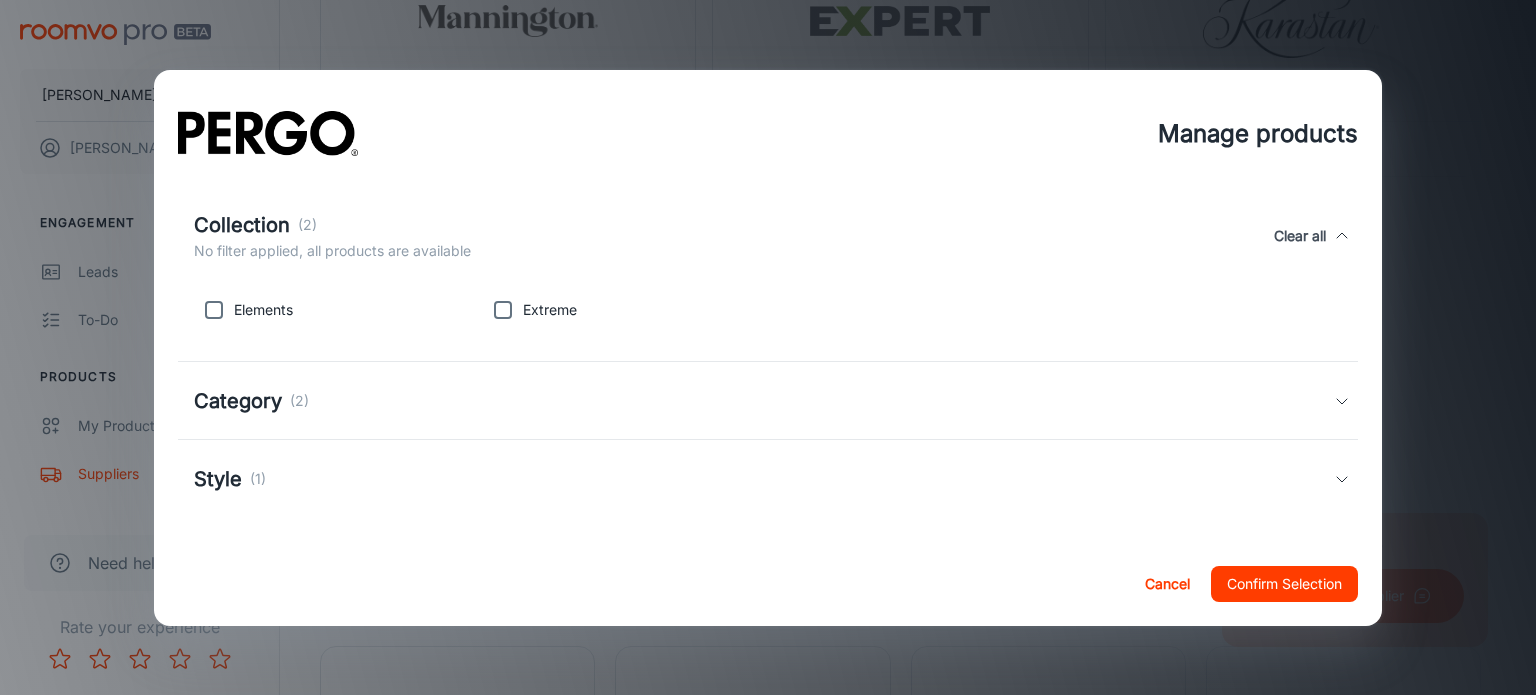 click on "Category (2)" at bounding box center (768, 401) 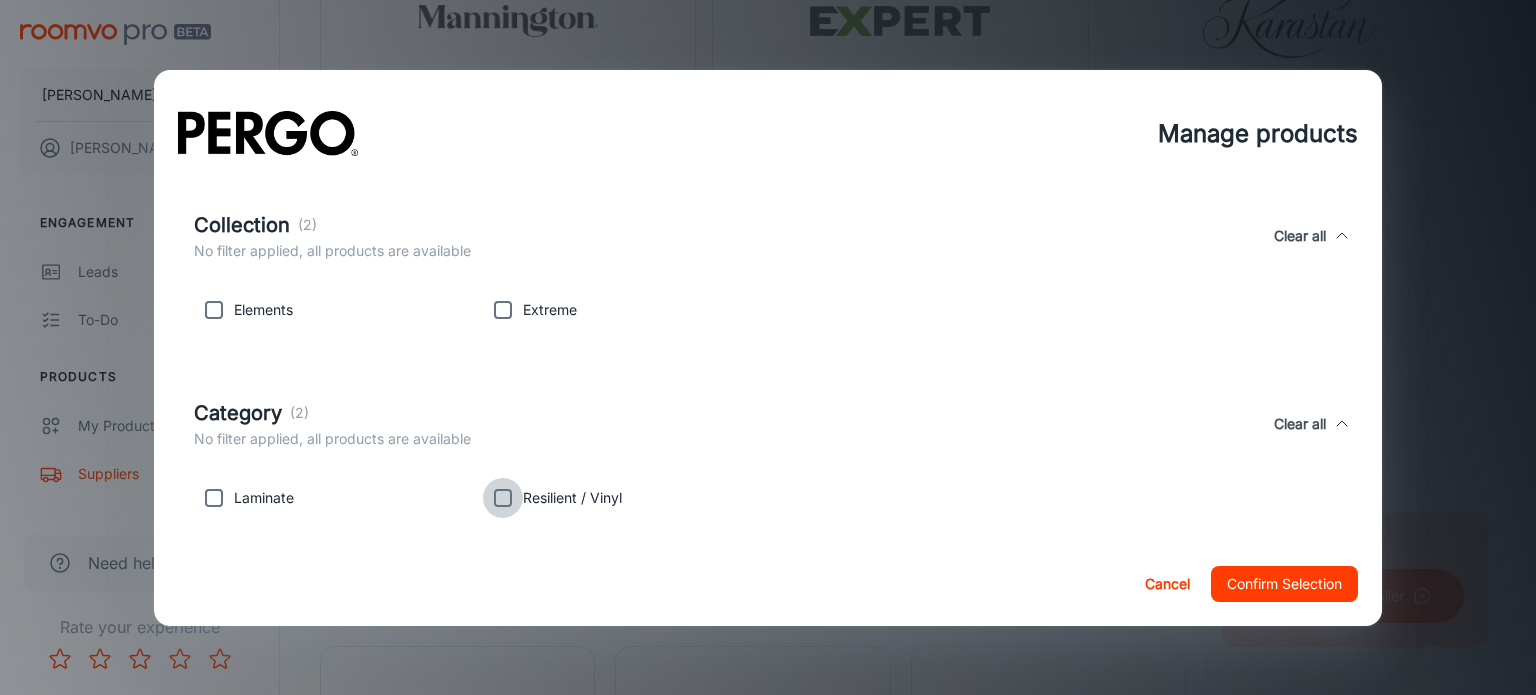 click at bounding box center (503, 498) 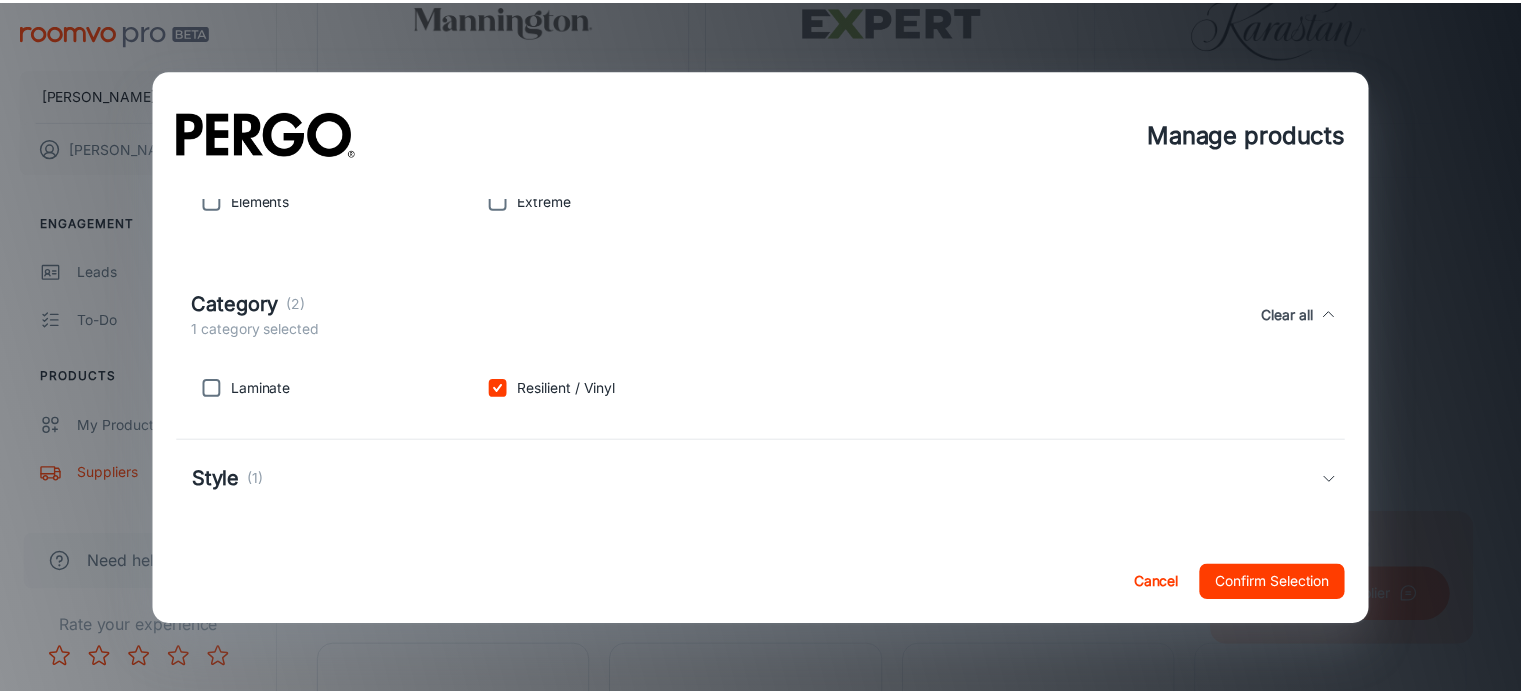 scroll, scrollTop: 532, scrollLeft: 0, axis: vertical 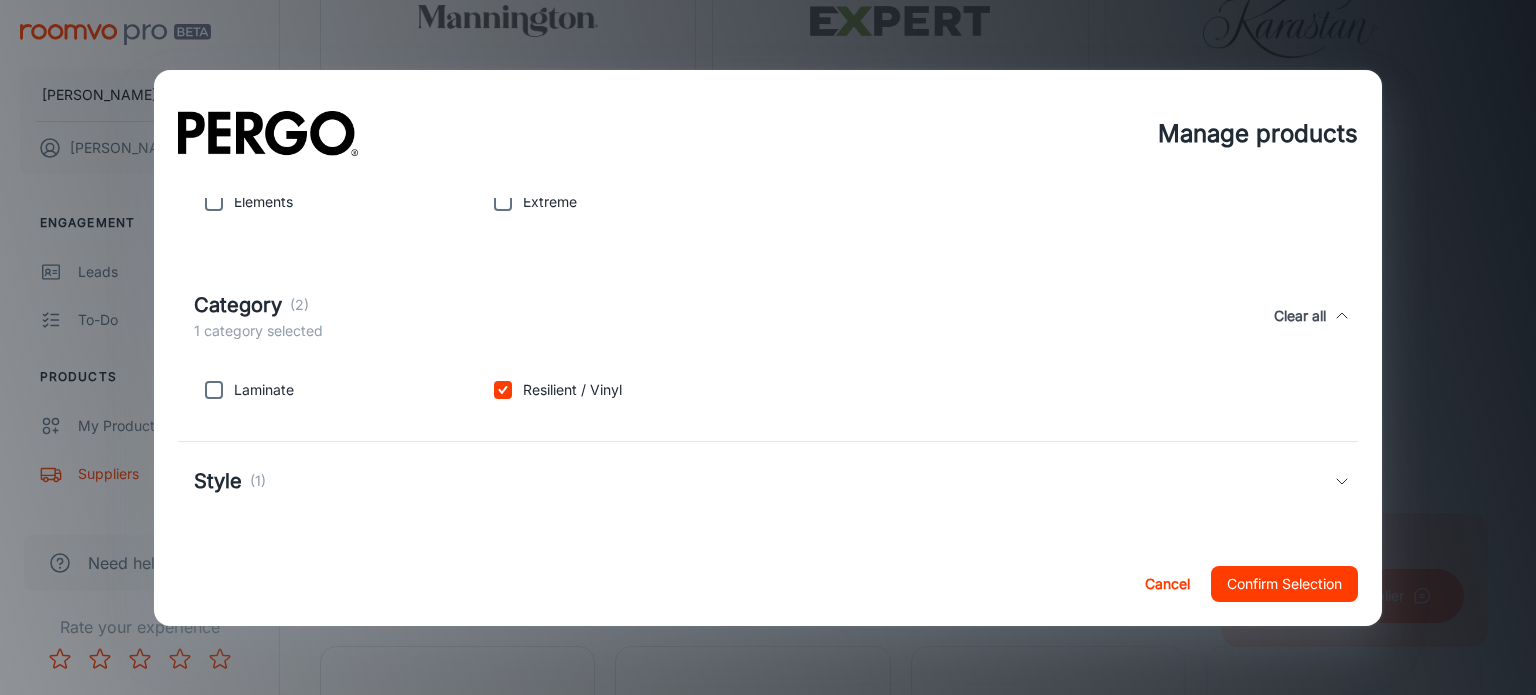 click on "Confirm Selection" at bounding box center (1284, 584) 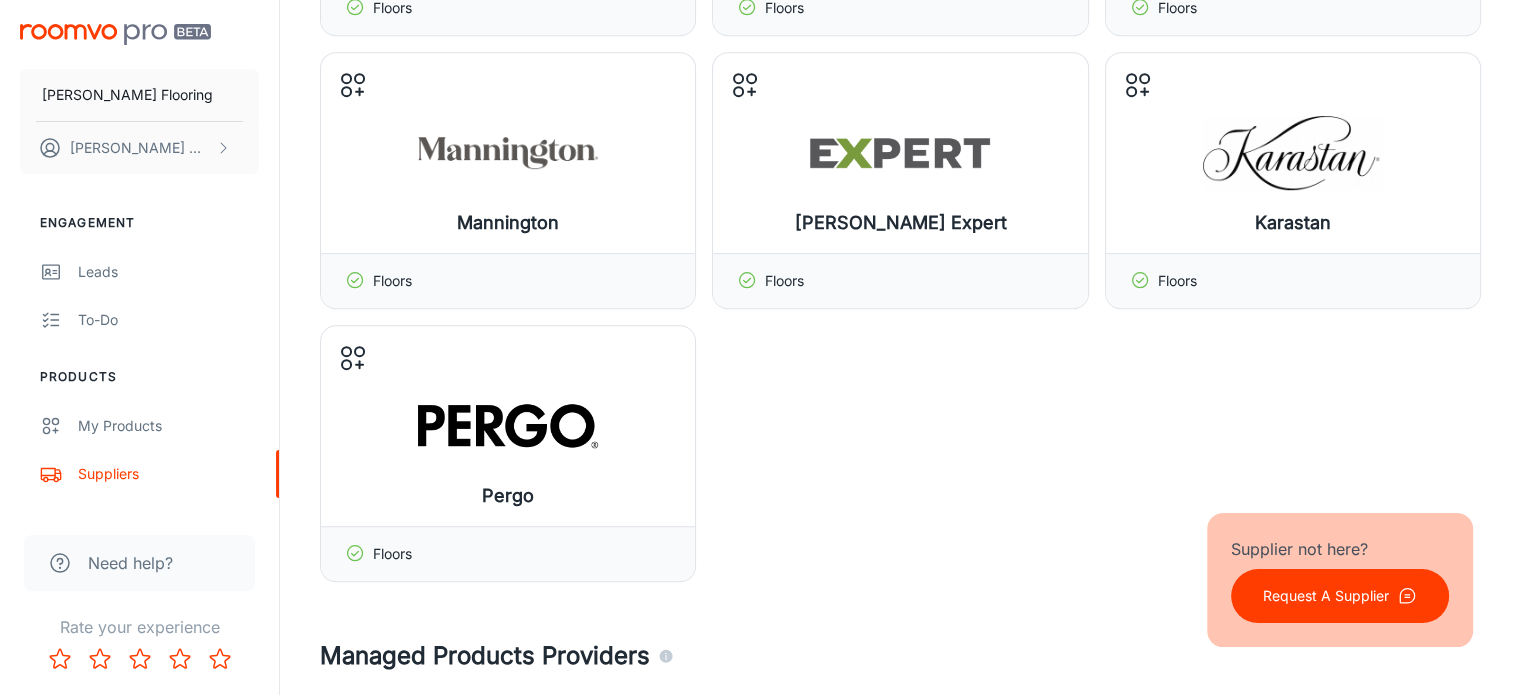 scroll, scrollTop: 1188, scrollLeft: 0, axis: vertical 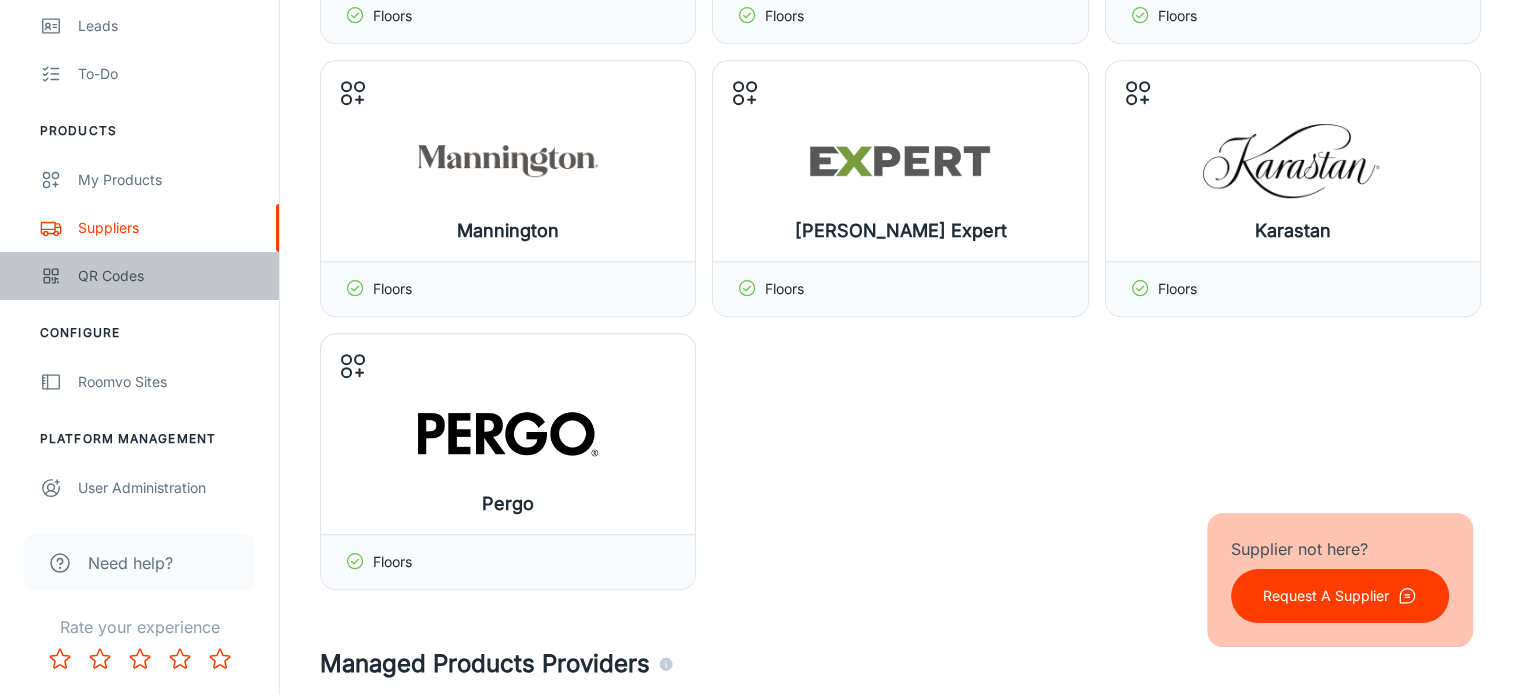 click on "QR Codes" at bounding box center [168, 276] 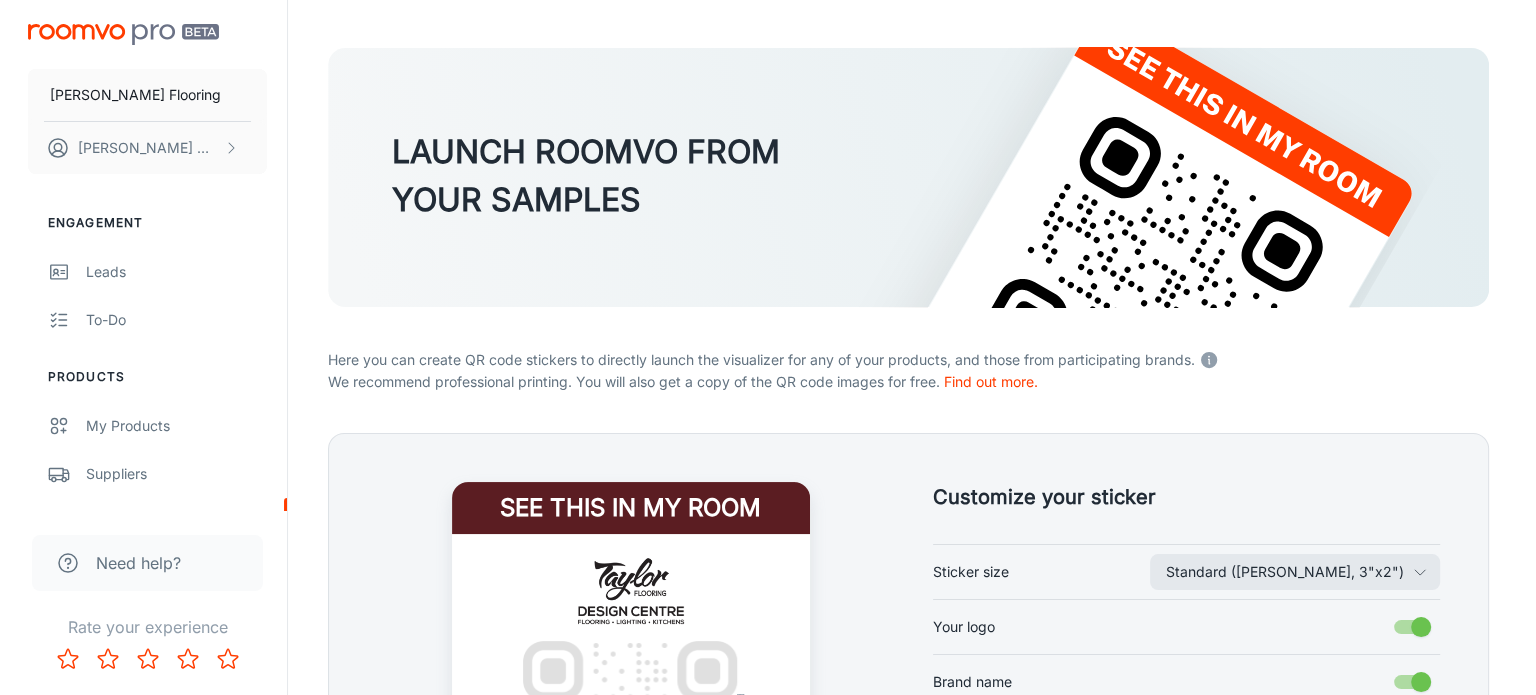 scroll, scrollTop: 0, scrollLeft: 0, axis: both 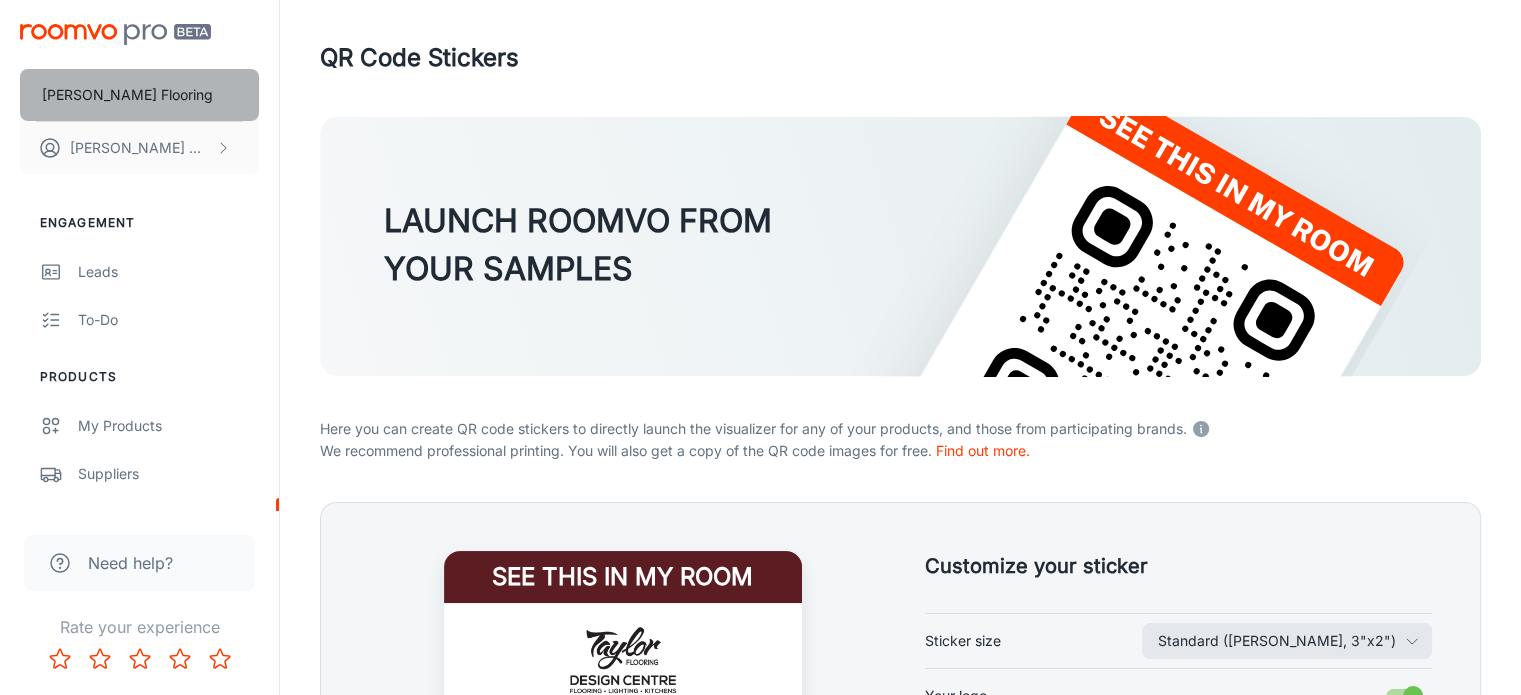 click on "[PERSON_NAME] Flooring" at bounding box center (127, 95) 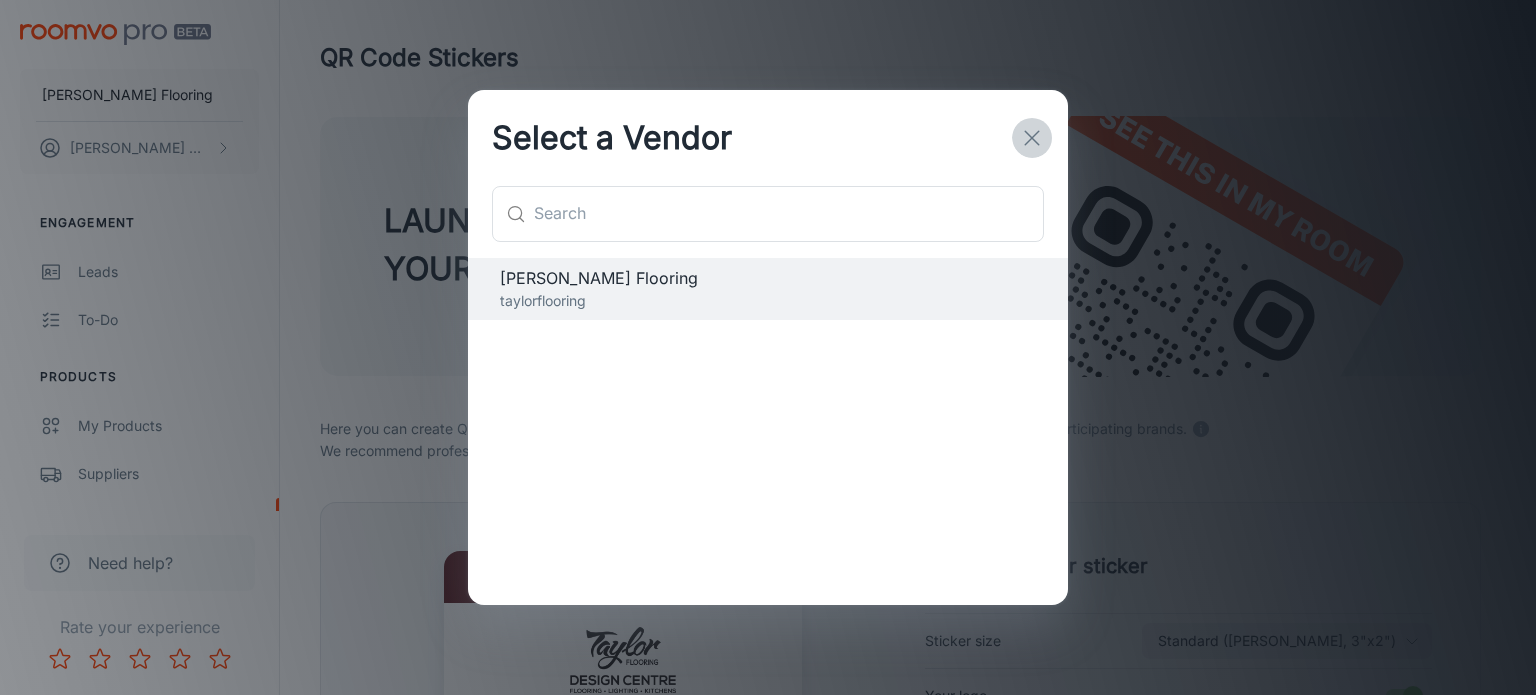 click 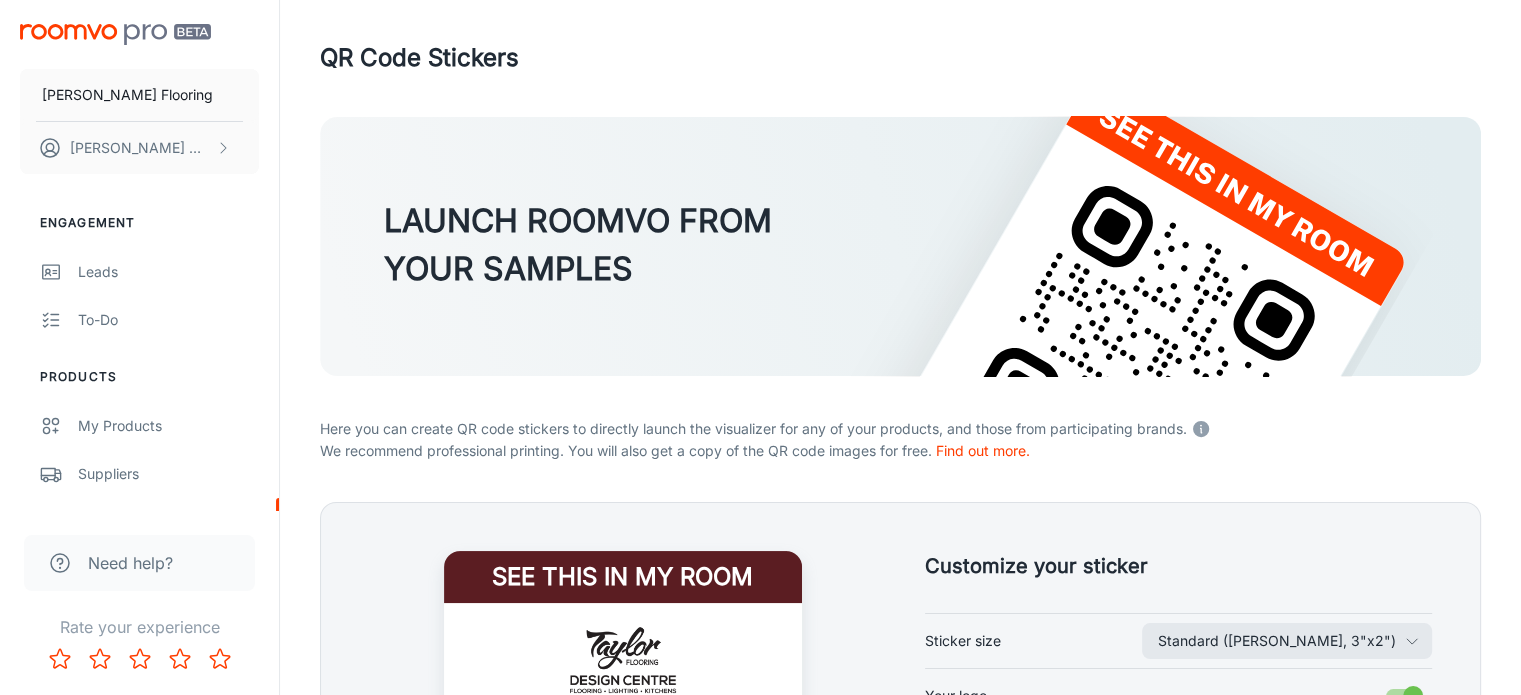 click at bounding box center [115, 34] 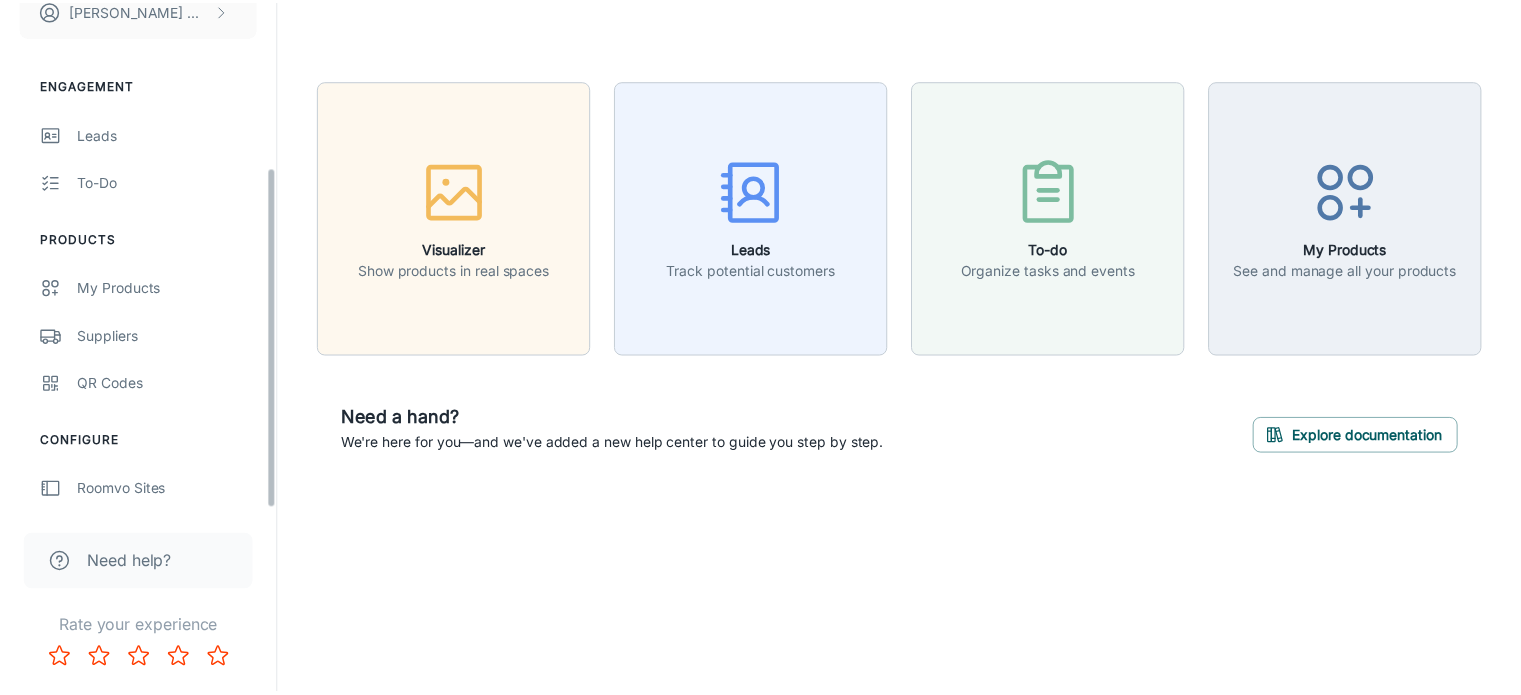 scroll, scrollTop: 246, scrollLeft: 0, axis: vertical 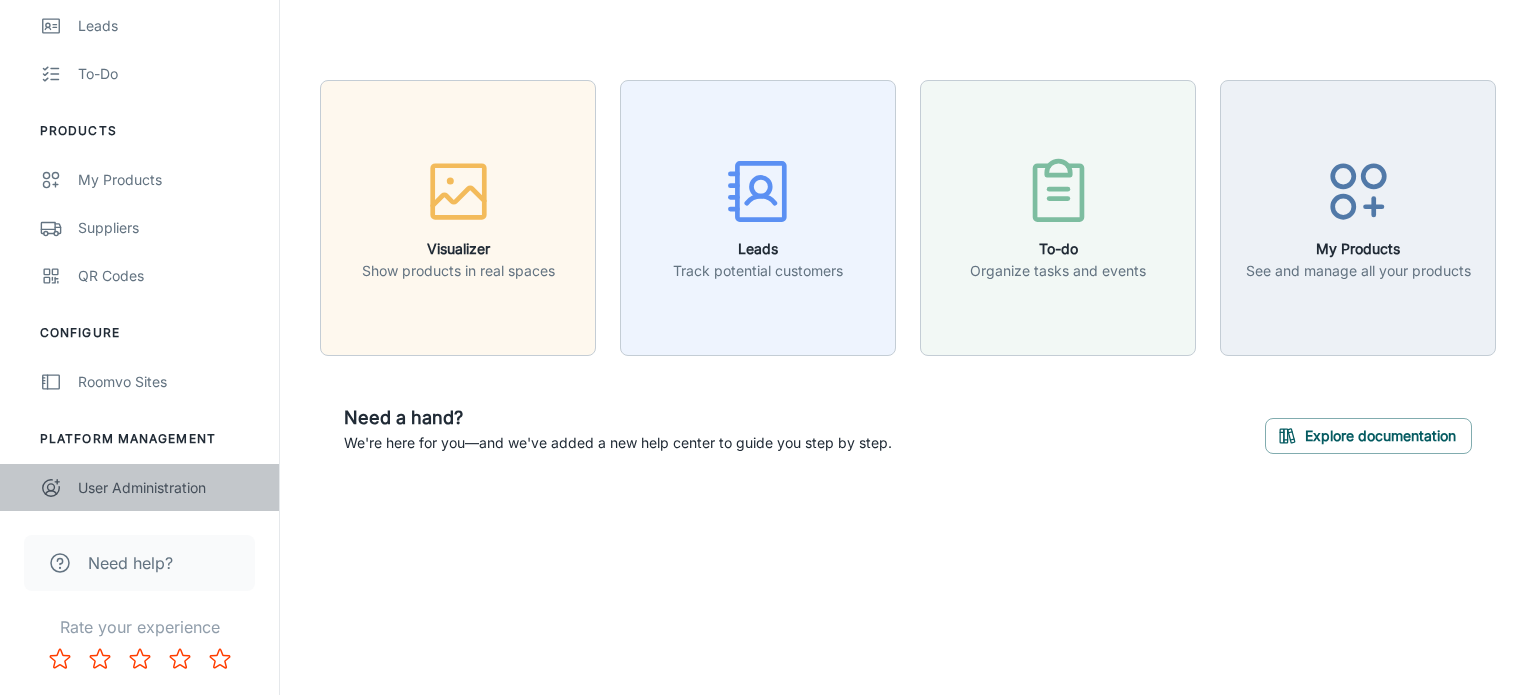 click on "User Administration" at bounding box center [168, 488] 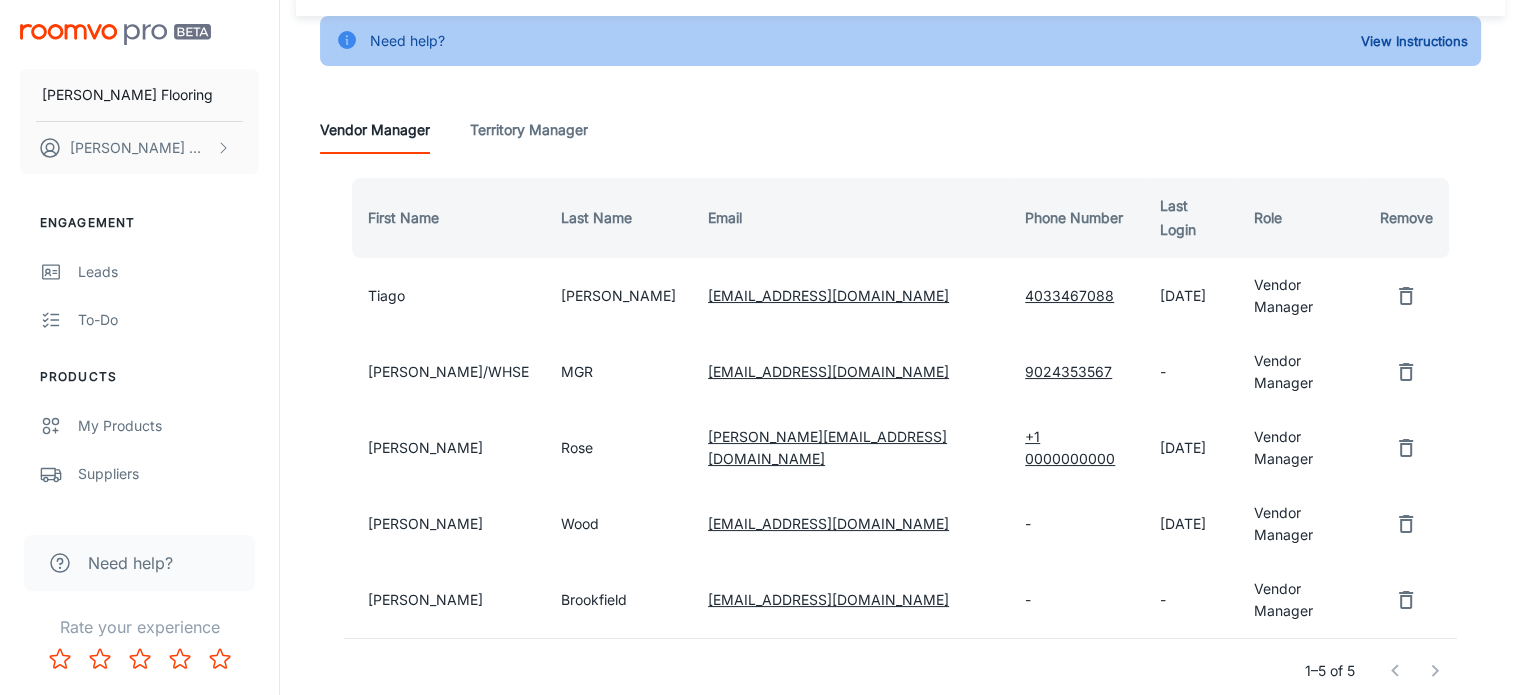 scroll, scrollTop: 0, scrollLeft: 0, axis: both 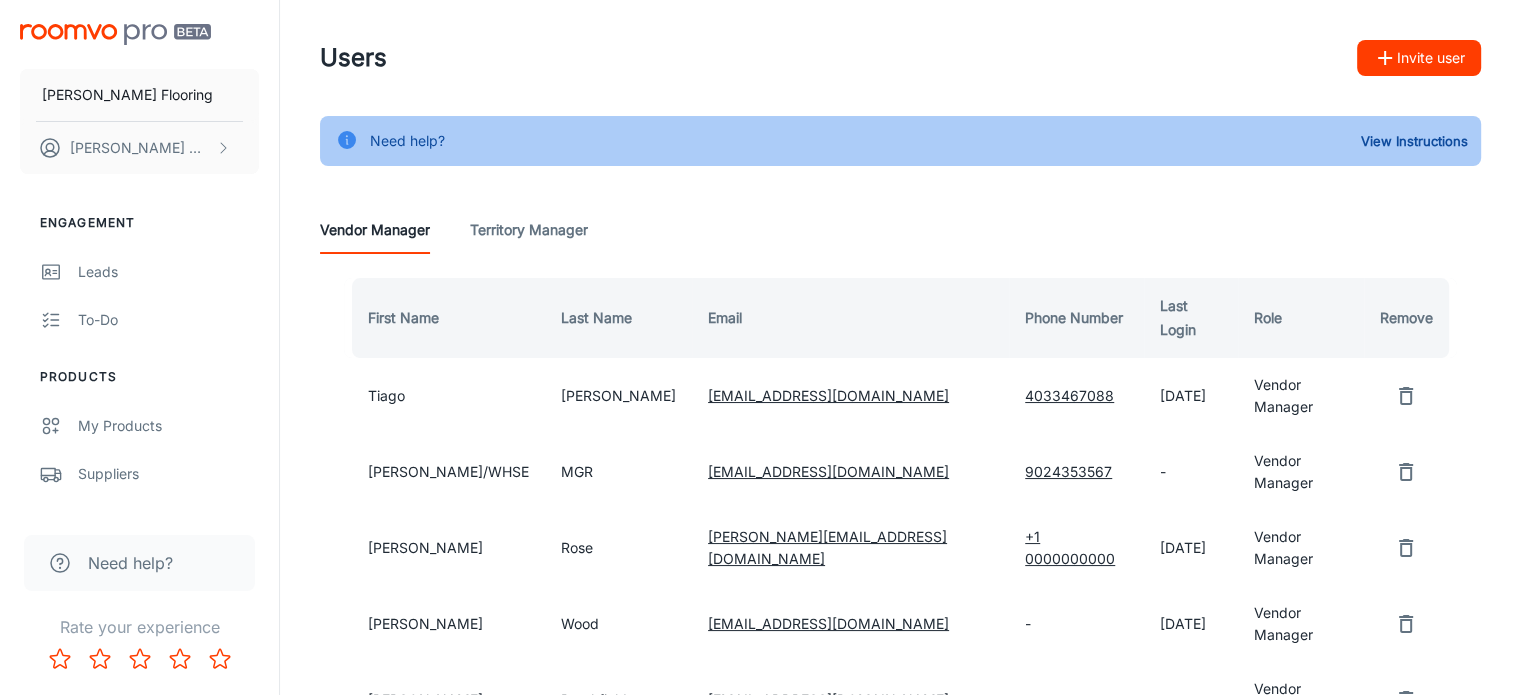 click on "Territory Manager" at bounding box center [529, 230] 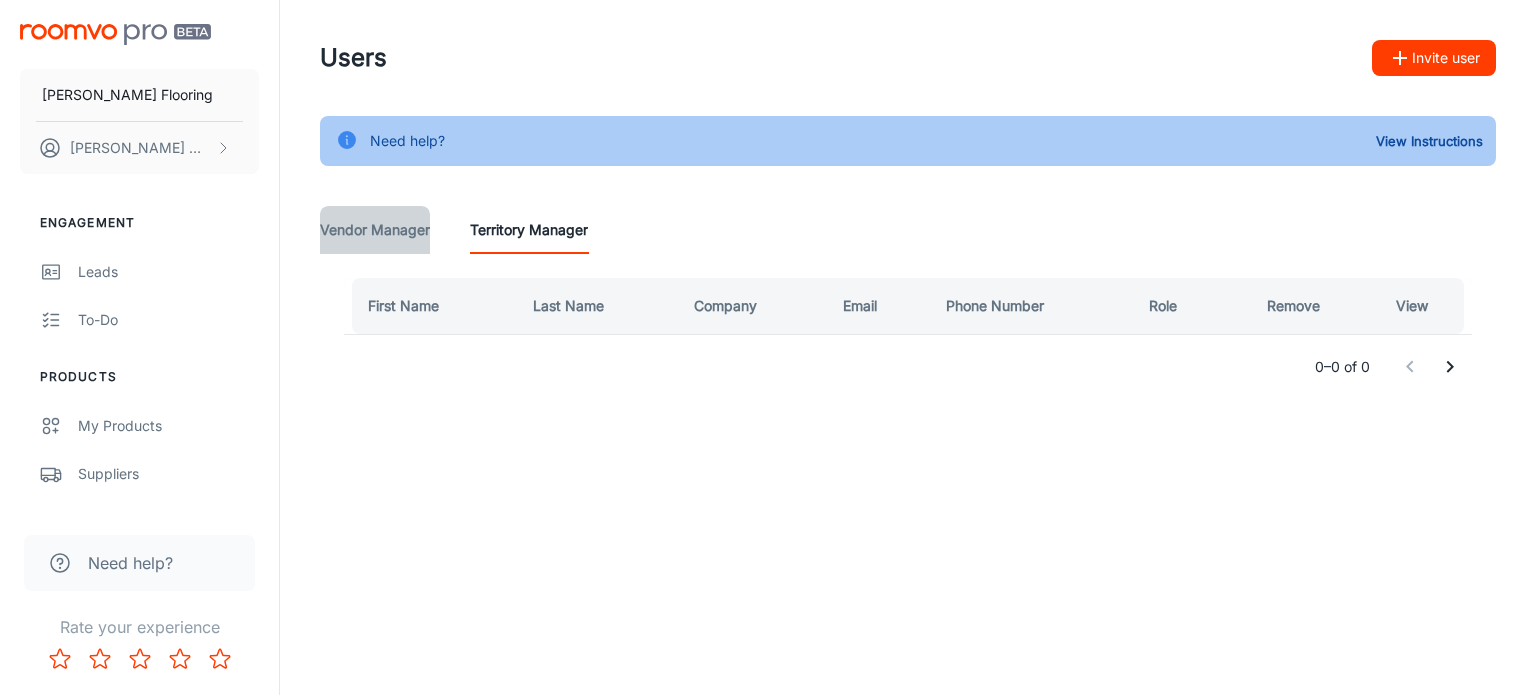 click on "Vendor Manager" at bounding box center [375, 230] 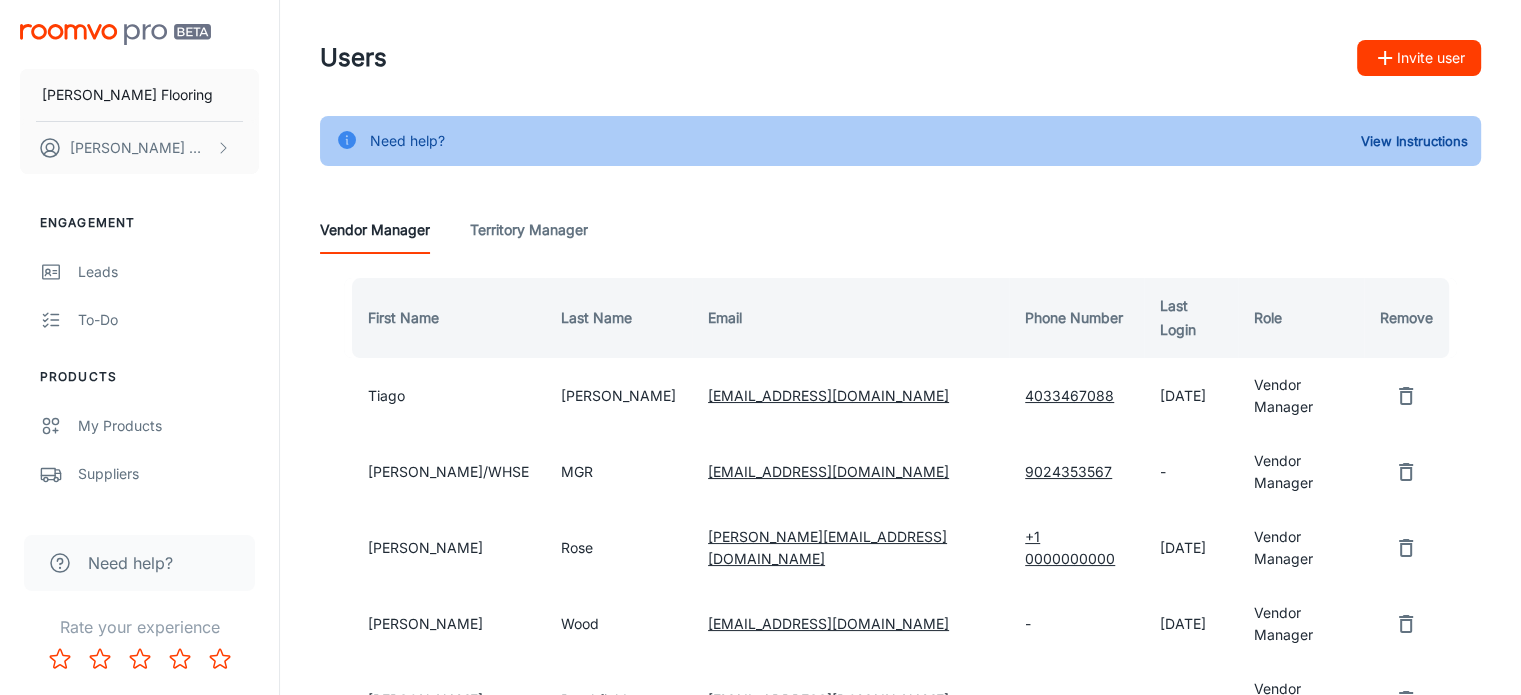 click on "[PERSON_NAME] Flooring [PERSON_NAME]" at bounding box center (139, 95) 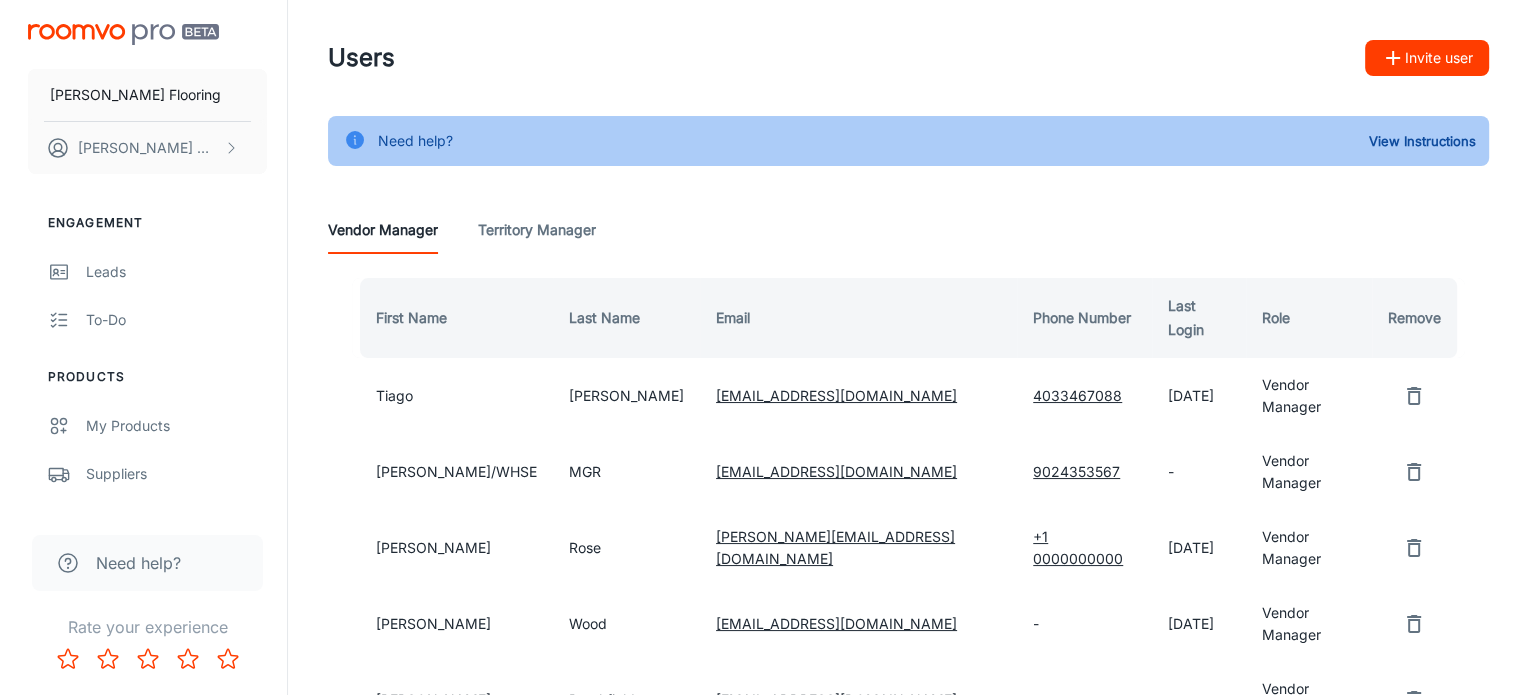 scroll, scrollTop: 246, scrollLeft: 0, axis: vertical 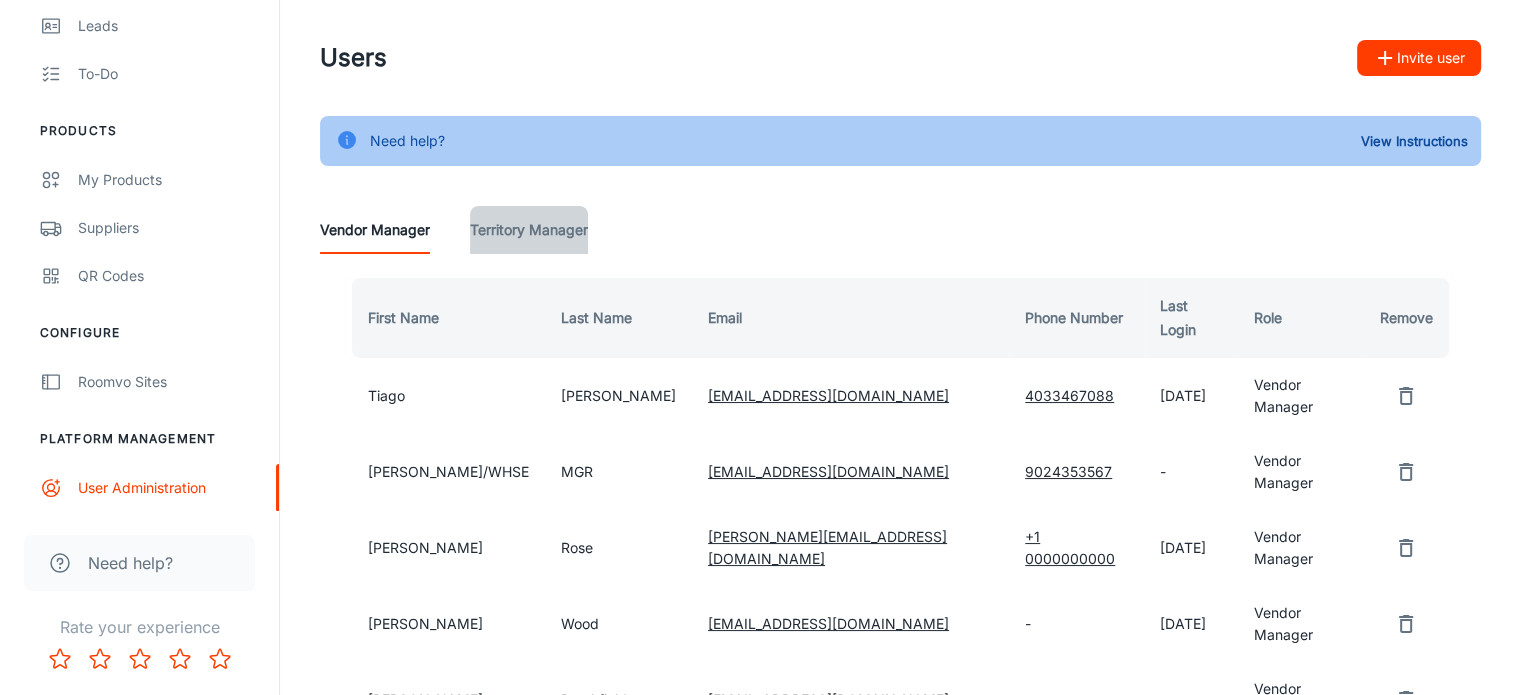 click on "Territory Manager" at bounding box center [529, 230] 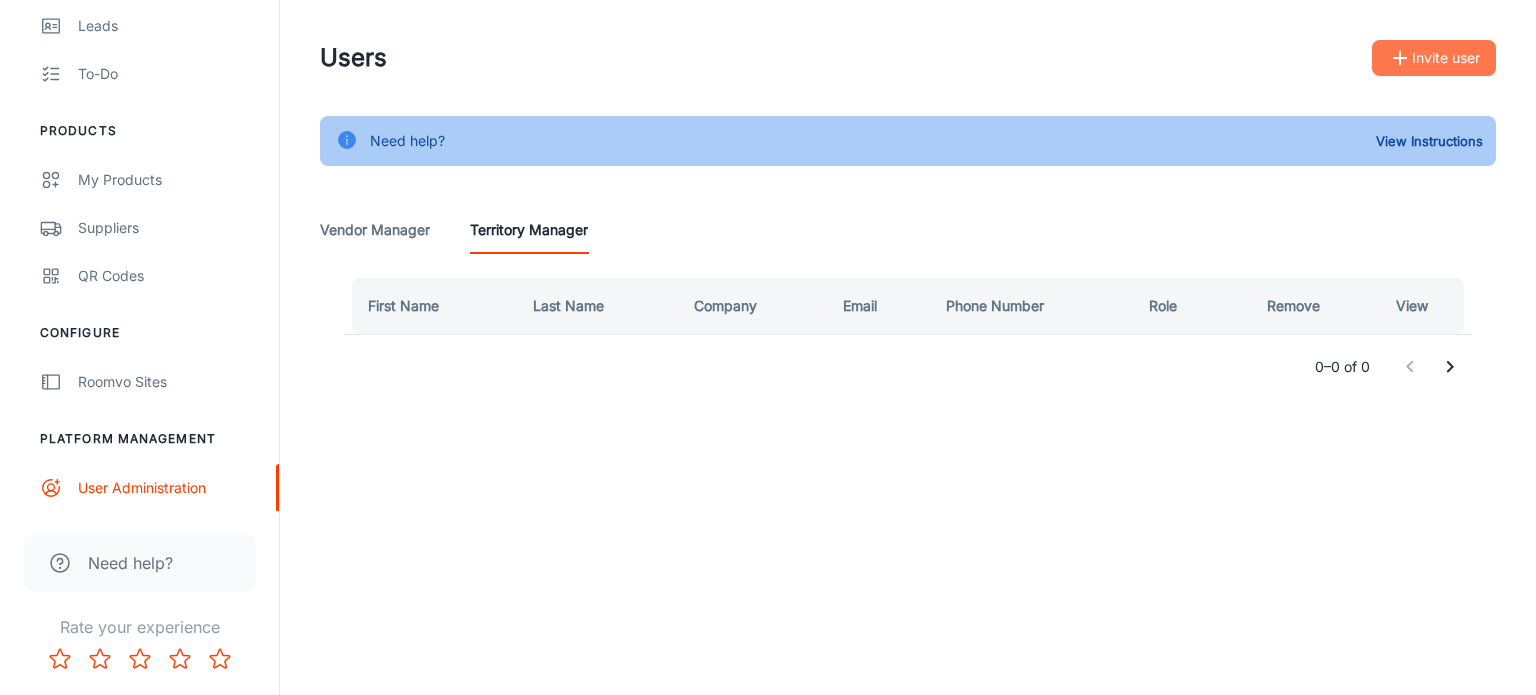 click on "Invite user" at bounding box center [1434, 58] 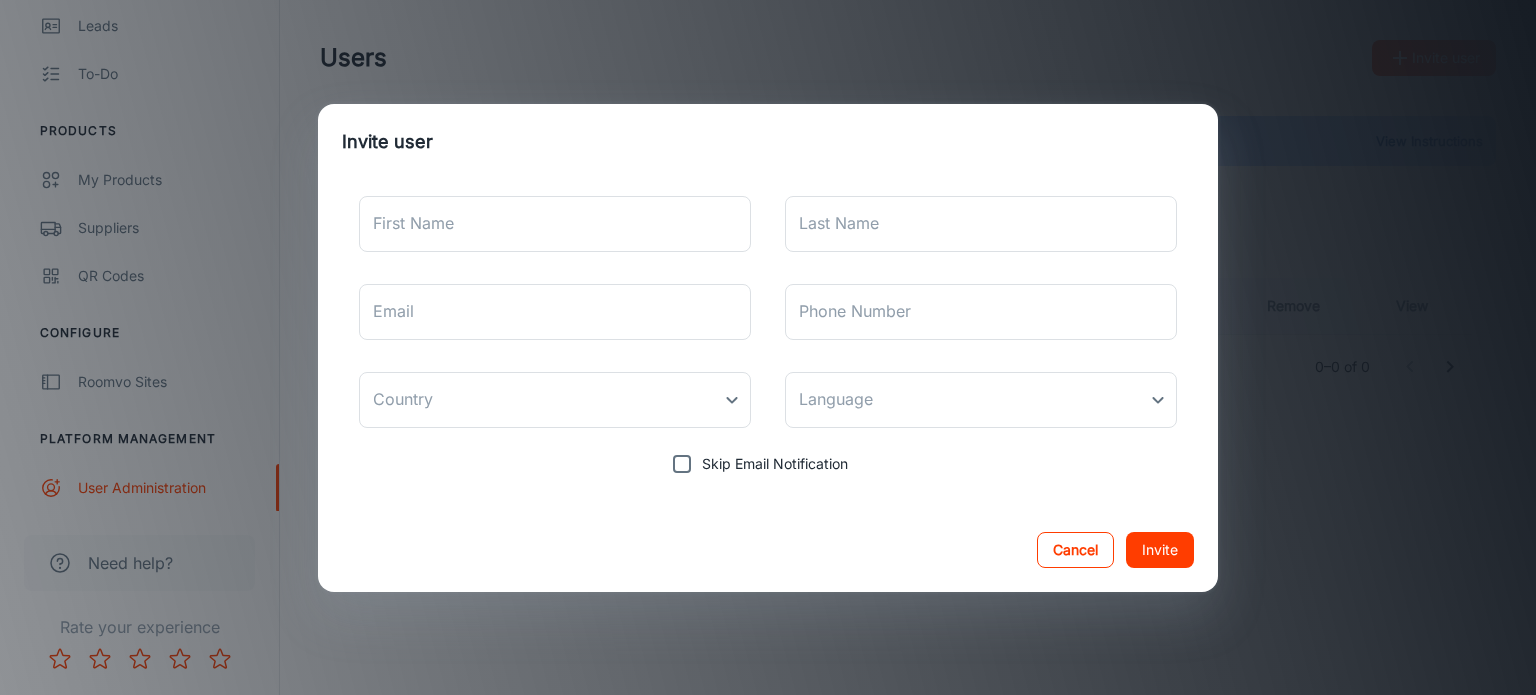 click on "Cancel" at bounding box center [1075, 550] 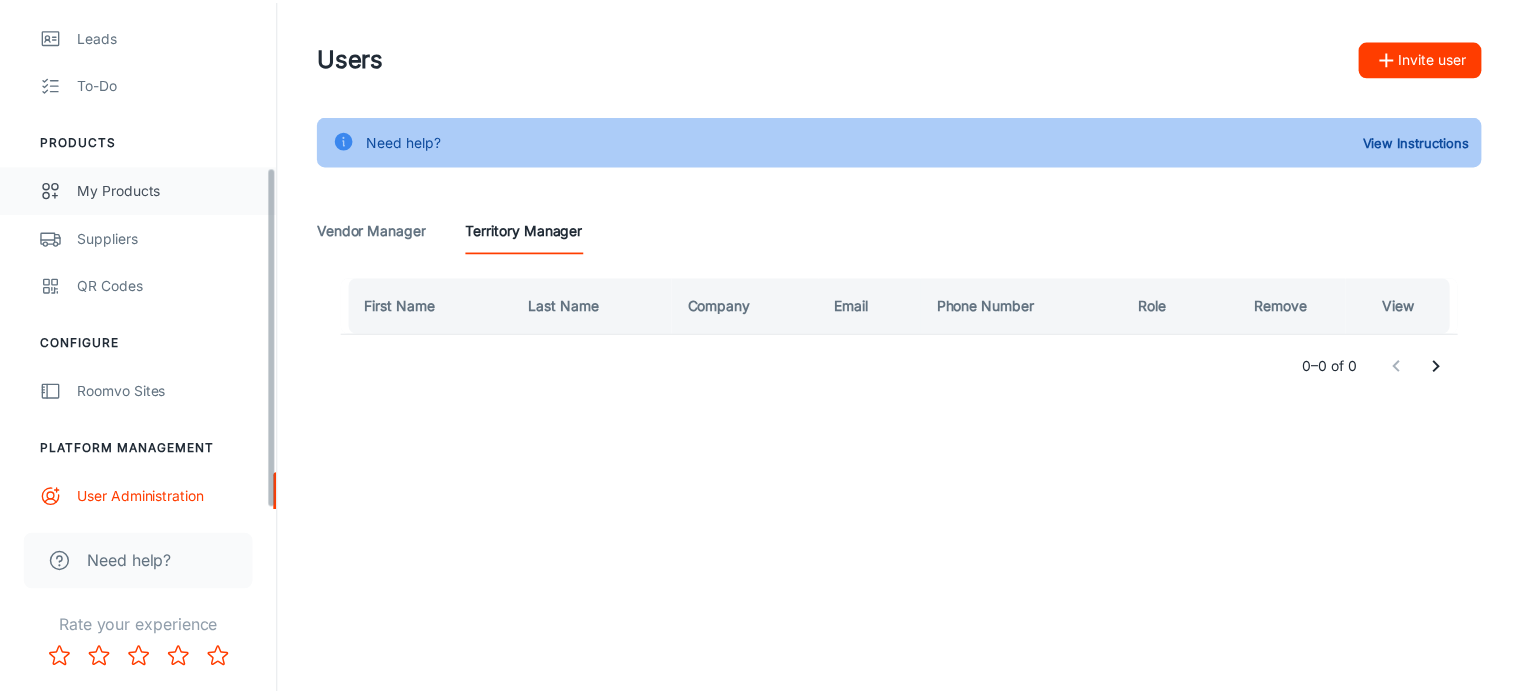 scroll, scrollTop: 246, scrollLeft: 0, axis: vertical 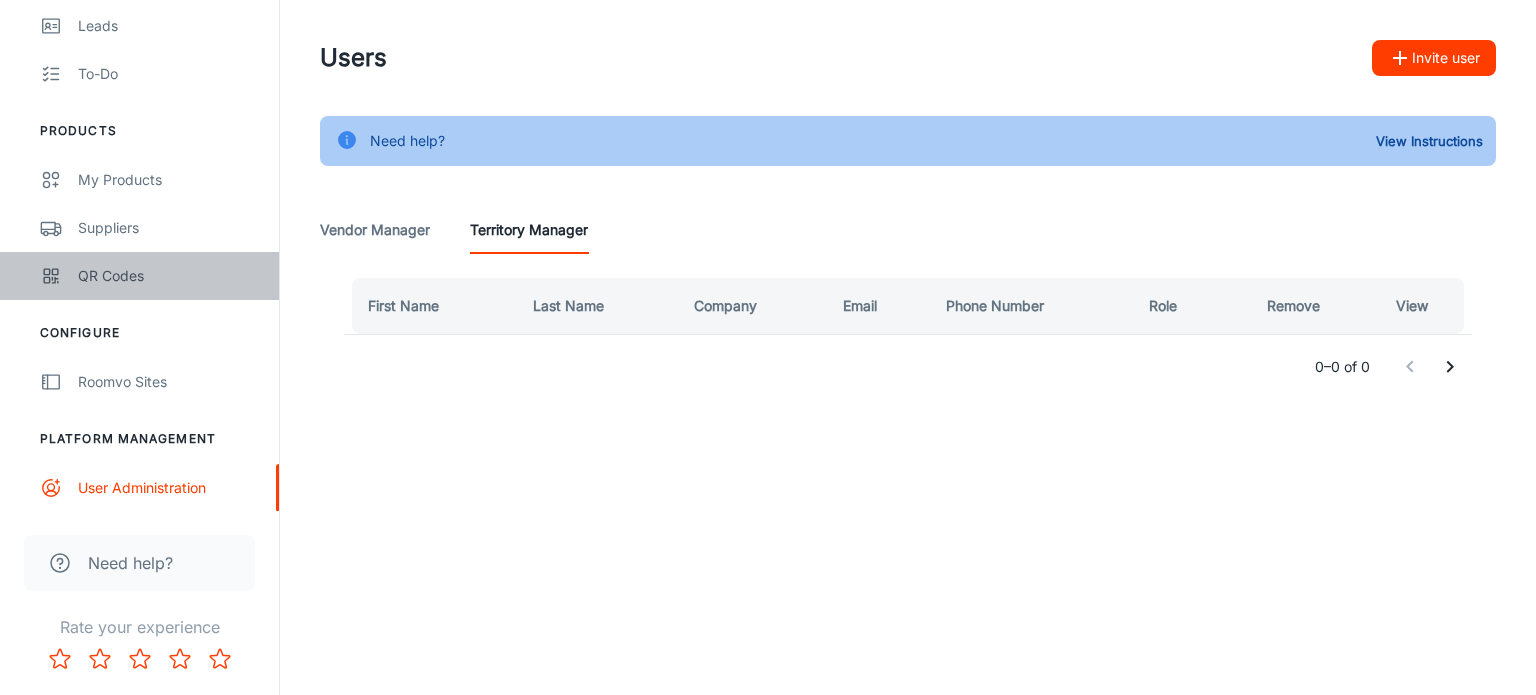 click on "QR Codes" at bounding box center [168, 276] 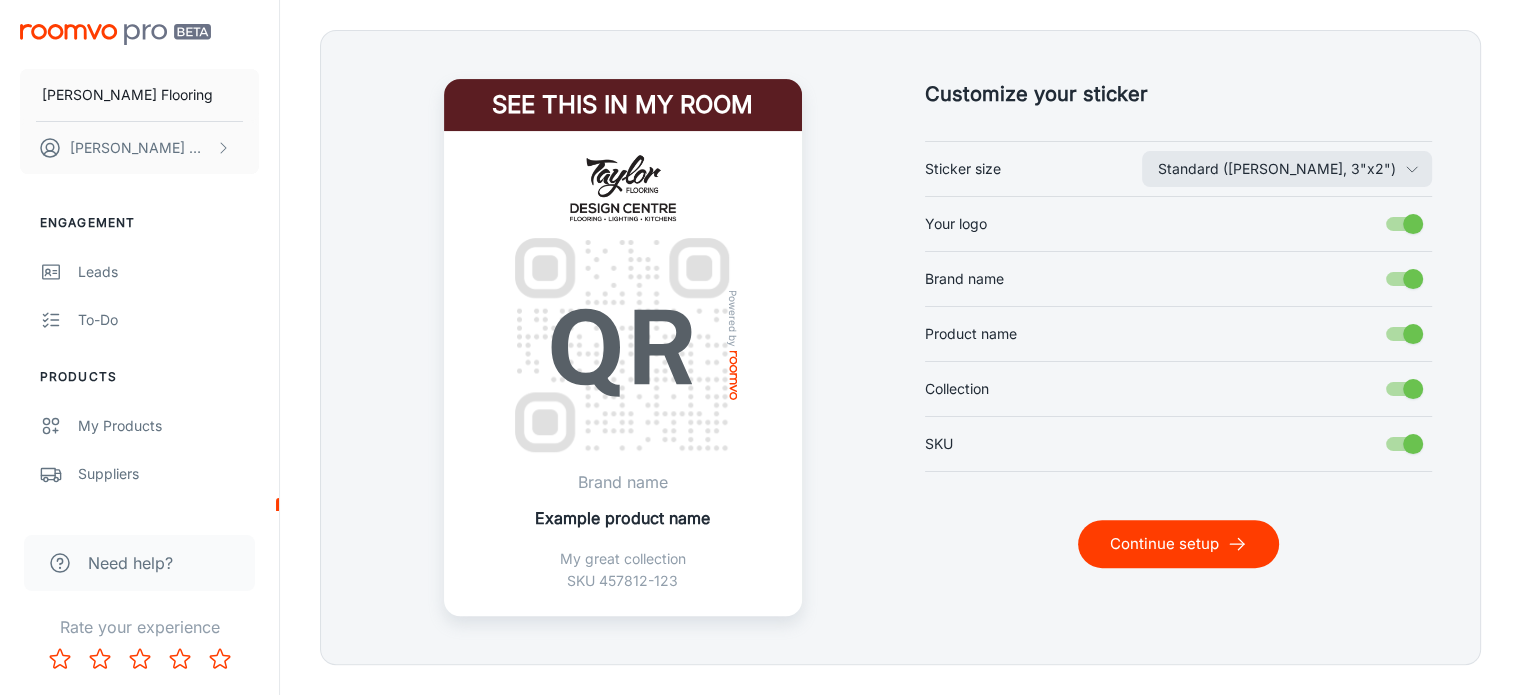 scroll, scrollTop: 469, scrollLeft: 0, axis: vertical 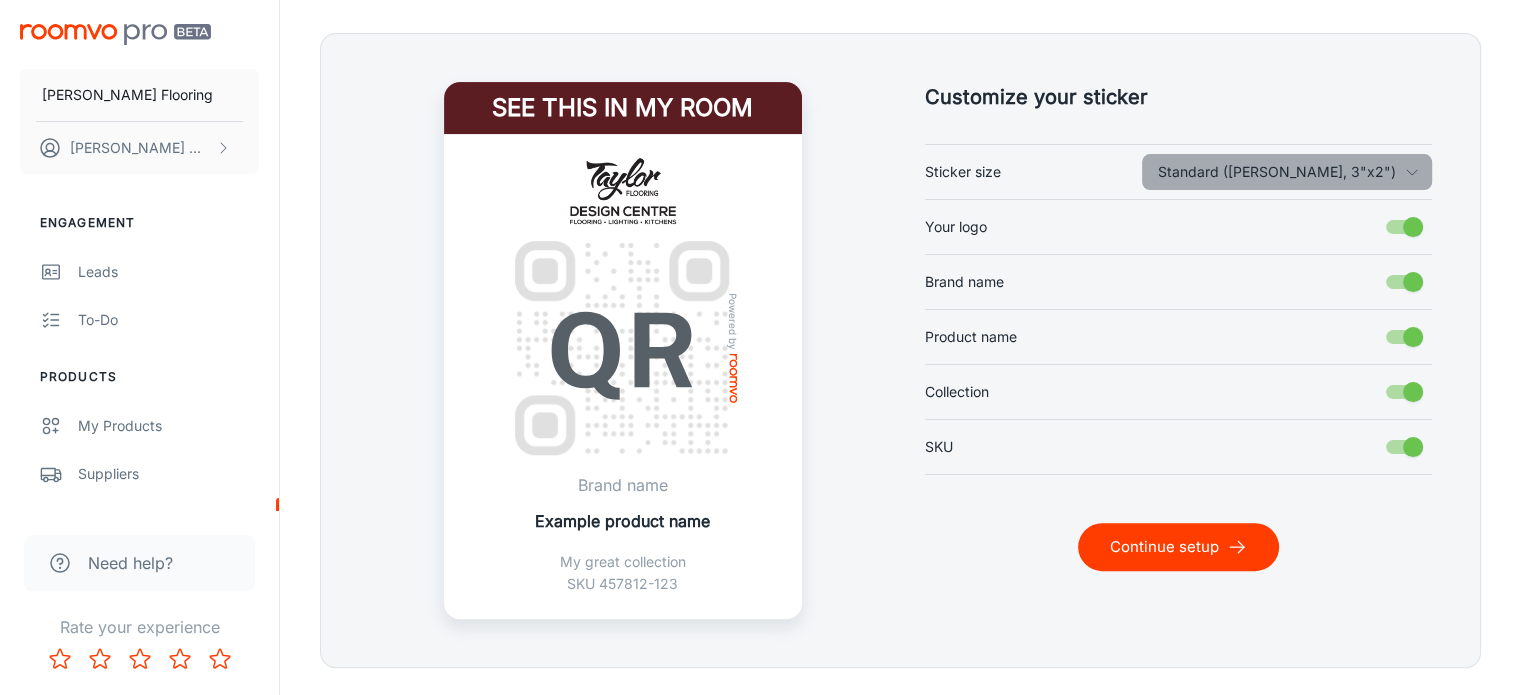 click on "Standard ([PERSON_NAME], 3"x2")" at bounding box center (1287, 172) 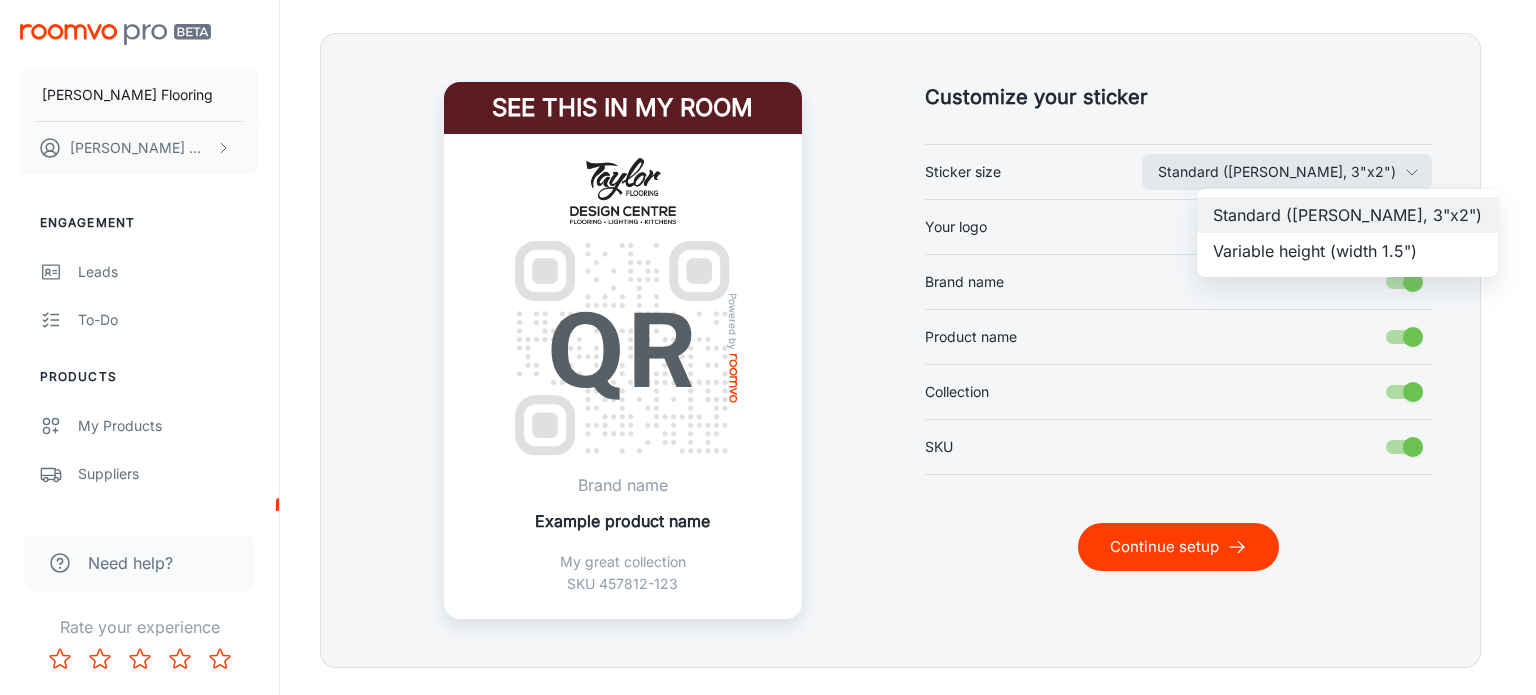 click on "Variable height (width 1.5")" at bounding box center (1347, 251) 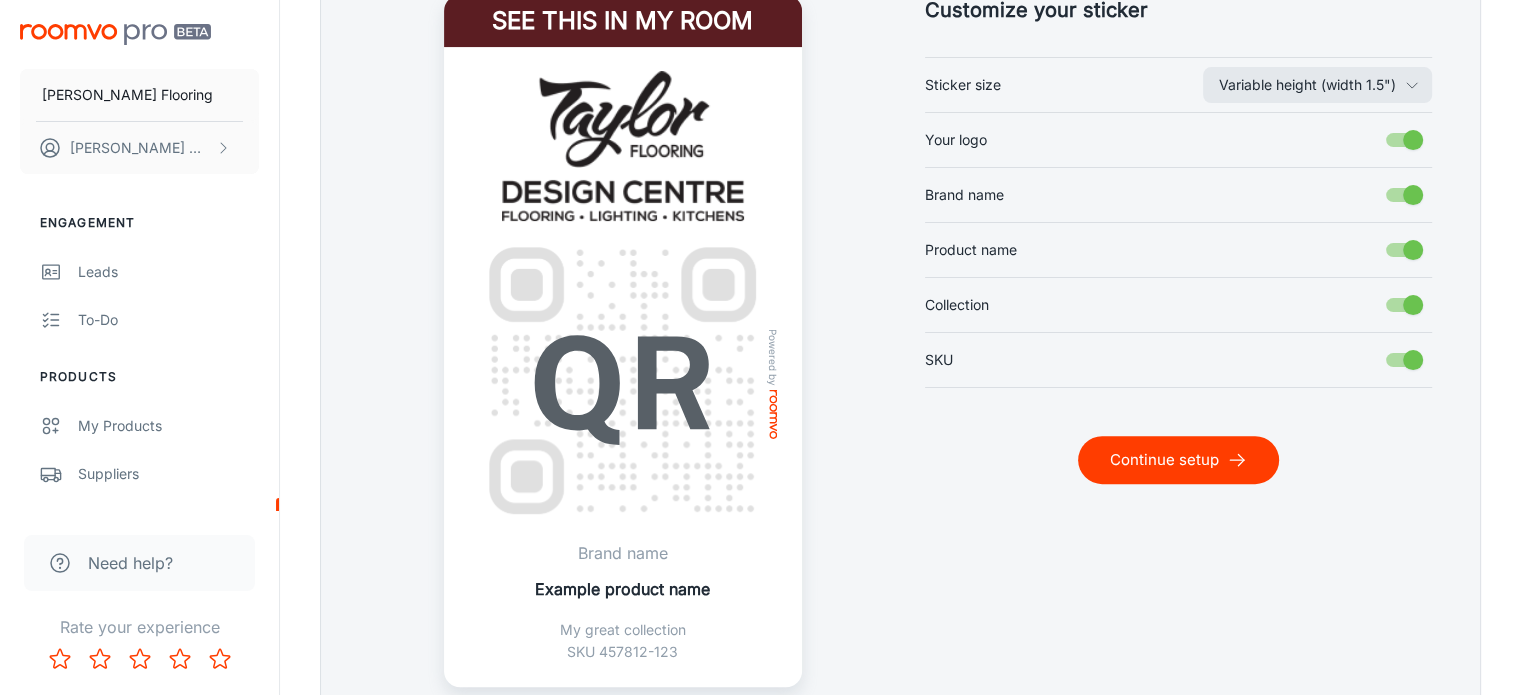 scroll, scrollTop: 479, scrollLeft: 0, axis: vertical 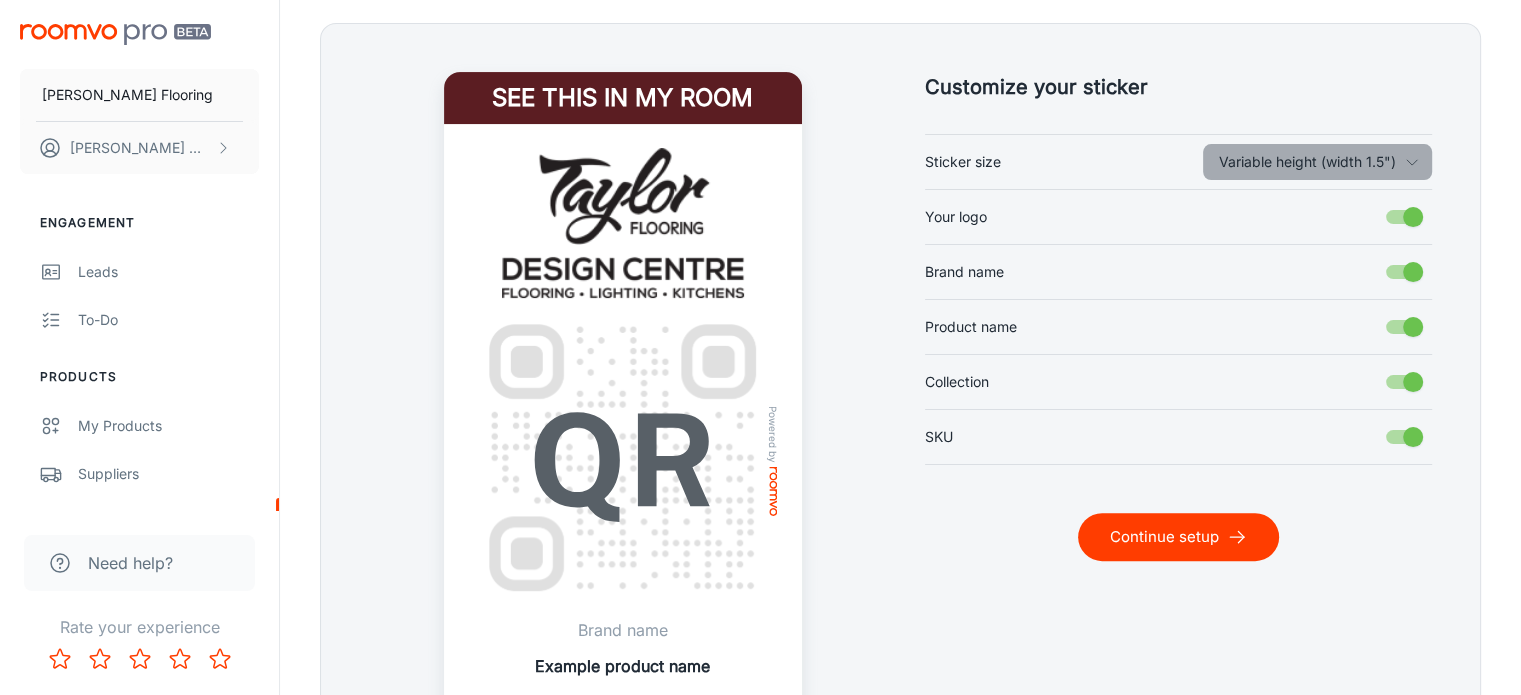 click 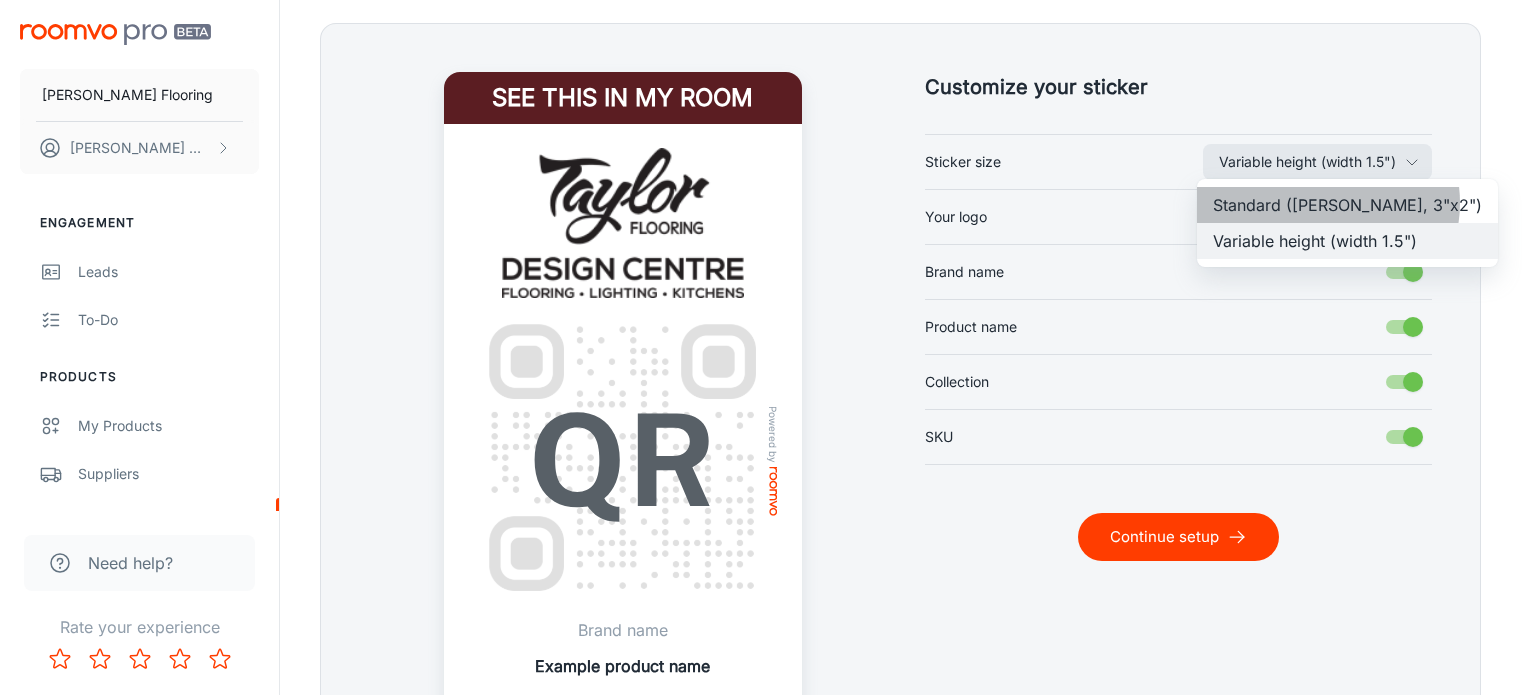 click on "Standard ([PERSON_NAME], 3"x2")" at bounding box center (1347, 205) 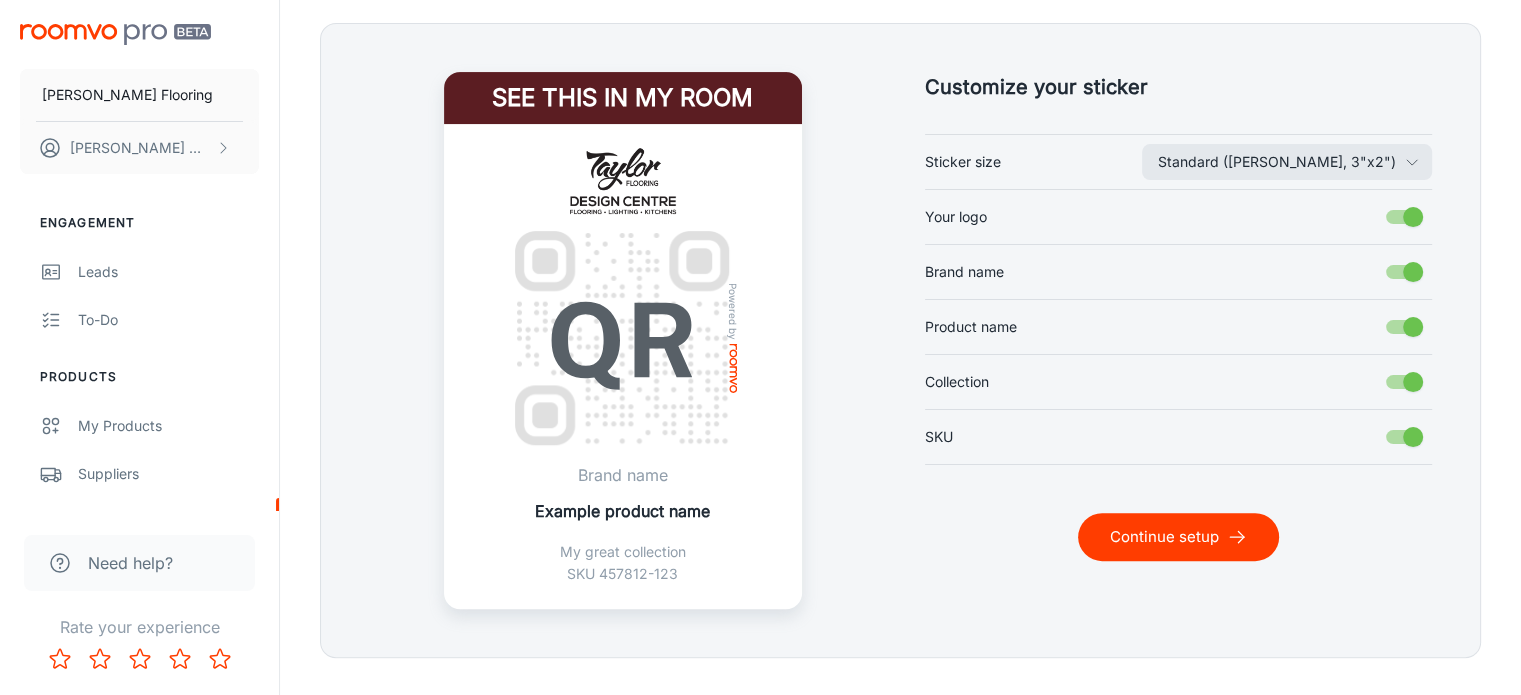 click on "See this in my room Powered by Brand name Example product name My great collection SKU 457812-123" at bounding box center (623, 340) 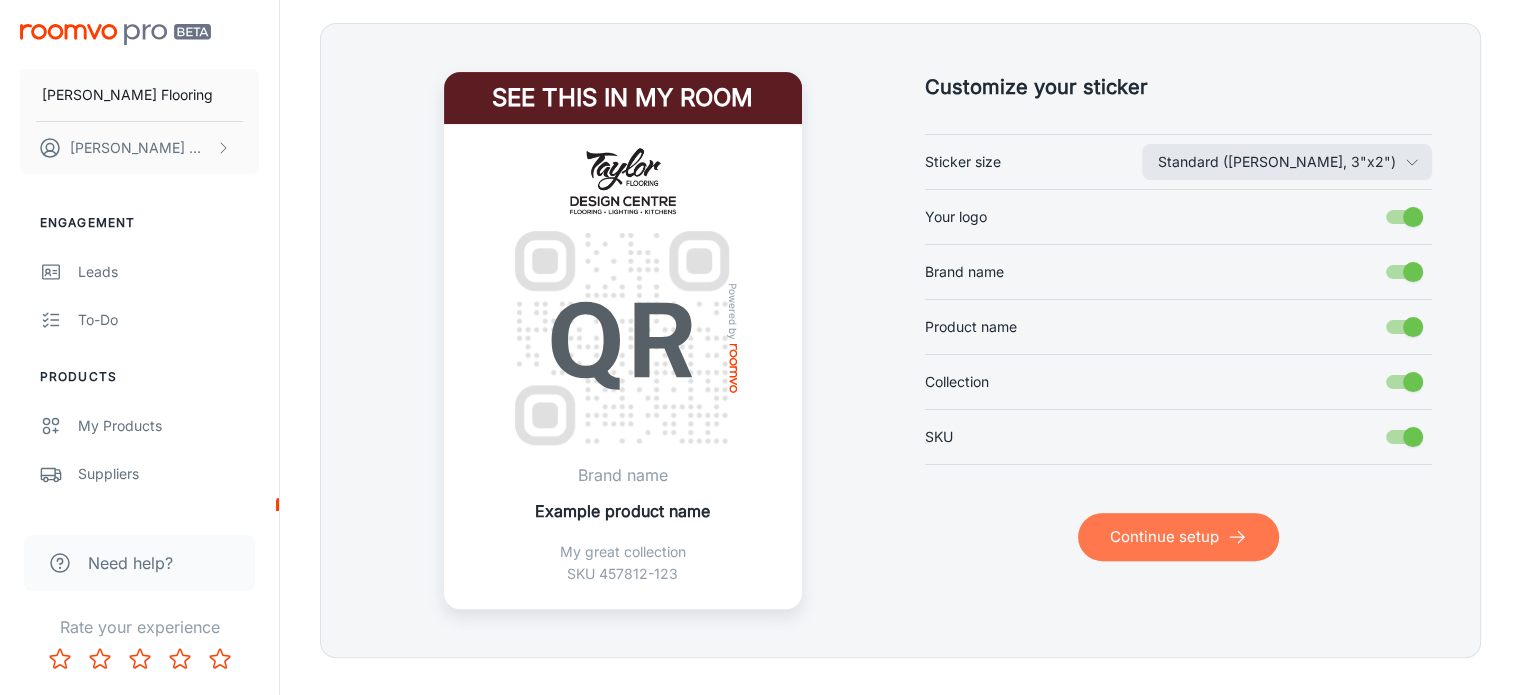 click on "Continue setup" at bounding box center (1178, 537) 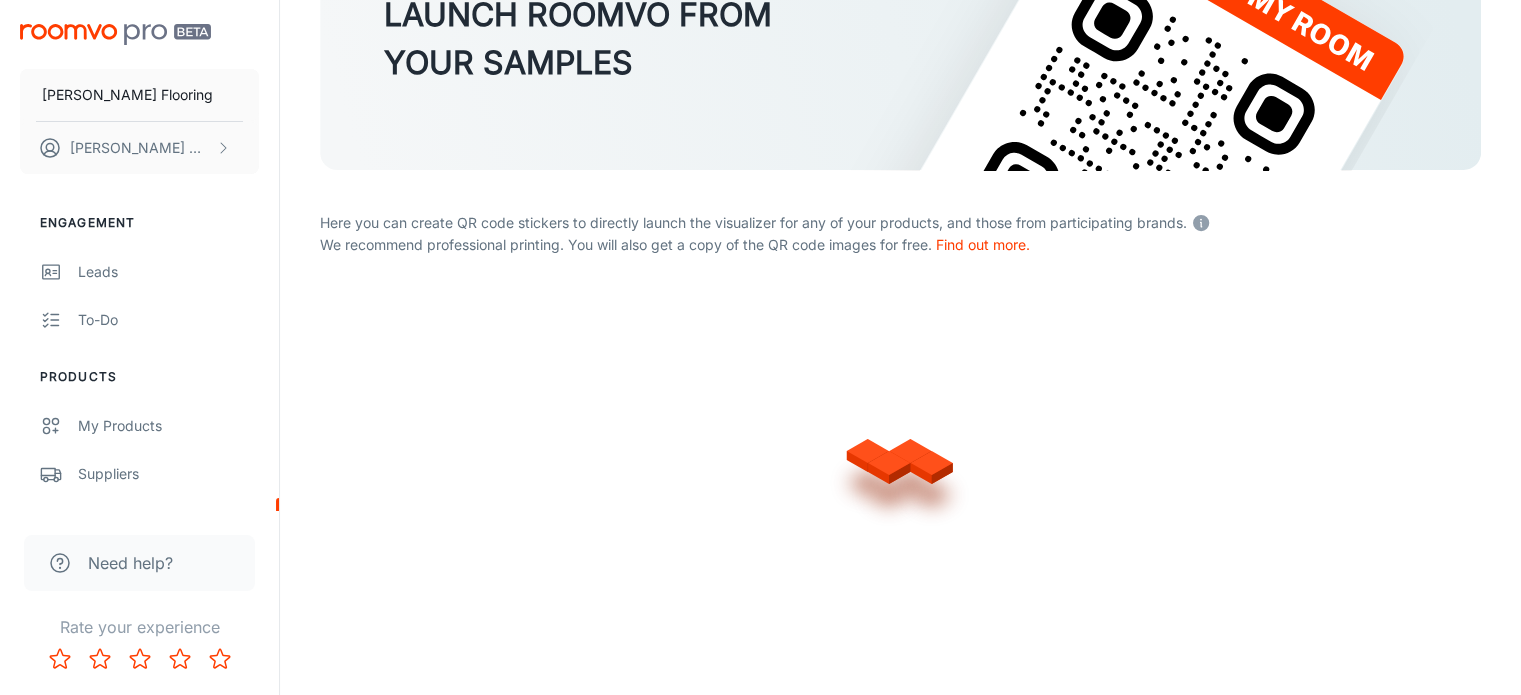 scroll, scrollTop: 479, scrollLeft: 0, axis: vertical 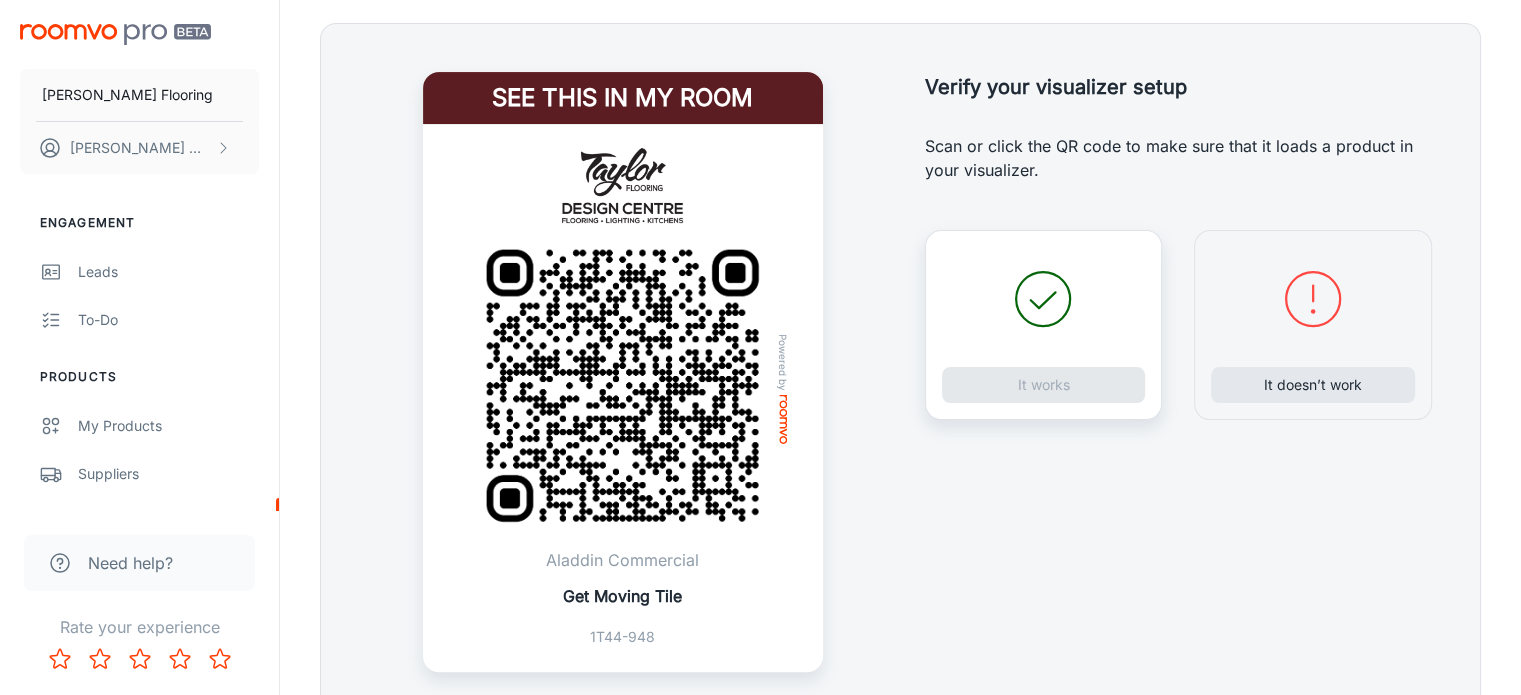 click 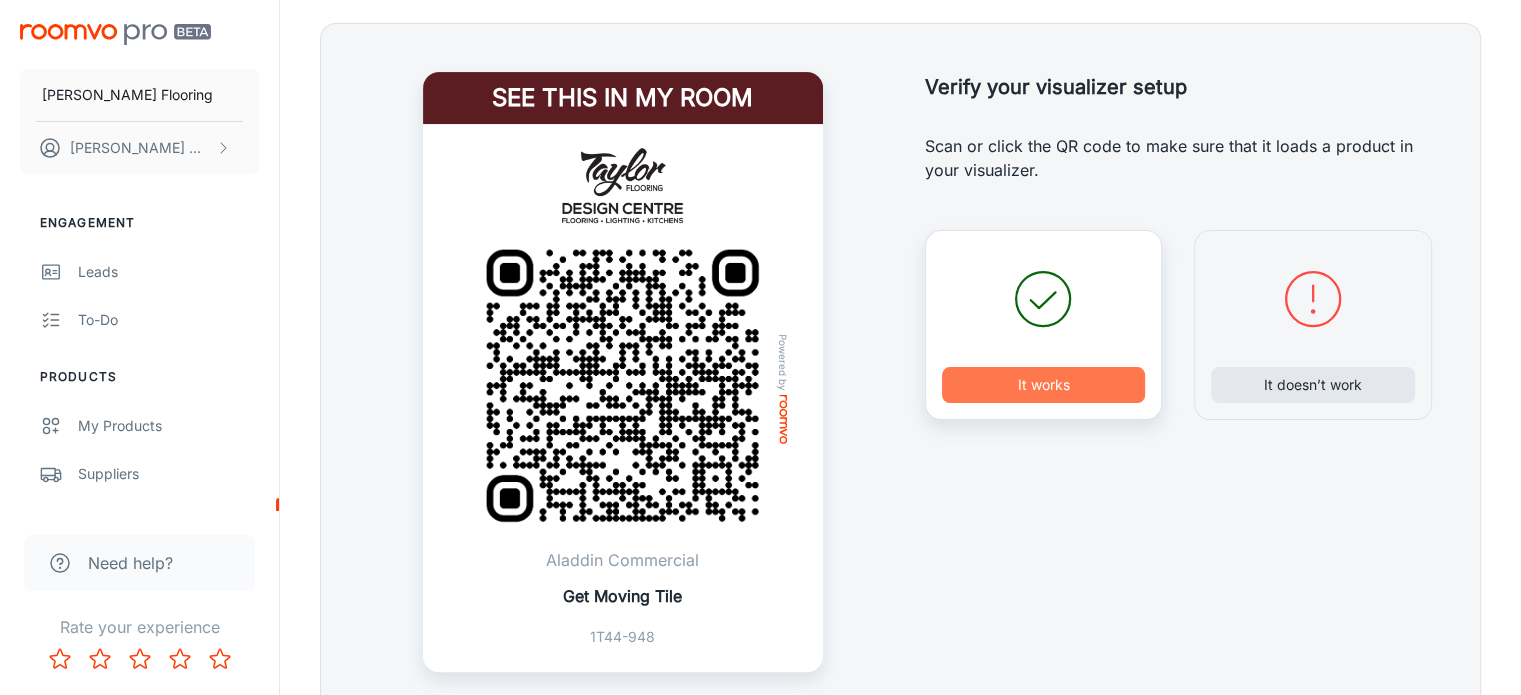 click on "It works" at bounding box center [1044, 385] 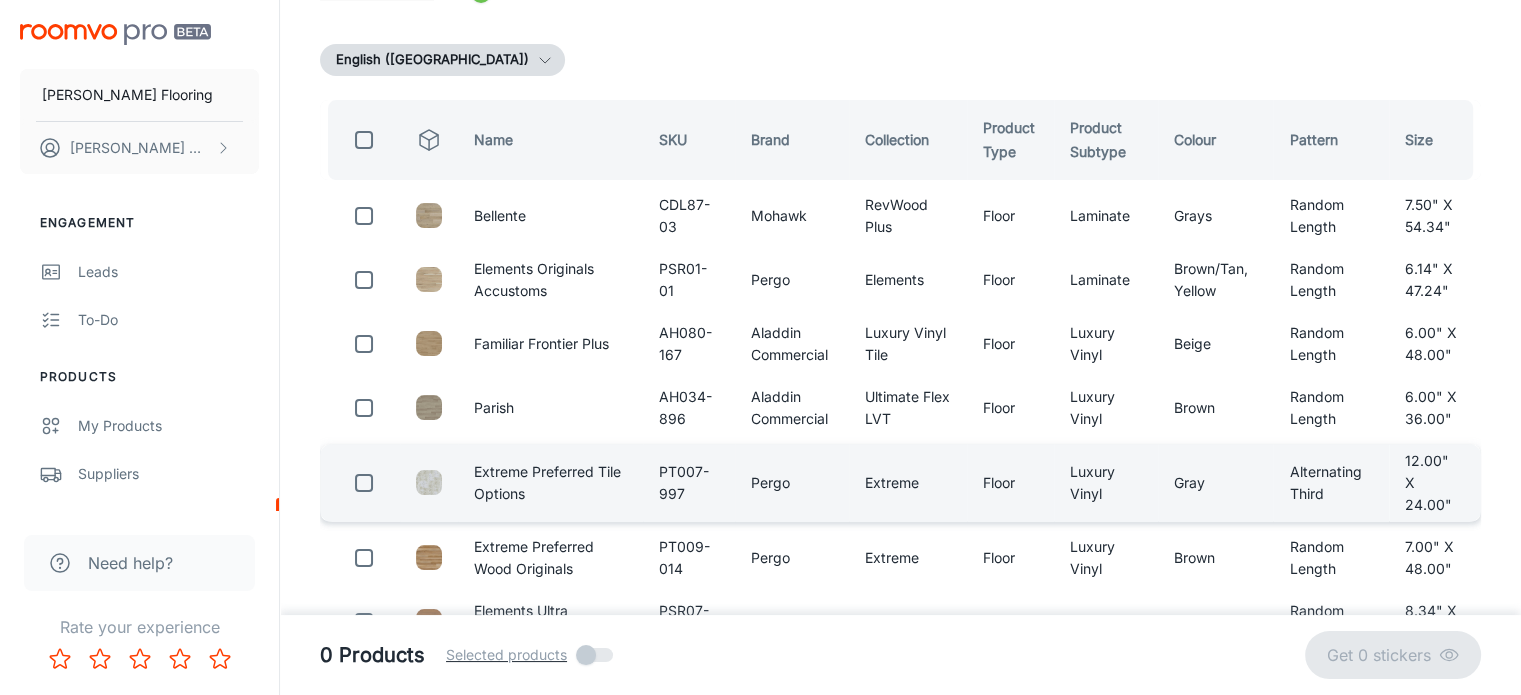 scroll, scrollTop: 195, scrollLeft: 0, axis: vertical 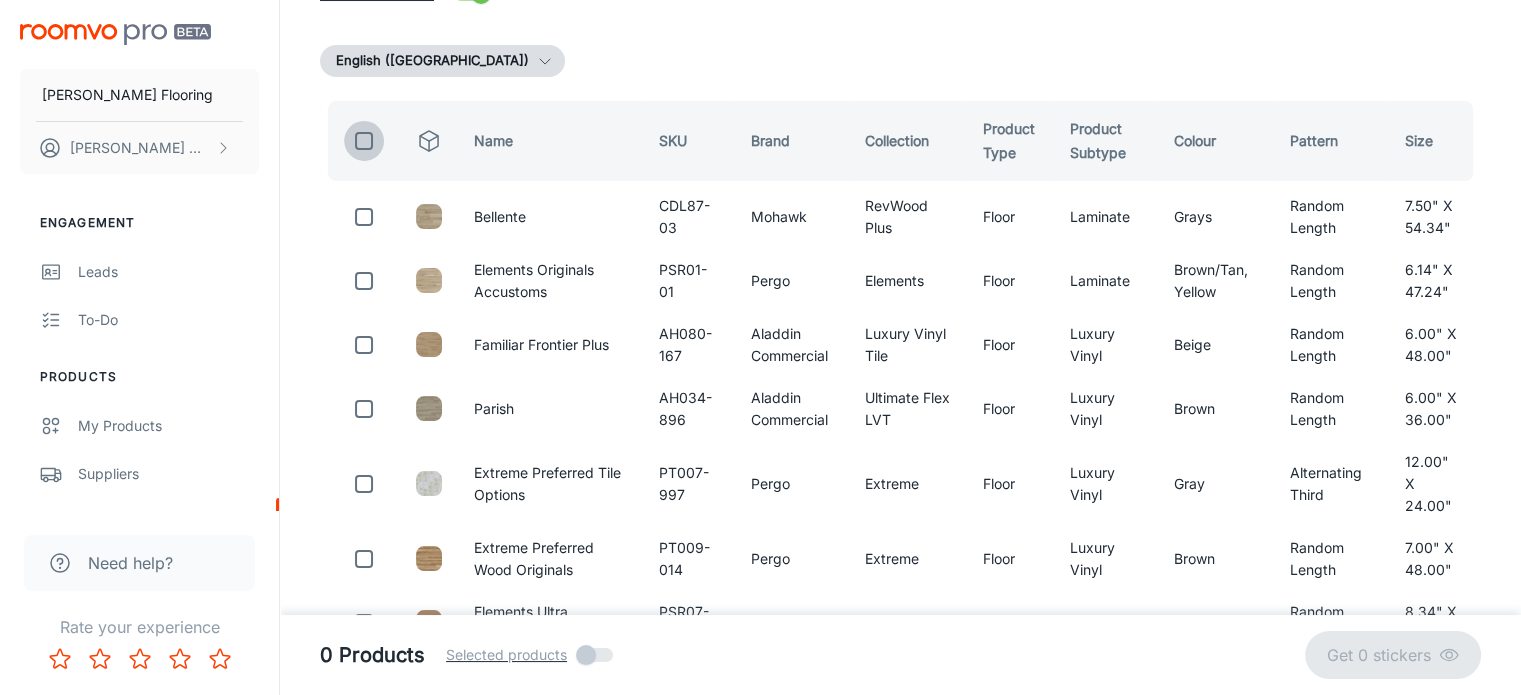 click at bounding box center [364, 141] 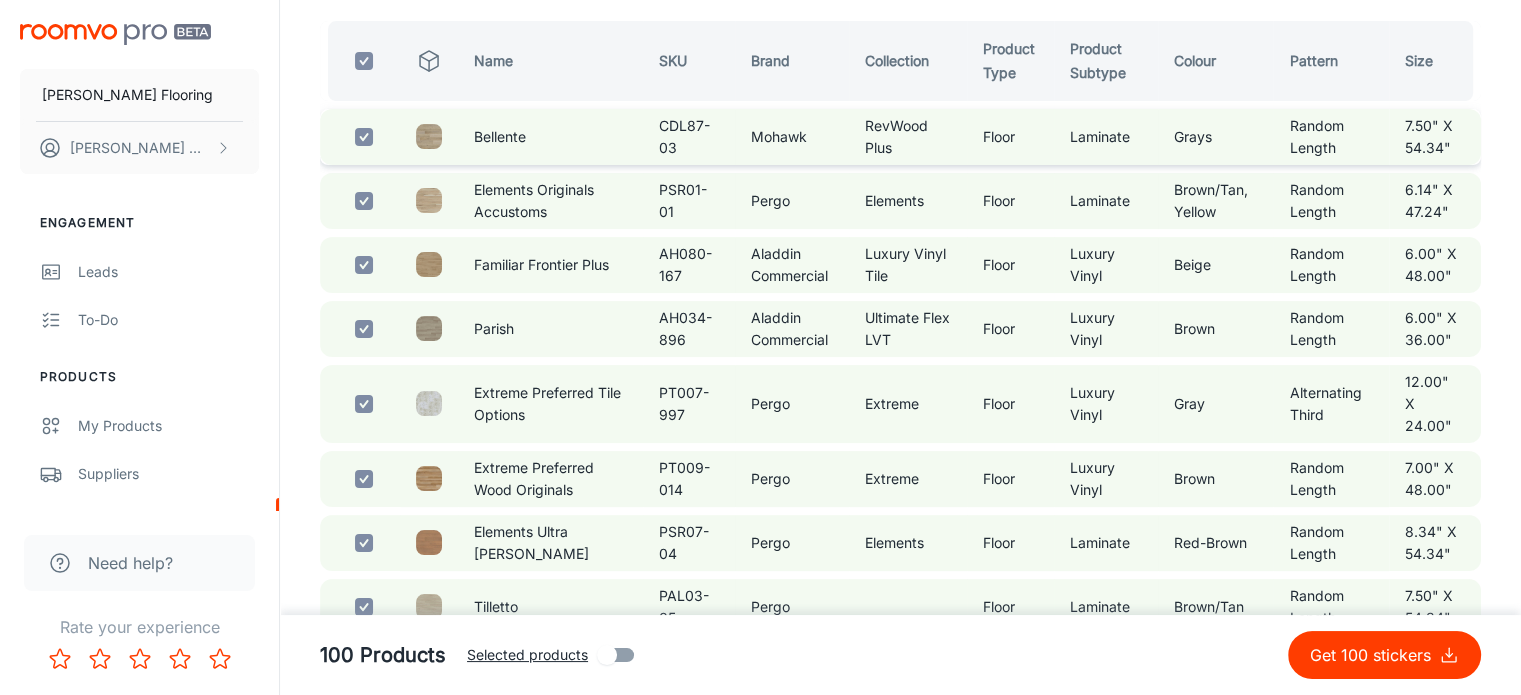 scroll, scrollTop: 0, scrollLeft: 0, axis: both 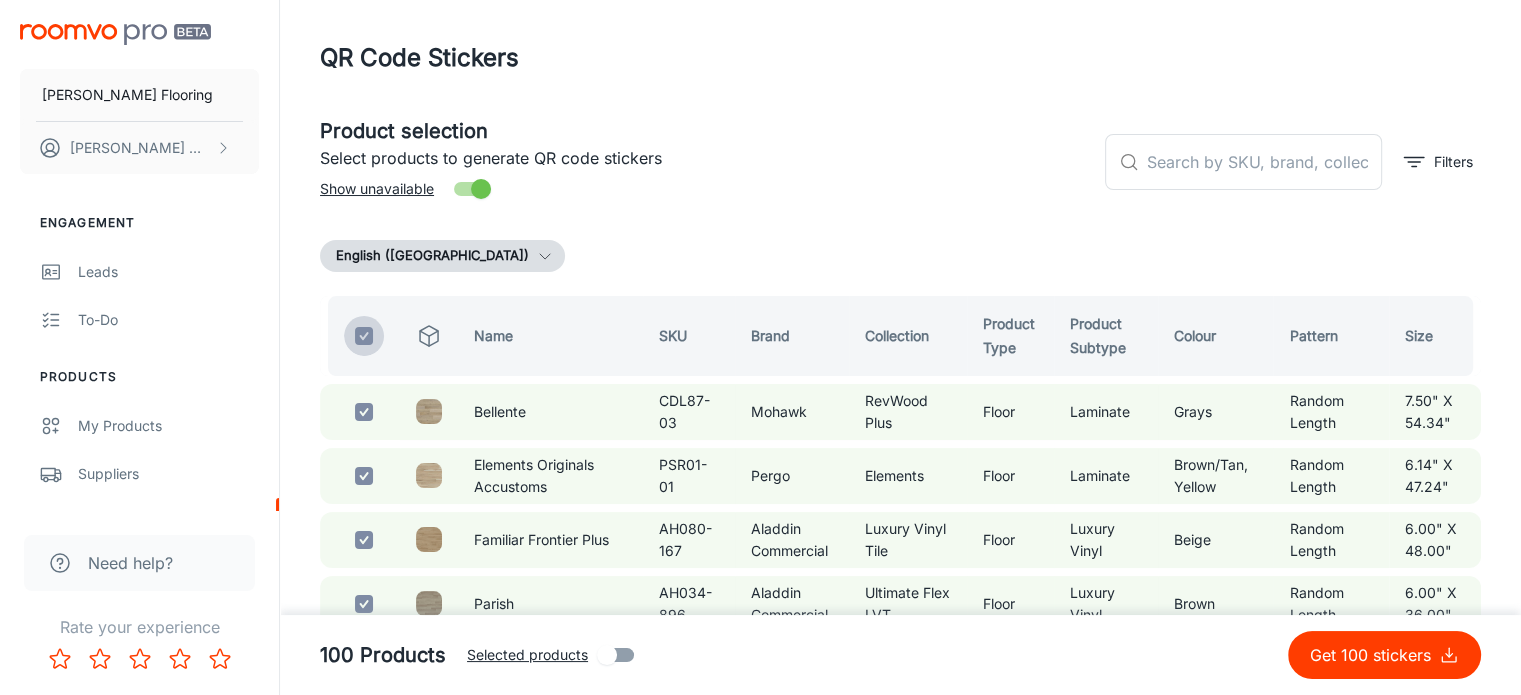 click at bounding box center (364, 336) 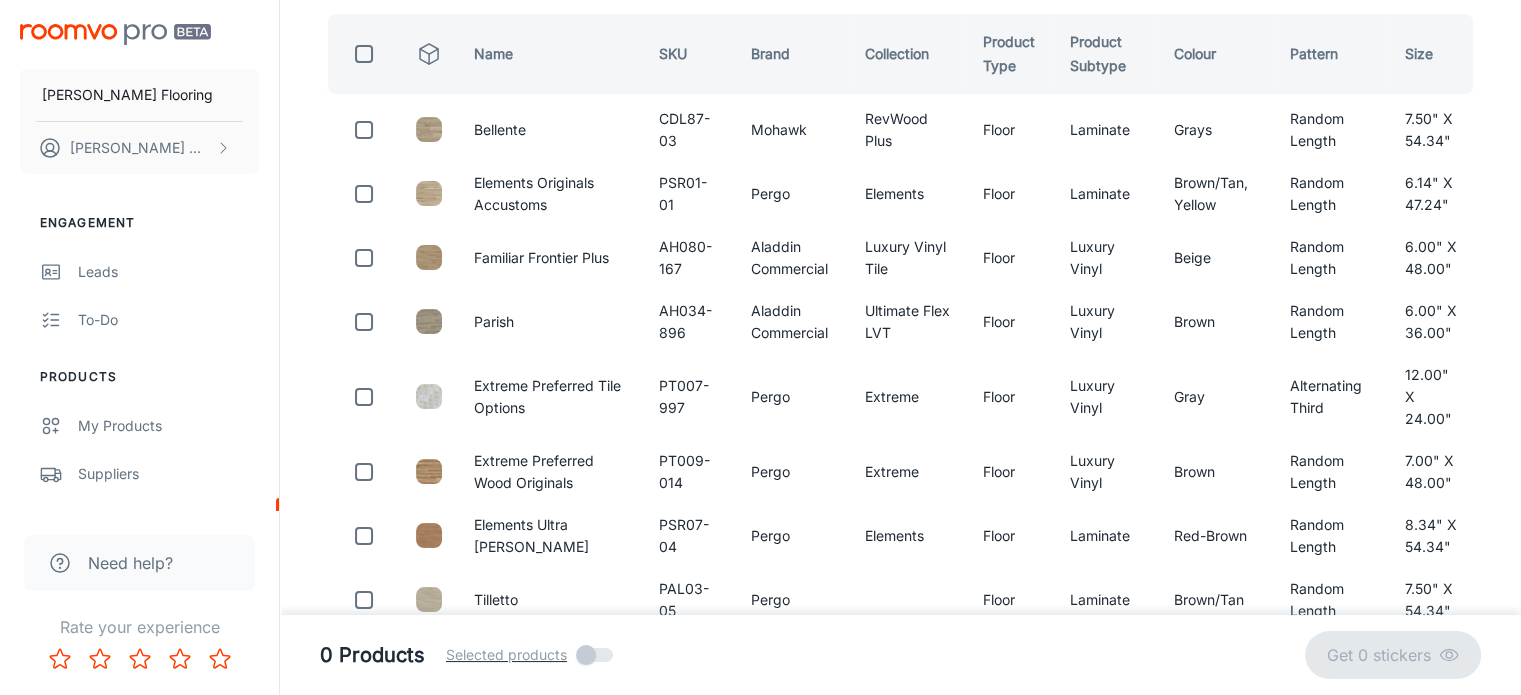 scroll, scrollTop: 295, scrollLeft: 0, axis: vertical 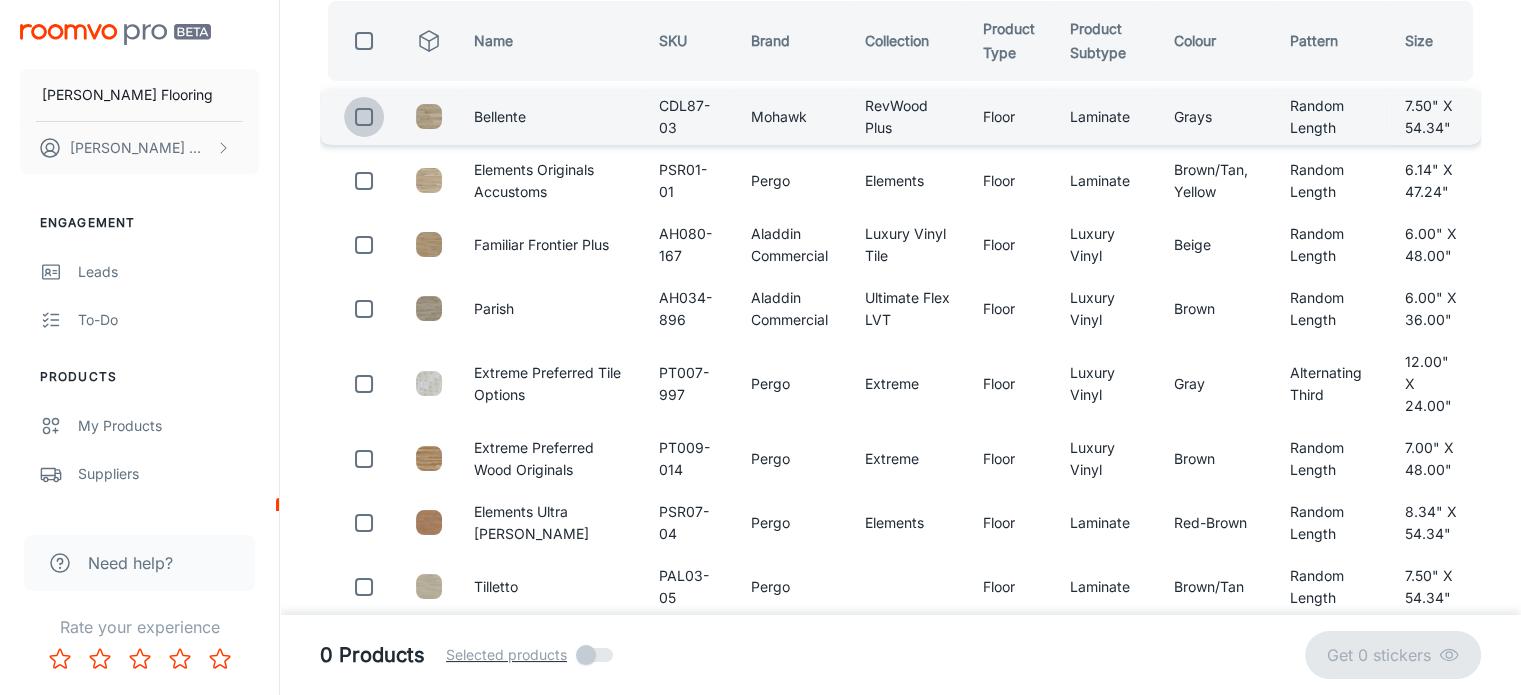 click at bounding box center (364, 117) 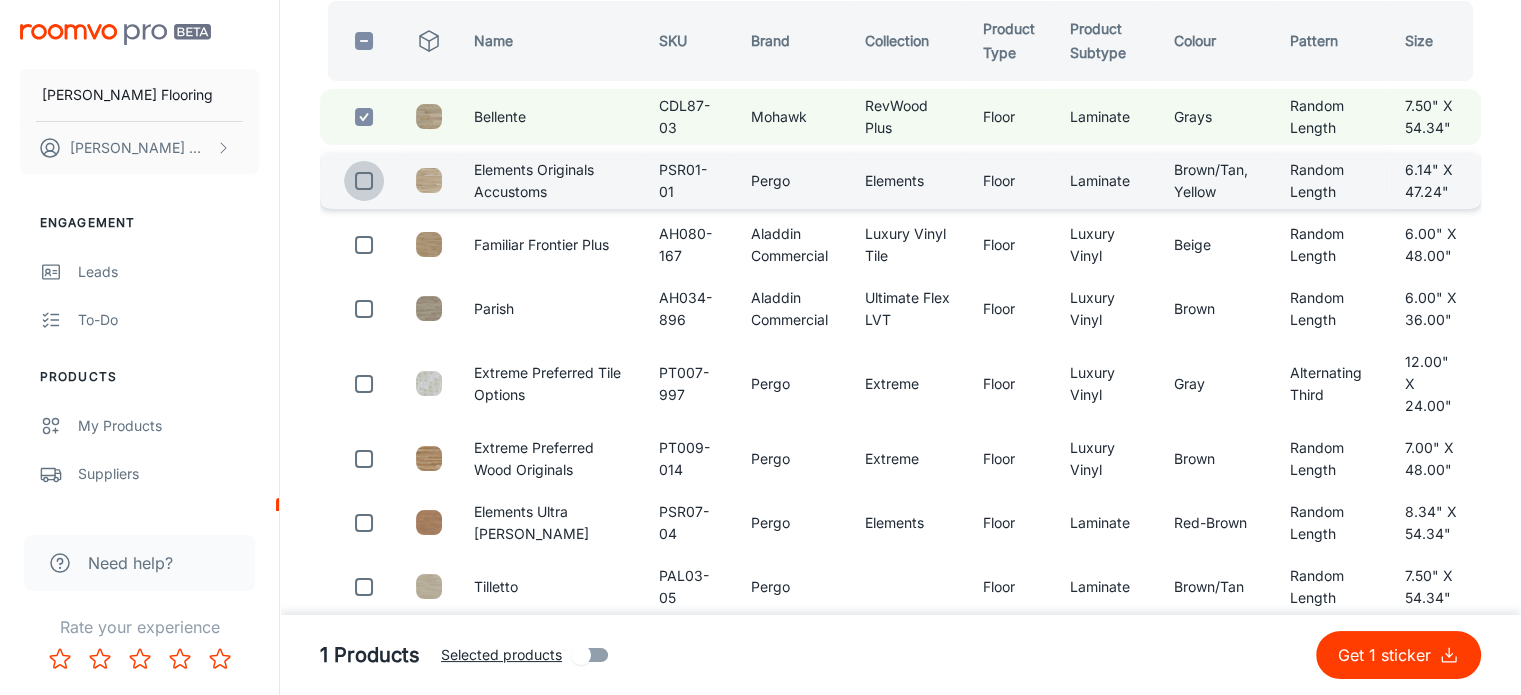 click at bounding box center [364, 181] 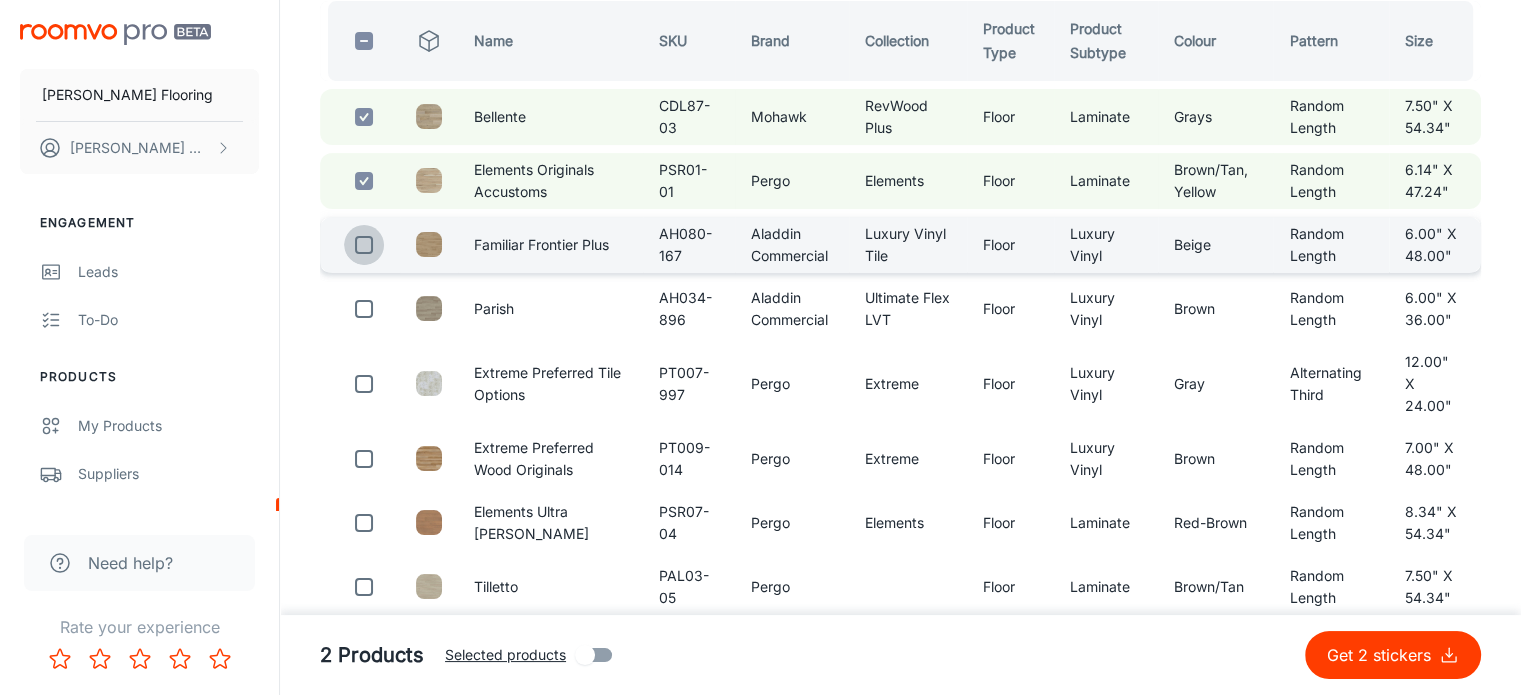 click at bounding box center (364, 245) 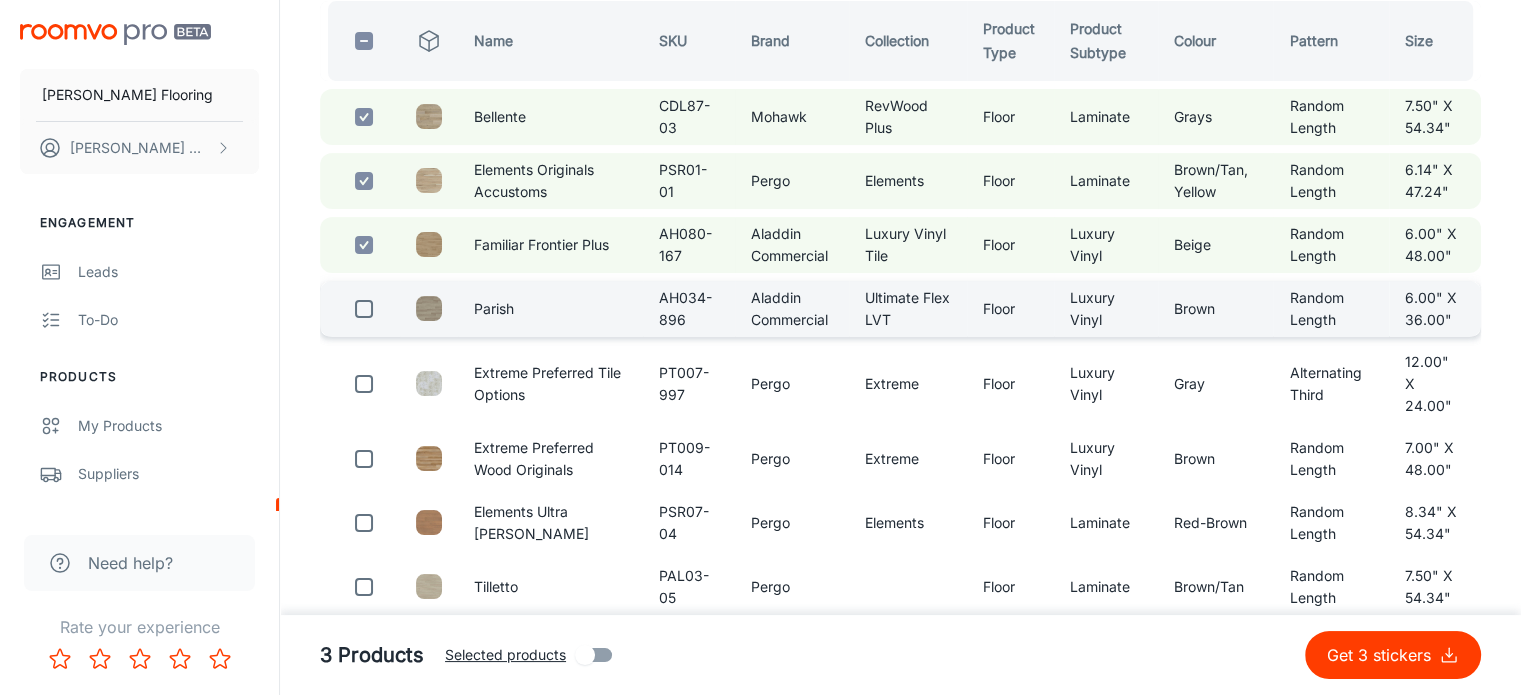 click at bounding box center (364, 309) 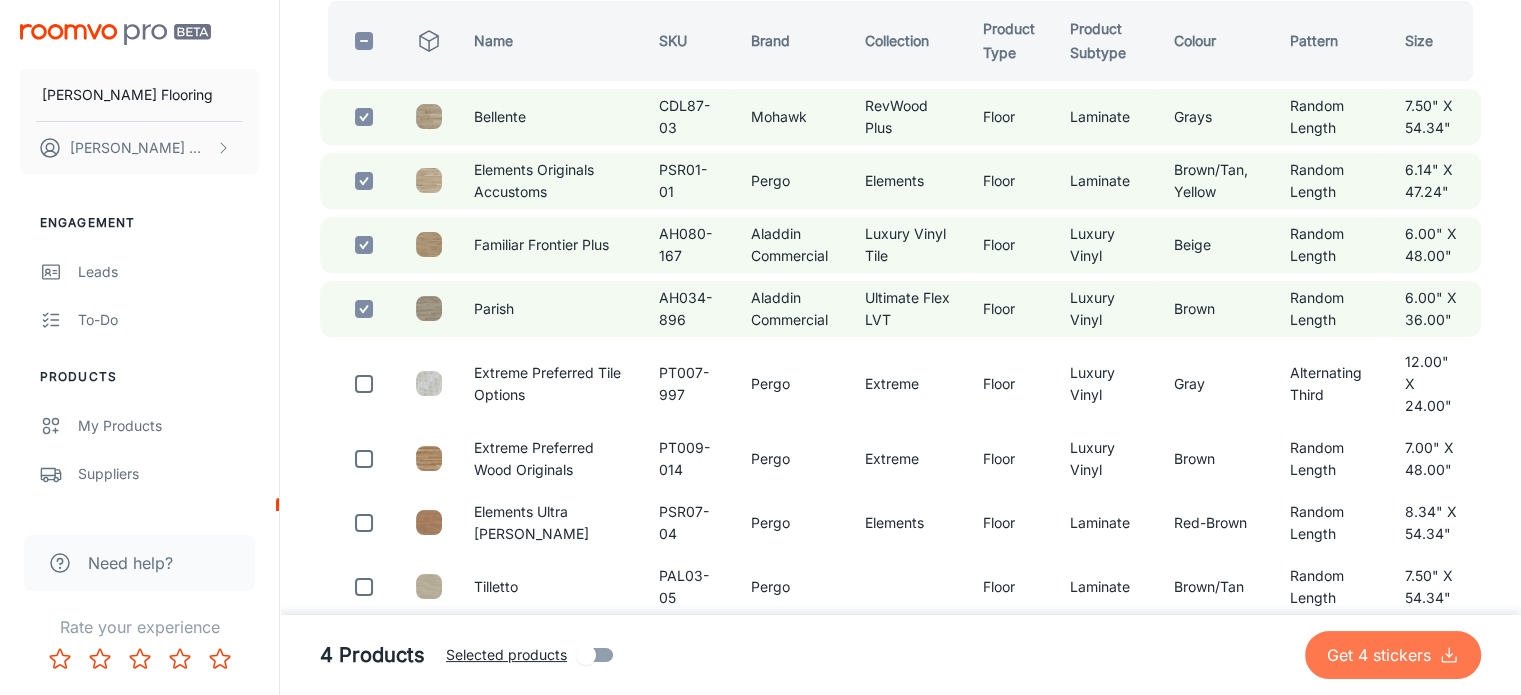 click on "Get 4 stickers" at bounding box center [1383, 655] 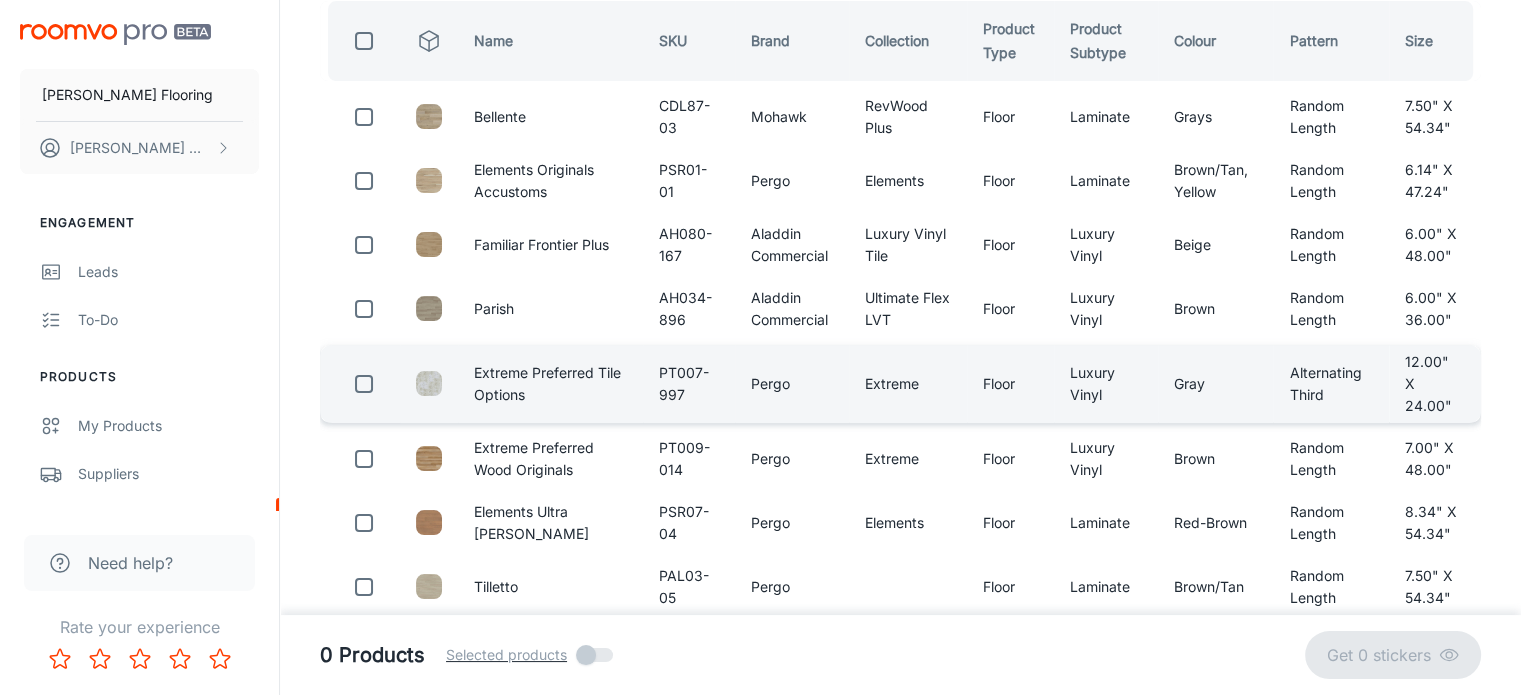 scroll, scrollTop: 0, scrollLeft: 0, axis: both 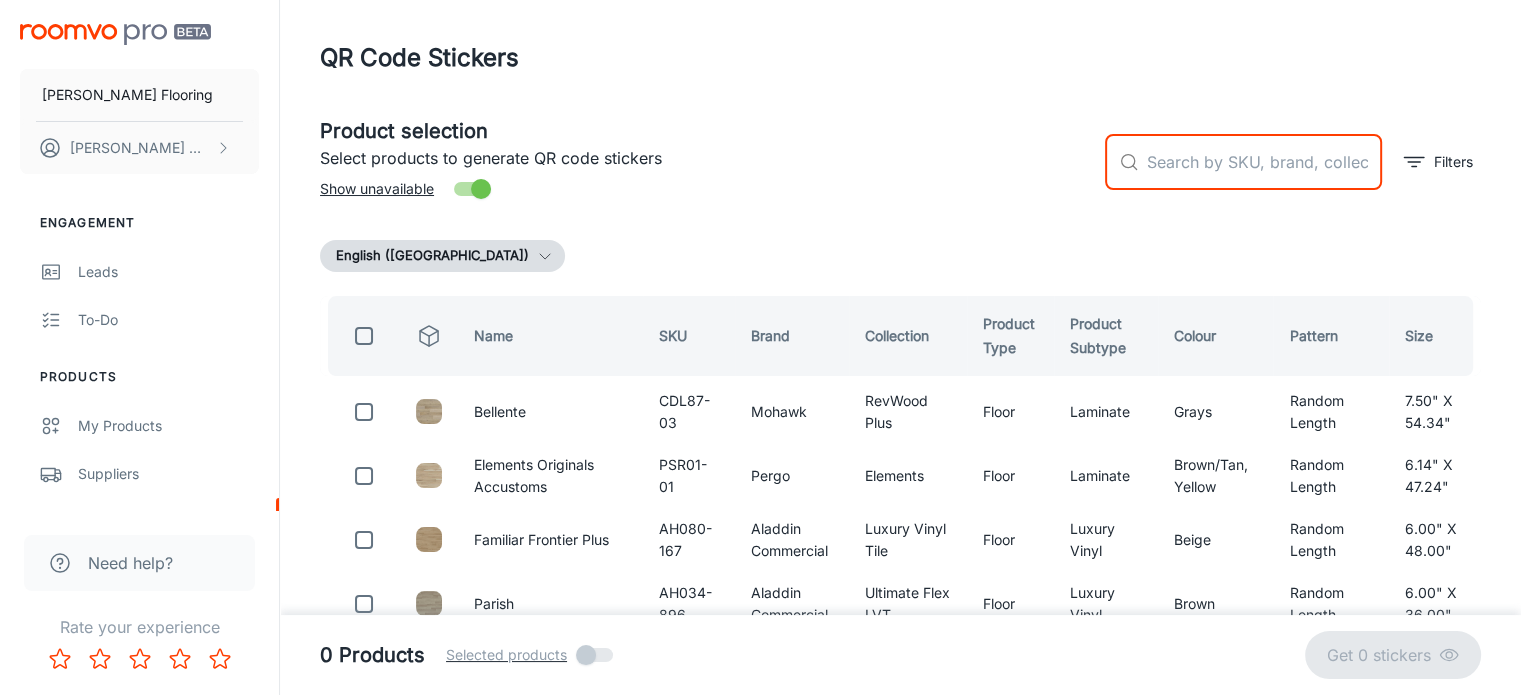 click at bounding box center (1264, 162) 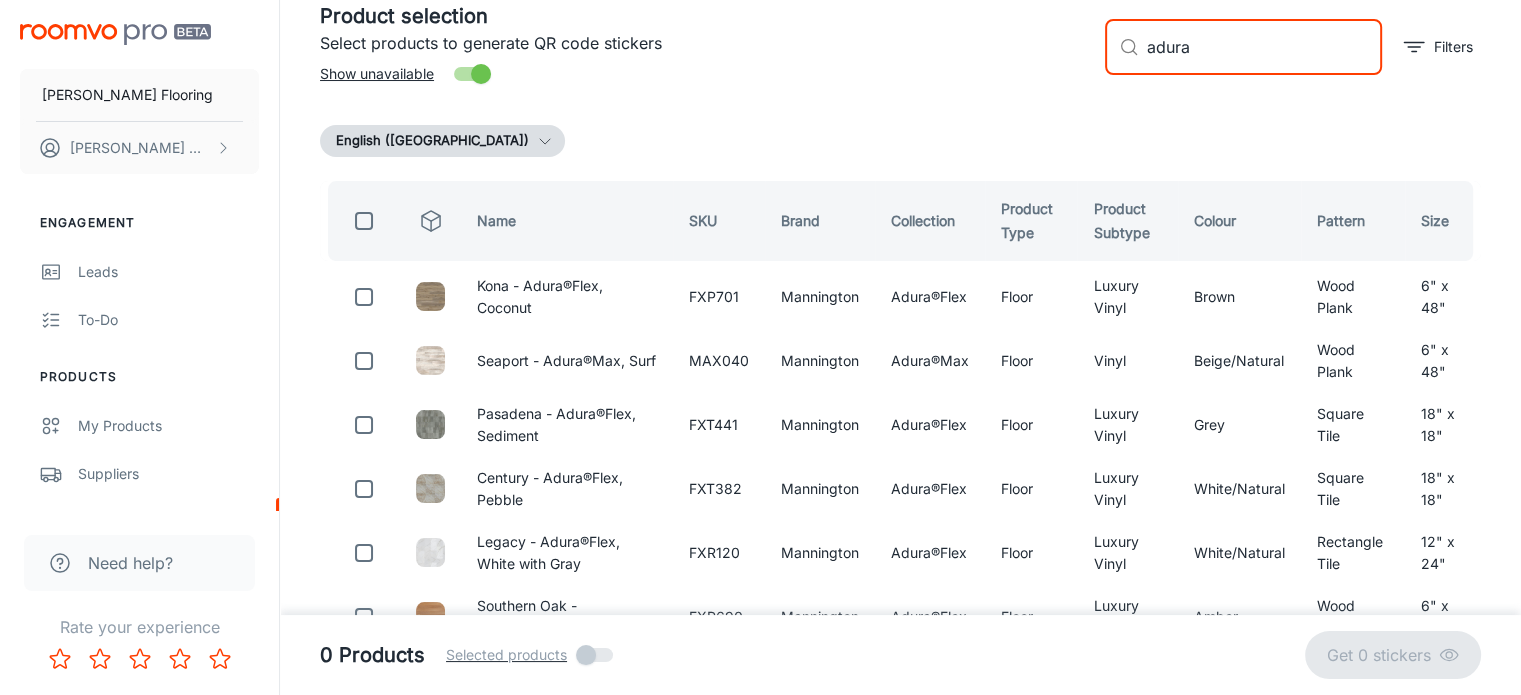 scroll, scrollTop: 0, scrollLeft: 0, axis: both 